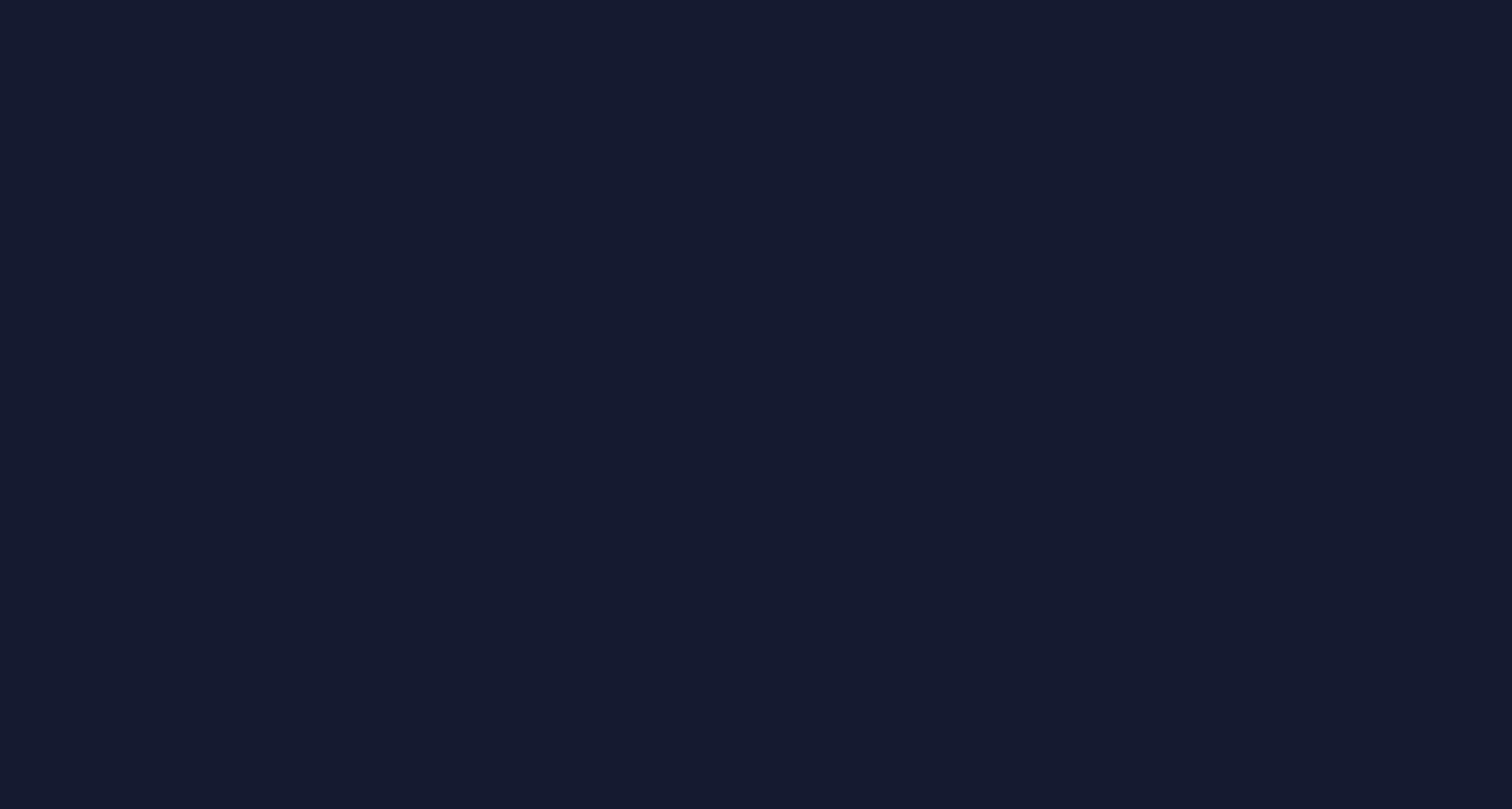 scroll, scrollTop: 0, scrollLeft: 0, axis: both 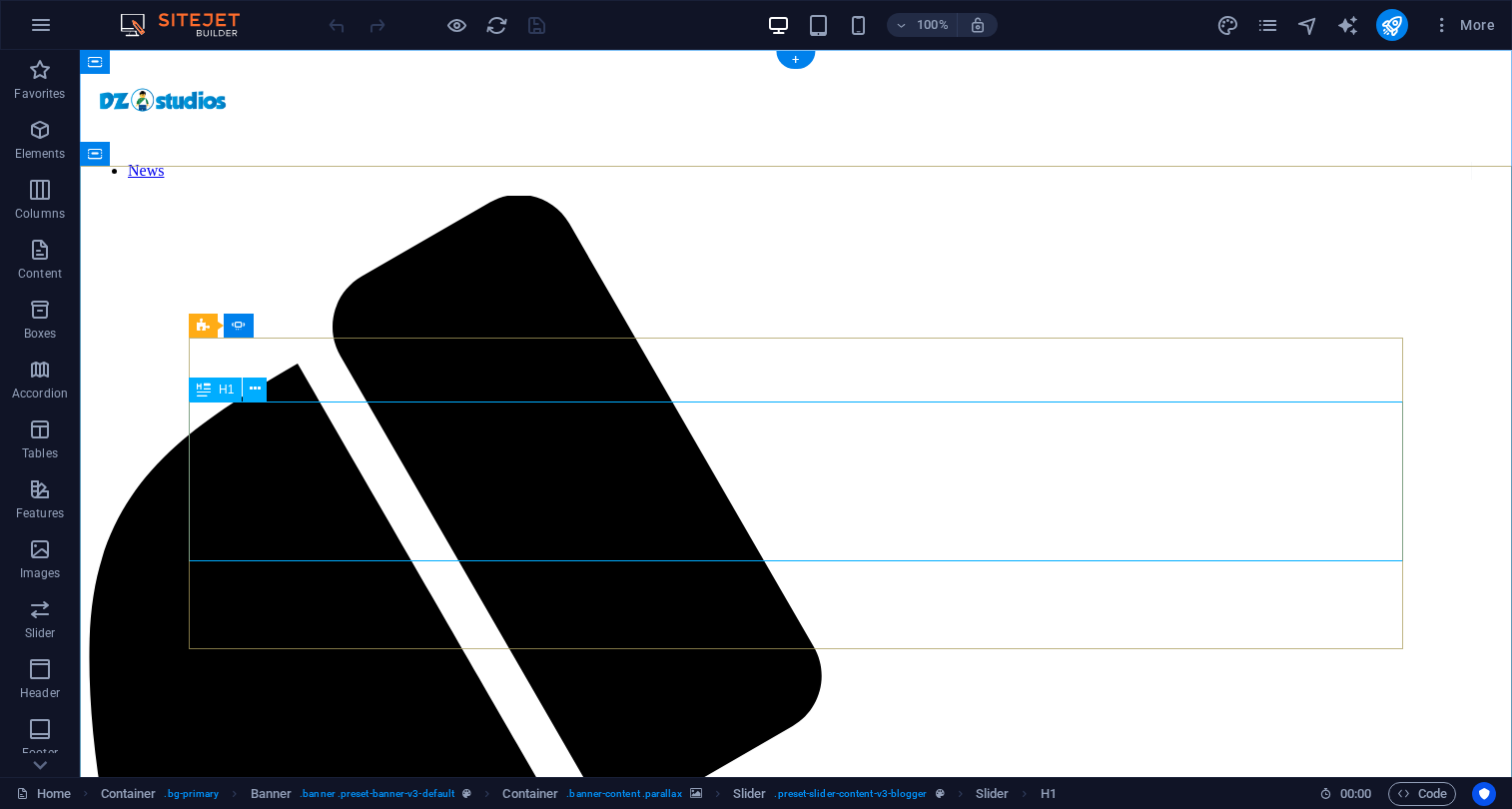 click on "Building dreams, brick by brick" at bounding box center [-519, 3122] 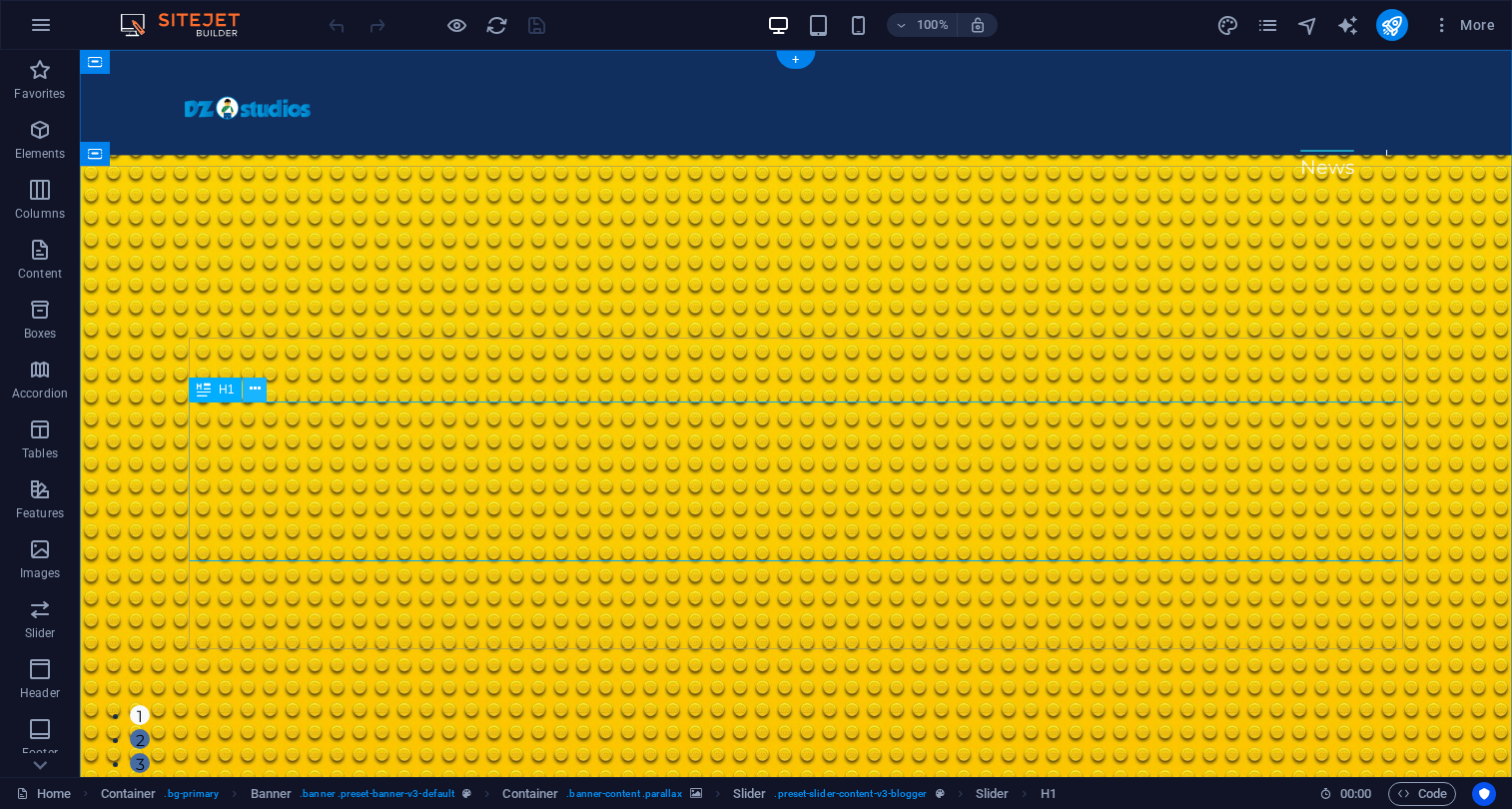 click at bounding box center [255, 389] 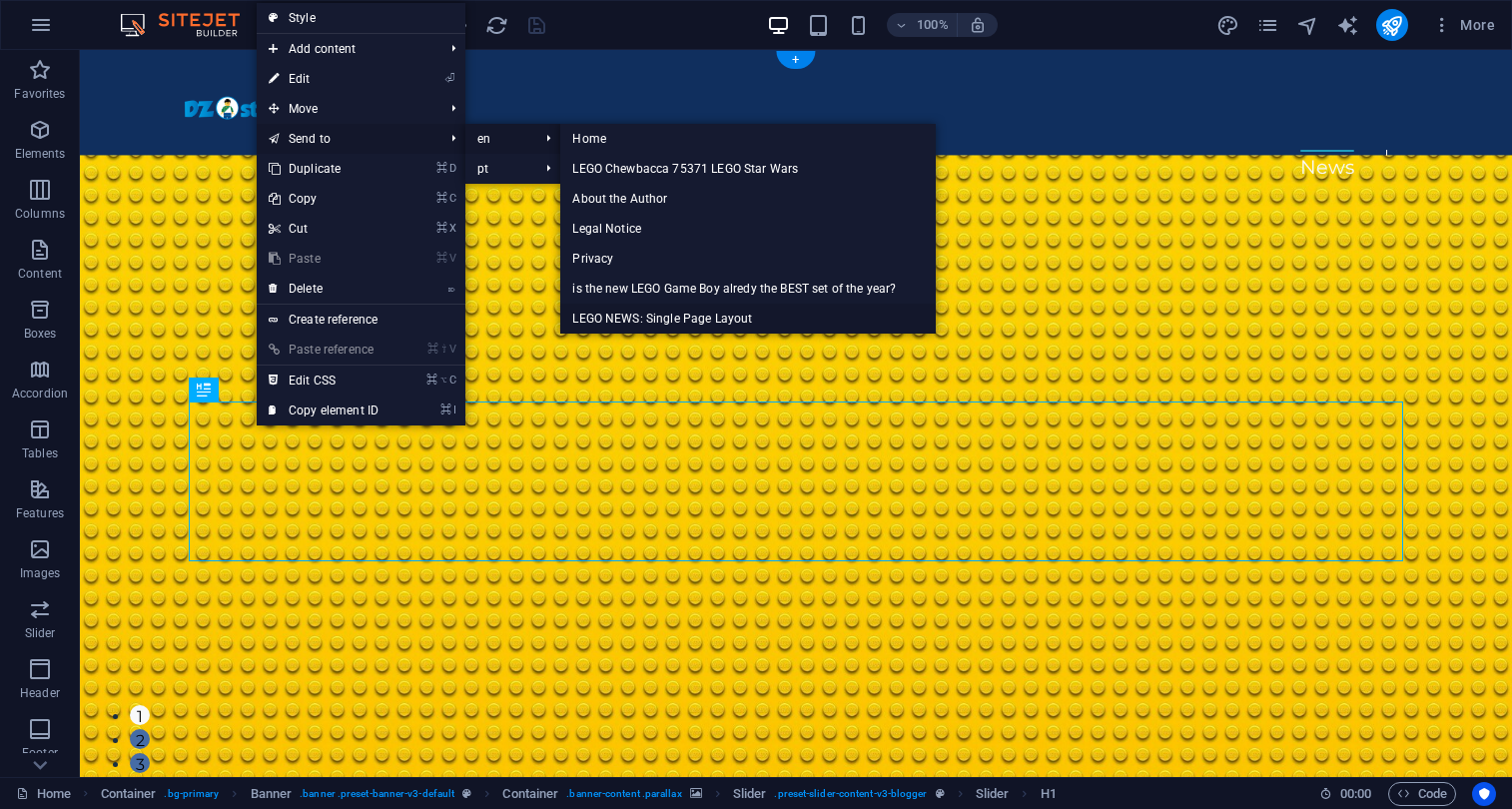 click on "LEGO NEWS: Single Page Layout" at bounding box center (748, 319) 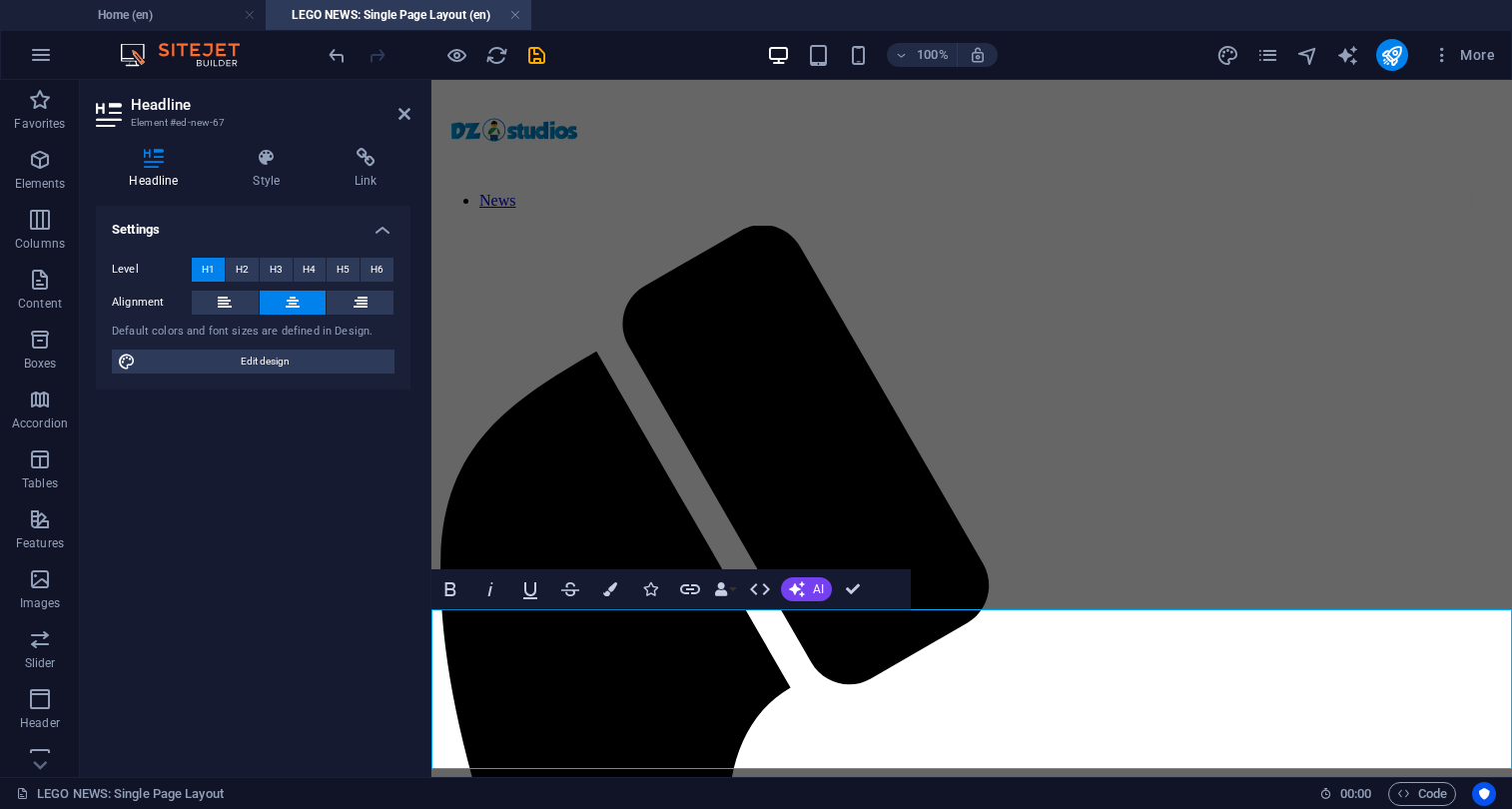 scroll, scrollTop: 431, scrollLeft: 0, axis: vertical 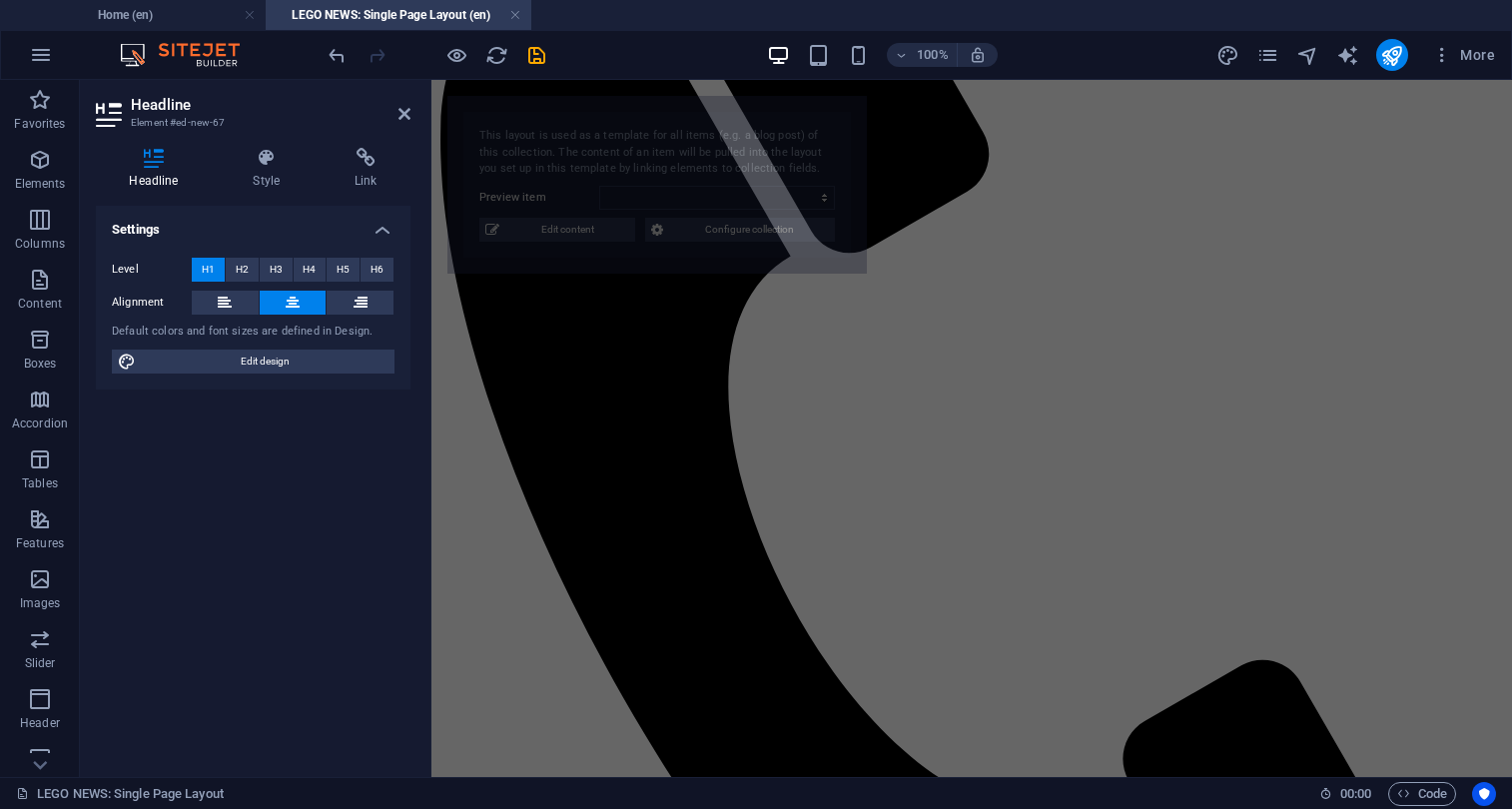 select on "688e1b9db87b306abb0bec24" 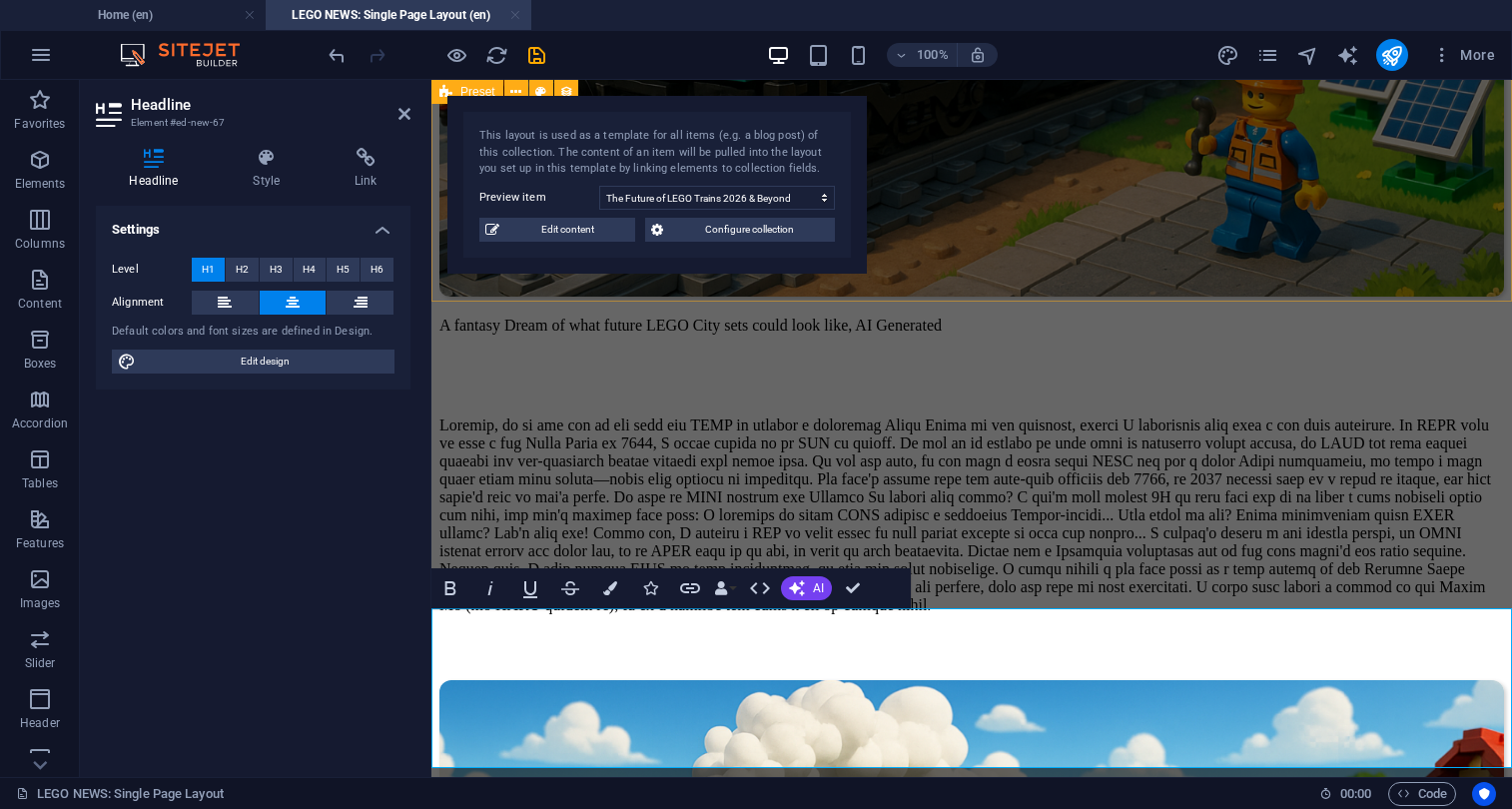 scroll, scrollTop: 3098, scrollLeft: 0, axis: vertical 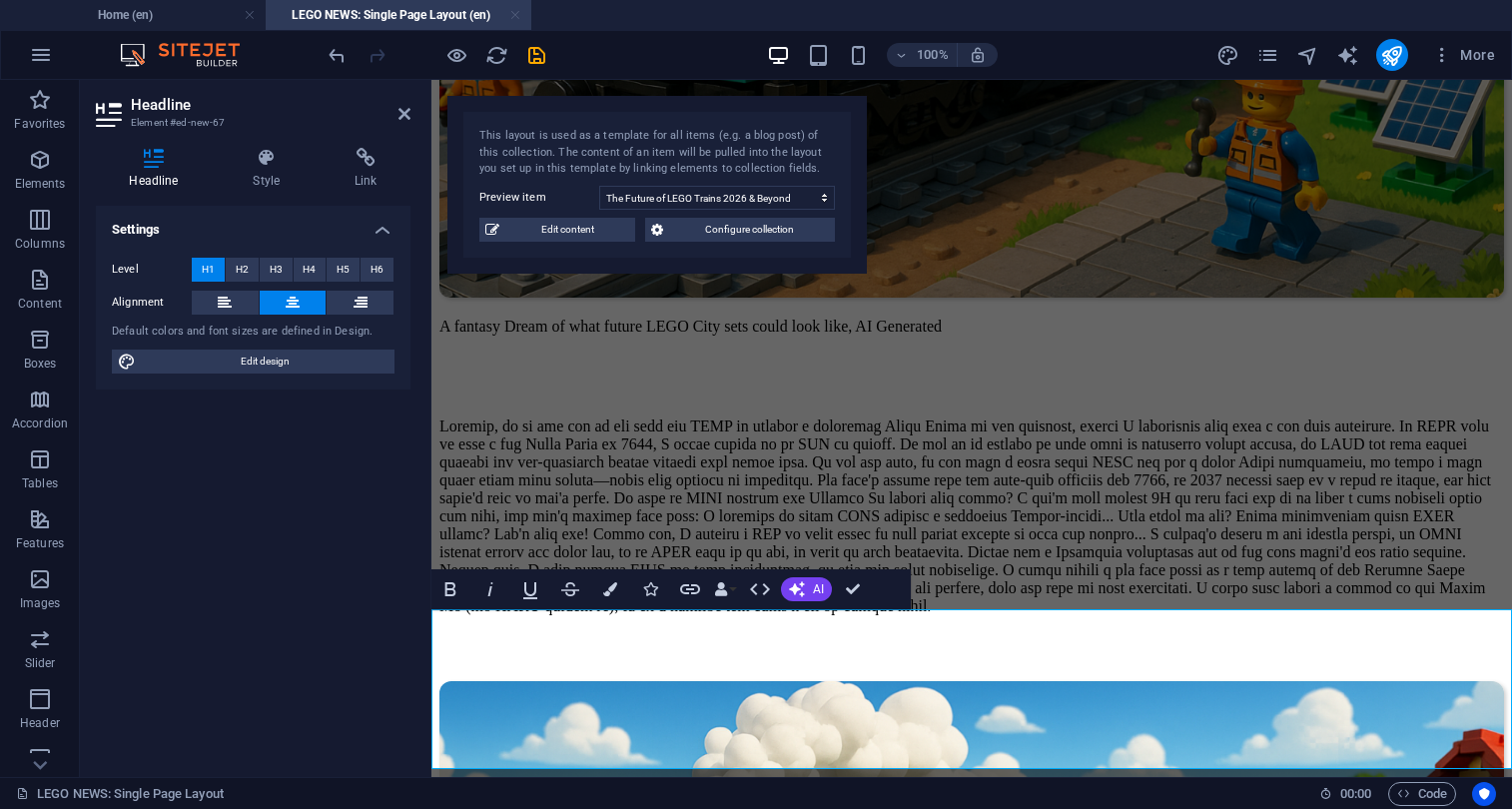 click at bounding box center [515, 15] 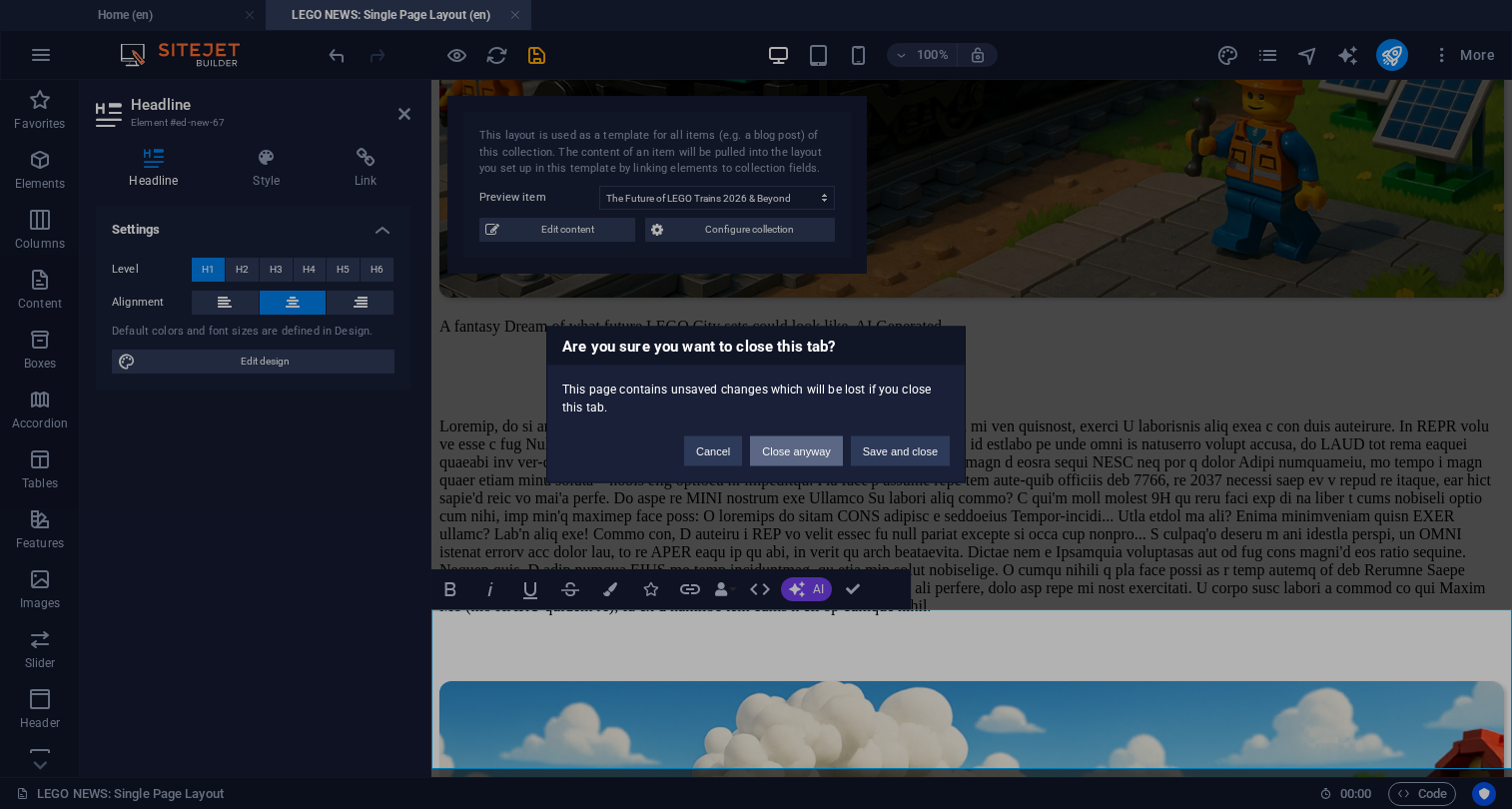 click on "Close anyway" at bounding box center [796, 451] 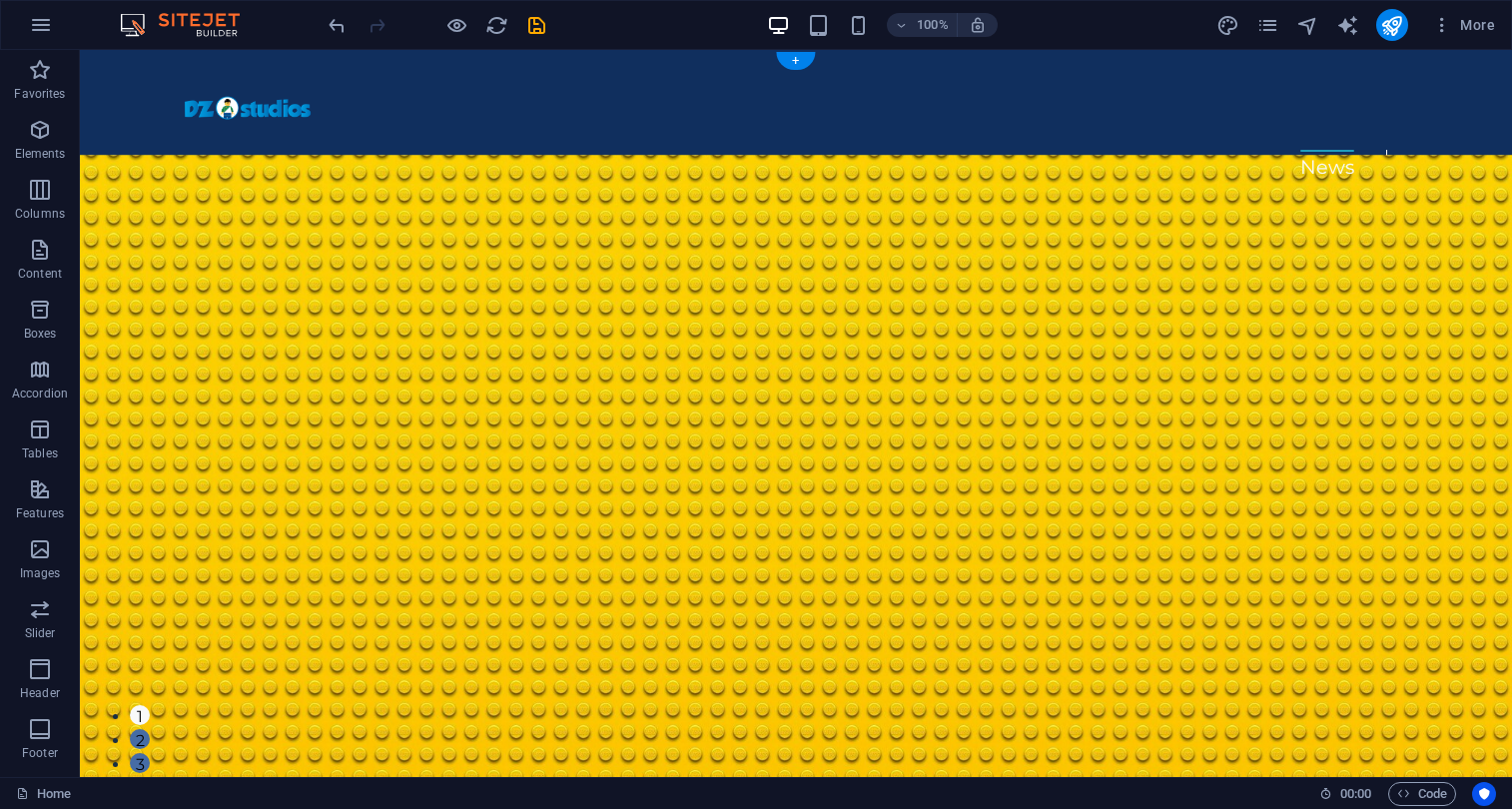 scroll, scrollTop: 0, scrollLeft: 0, axis: both 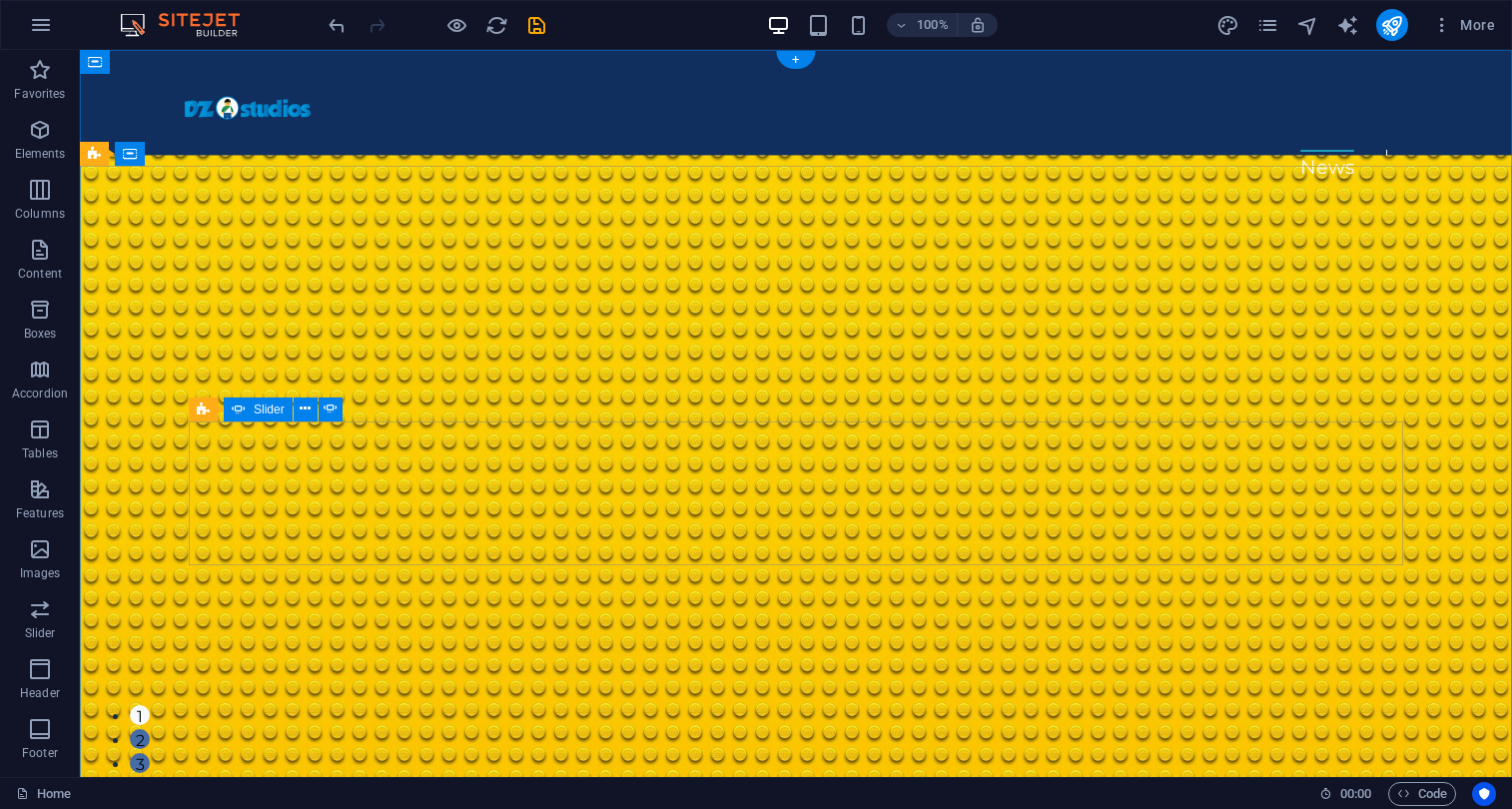 click on "1" at bounding box center [140, 715] 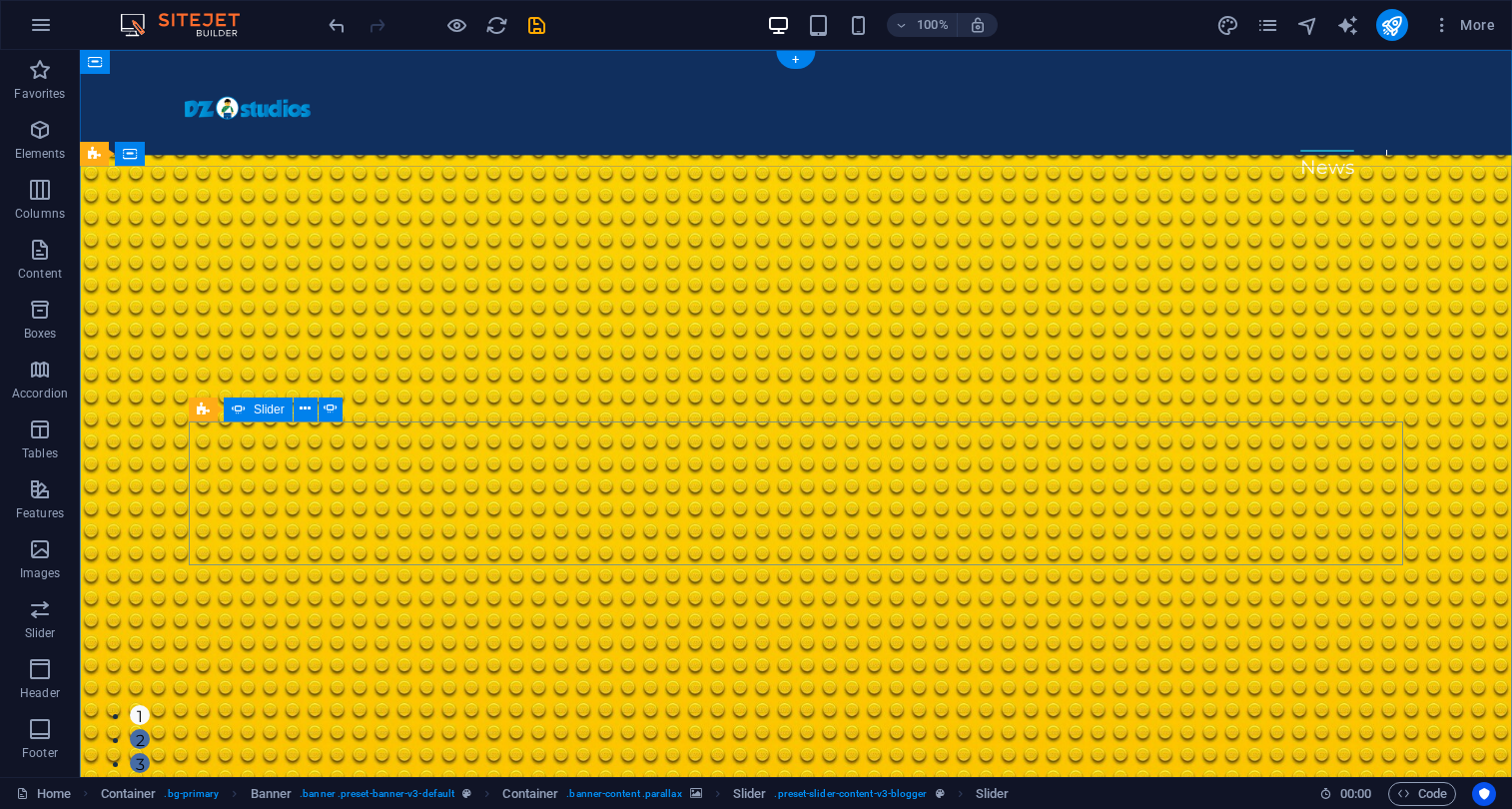 click on "1" at bounding box center (140, 715) 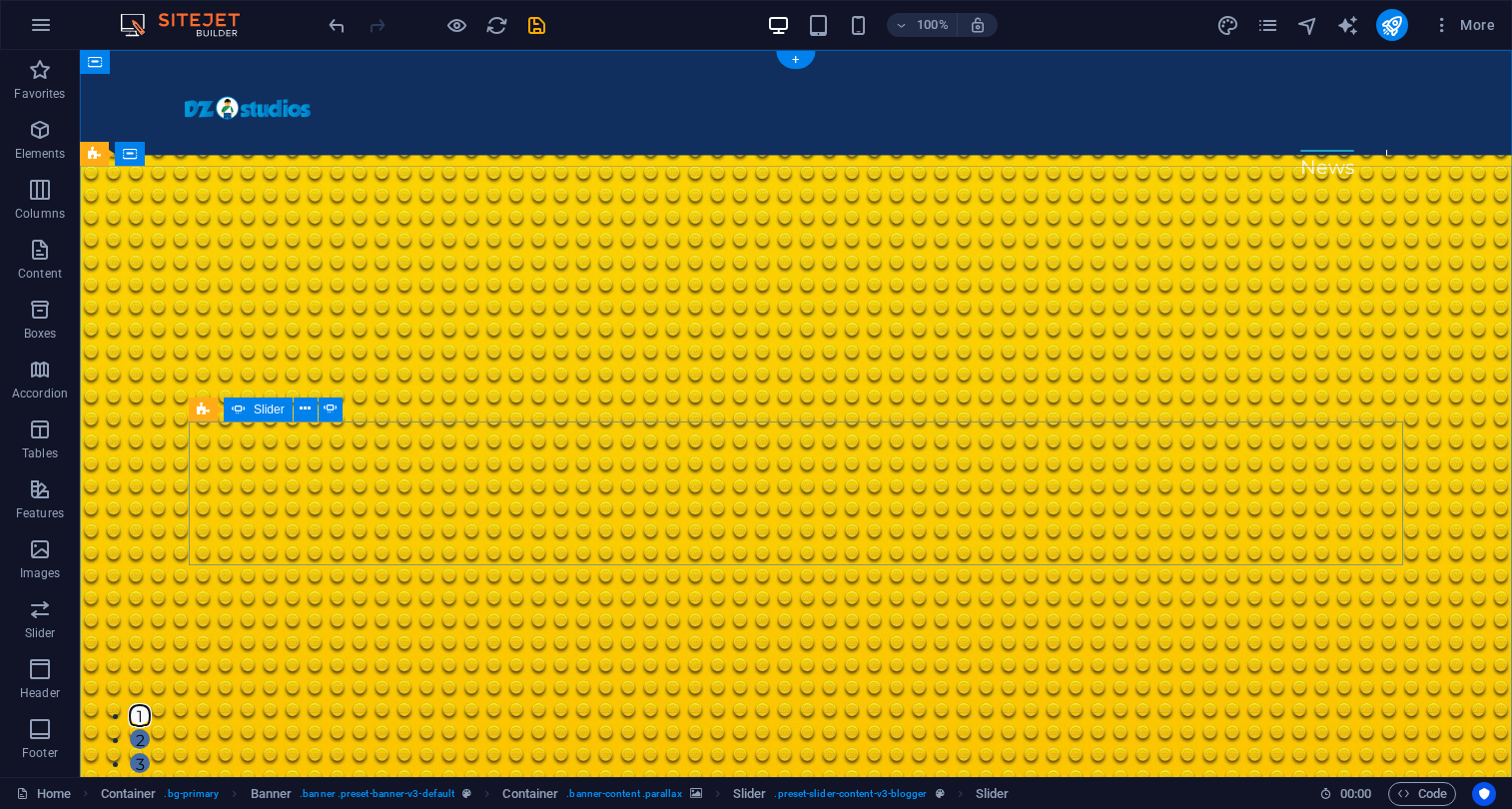 click on "1" at bounding box center (140, 715) 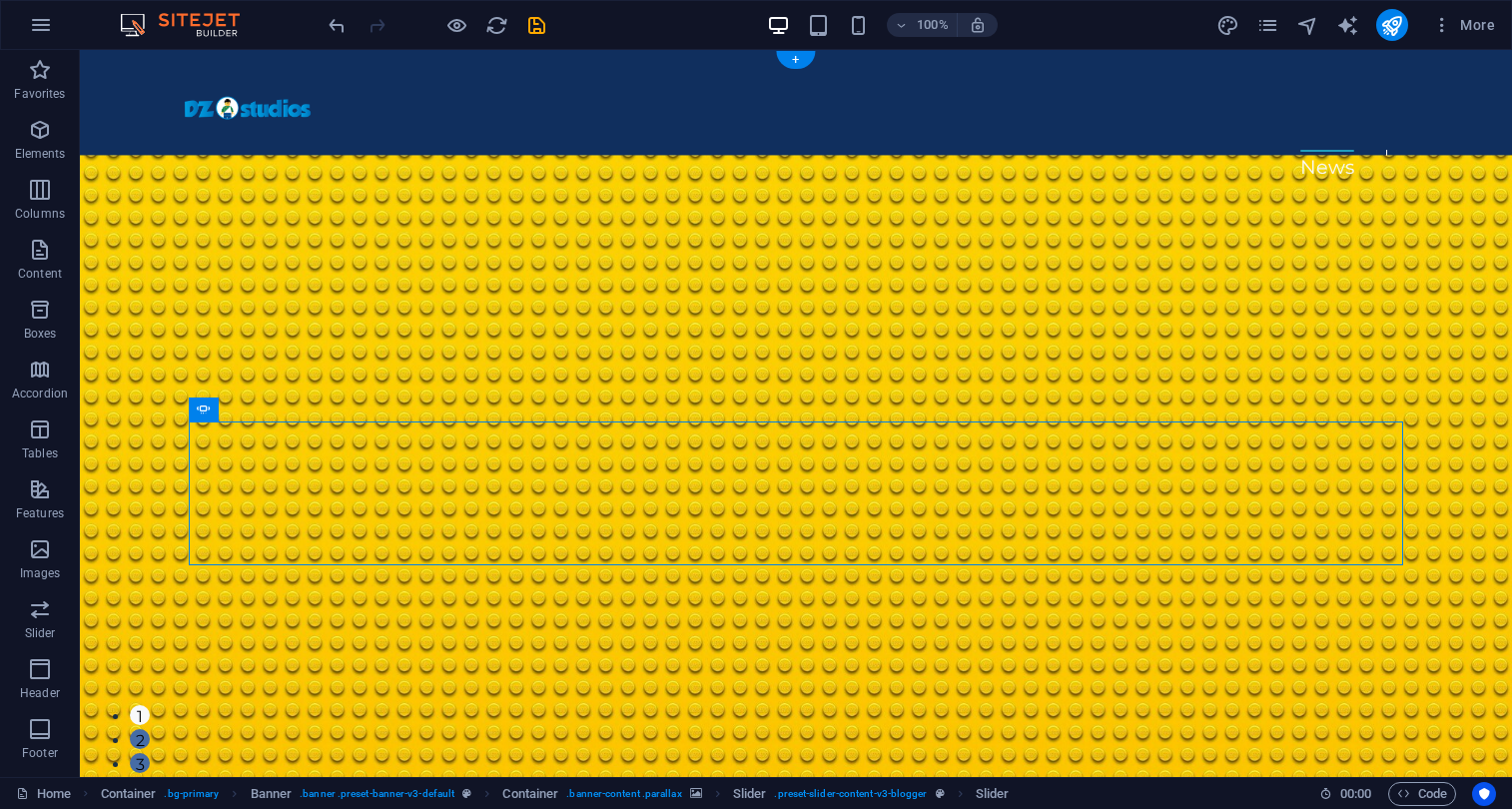 click at bounding box center (796, 496) 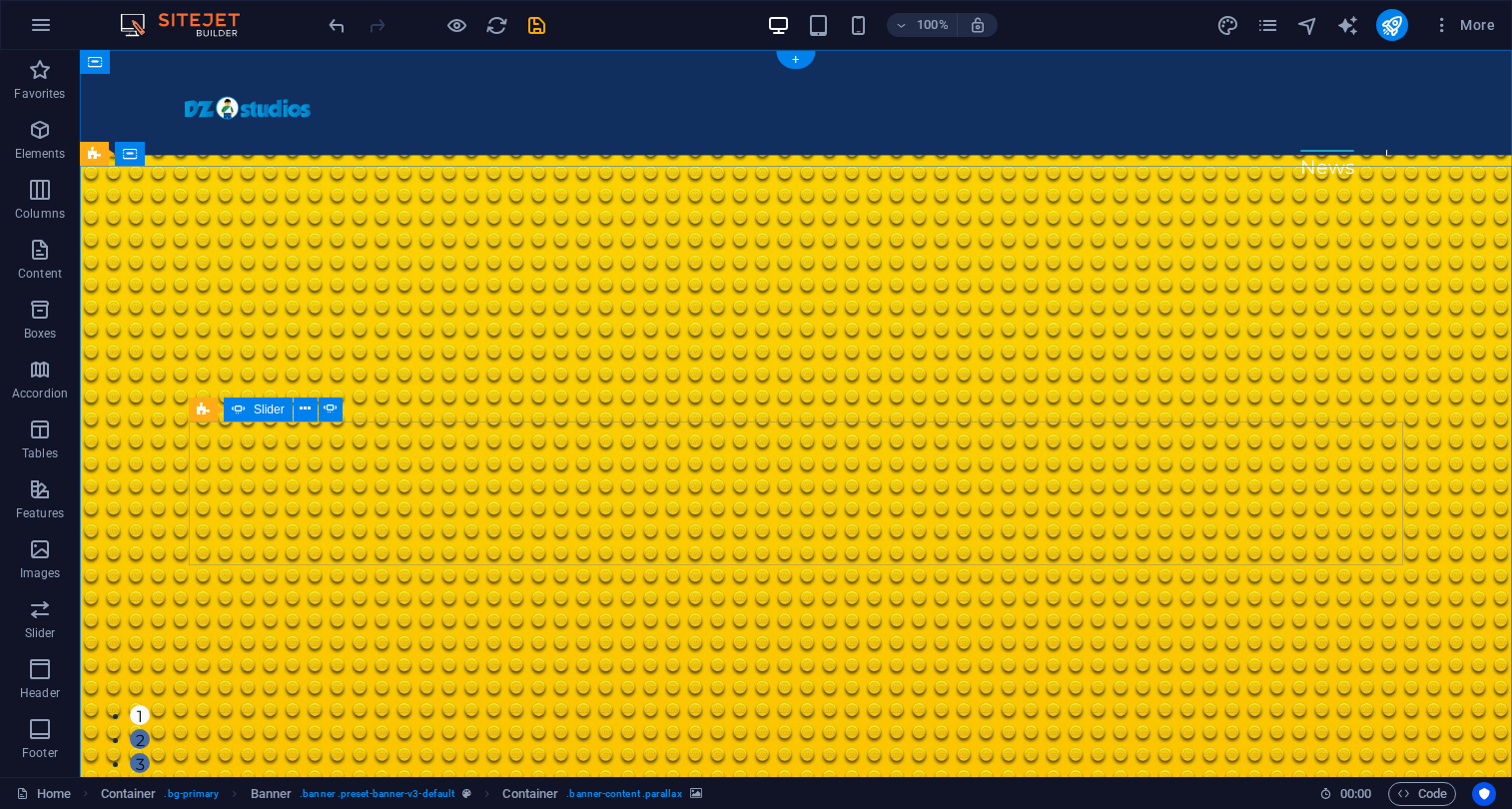 click on "2" at bounding box center [140, 739] 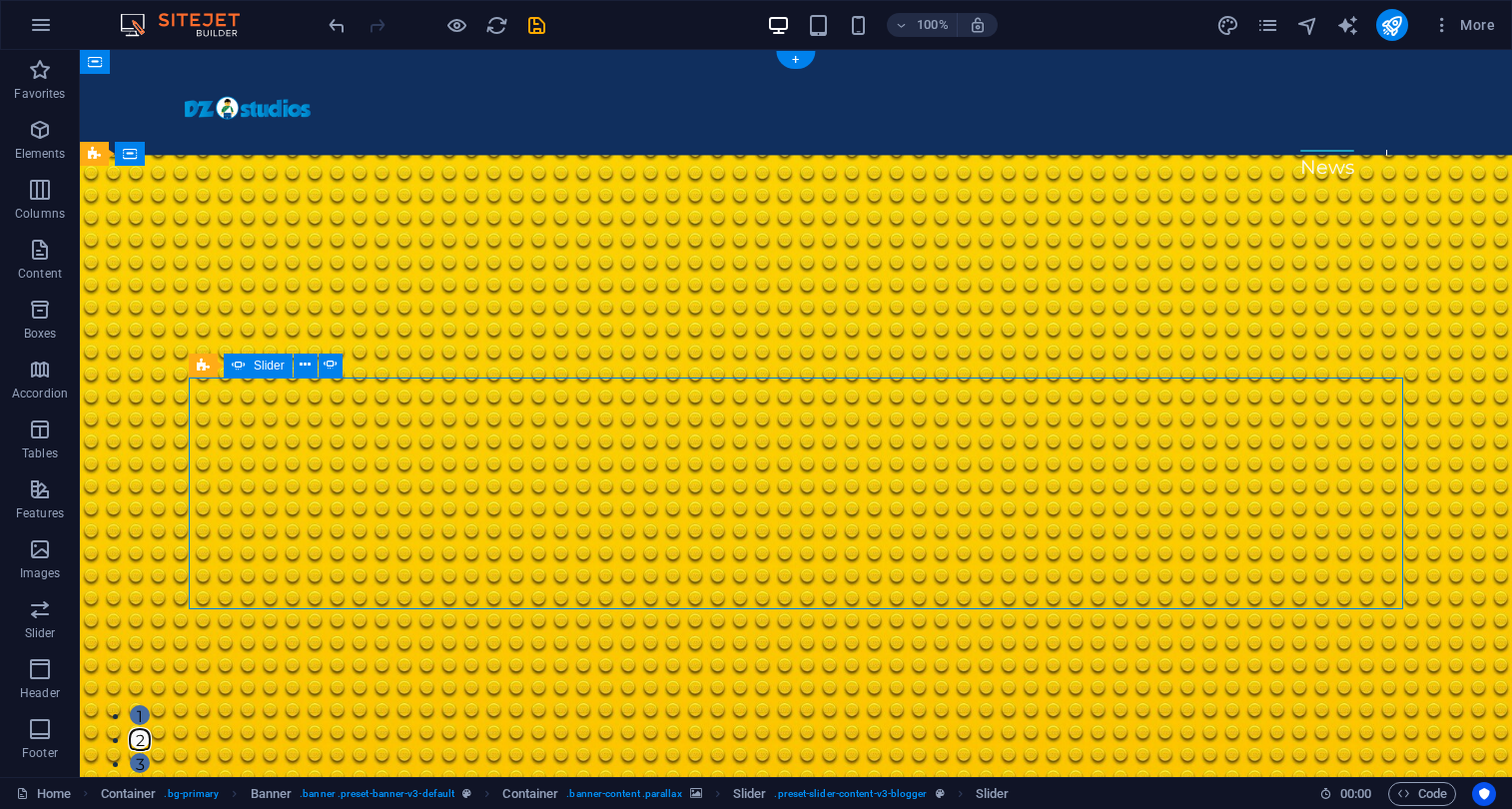 click on "3" at bounding box center [140, 763] 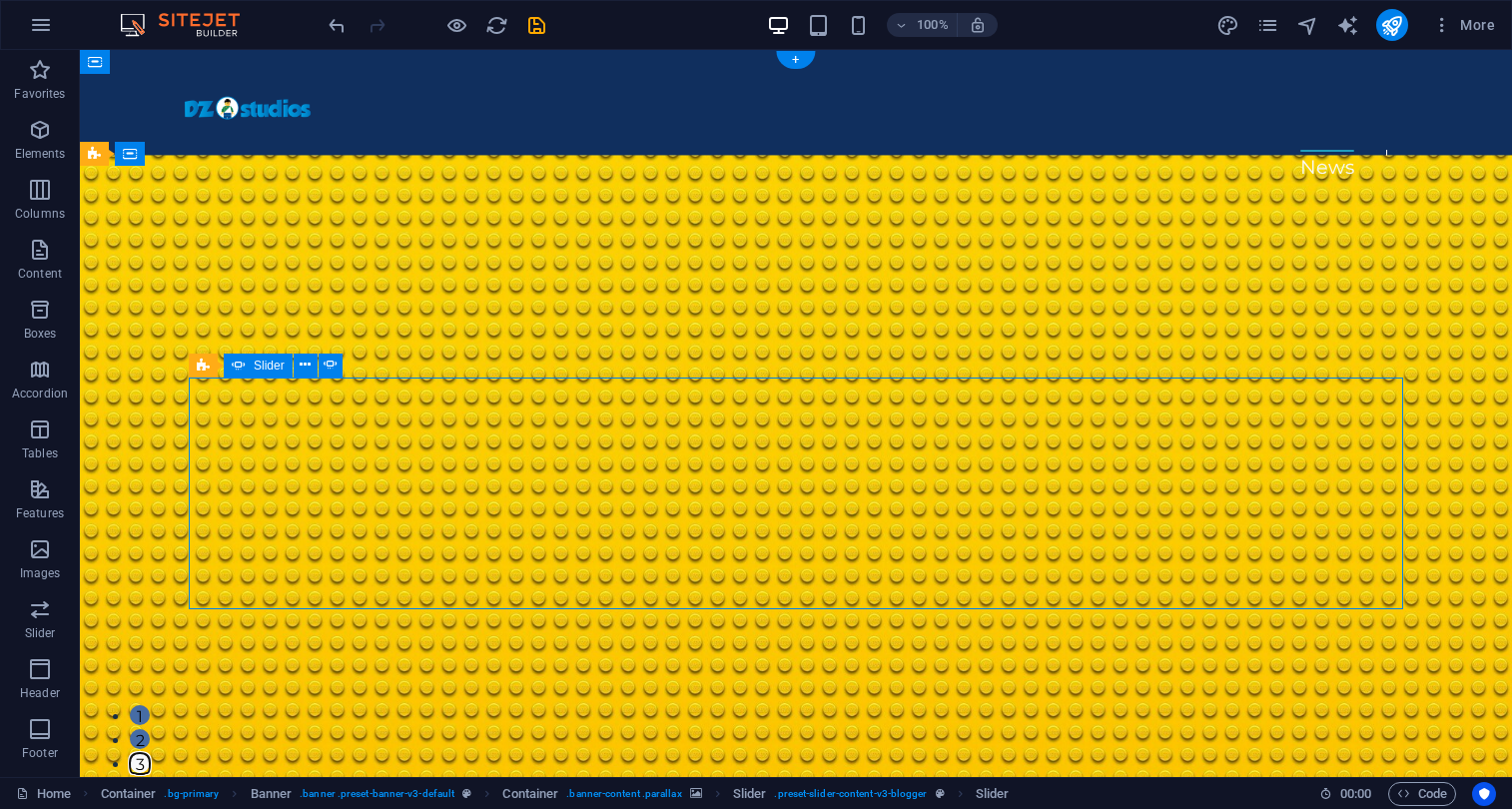 click on "1" at bounding box center (140, 715) 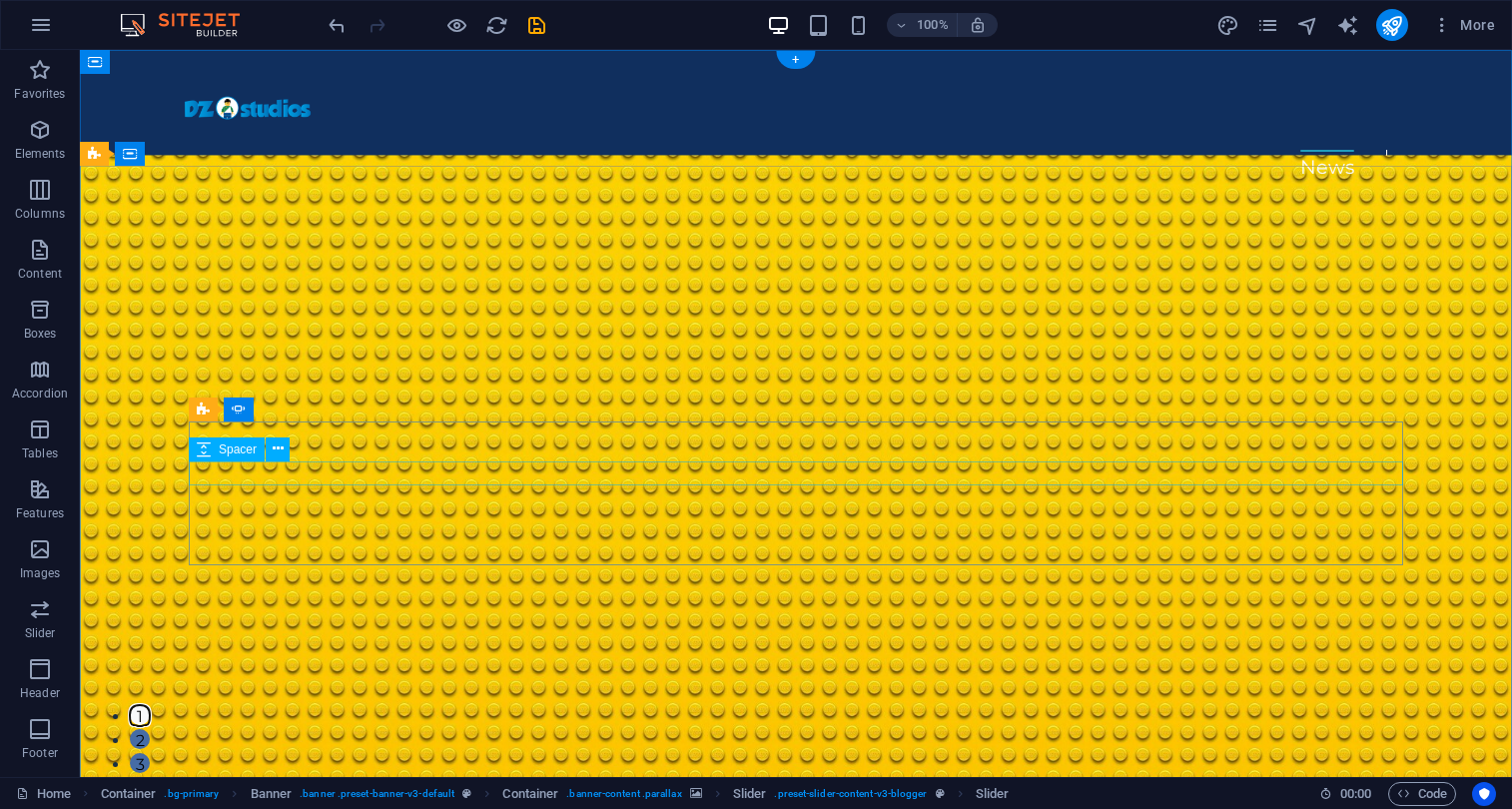 type 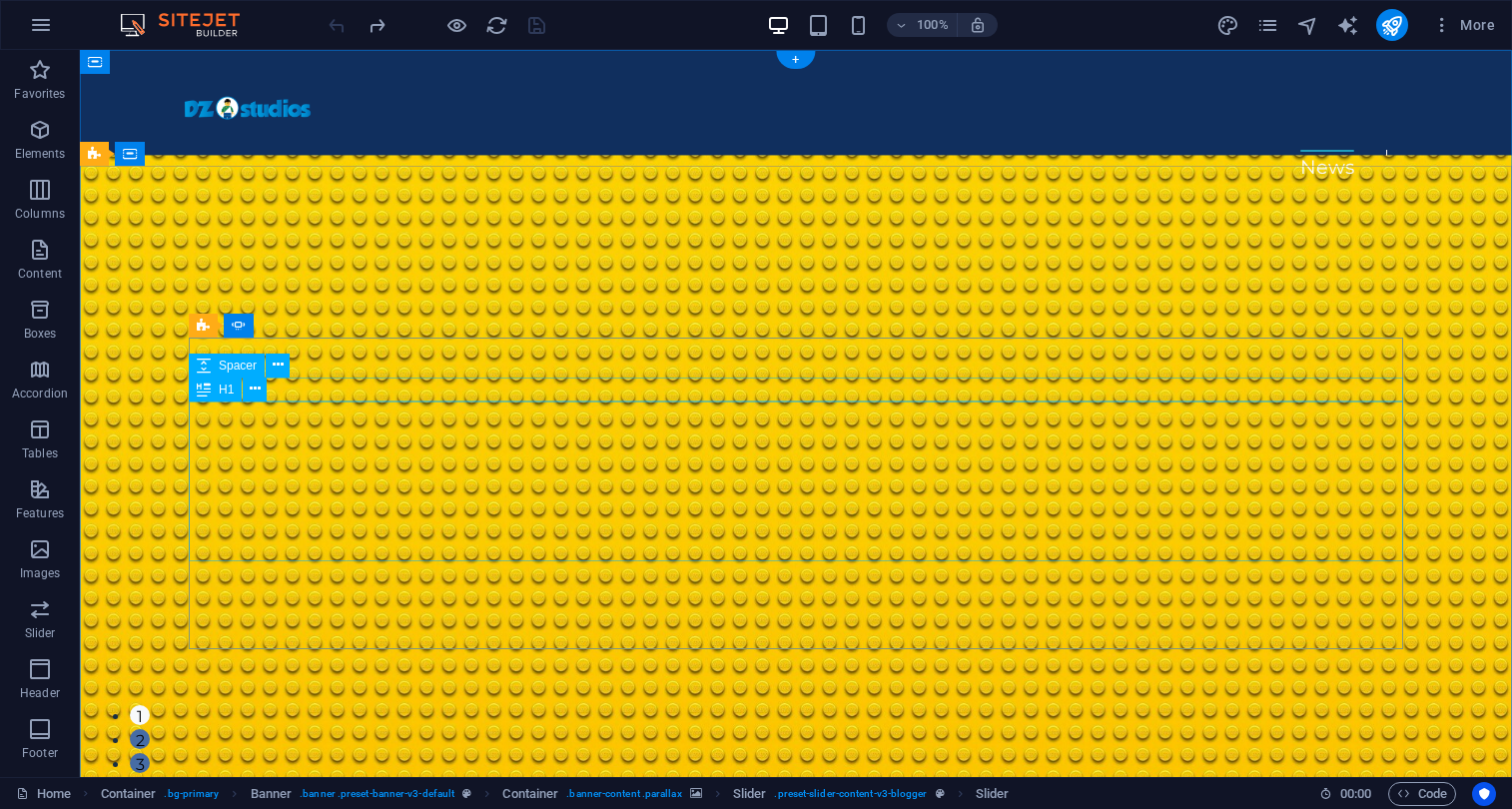 click on "Building dreams, brick by brick" at bounding box center [-418, 1325] 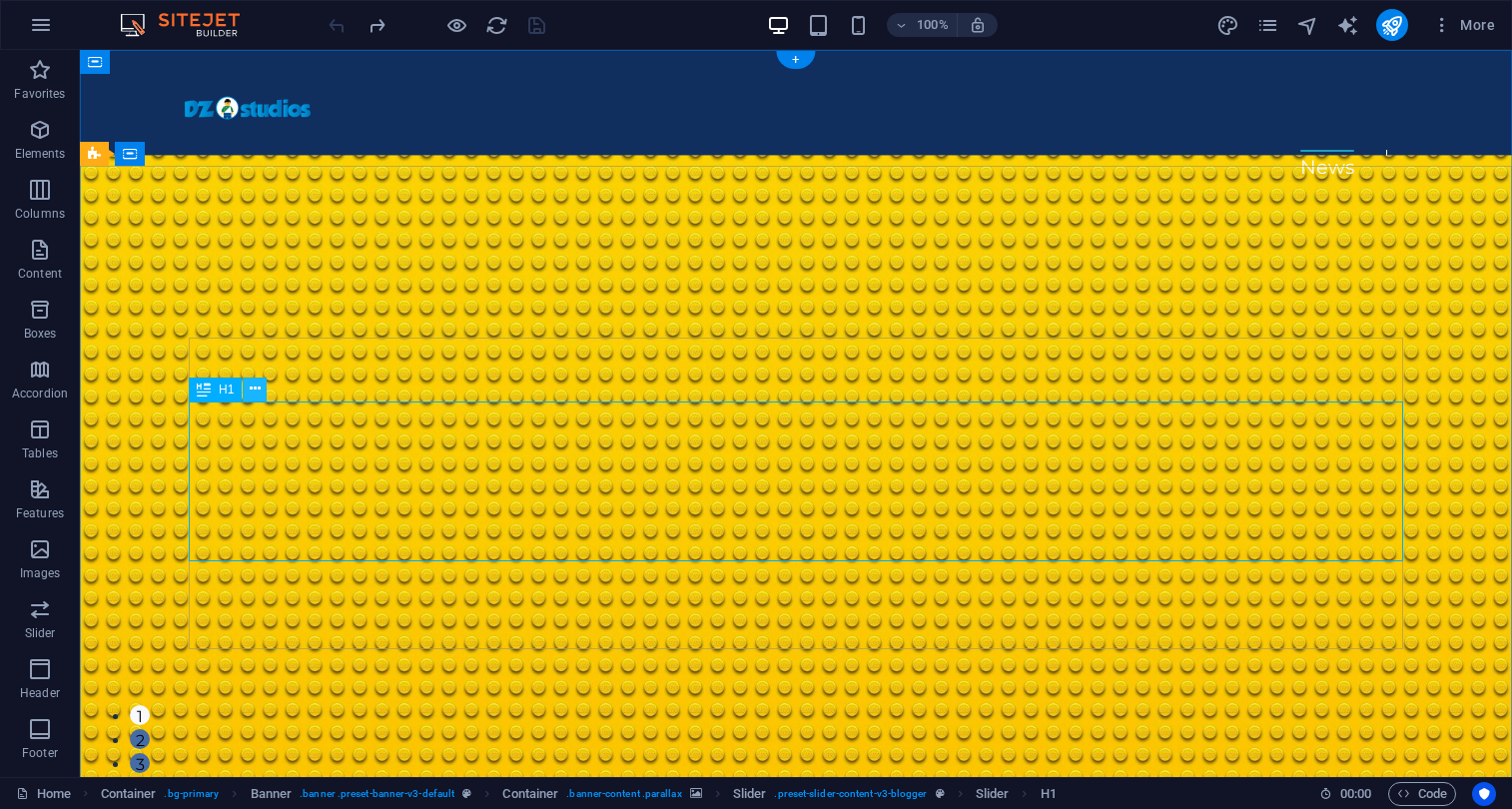 click at bounding box center [255, 389] 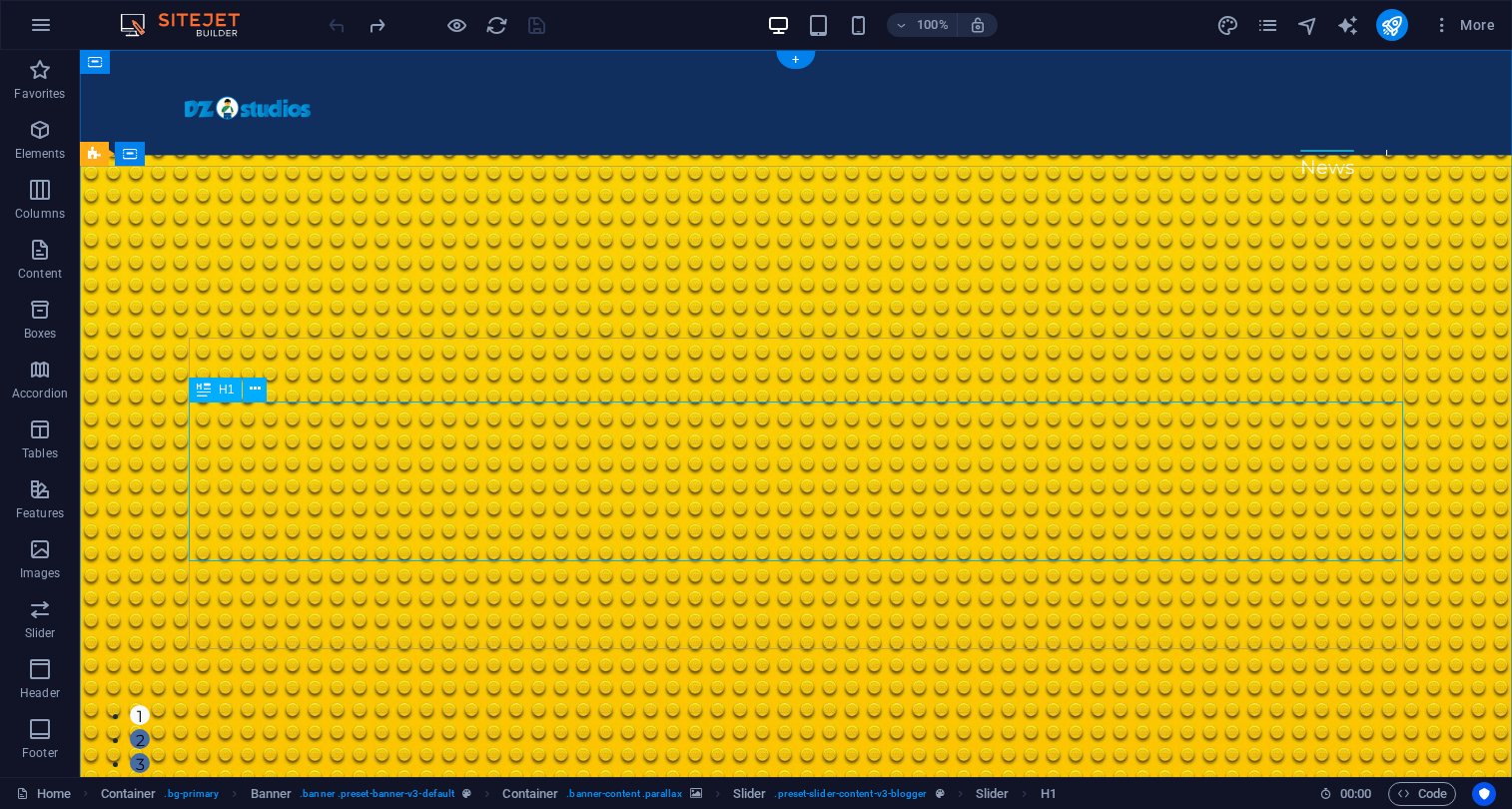 click on "Building dreams, brick by brick" at bounding box center [-418, 1325] 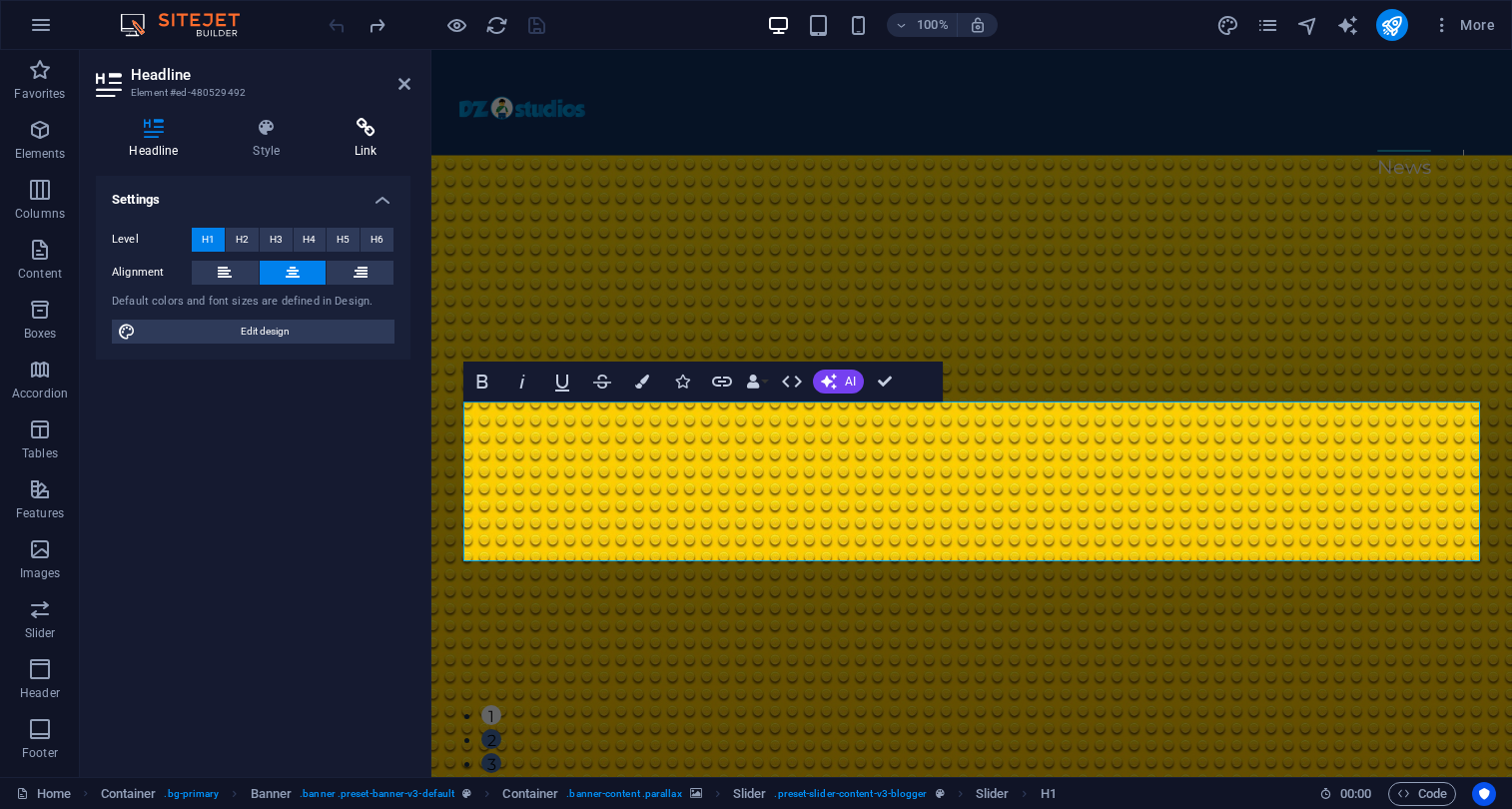 click at bounding box center [366, 128] 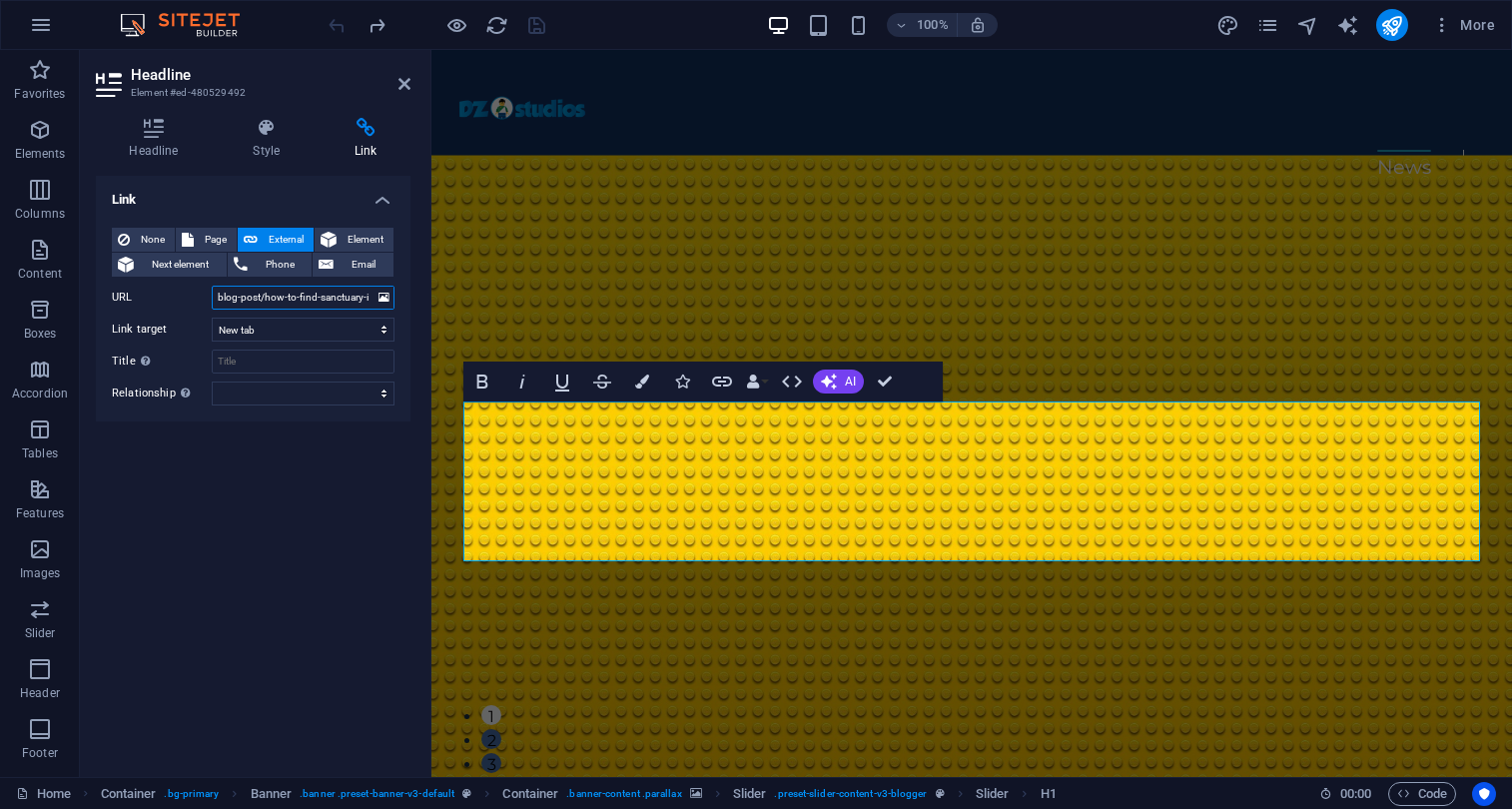 click on "blog-post/how-to-find-sanctuary-in-times-of-chaos" at bounding box center [303, 298] 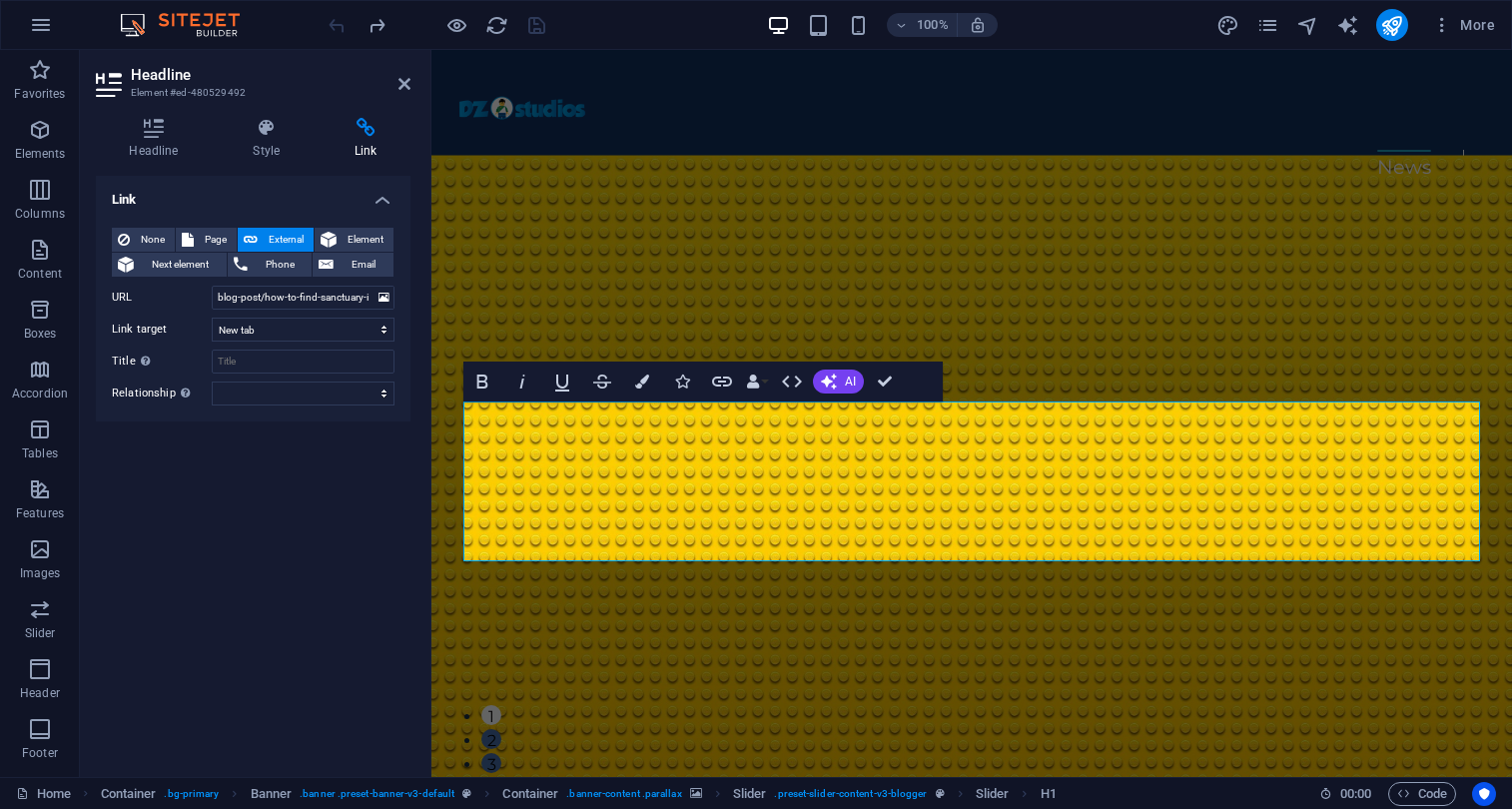 click on "Link None Page External Element Next element Phone Email Page Home About the Author Legal Notice Privacy is the new LEGO Game Boy alredy the BEST set of the year? Home is the new LEGO Game Boy alredy the BEST set of the year? Element
URL blog-post/how-to-find-sanctuary-in-times-of-chaos Phone Email Link target New tab Same tab Overlay Title Additional link description, should not be the same as the link text. The title is most often shown as a tooltip text when the mouse moves over the element. Leave empty if uncertain. Relationship Sets the  relationship of this link to the link target . For example, the value "nofollow" instructs search engines not to follow the link. Can be left empty. alternate author bookmark external help license next nofollow noreferrer noopener prev tag" at bounding box center [253, 468] 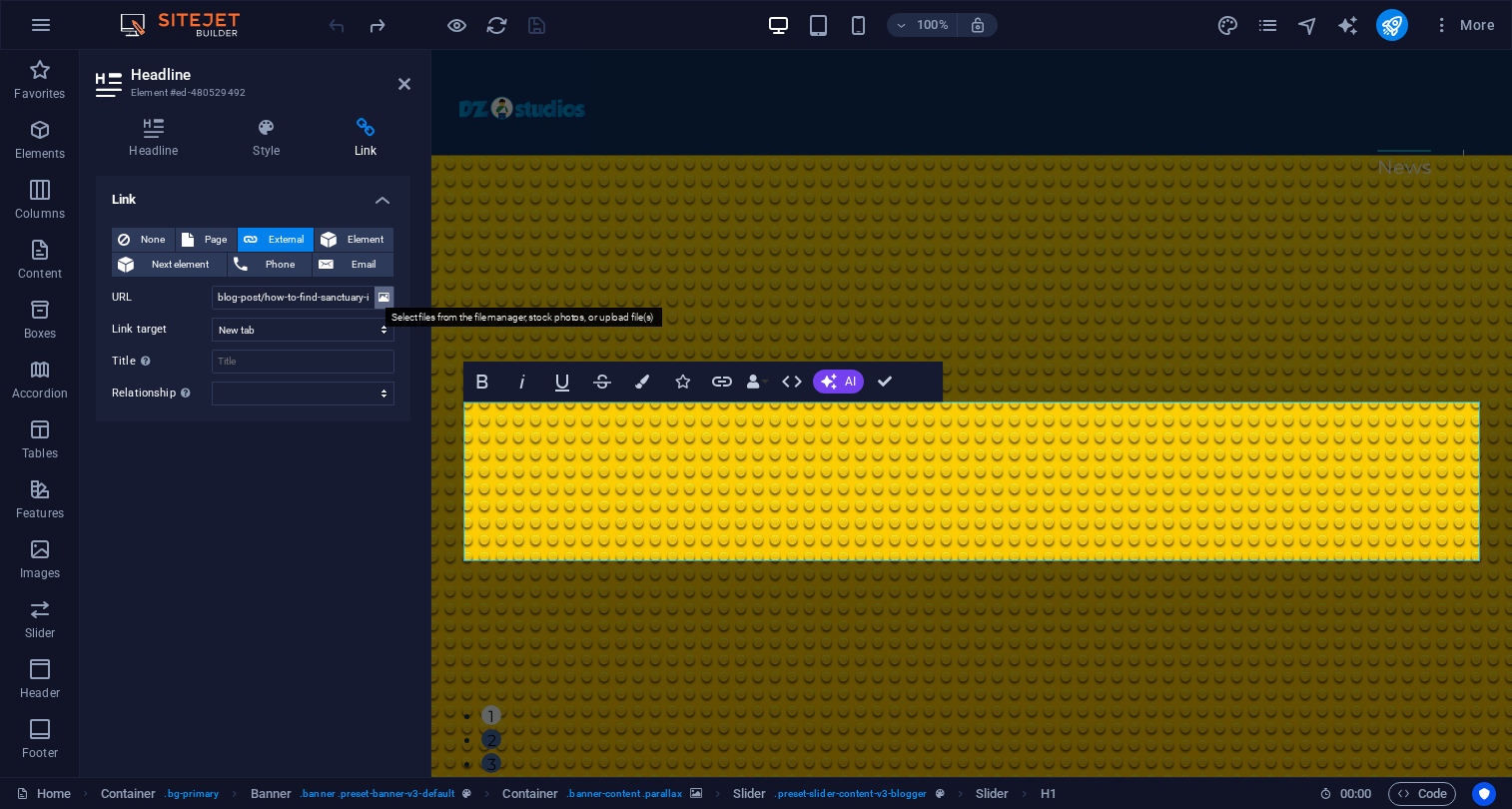 click at bounding box center [383, 298] 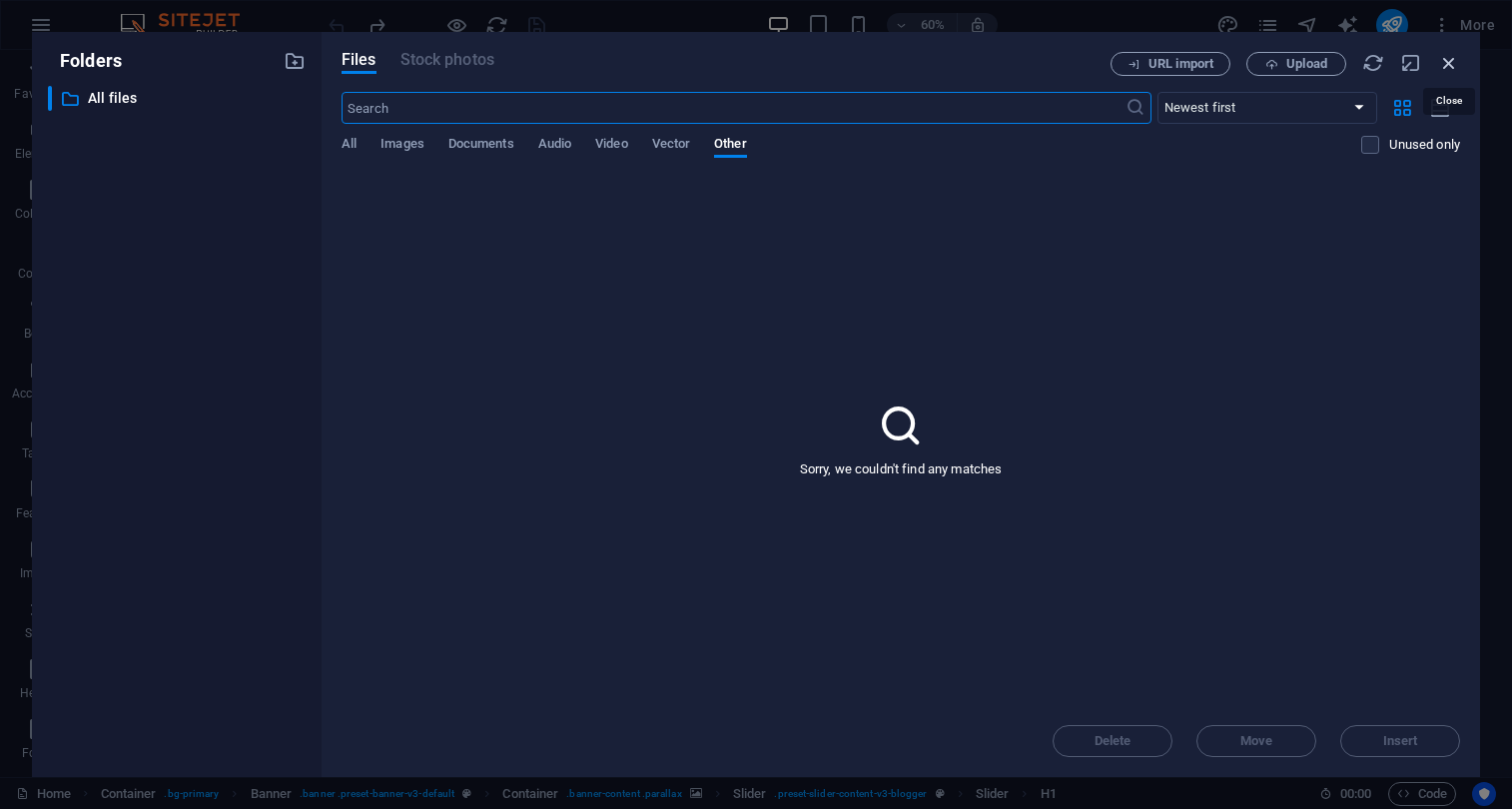 click at bounding box center (1449, 63) 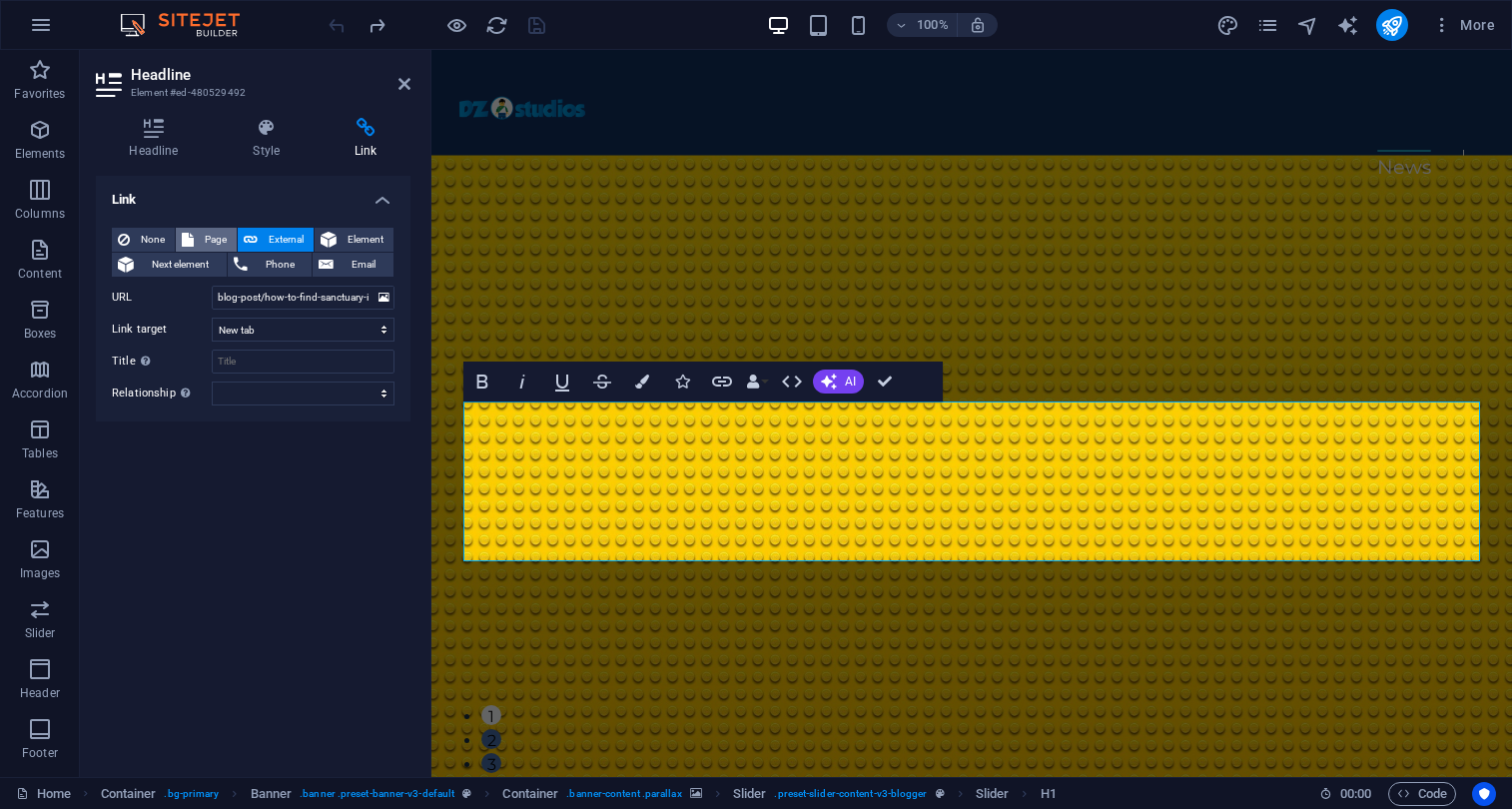 click on "Page" at bounding box center (215, 240) 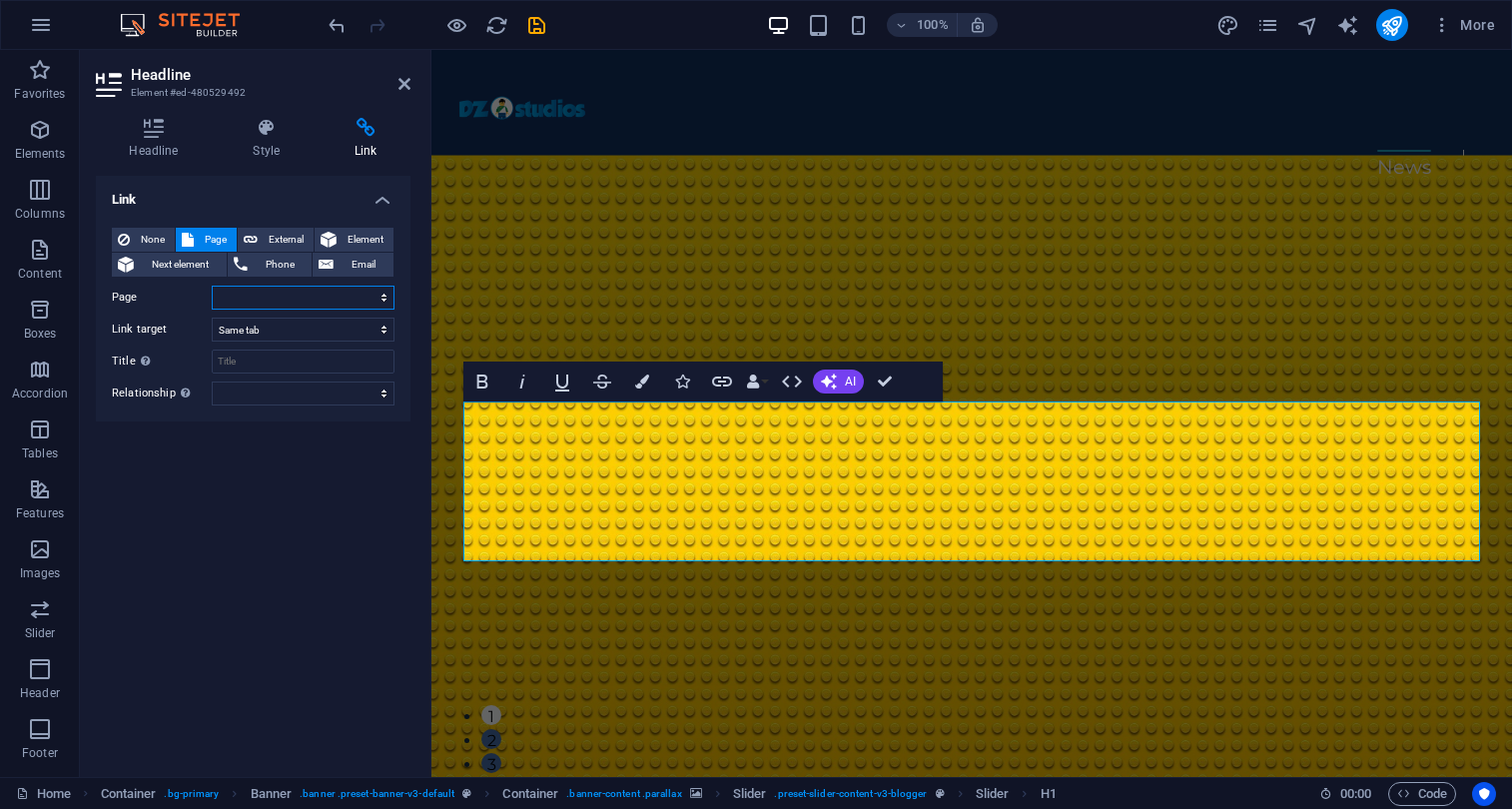 select on "4" 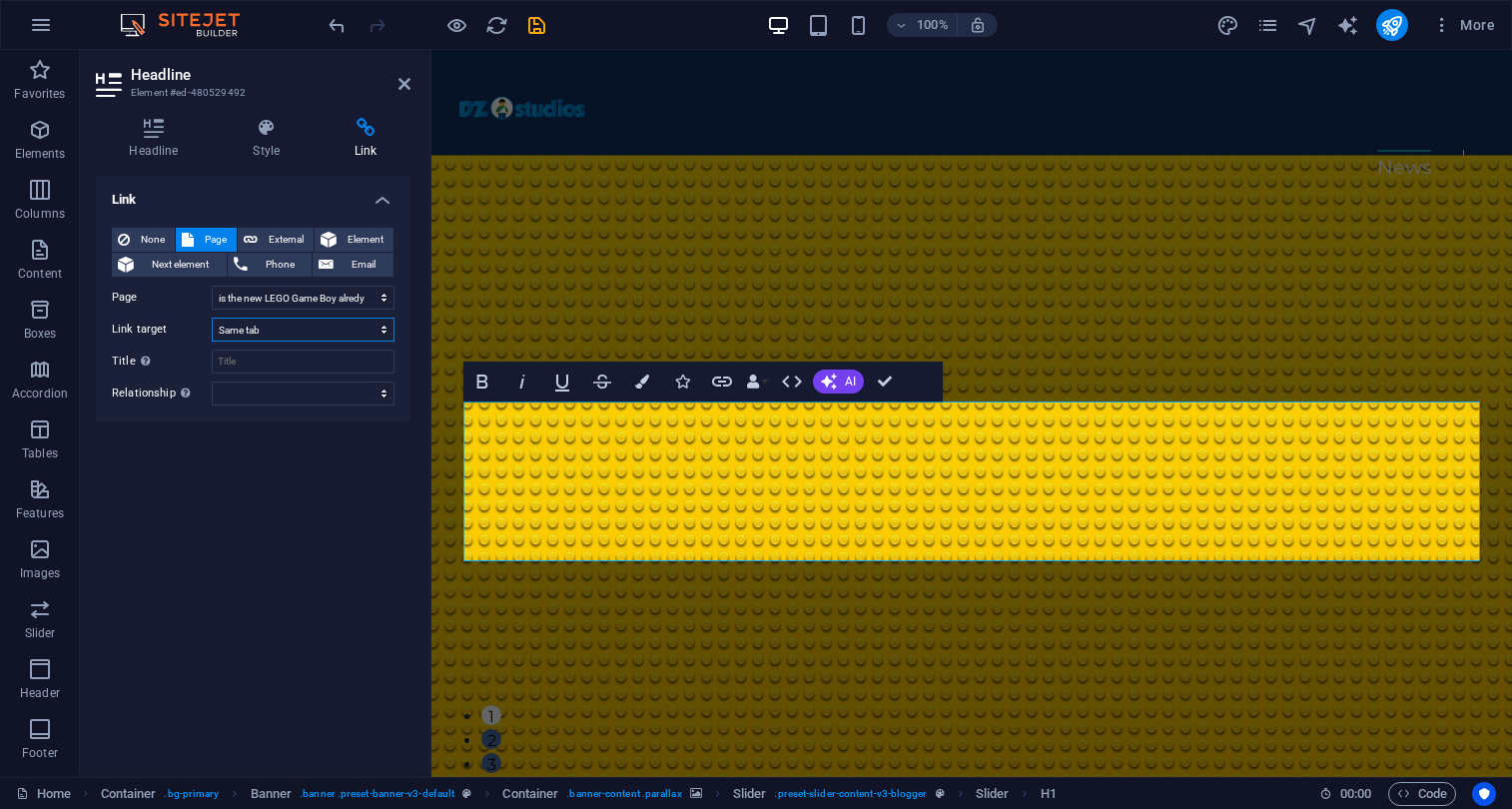 select on "blank" 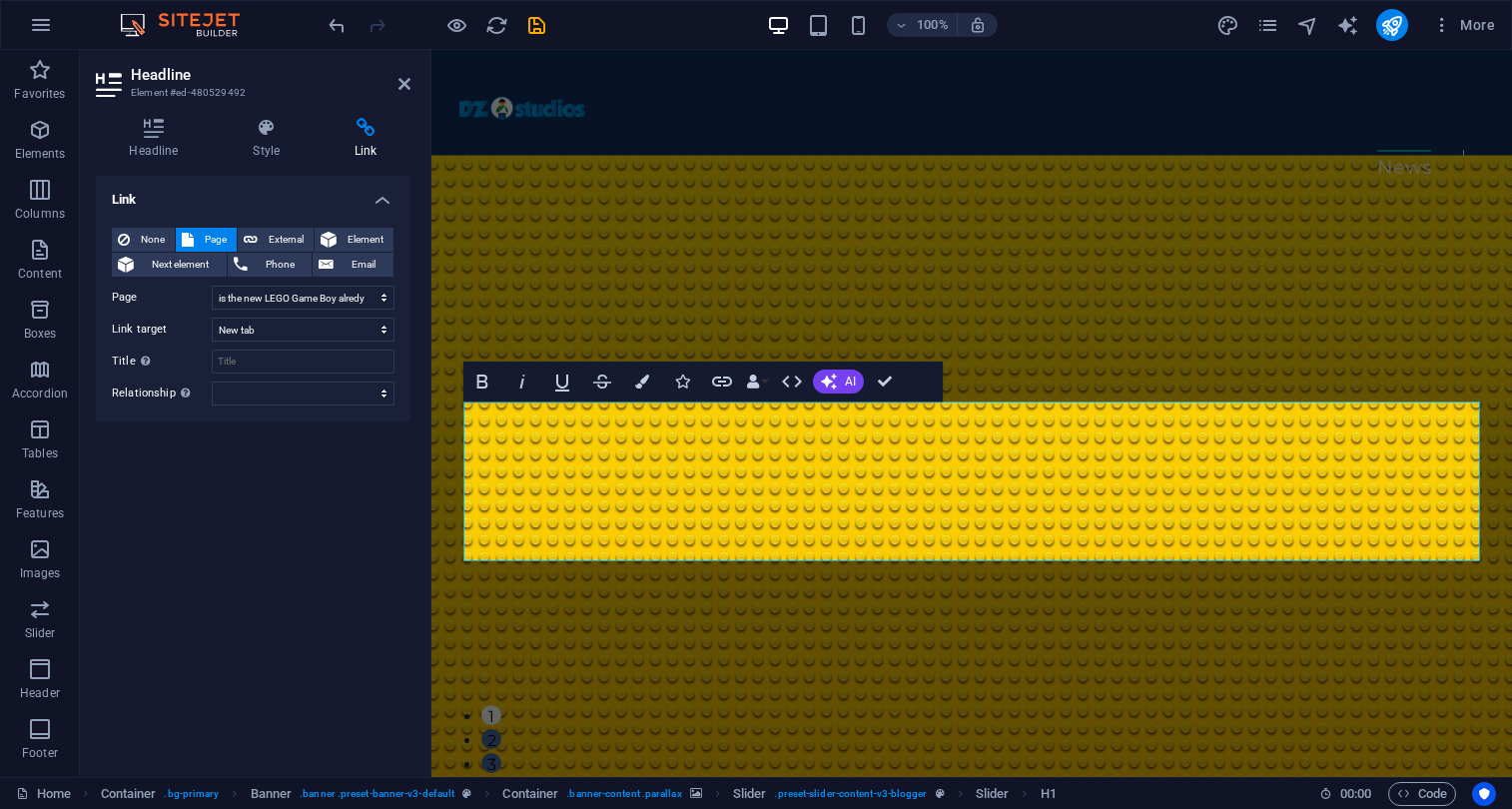 click at bounding box center (972, 496) 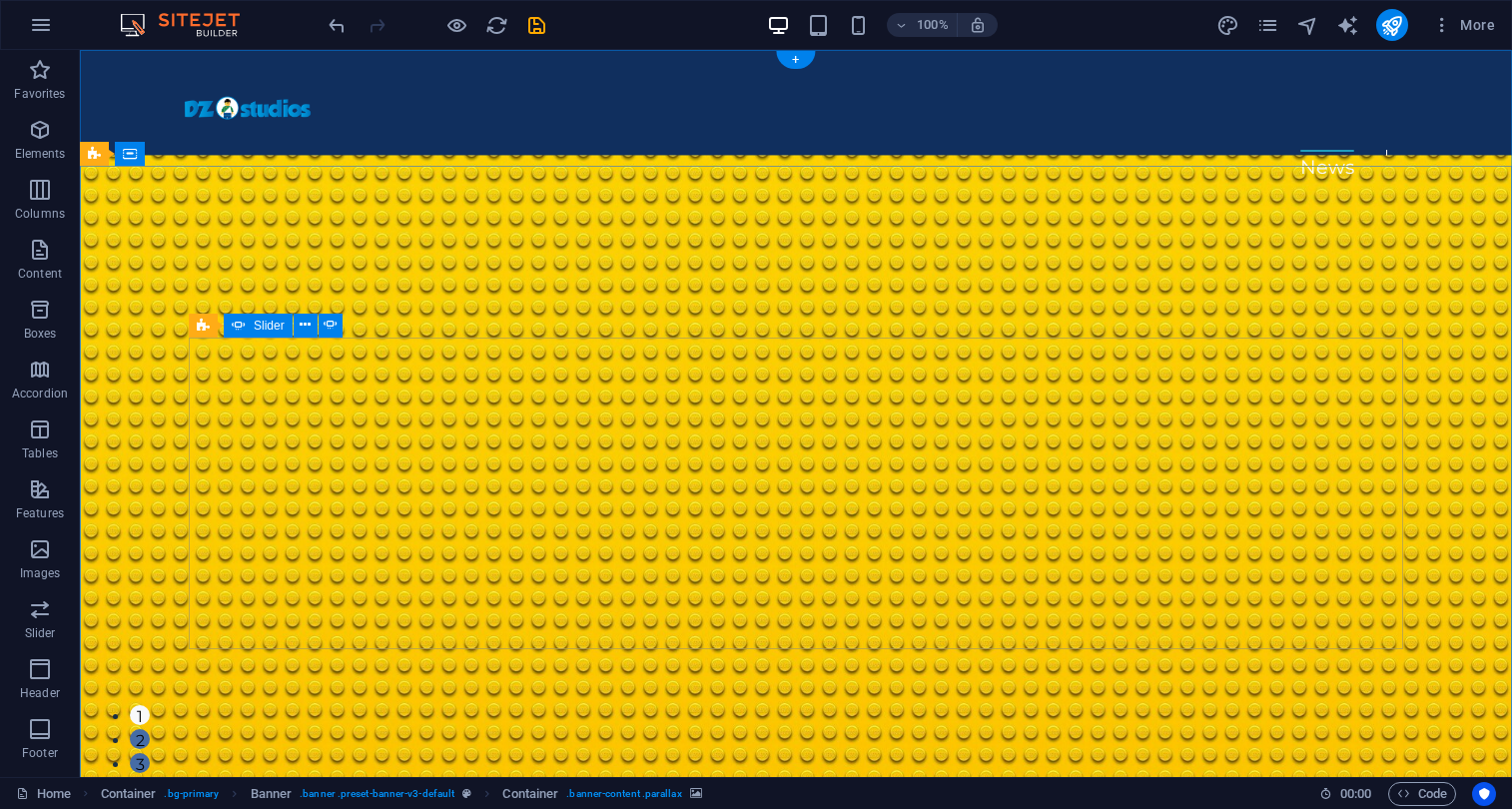 click on "2" at bounding box center [140, 739] 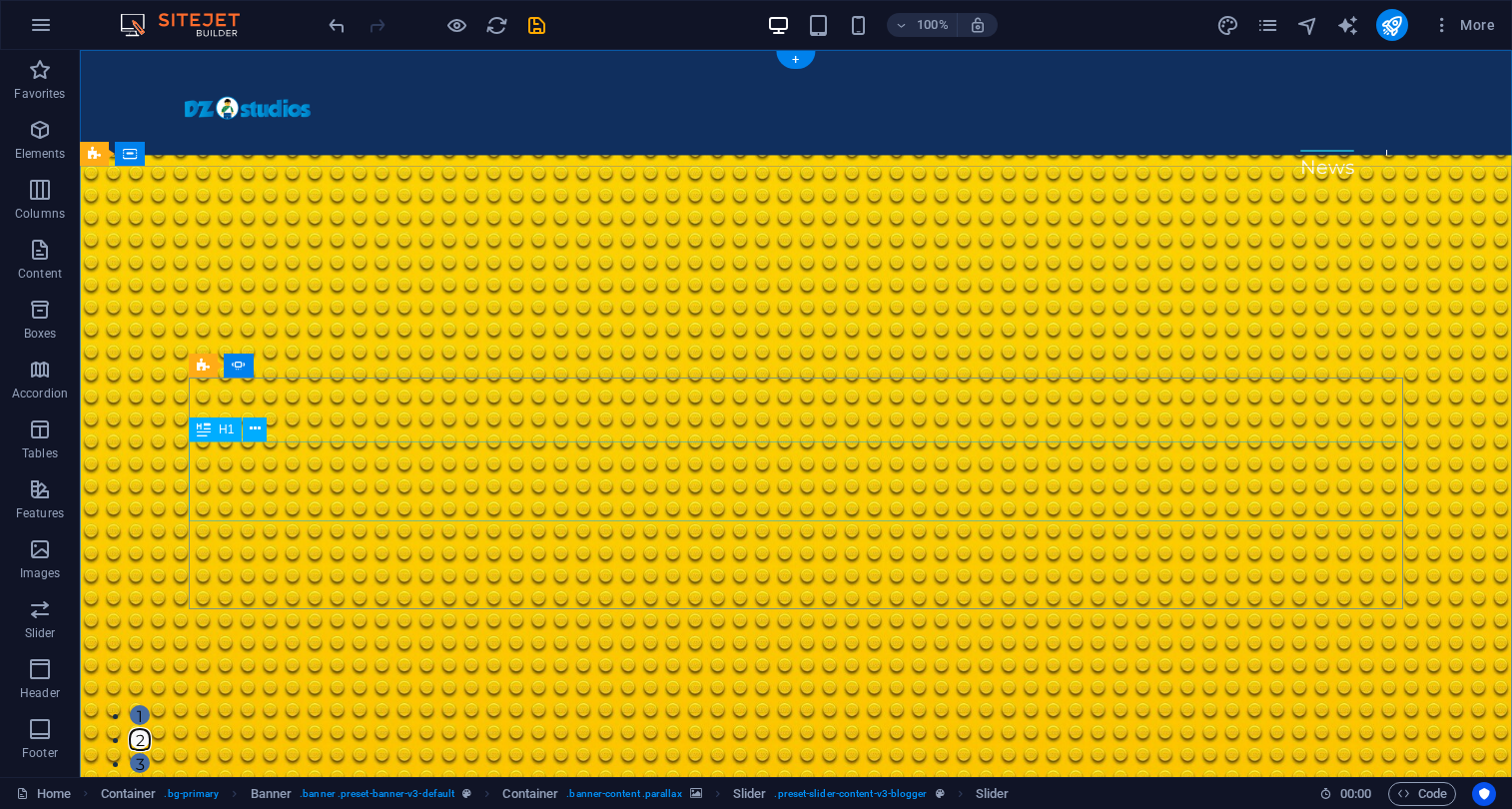 click on "Dream it, Build it" at bounding box center (-1633, 1597) 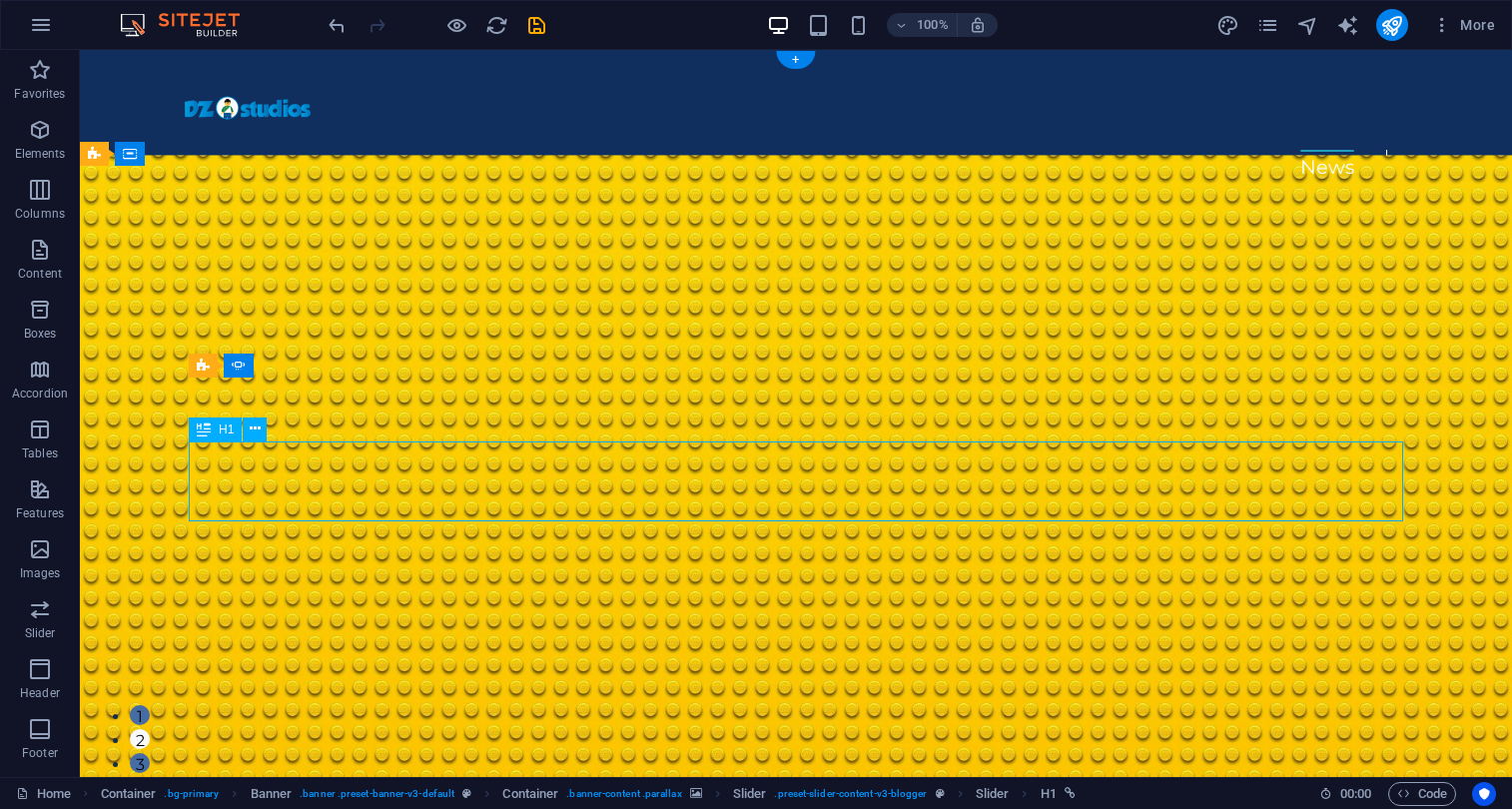 click on "Dream it, Build it" at bounding box center [-1633, 1597] 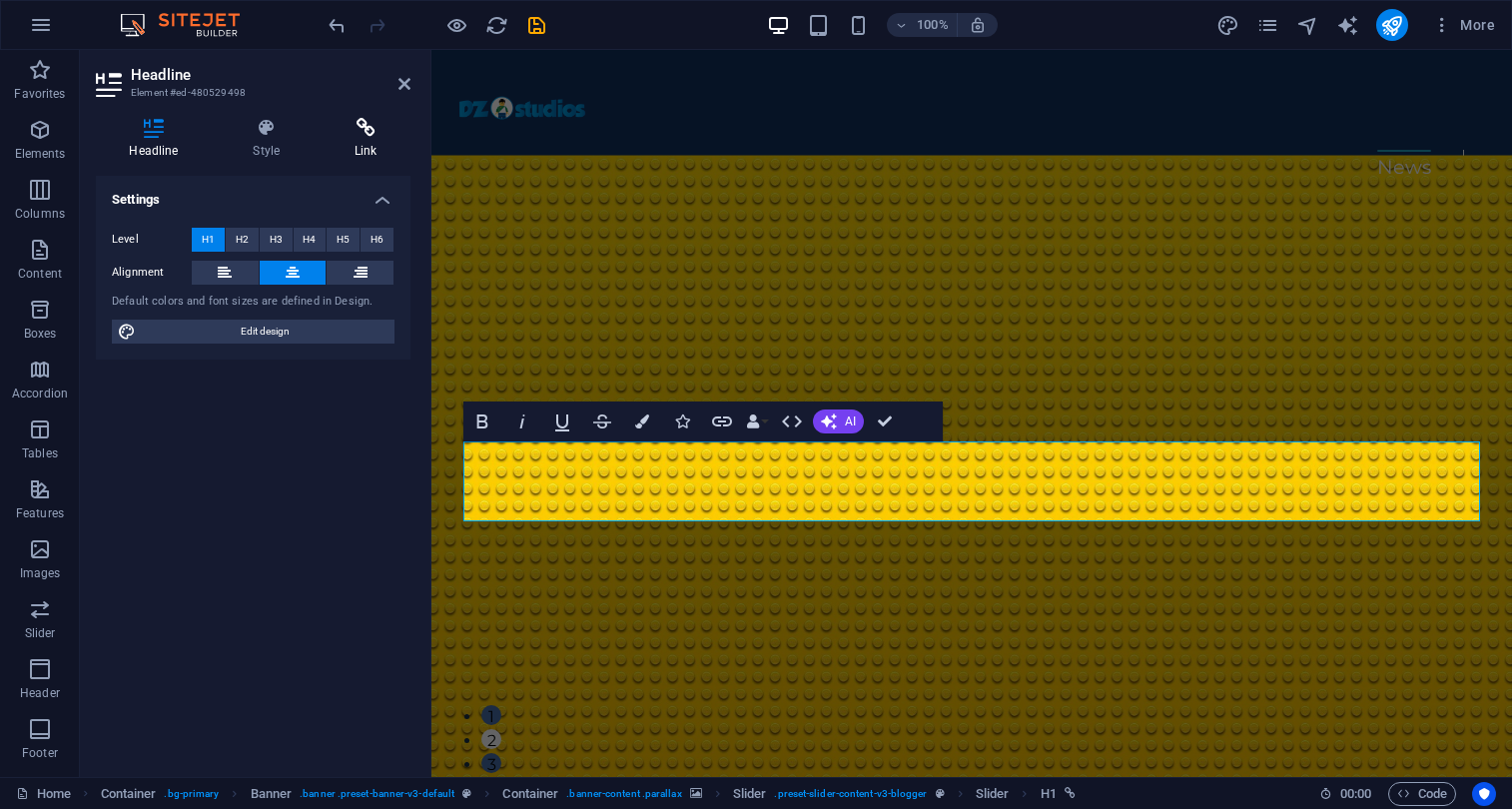click at bounding box center [366, 128] 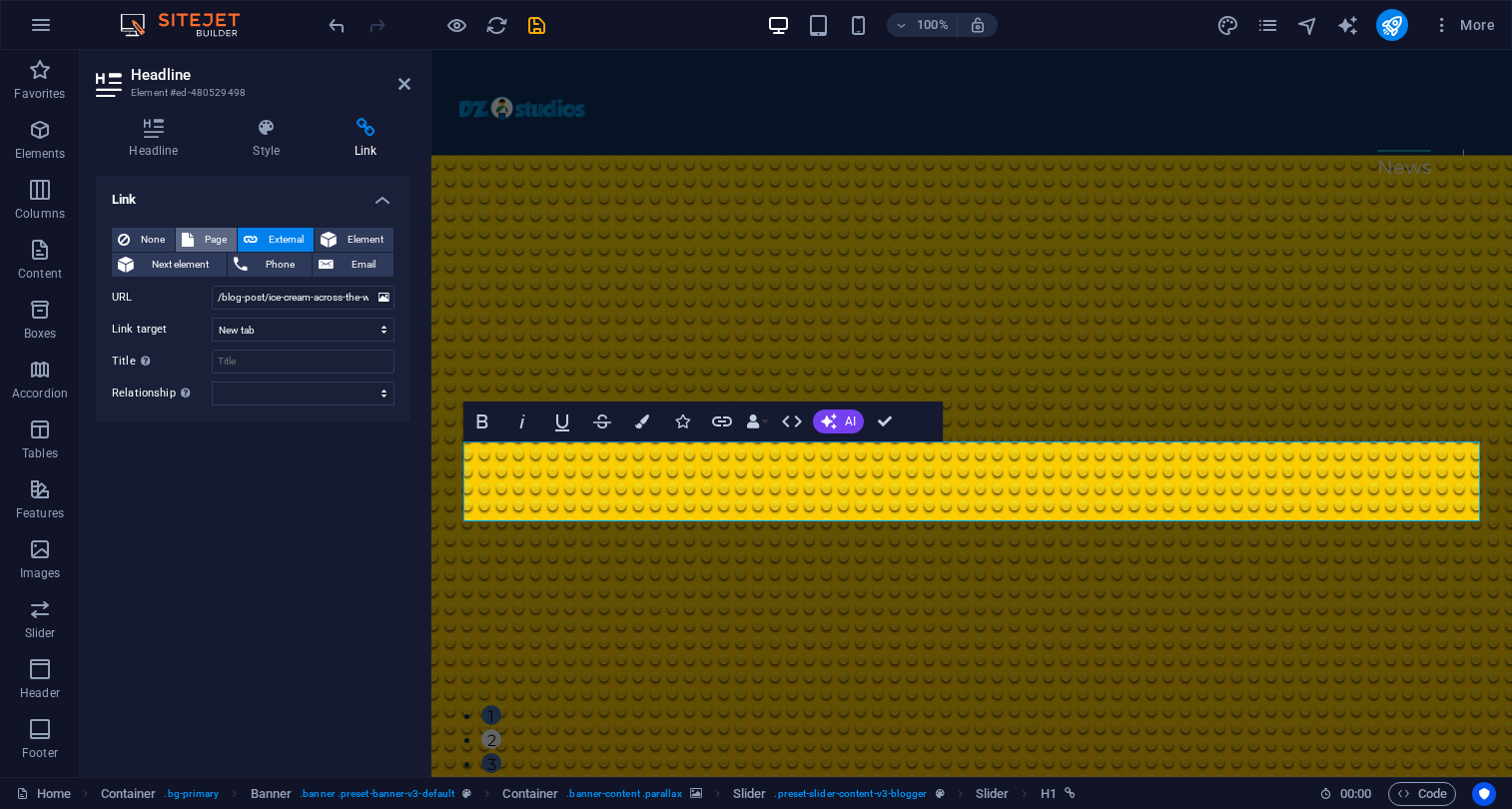 click on "Page" at bounding box center [215, 240] 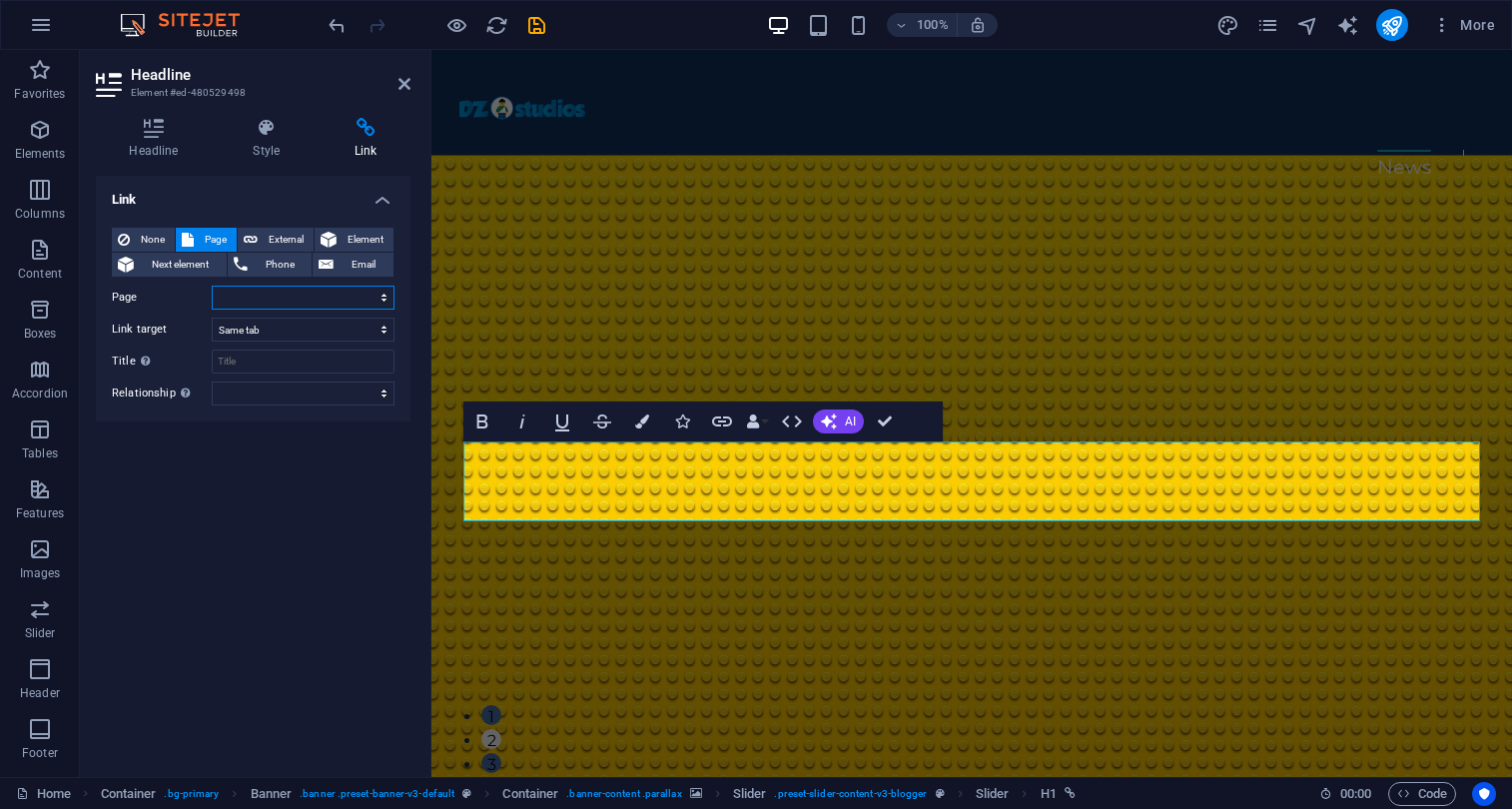 select on "5" 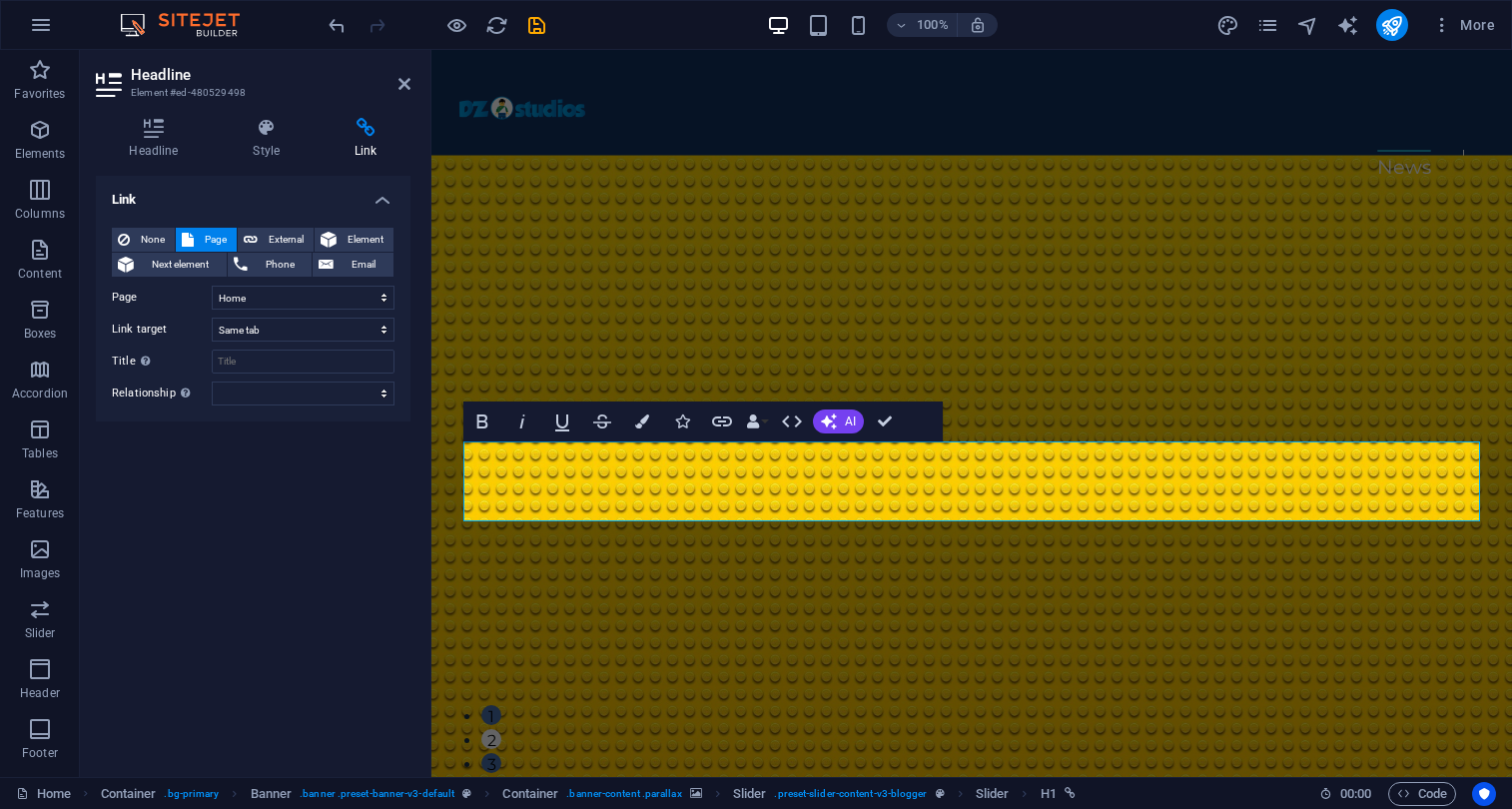 click at bounding box center [972, 496] 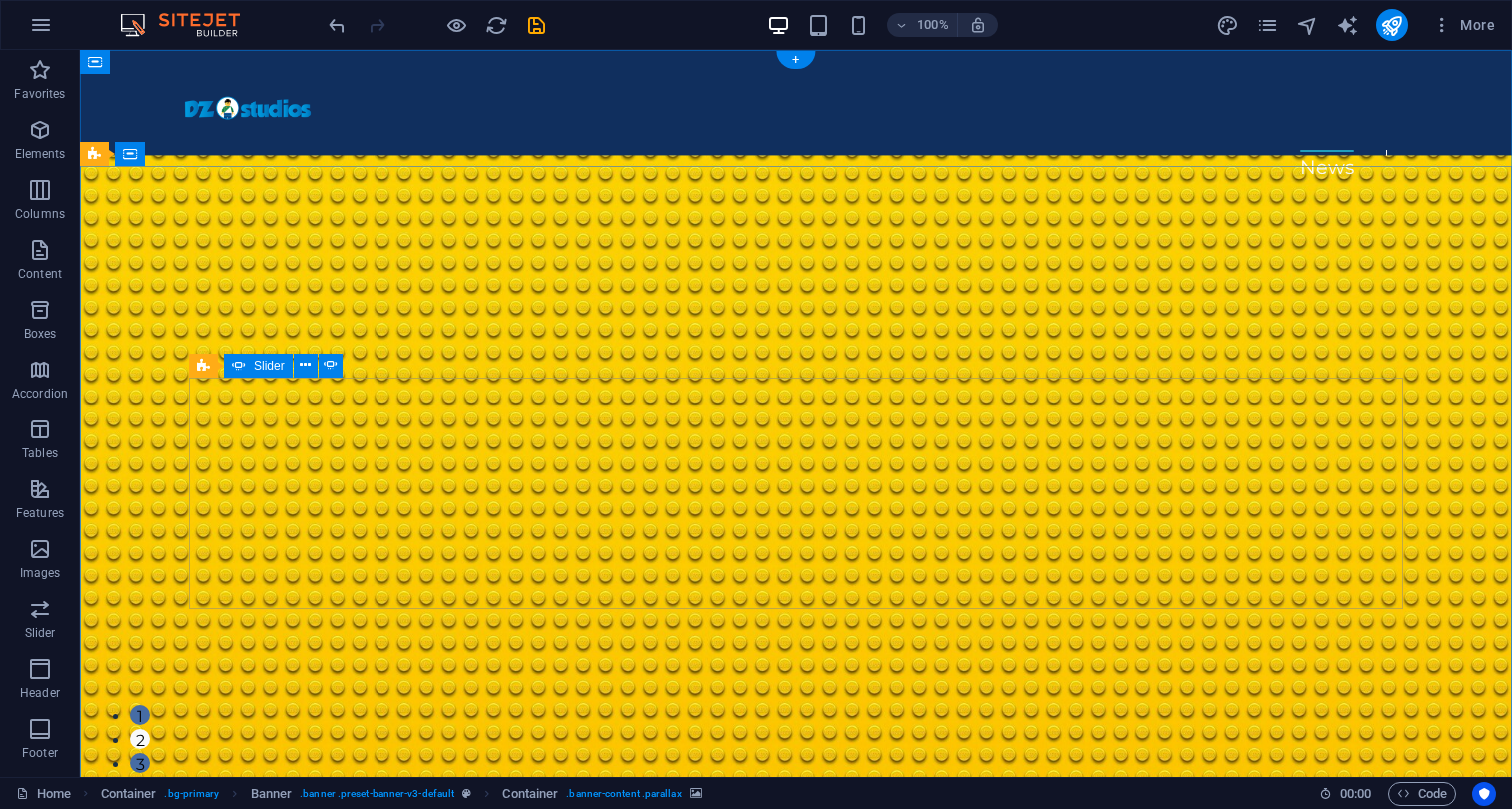 click on "3" at bounding box center [140, 763] 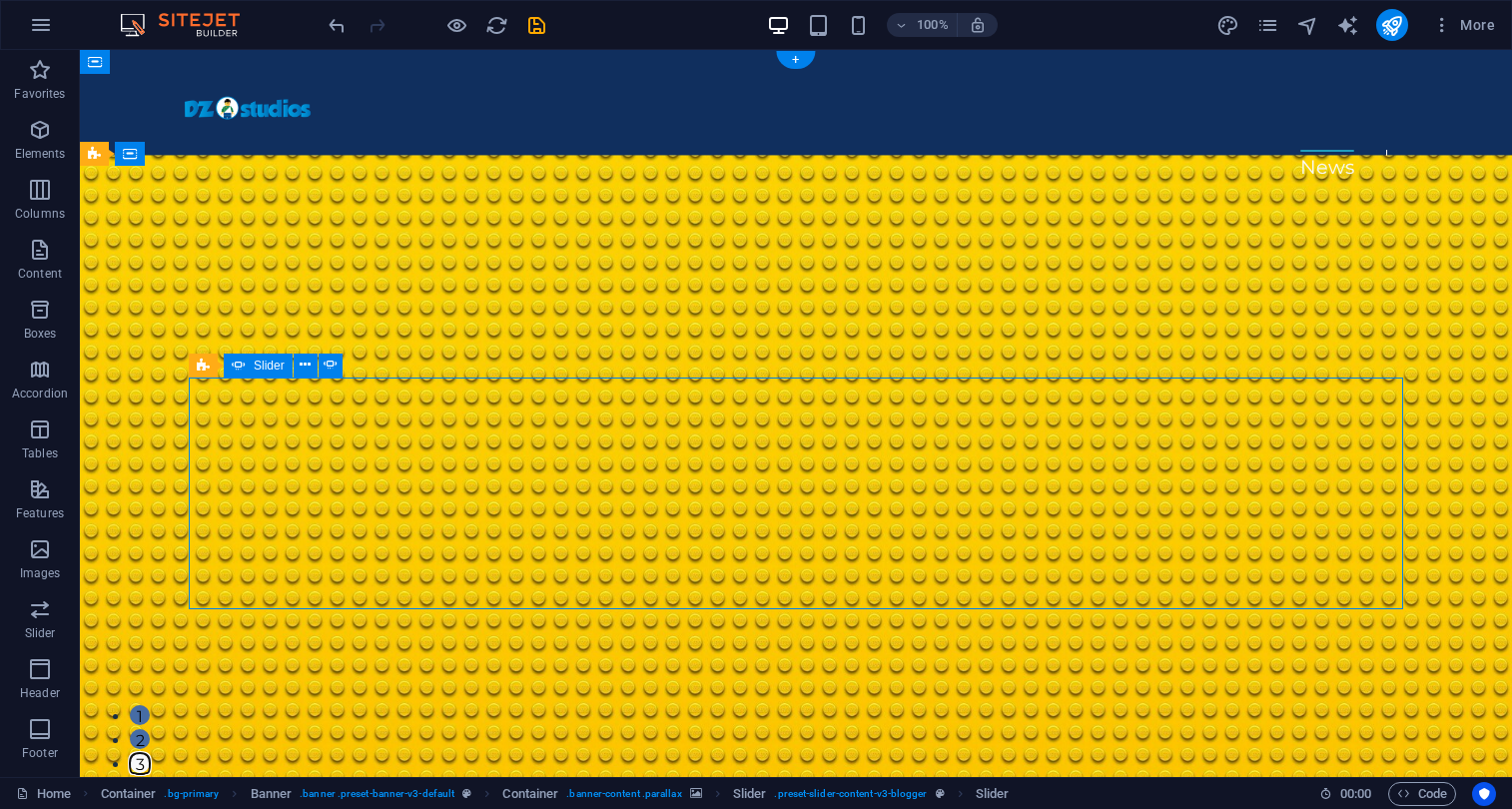 click on "TECHNOLOGY The latest LEGO NEWS ADVENTURE Building dreams, brick by brick TRAVEL Dream it, Build it TECHNOLOGY The latest LEGO NEWS ADVENTURE Building dreams, brick by brick 1 2 3" at bounding box center (796, 1066) 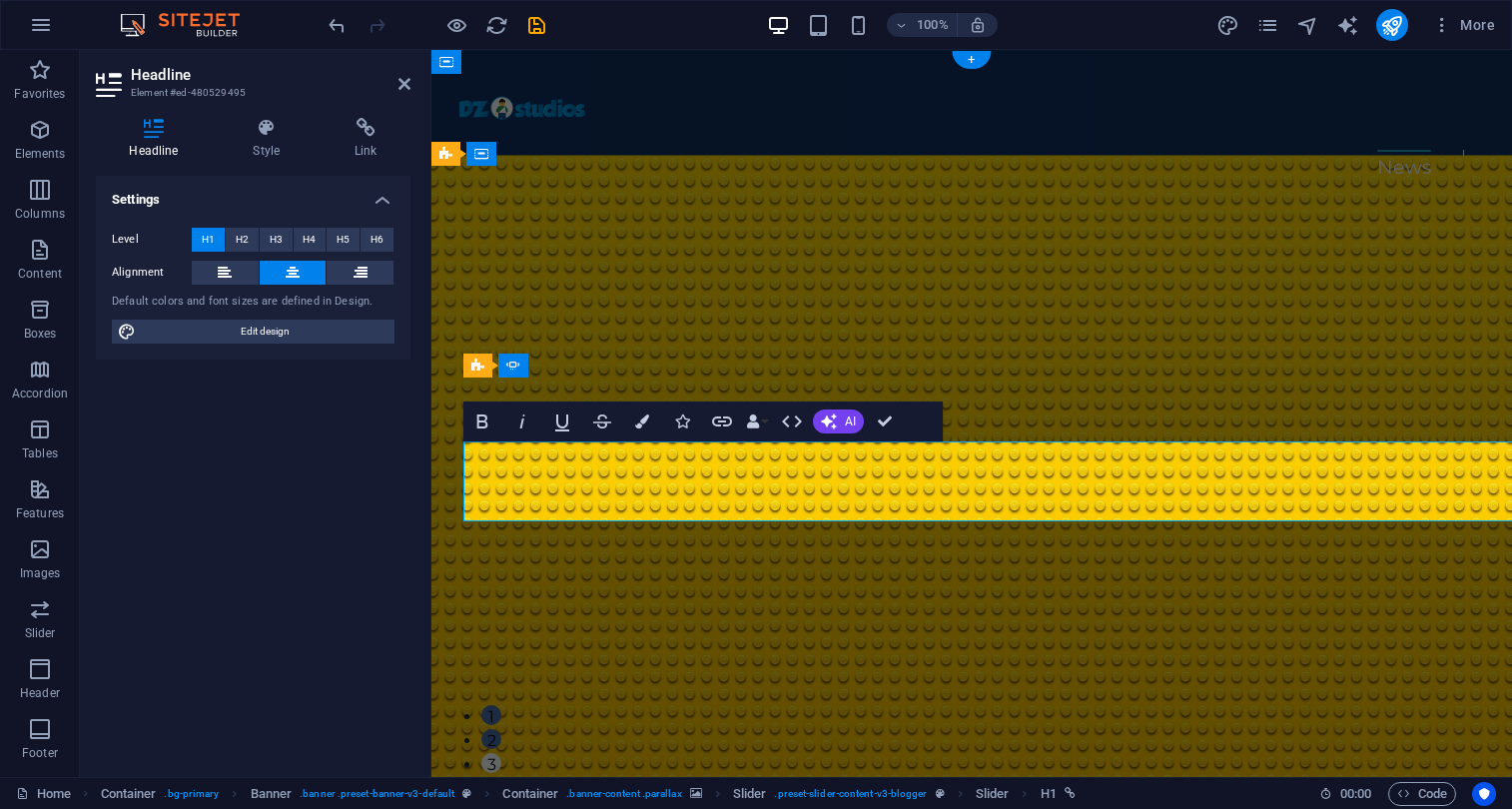 click on "The latest LEGO NEWS" at bounding box center (-2573, 1829) 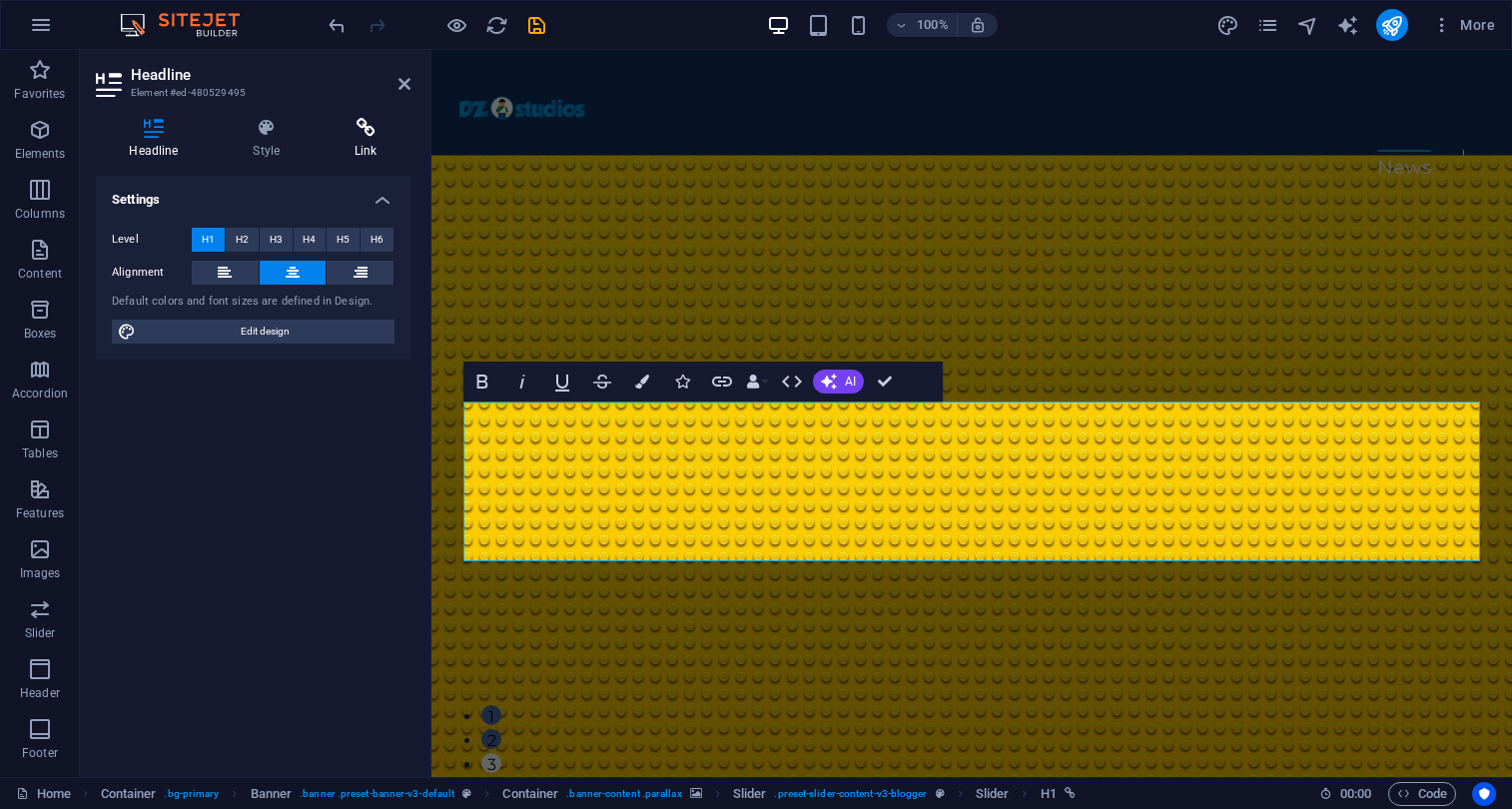 click on "Link" at bounding box center (366, 139) 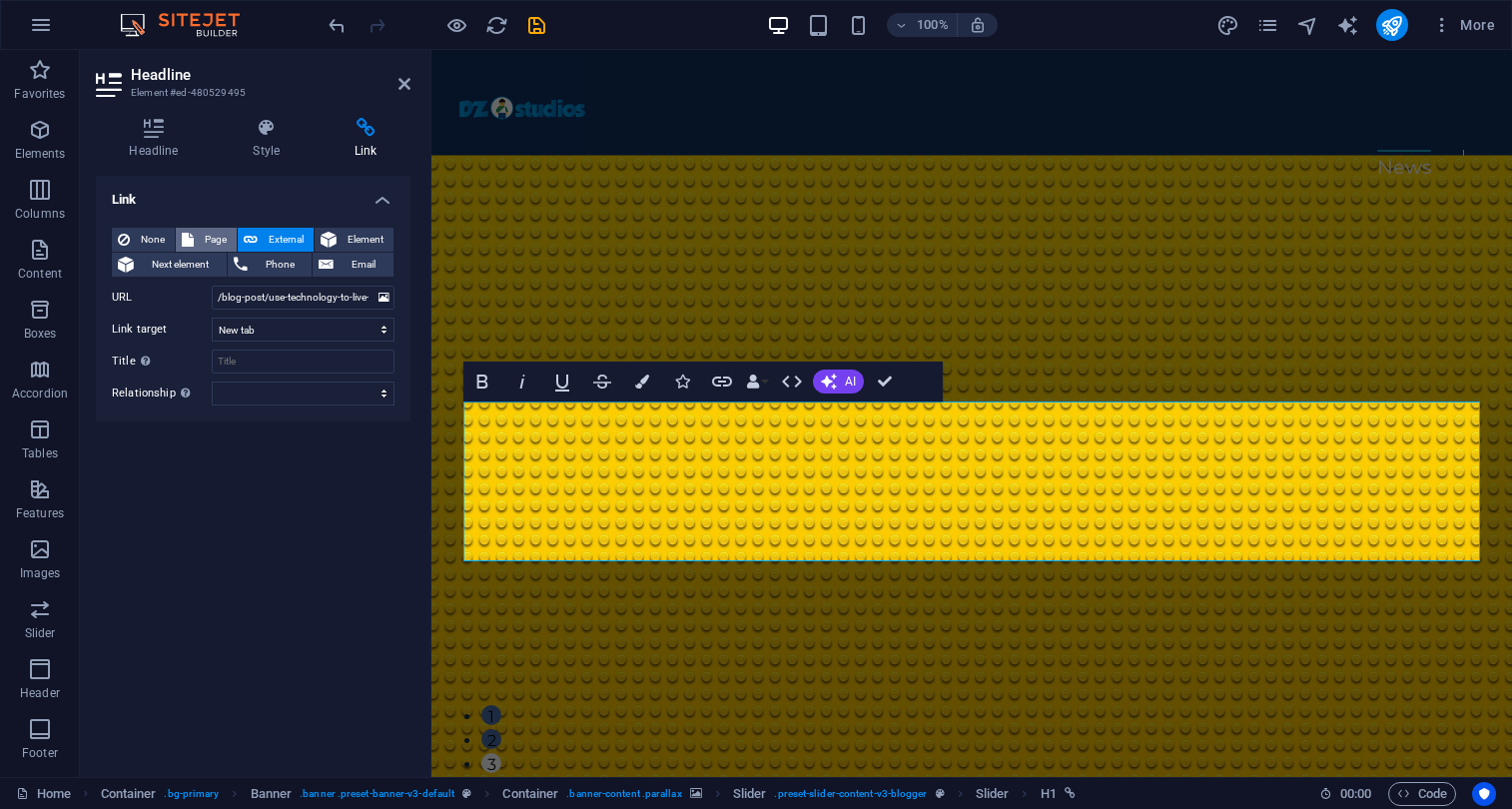 click on "Page" at bounding box center [215, 240] 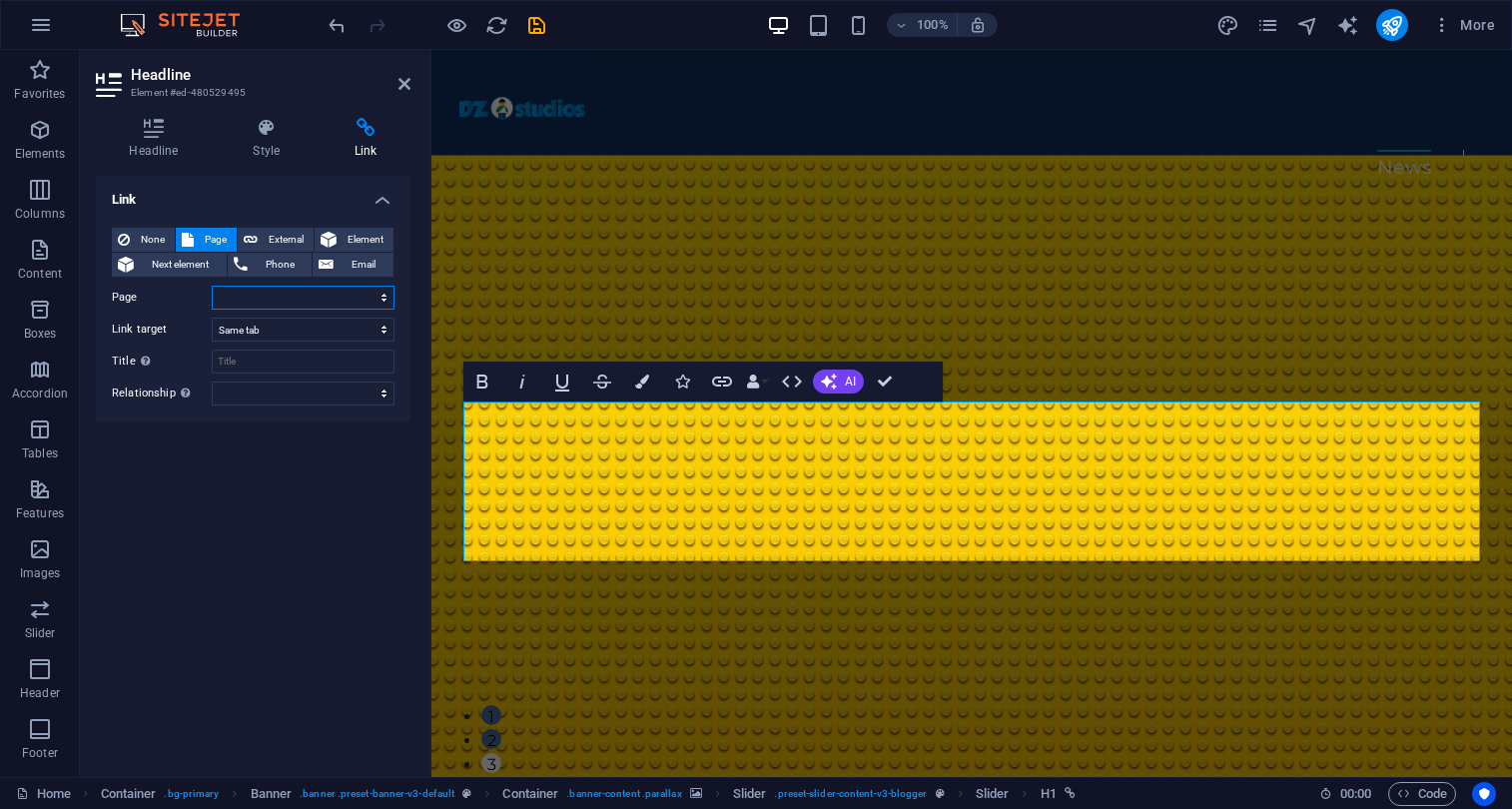 select on "0" 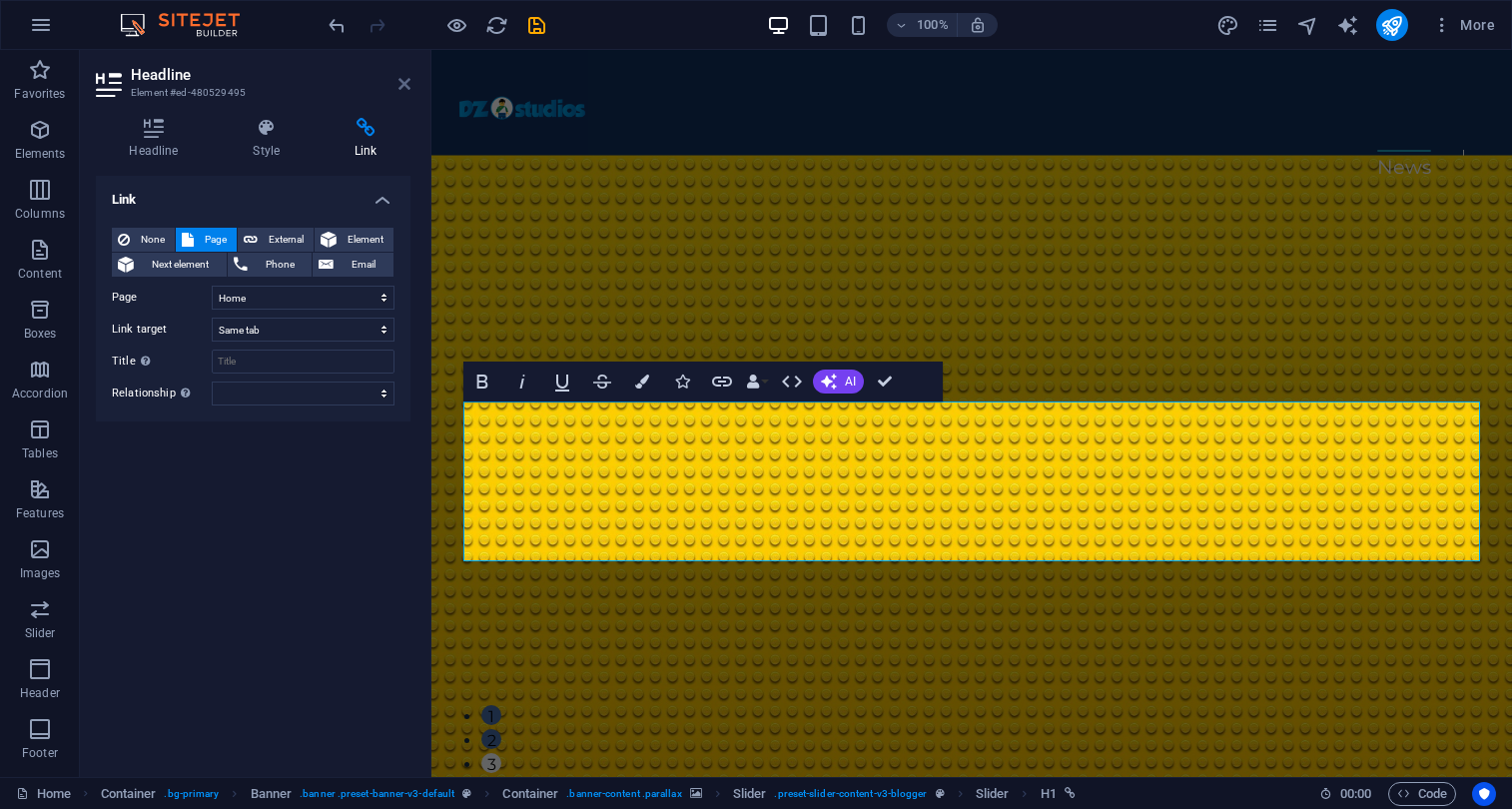 click at bounding box center [404, 84] 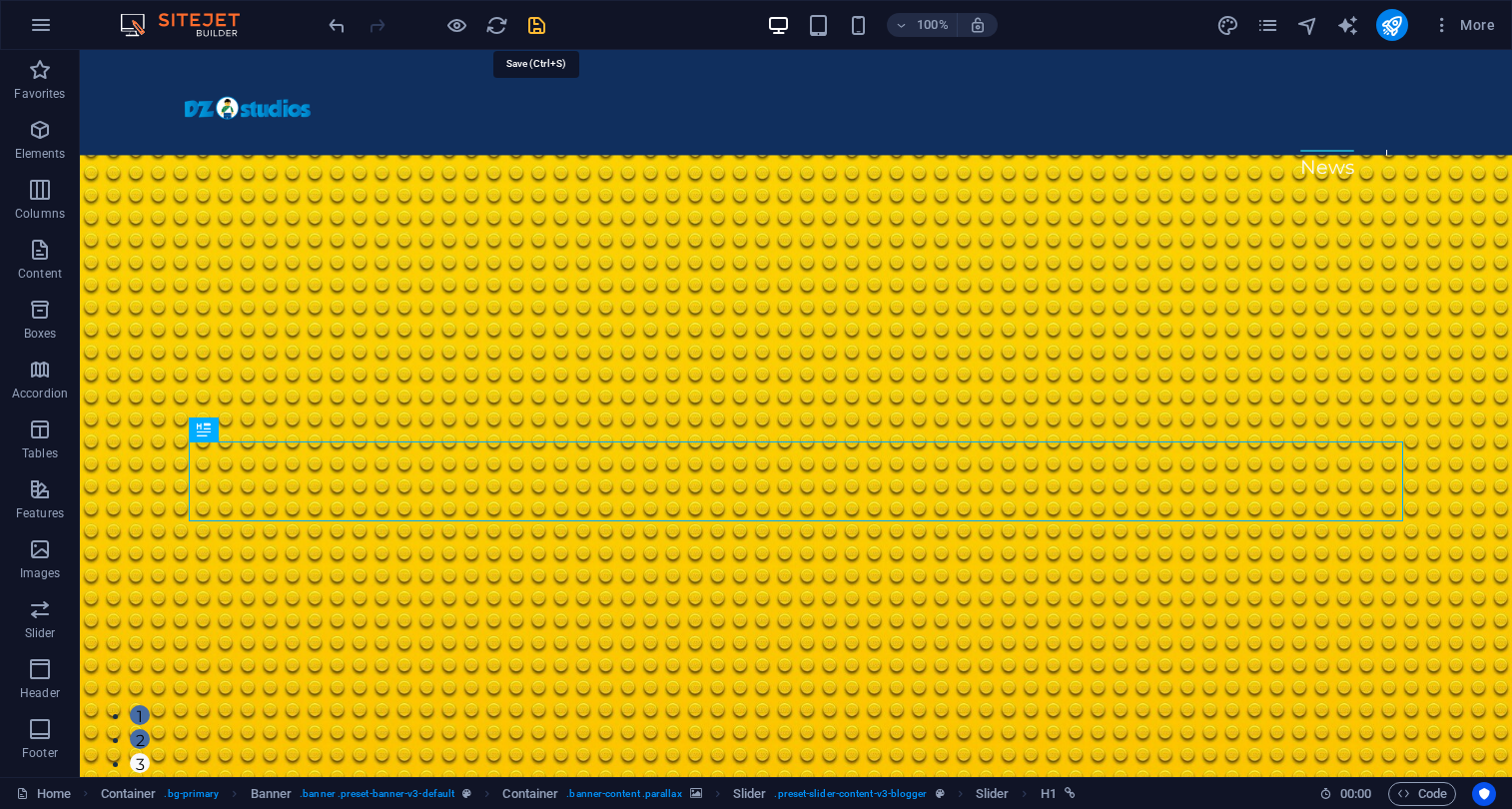 click at bounding box center (536, 25) 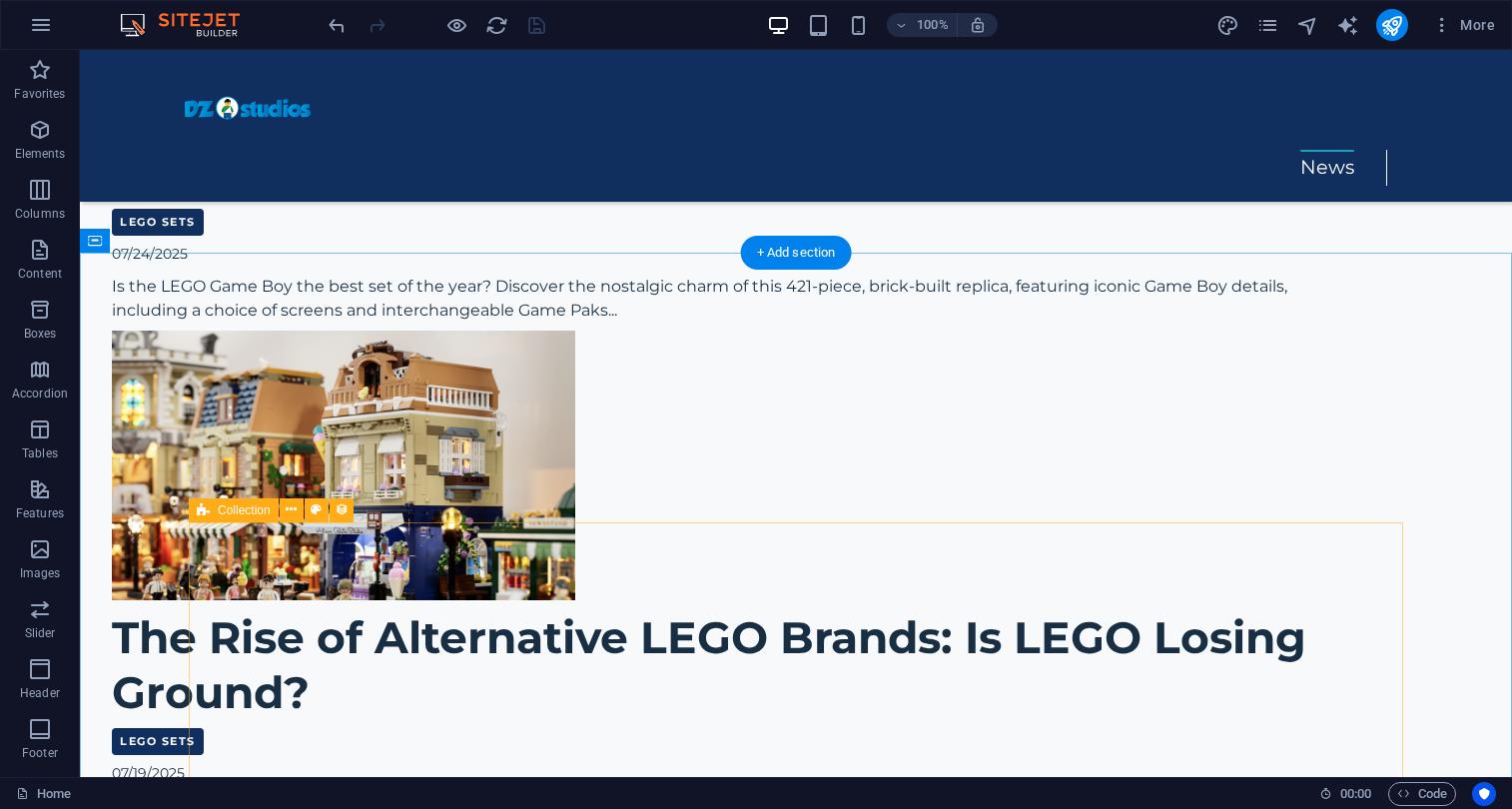 scroll, scrollTop: 1925, scrollLeft: 0, axis: vertical 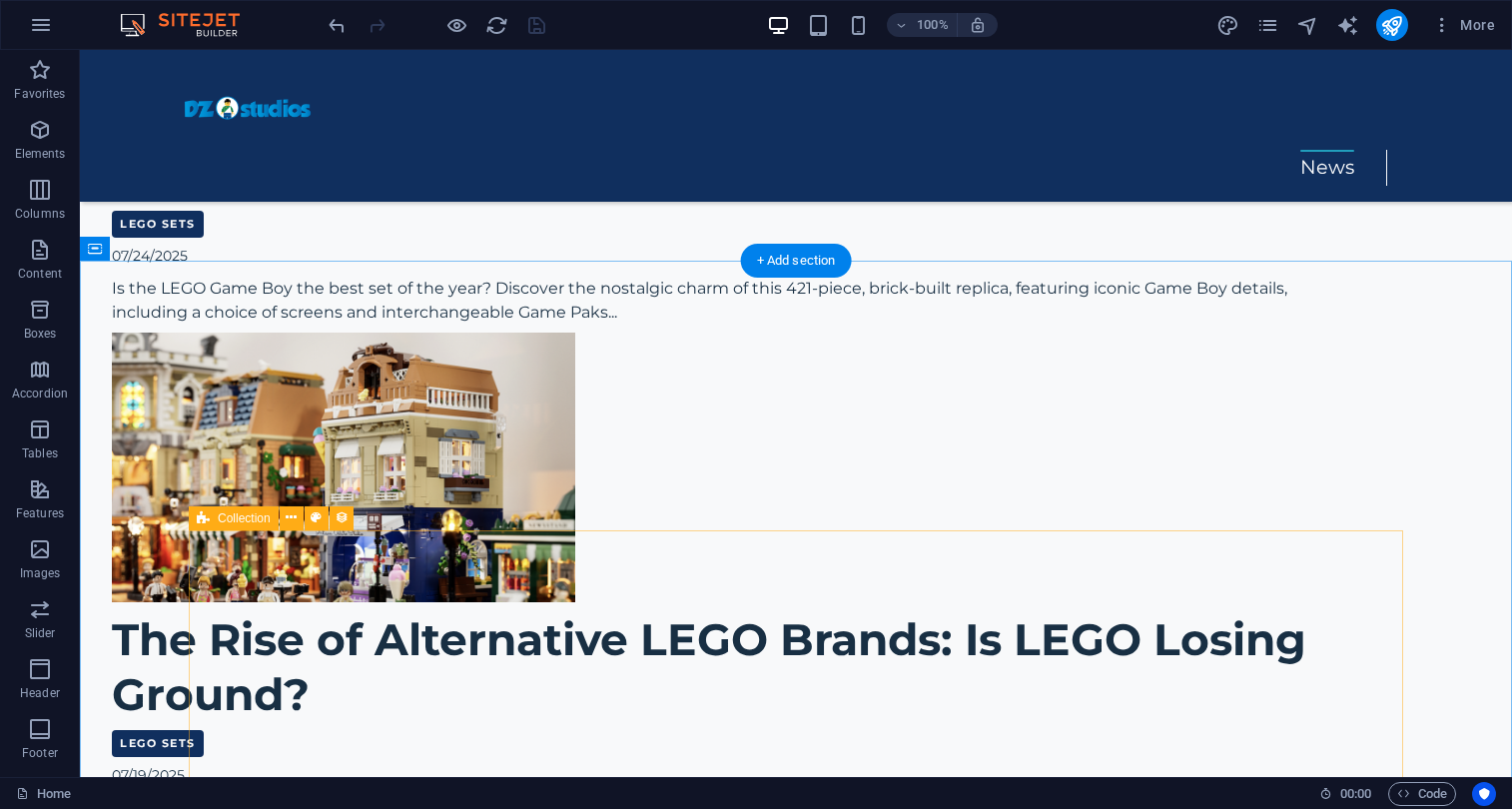 click on "Technology POSTED ON December 9, 2024 LEGO has just released a new set, the LEGO Chewbacca™ 75371, and it's a  big disappointment .
The set is priced at  $200 ,
but it  only  contains 2319 pieces. That's a  very high price per piece ,
and it's  not  worth it for what you get.
Previous Next" at bounding box center [796, 1576] 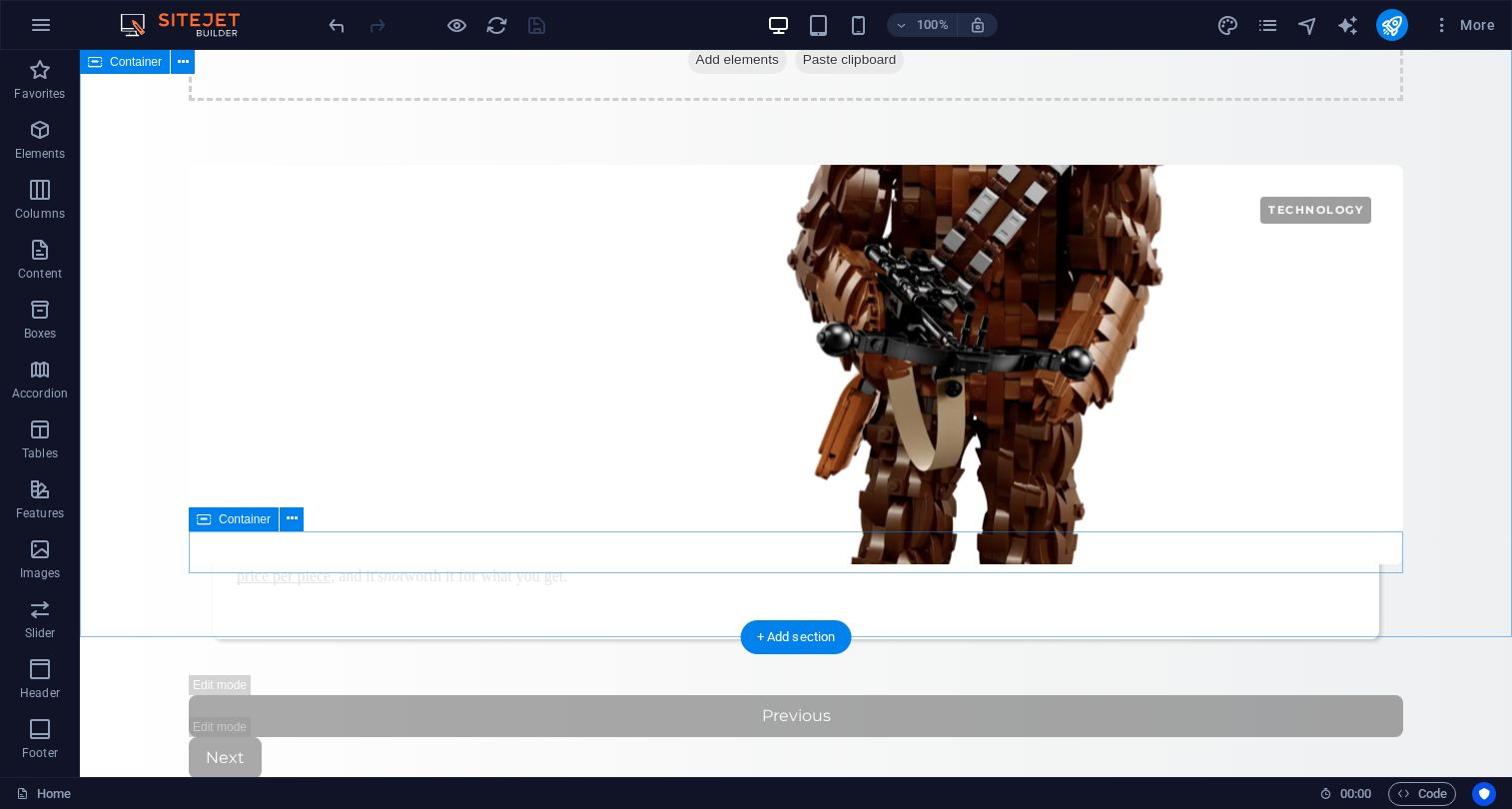 scroll, scrollTop: 2906, scrollLeft: 0, axis: vertical 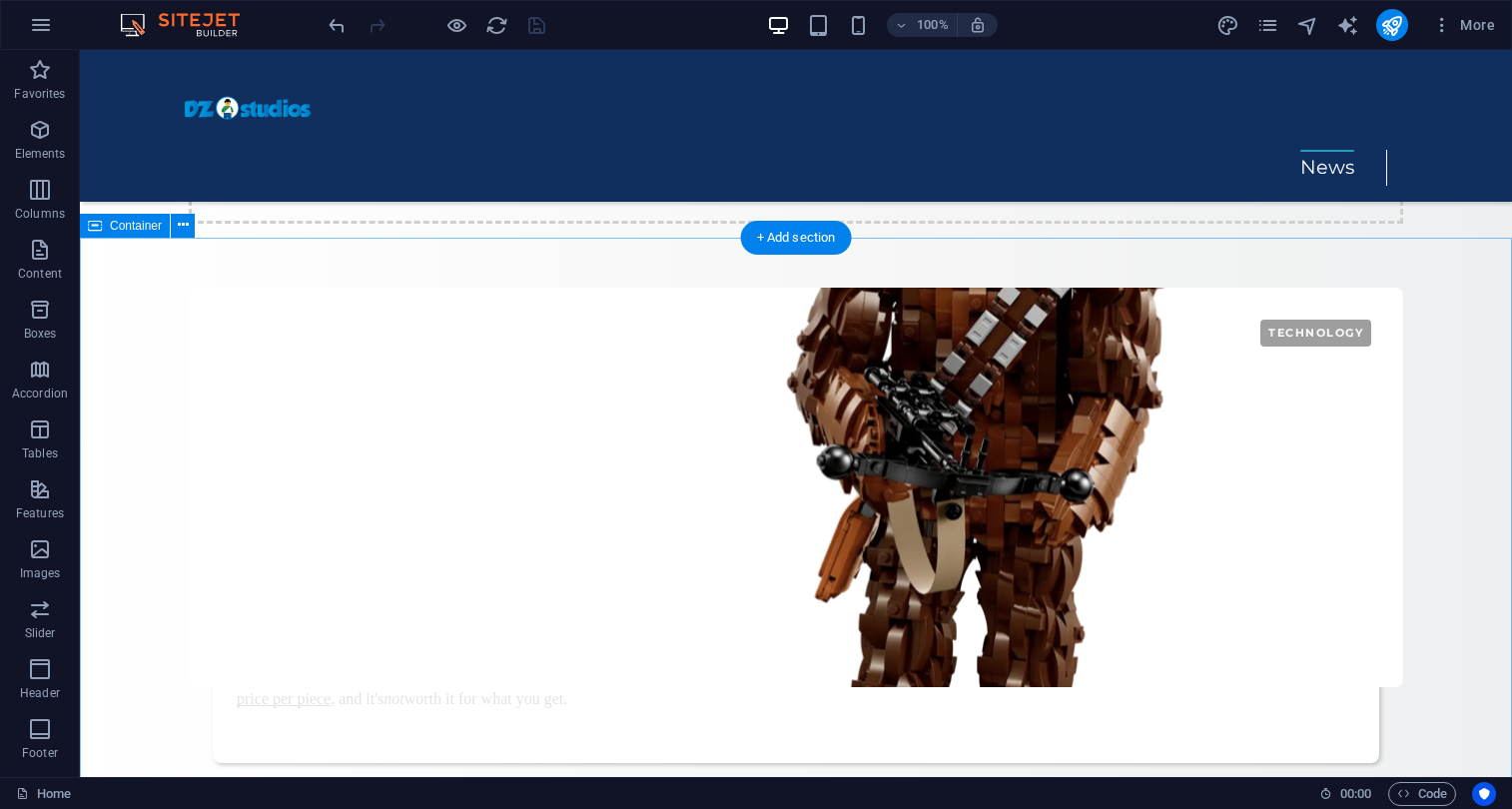 click on "Trending Technology December 9, 2024 LEGO has just released a new set, the LEGO Chewbacca™ 75371, and it's a  big disappointment .
The set is priced at  $200 ,
but it  only  contains 2319 pieces. That's a  very high price per piece ,
and it's  not  worth it for what you get." at bounding box center (796, 1399) 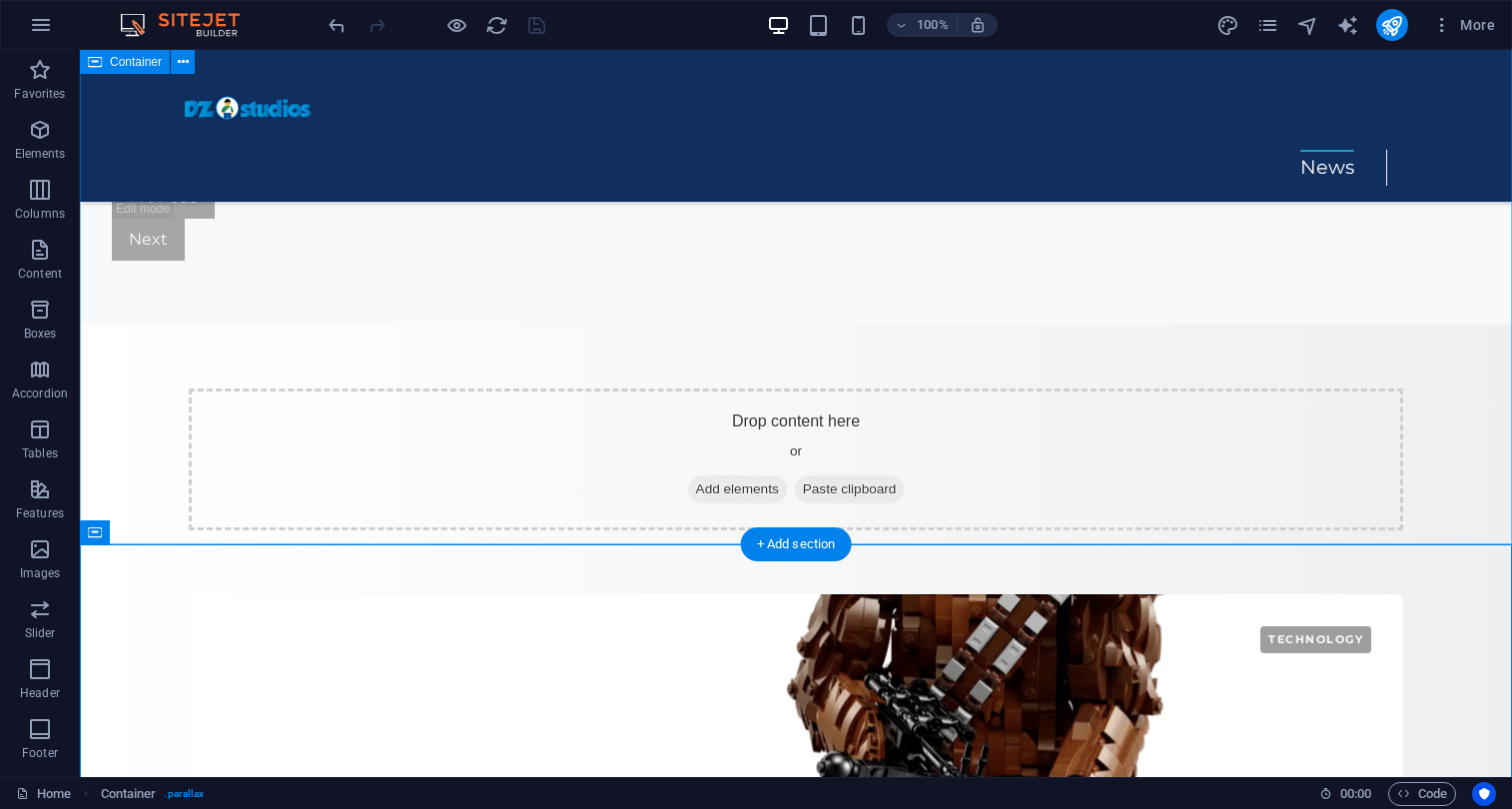 click on "Drop content here or  Add elements  Paste clipboard Technology POSTED ON December 9, 2024 LEGO has just released a new set, the LEGO Chewbacca™ 75371, and it's a  big disappointment .
The set is priced at  $200 ,
but it  only  contains 2319 pieces. That's a  very high price per piece ,
and it's  not  worth it for what you get.
Previous Next" at bounding box center [796, 798] 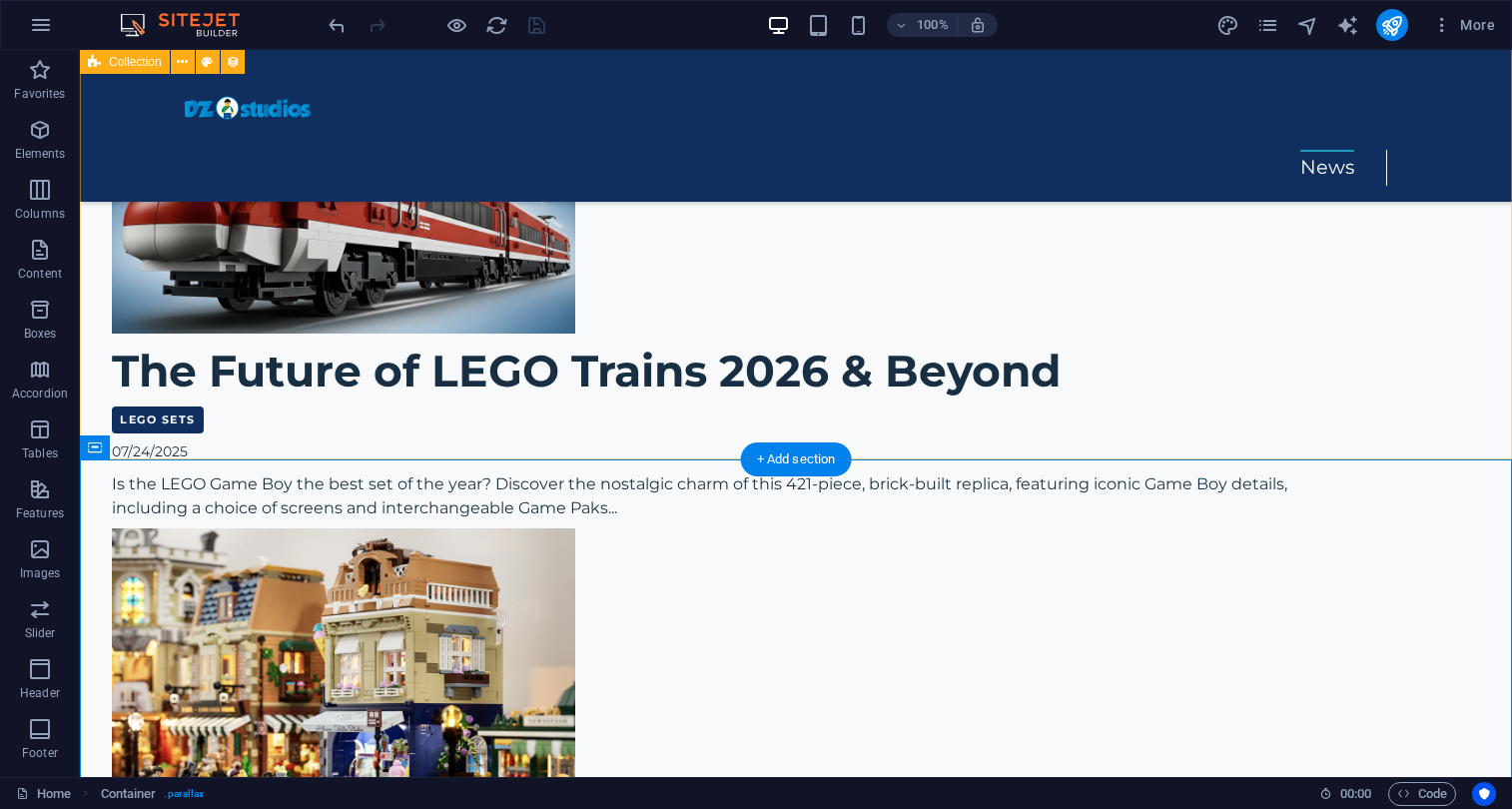 scroll, scrollTop: 1726, scrollLeft: 0, axis: vertical 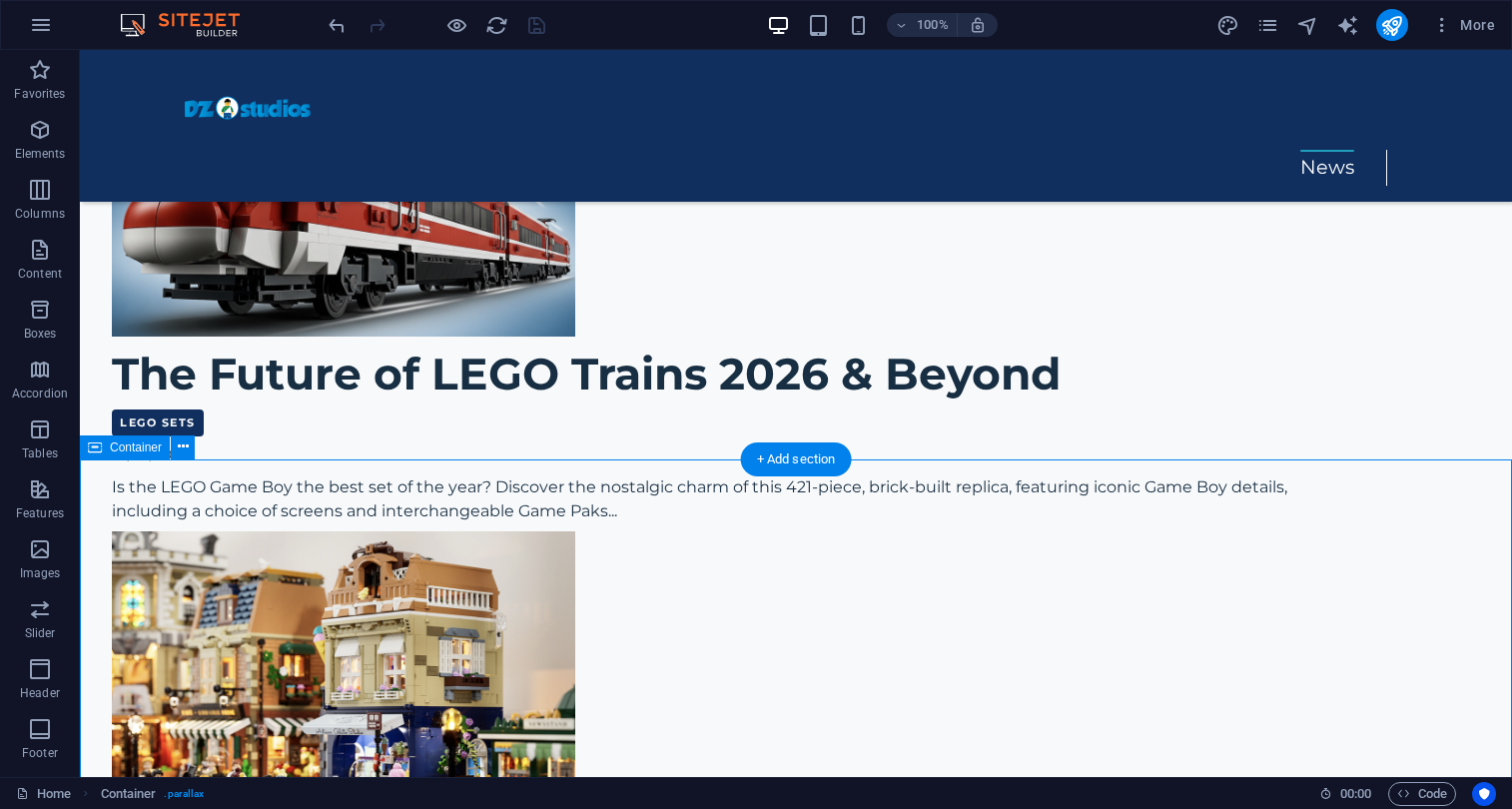 click on "Drop content here or  Add elements  Paste clipboard Technology POSTED ON December 9, 2024 LEGO has just released a new set, the LEGO Chewbacca™ 75371, and it's a  big disappointment .
The set is priced at  $200 ,
but it  only  contains 2319 pieces. That's a  very high price per piece ,
and it's  not  worth it for what you get.
Previous Next" at bounding box center (796, 1672) 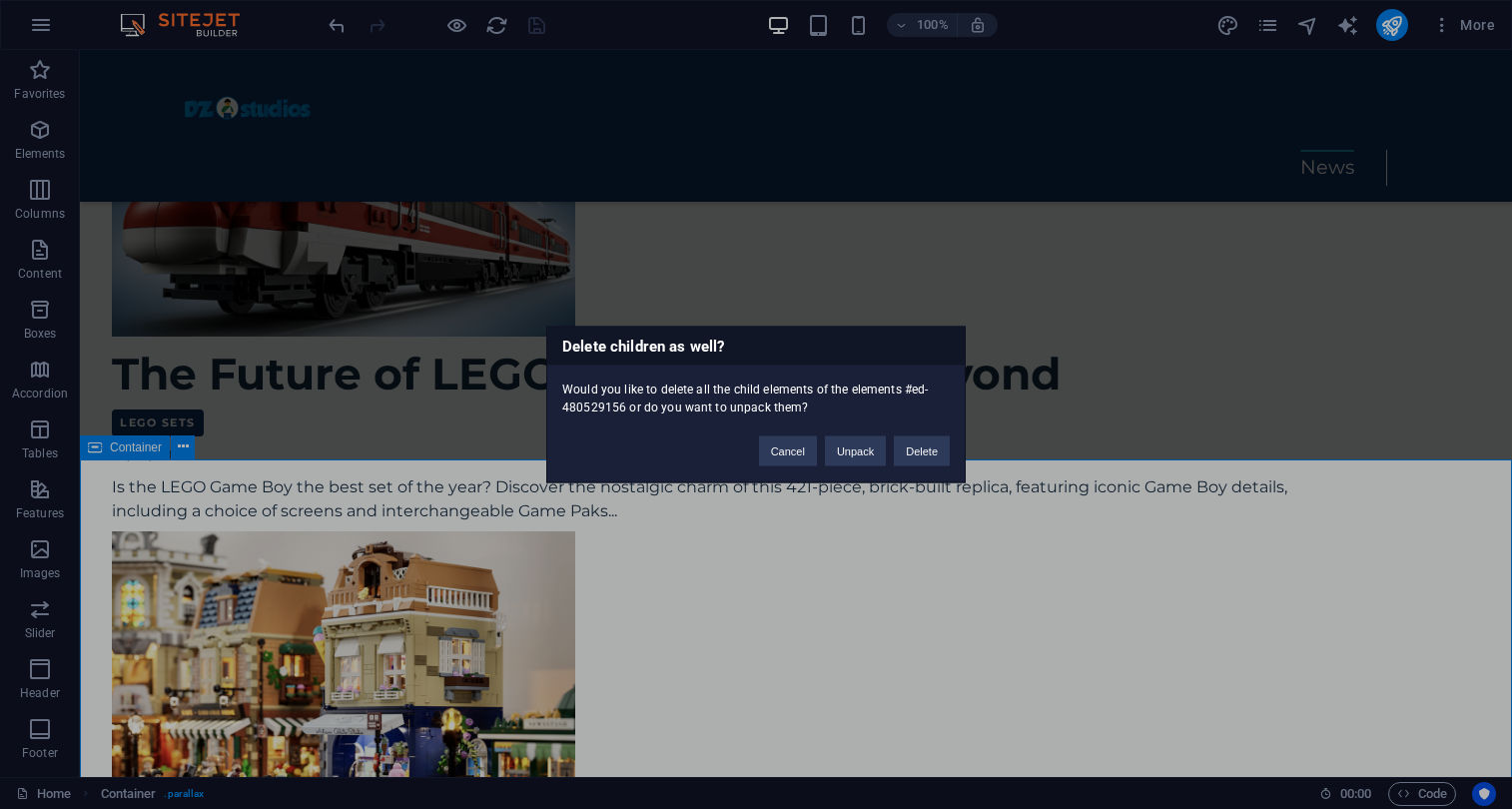 type 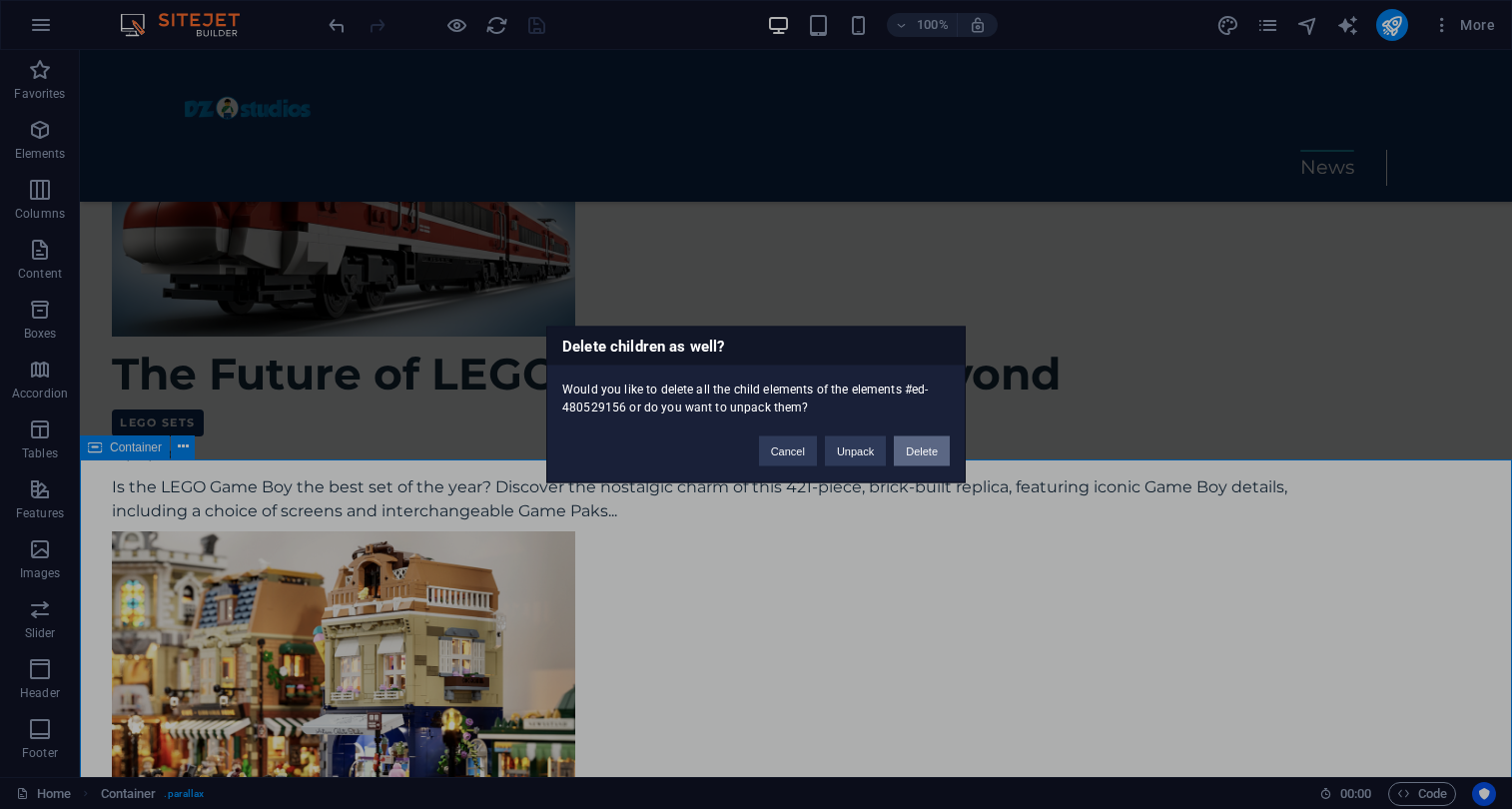 click on "Delete" at bounding box center [922, 451] 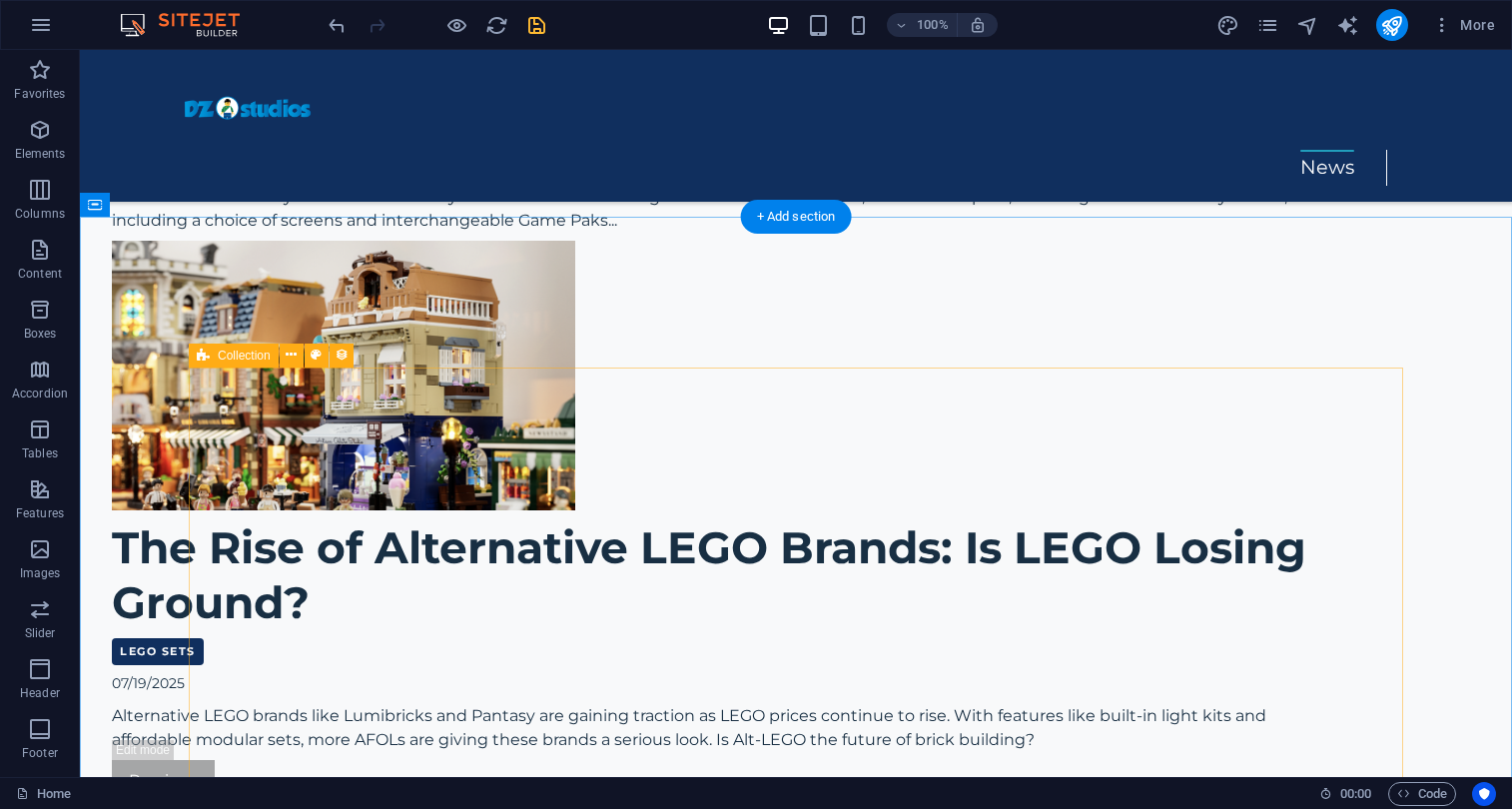 scroll, scrollTop: 1933, scrollLeft: 0, axis: vertical 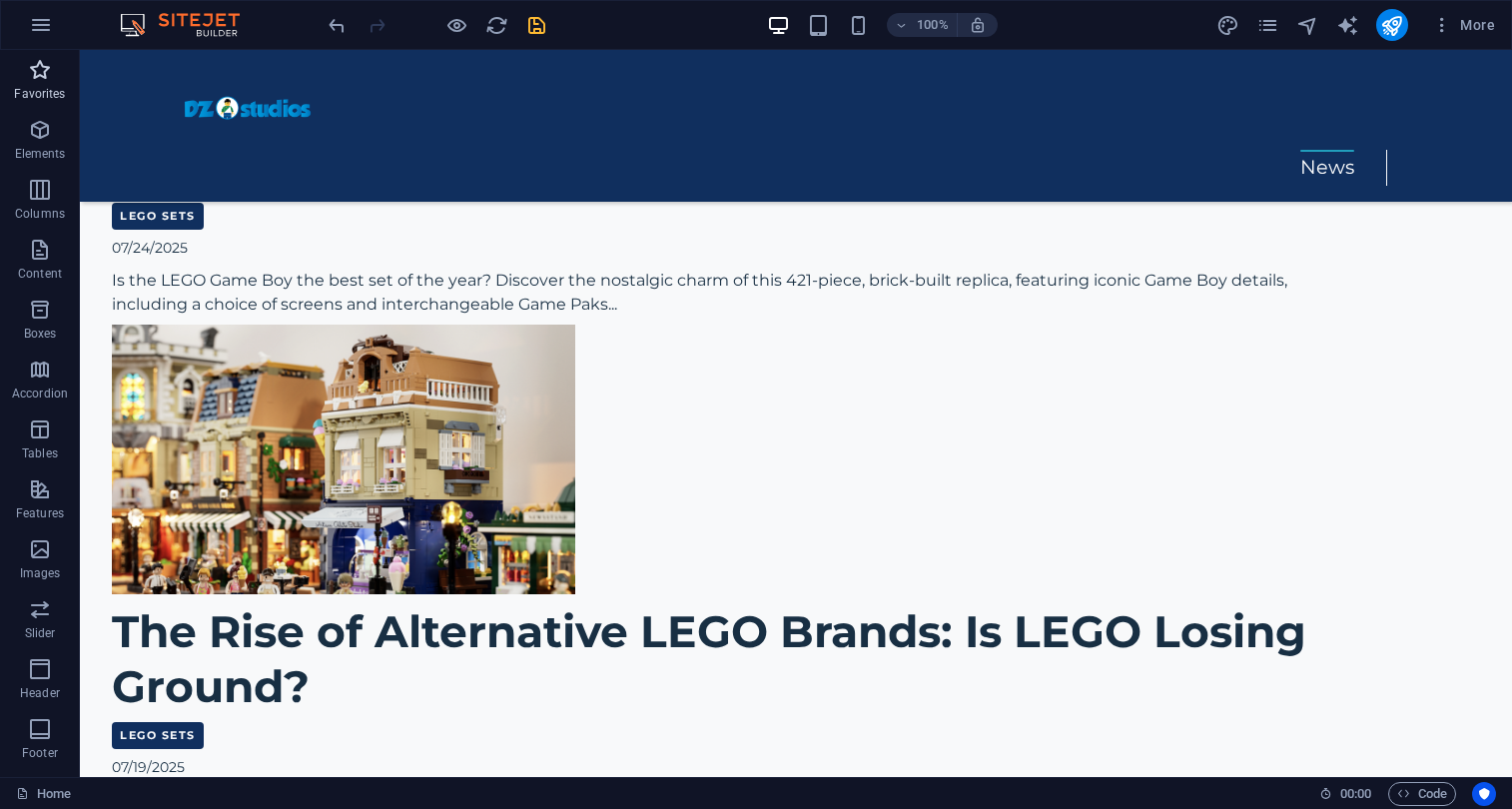 click at bounding box center (40, 70) 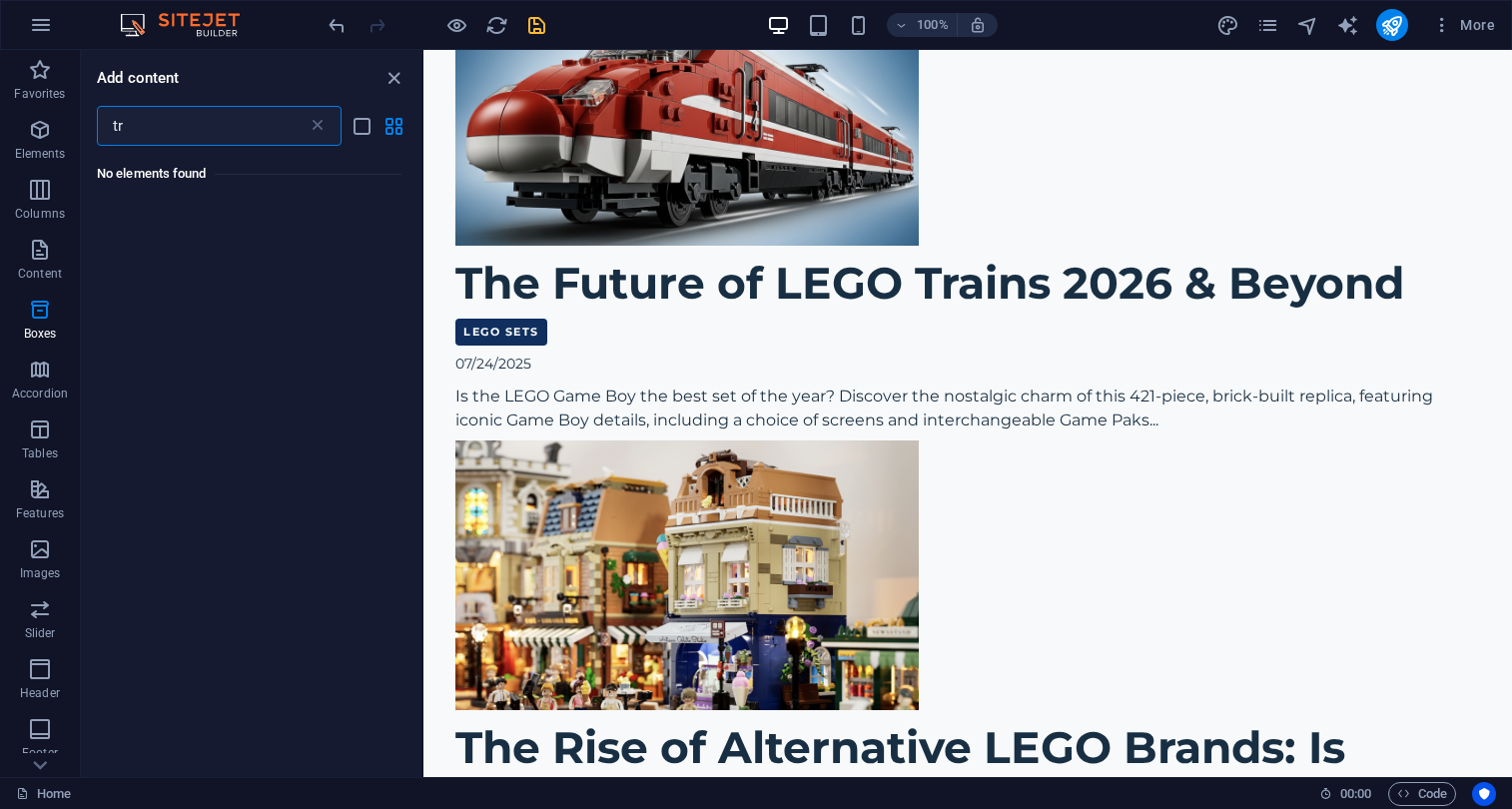 type on "t" 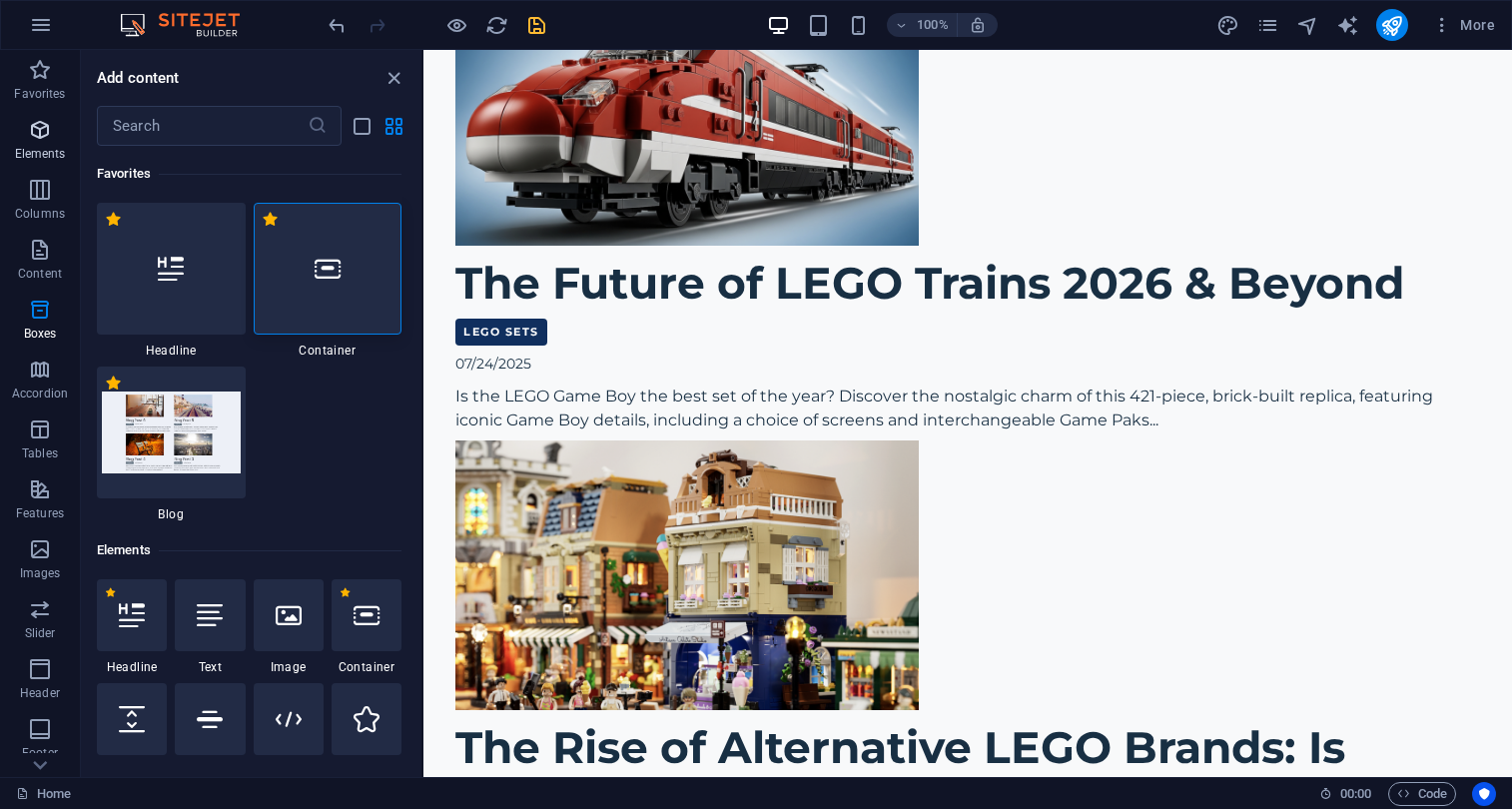 click on "Elements" at bounding box center (40, 142) 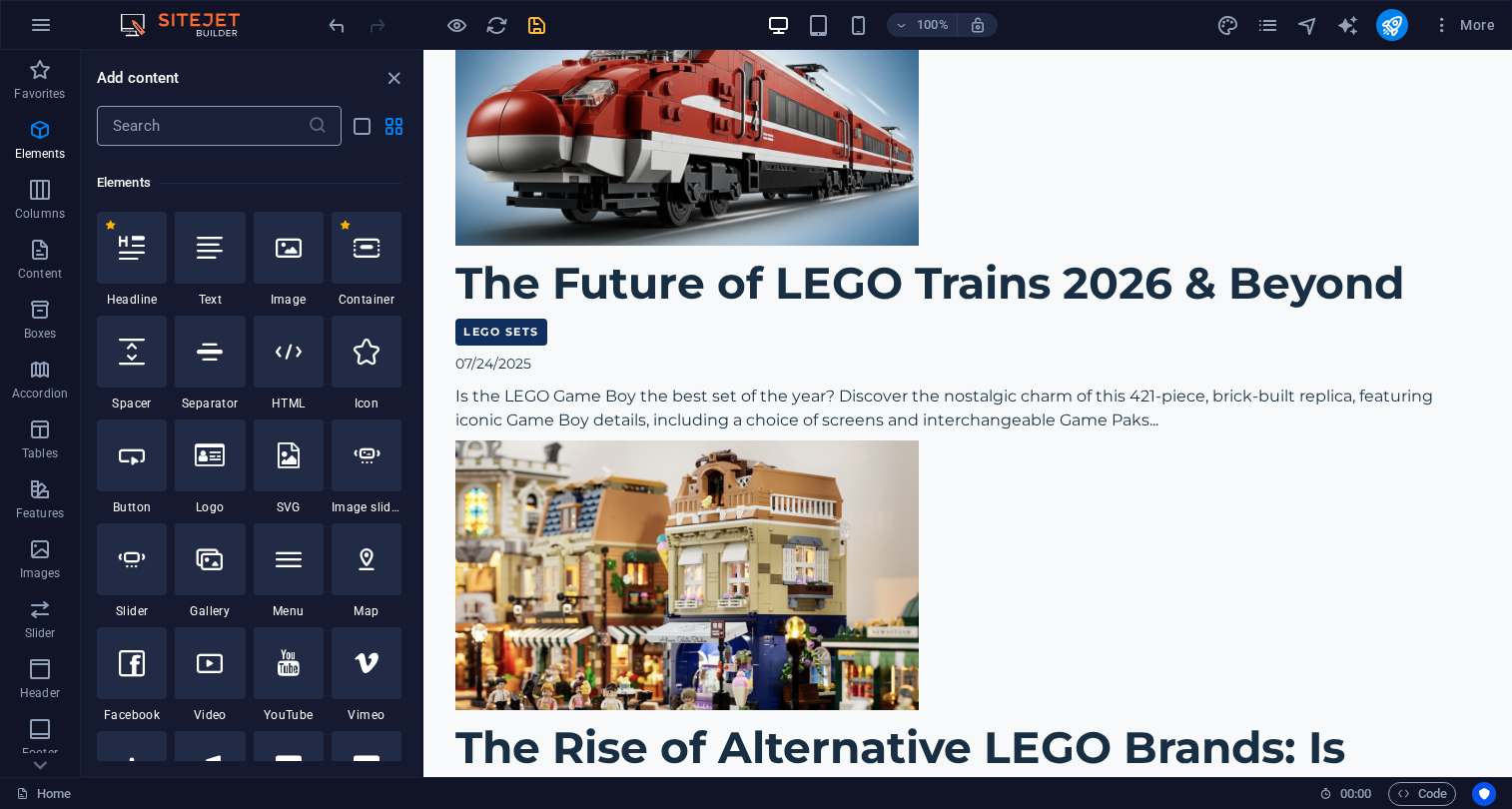 scroll, scrollTop: 377, scrollLeft: 0, axis: vertical 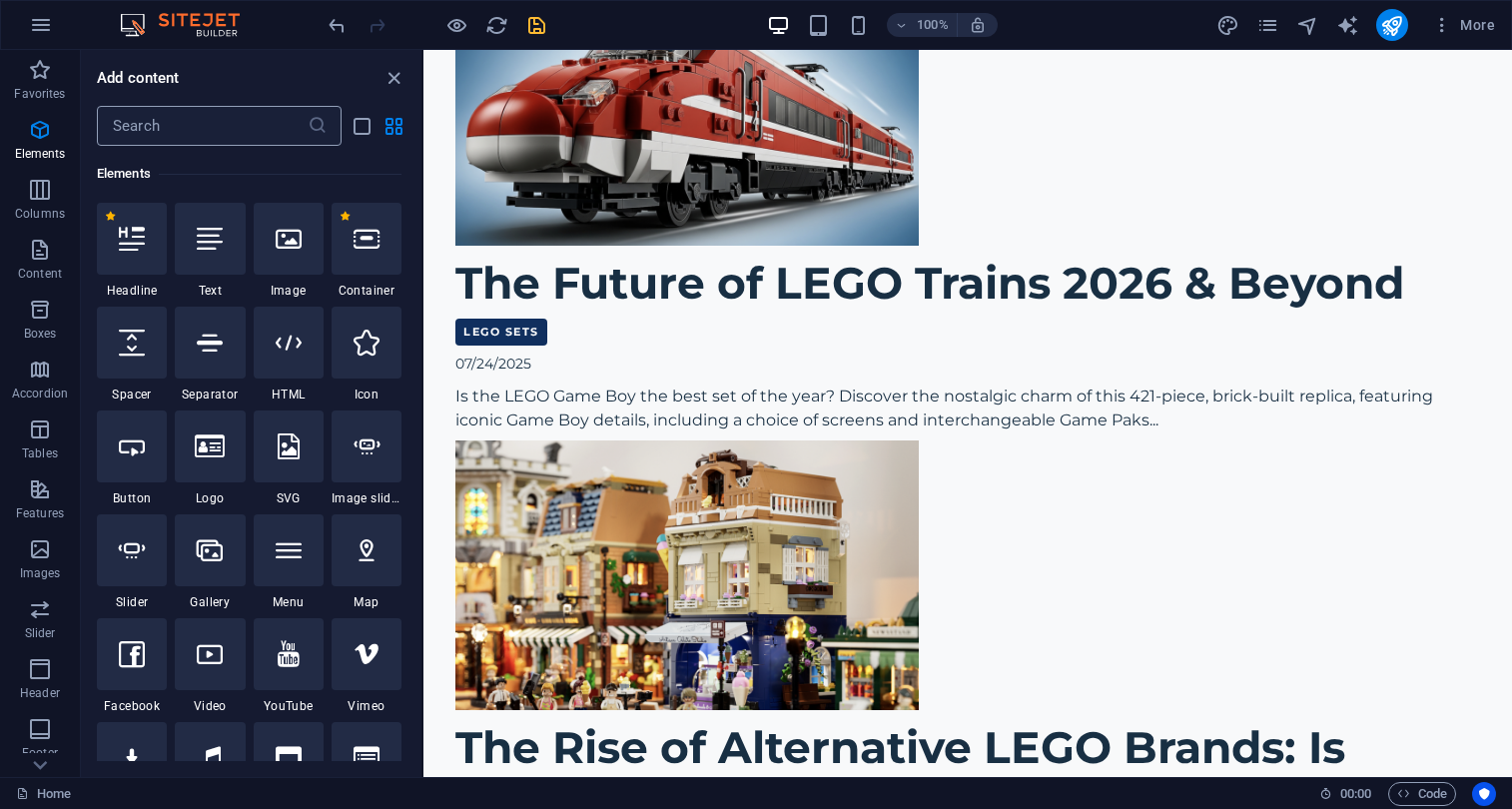click at bounding box center (202, 126) 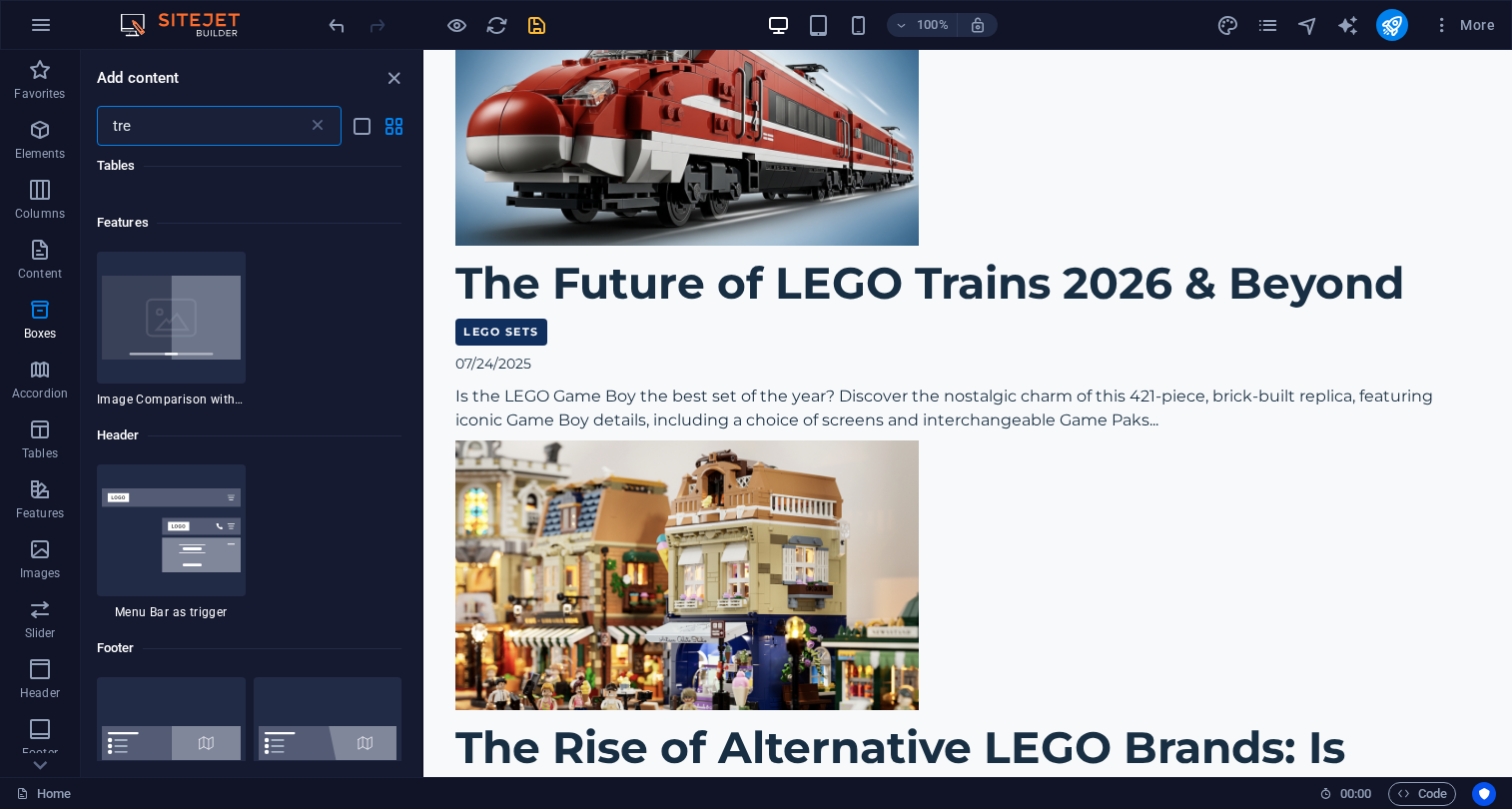scroll, scrollTop: 0, scrollLeft: 0, axis: both 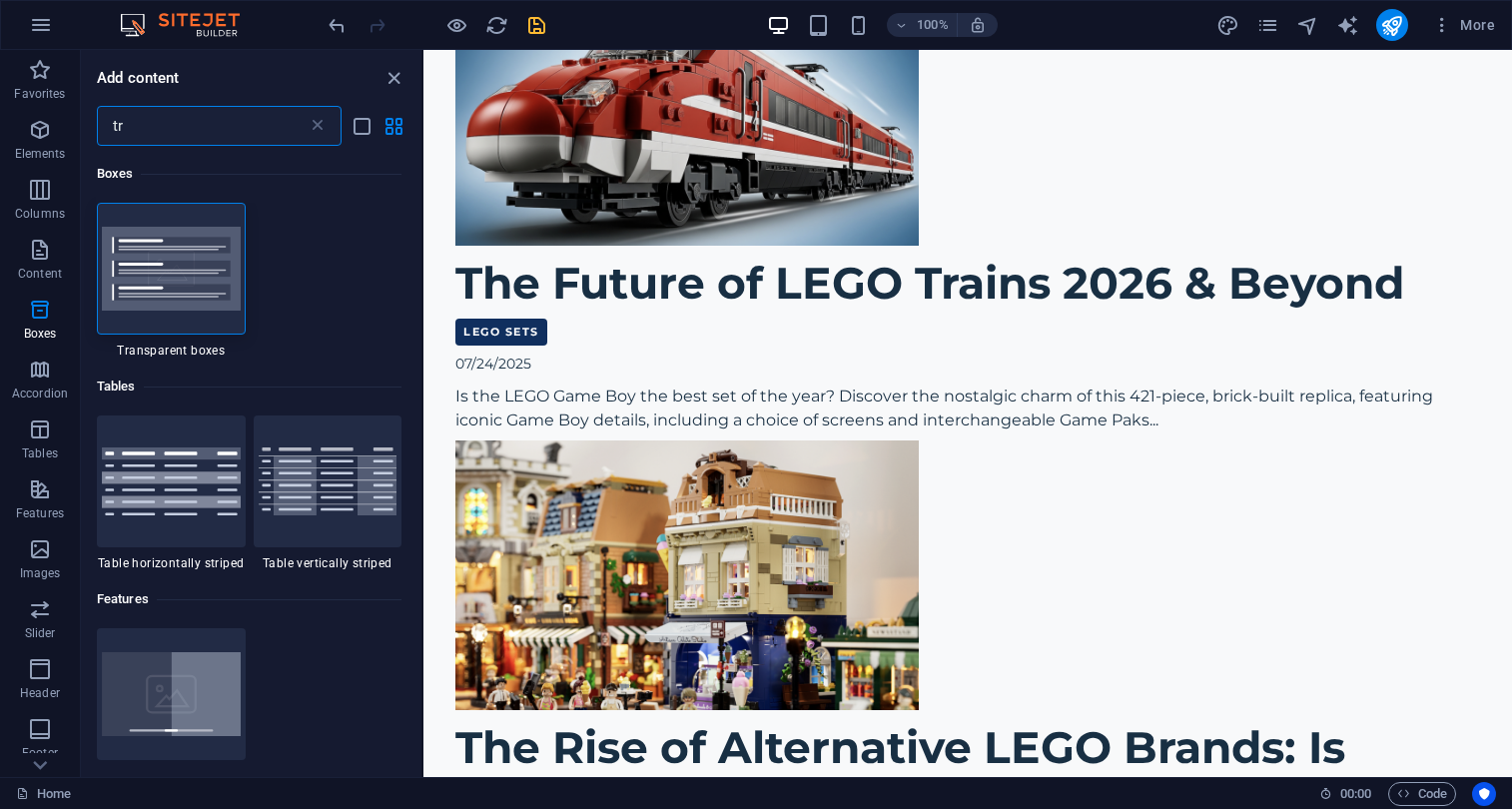 type on "t" 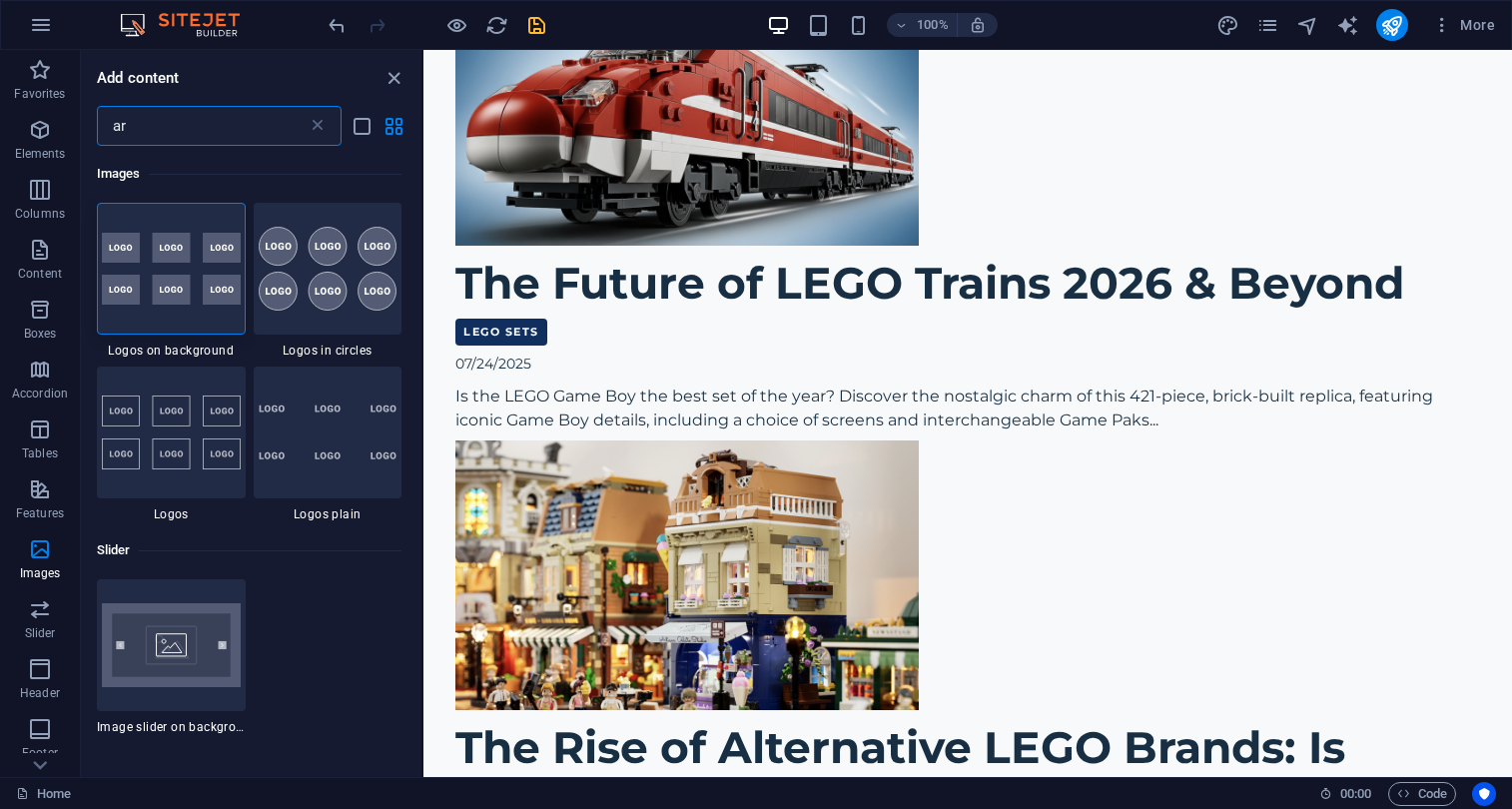 scroll, scrollTop: -2, scrollLeft: 0, axis: vertical 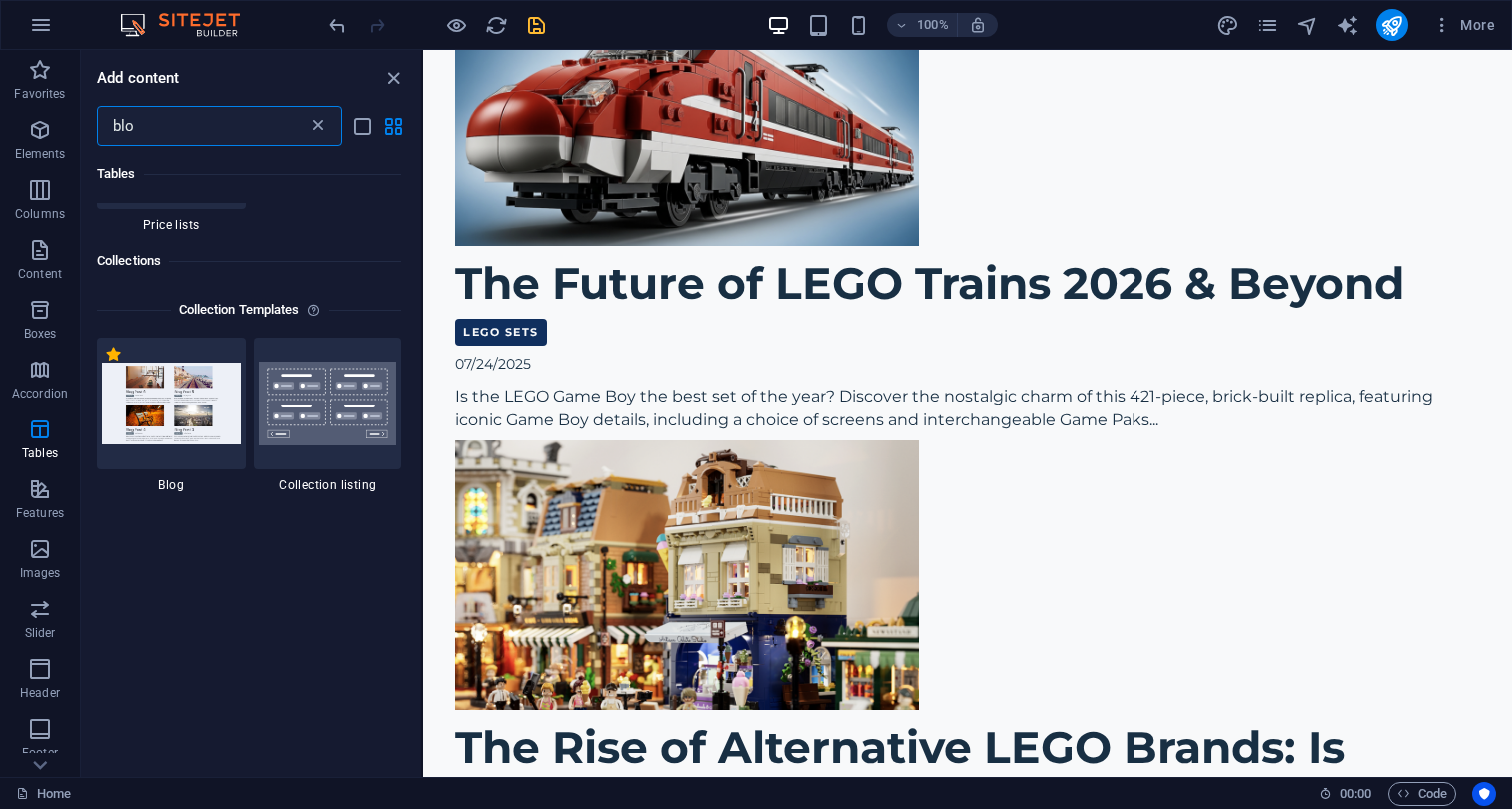 type on "blo" 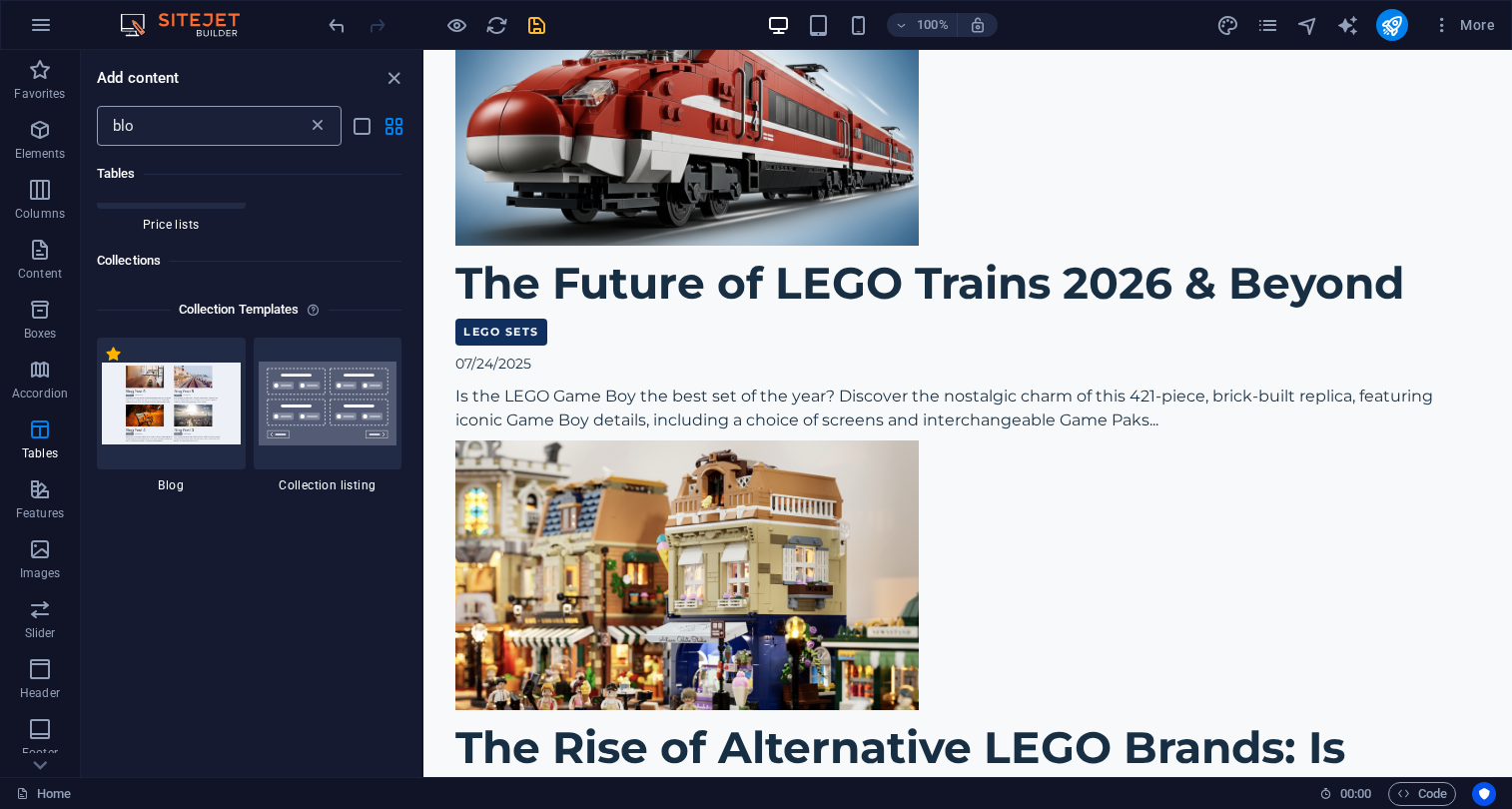 click at bounding box center (318, 126) 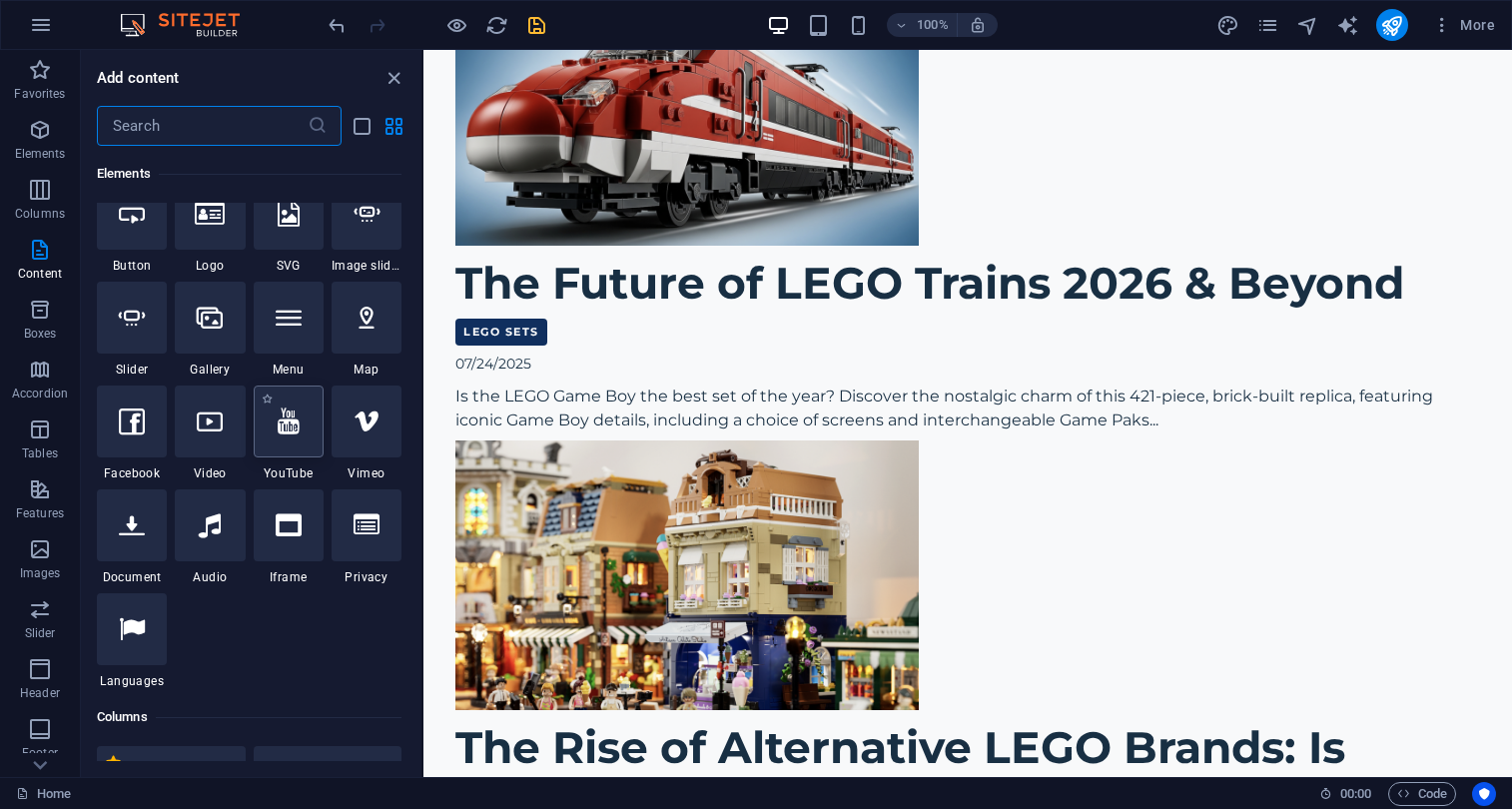 scroll, scrollTop: 626, scrollLeft: 0, axis: vertical 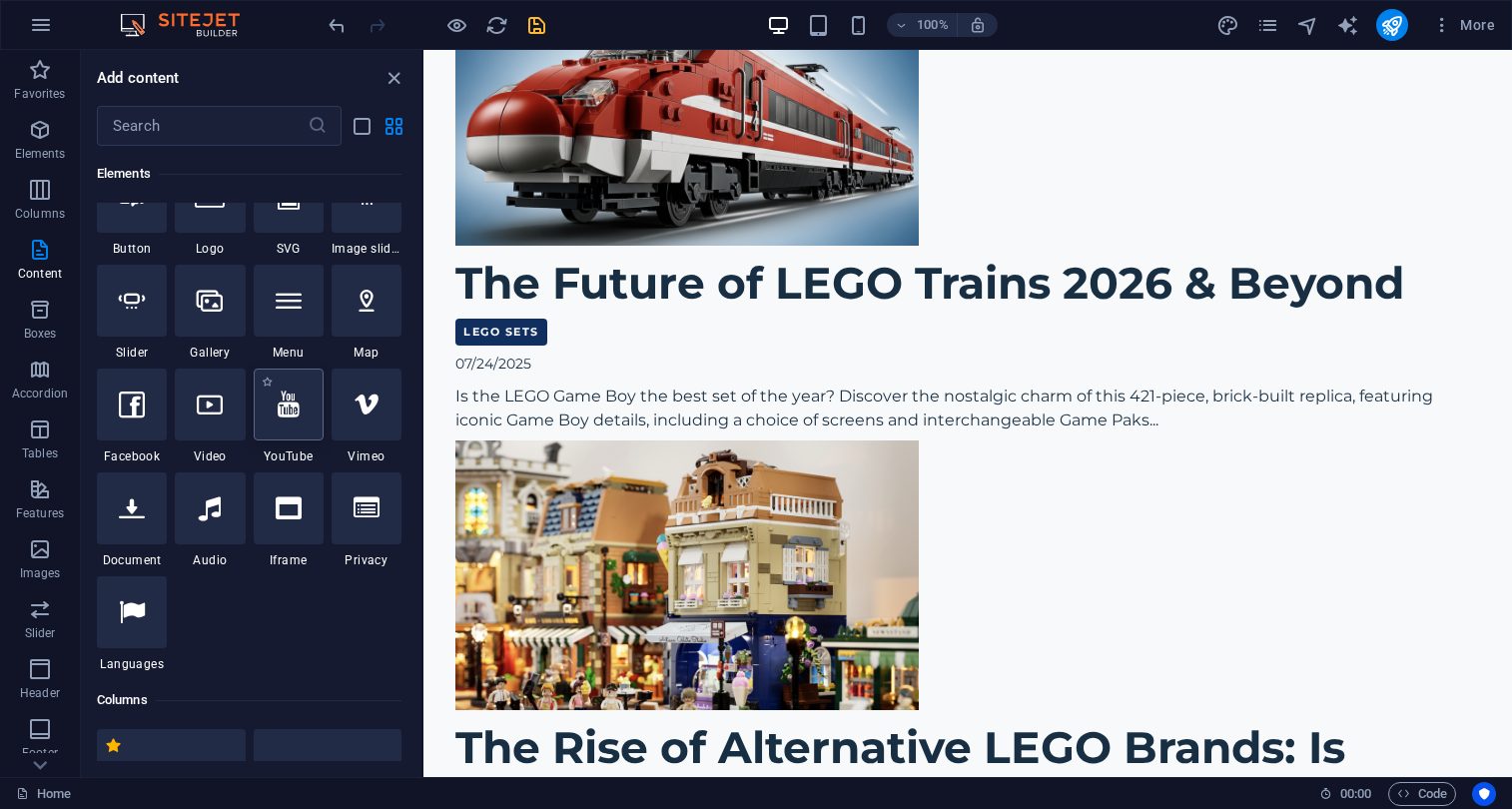 click at bounding box center [289, 404] 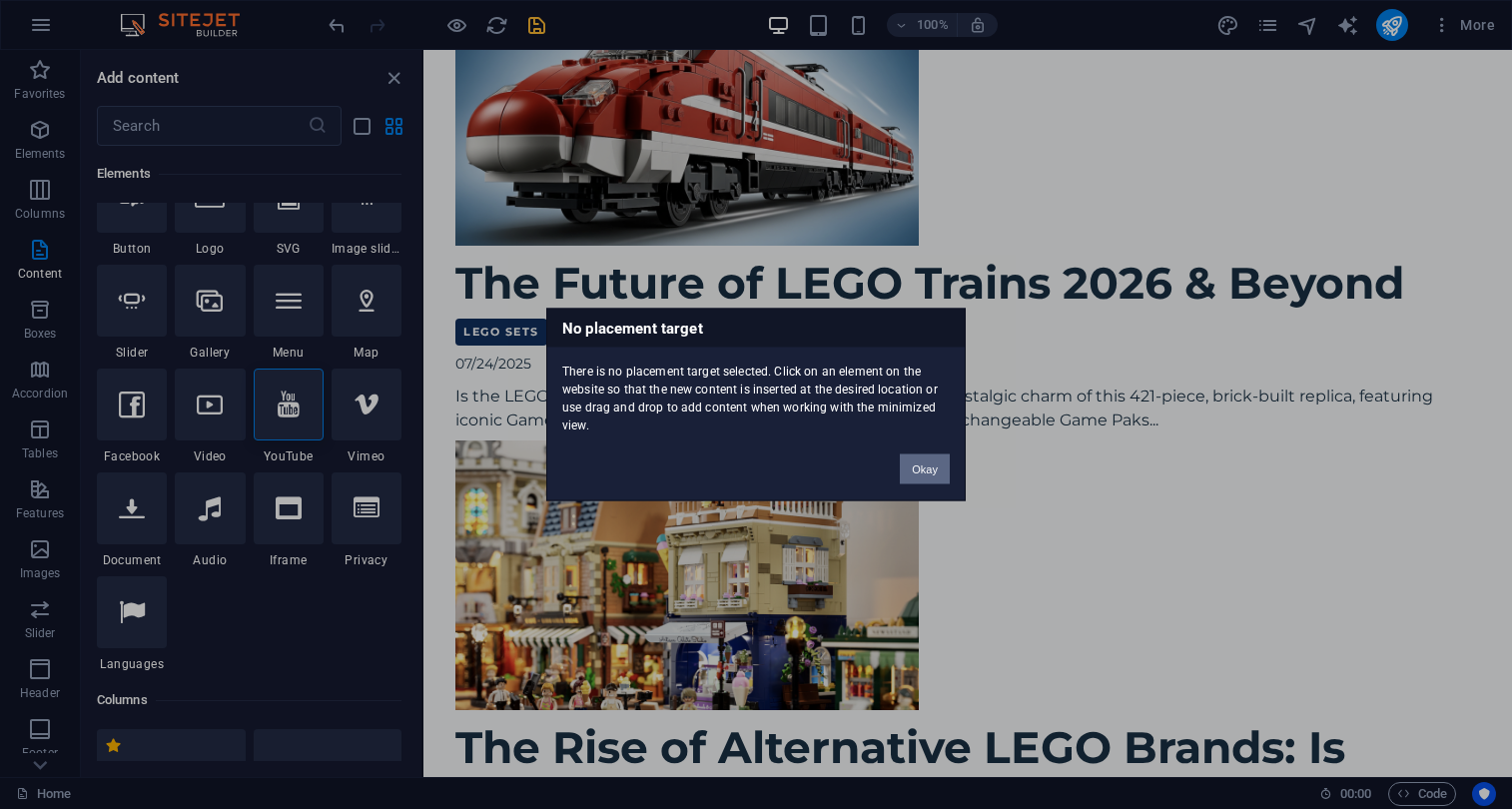 click on "Okay" at bounding box center (925, 469) 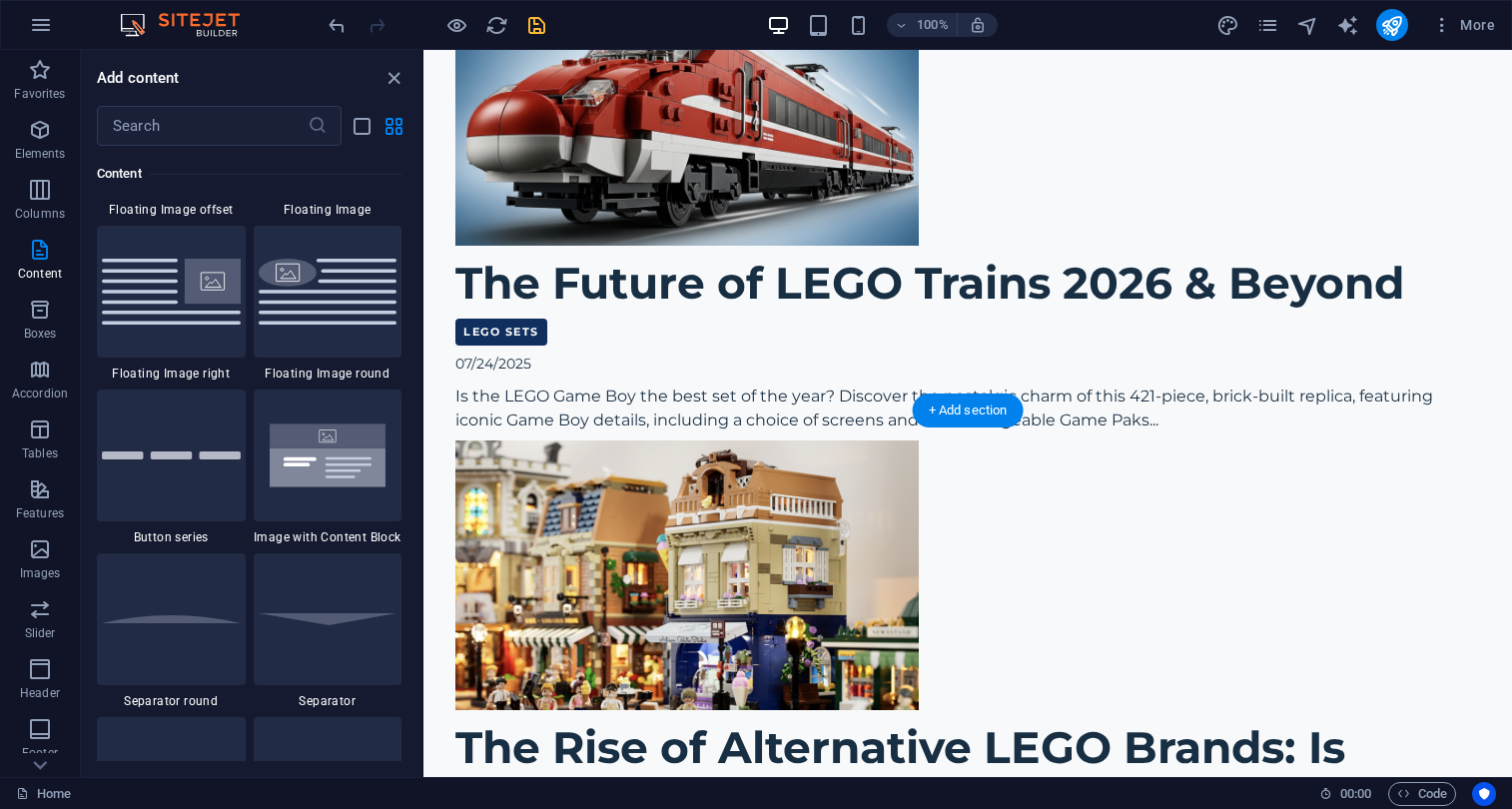 scroll, scrollTop: 4600, scrollLeft: 0, axis: vertical 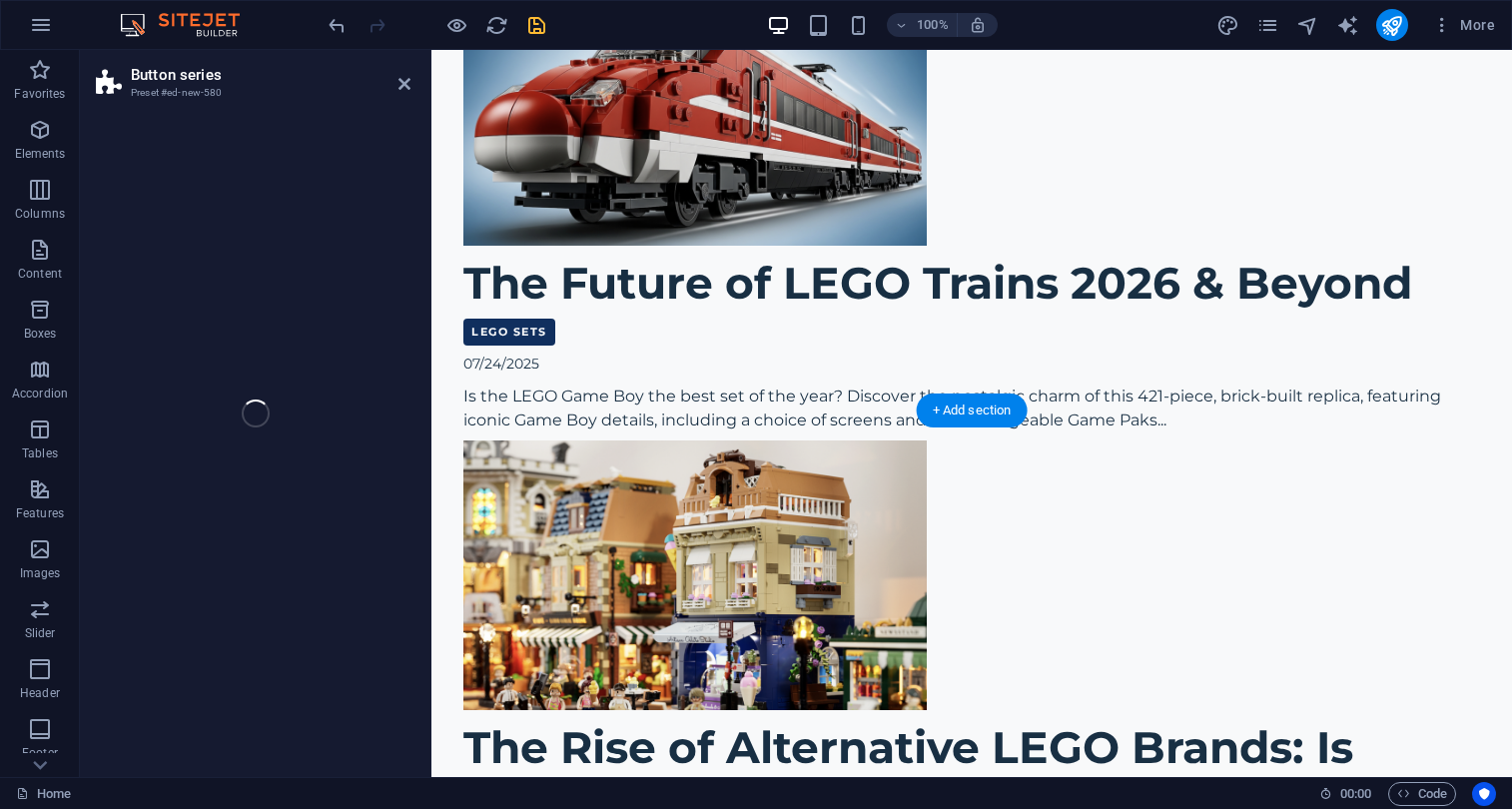 select on "rem" 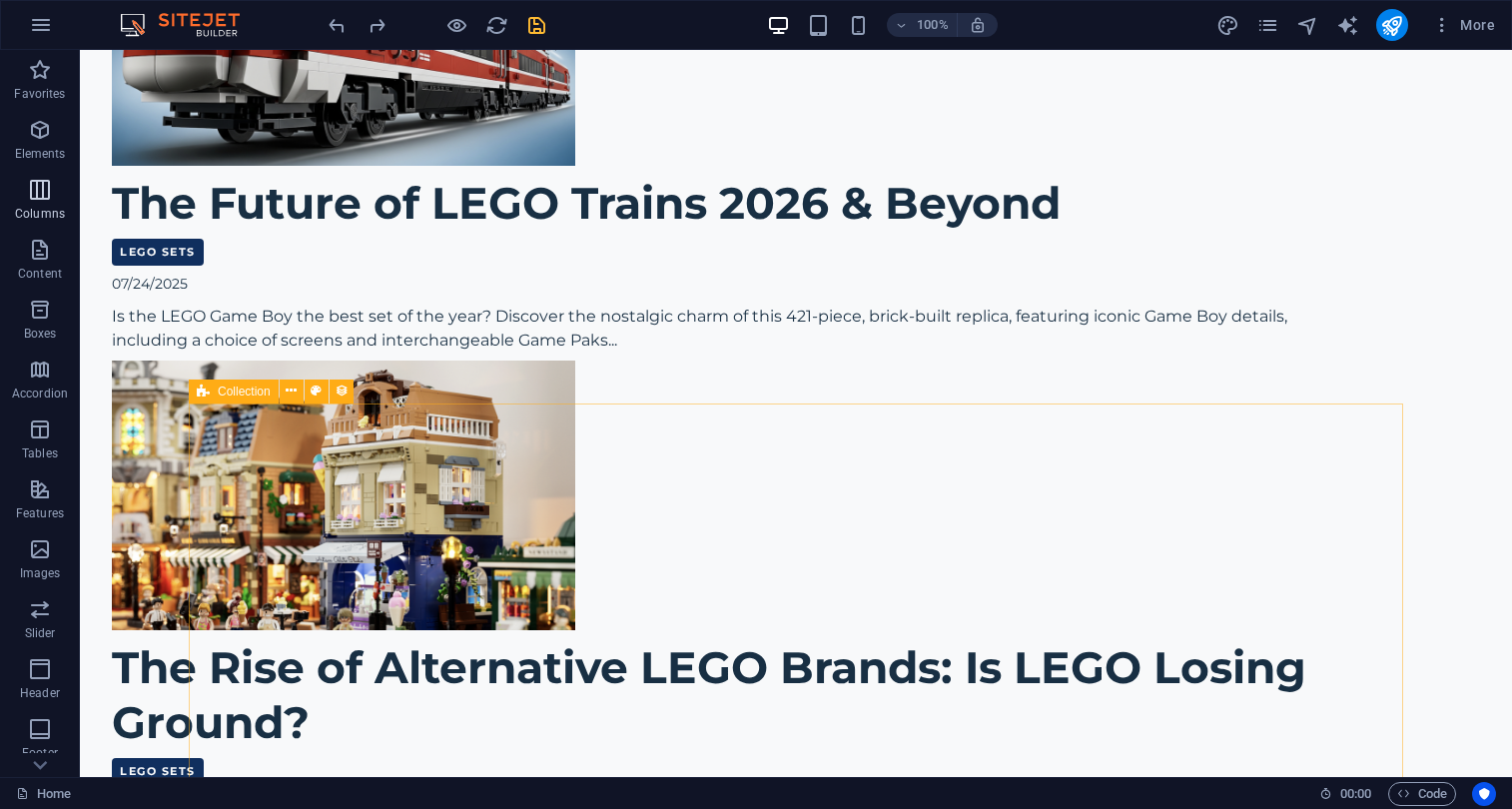 click on "Columns" at bounding box center [40, 202] 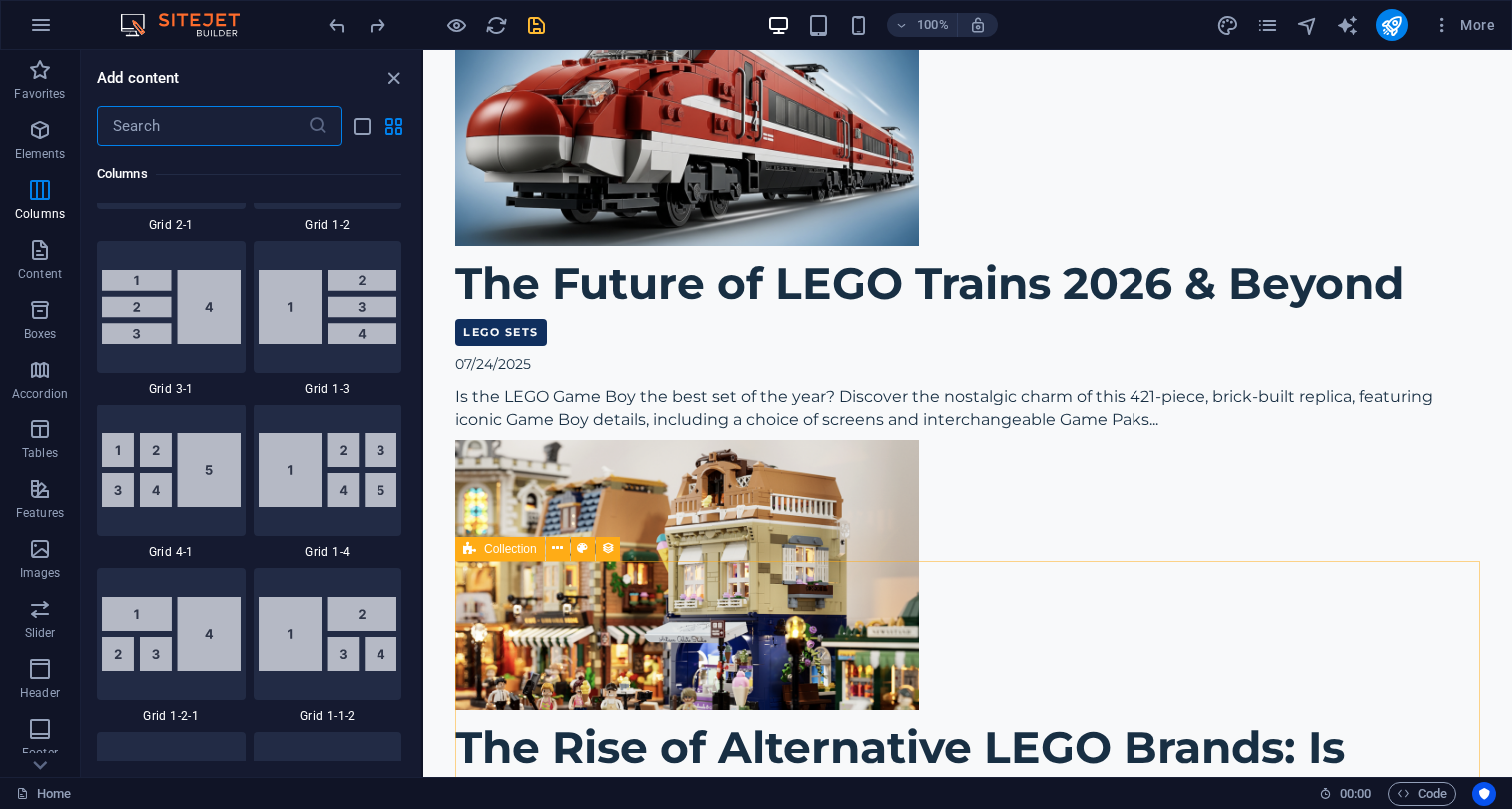 scroll, scrollTop: 4178, scrollLeft: 0, axis: vertical 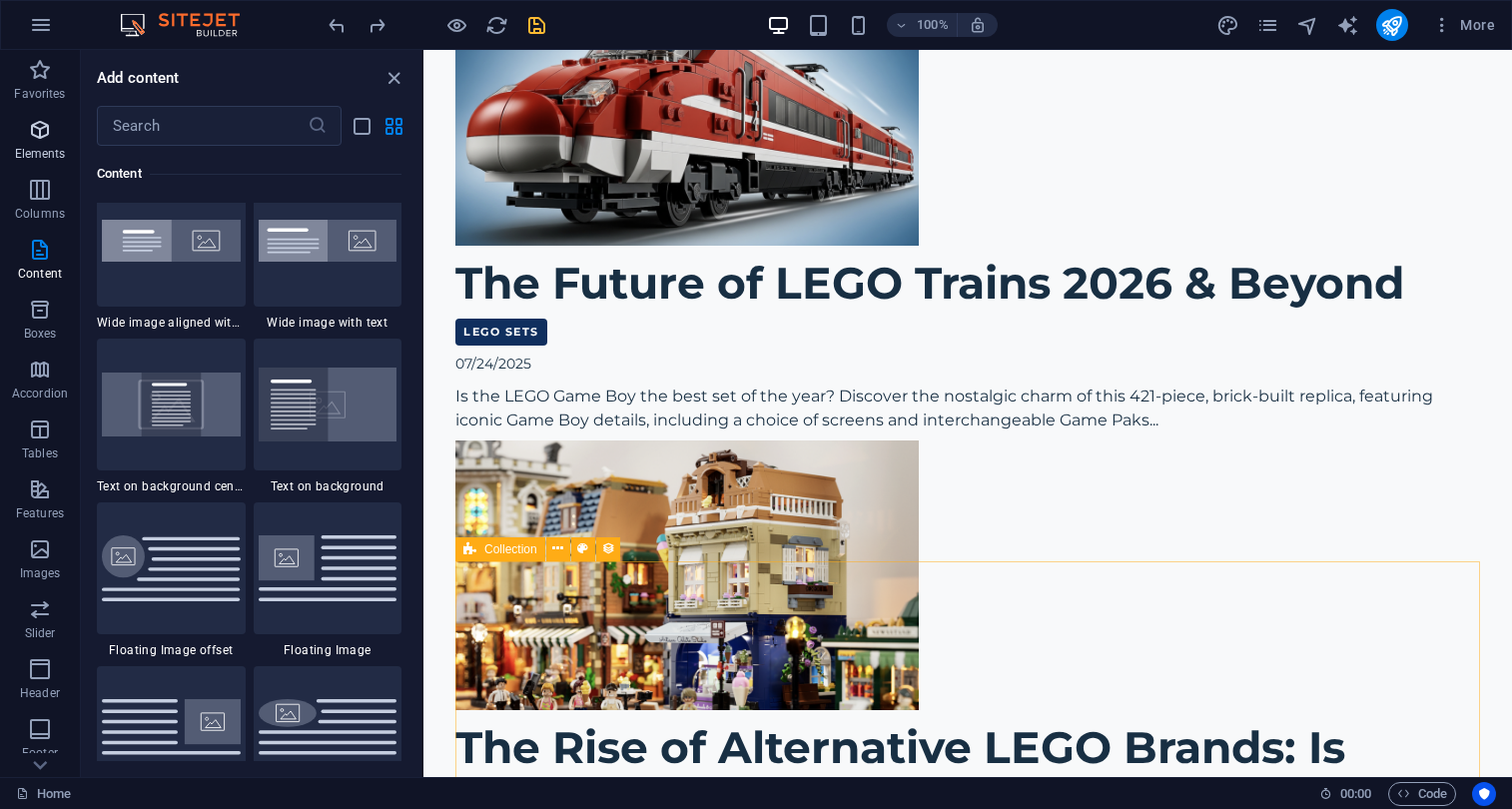 click at bounding box center (40, 130) 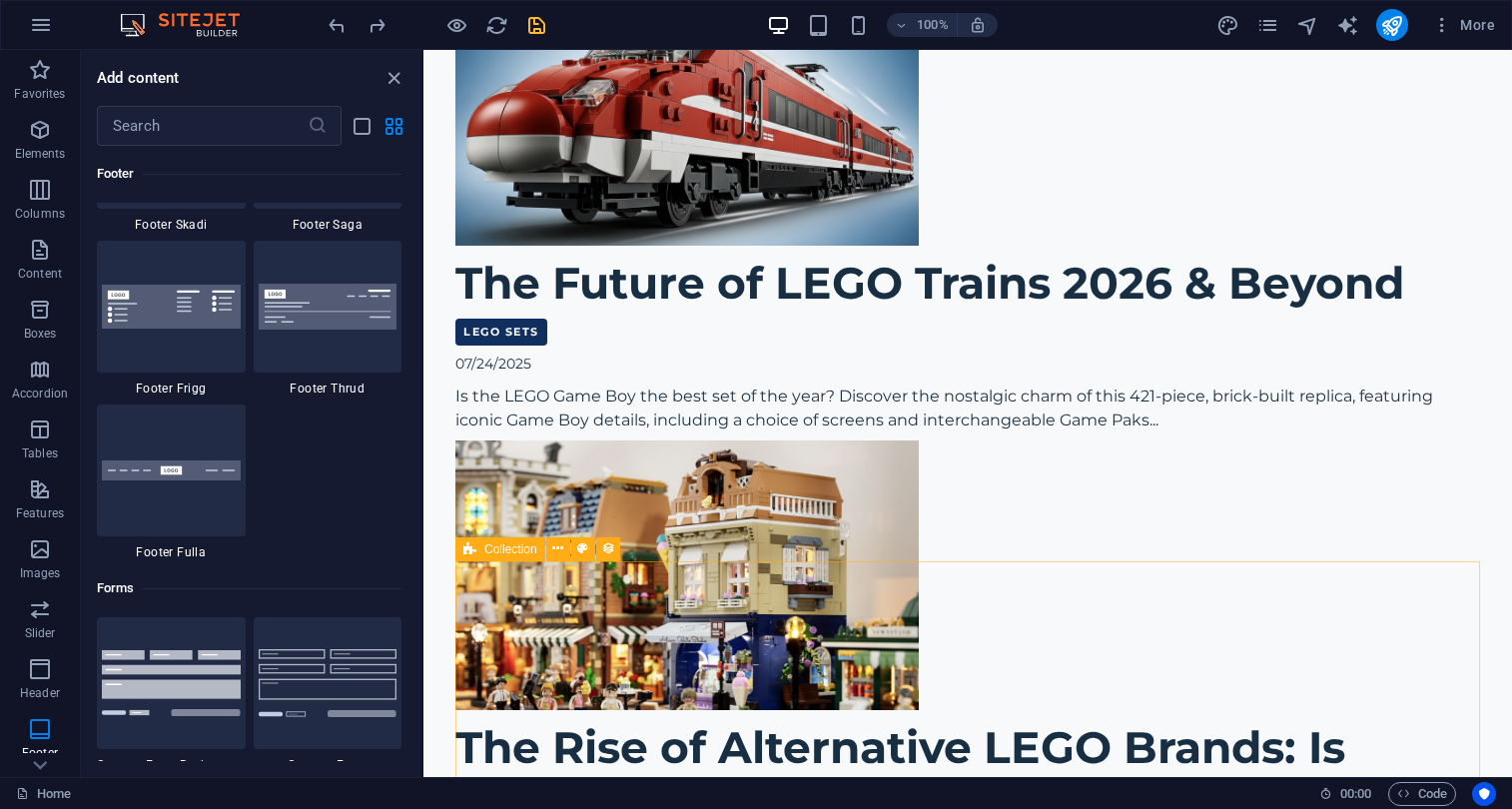 scroll, scrollTop: 14311, scrollLeft: 0, axis: vertical 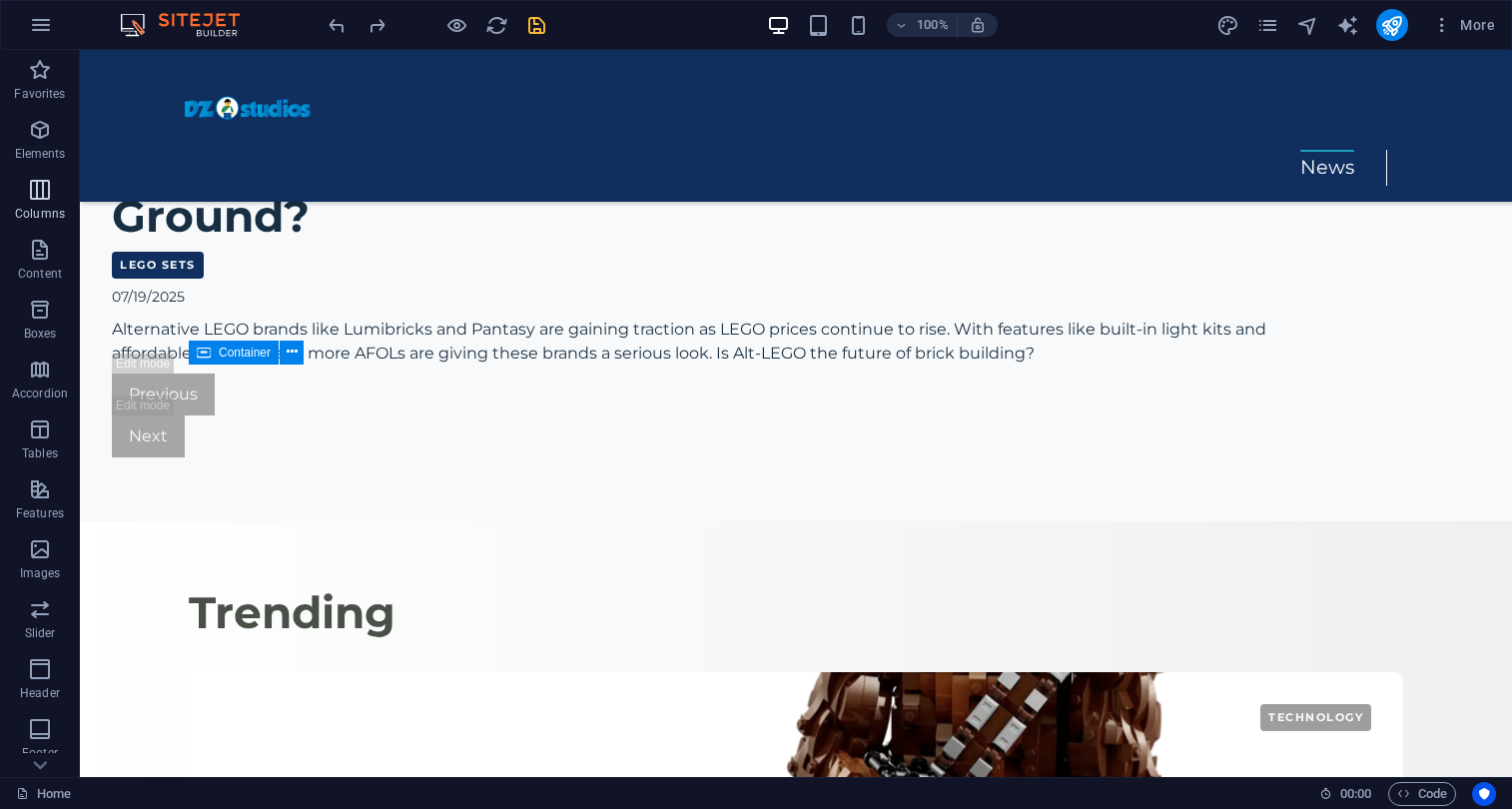 click at bounding box center [40, 190] 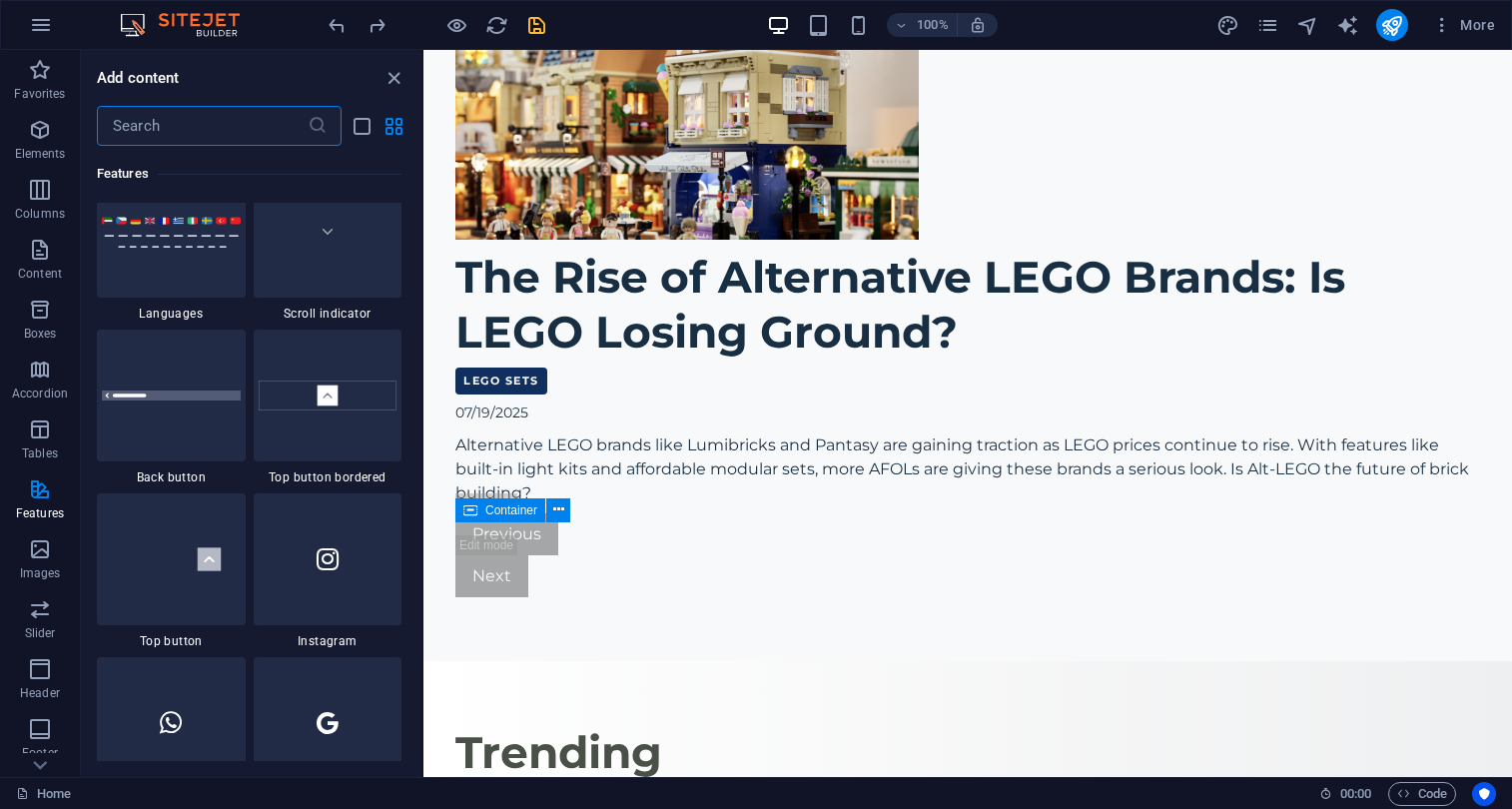 scroll, scrollTop: 9474, scrollLeft: 0, axis: vertical 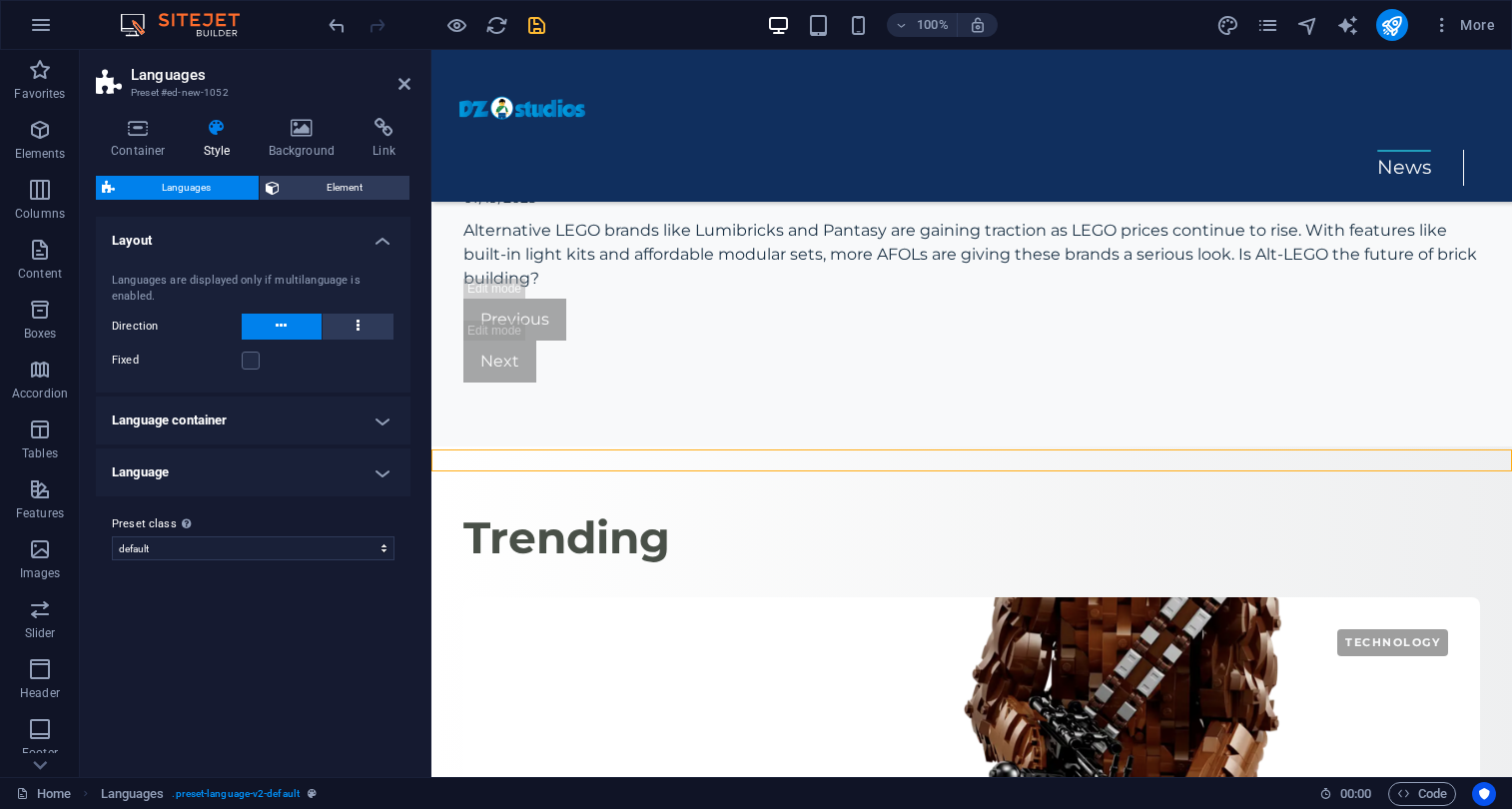 click on "Language container" at bounding box center [253, 420] 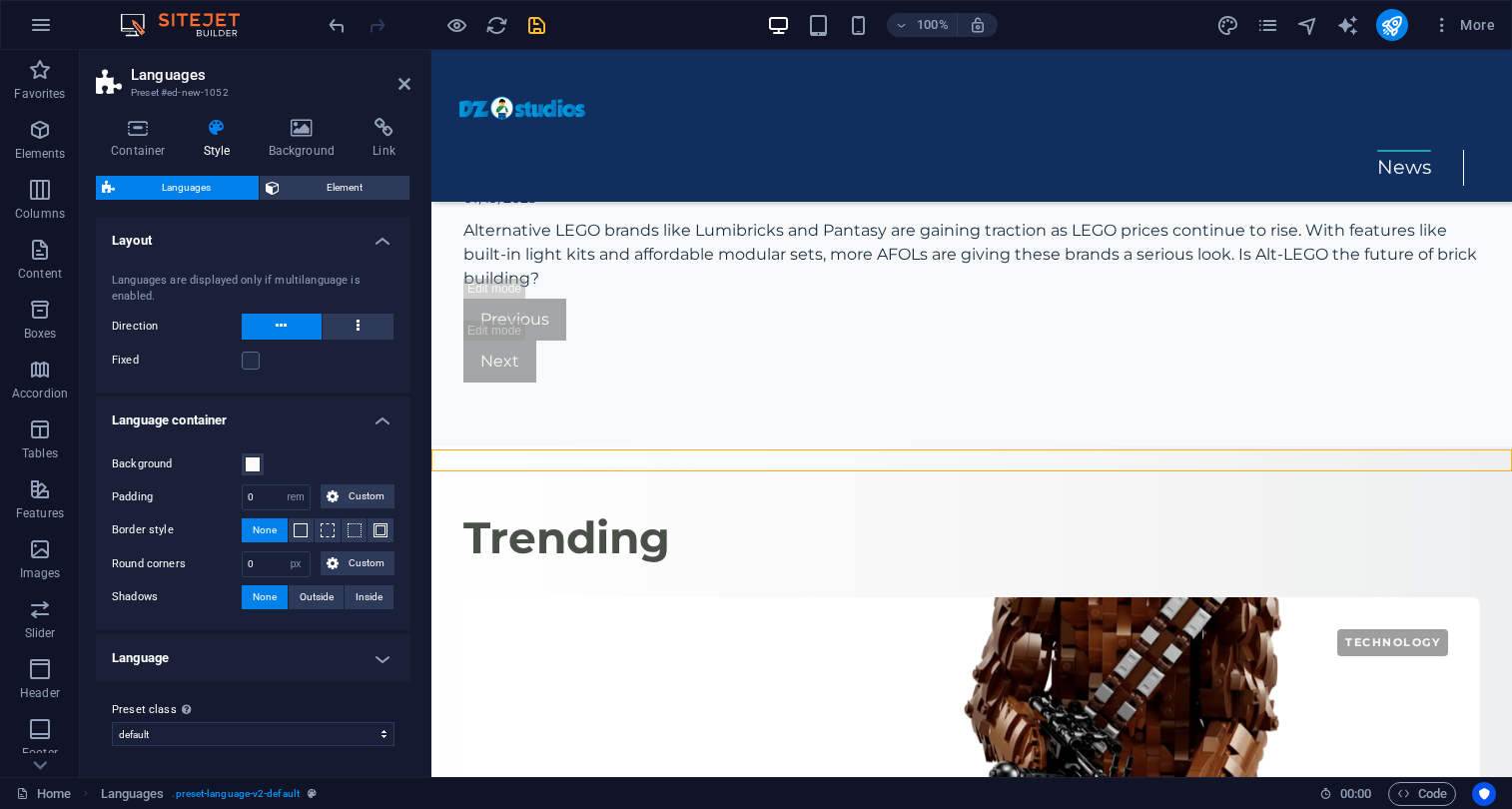 click on "Language container" at bounding box center [253, 414] 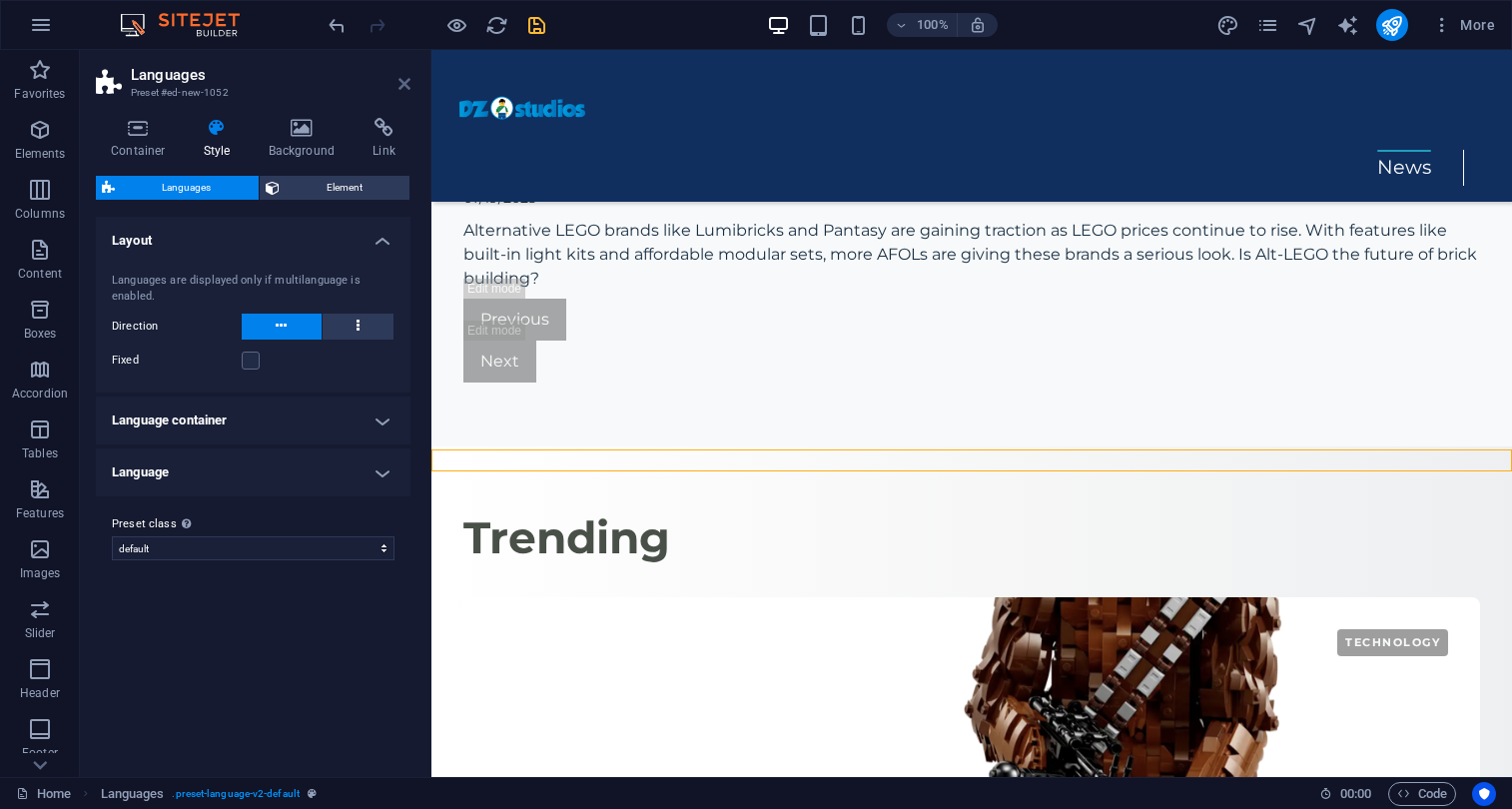 click at bounding box center (404, 84) 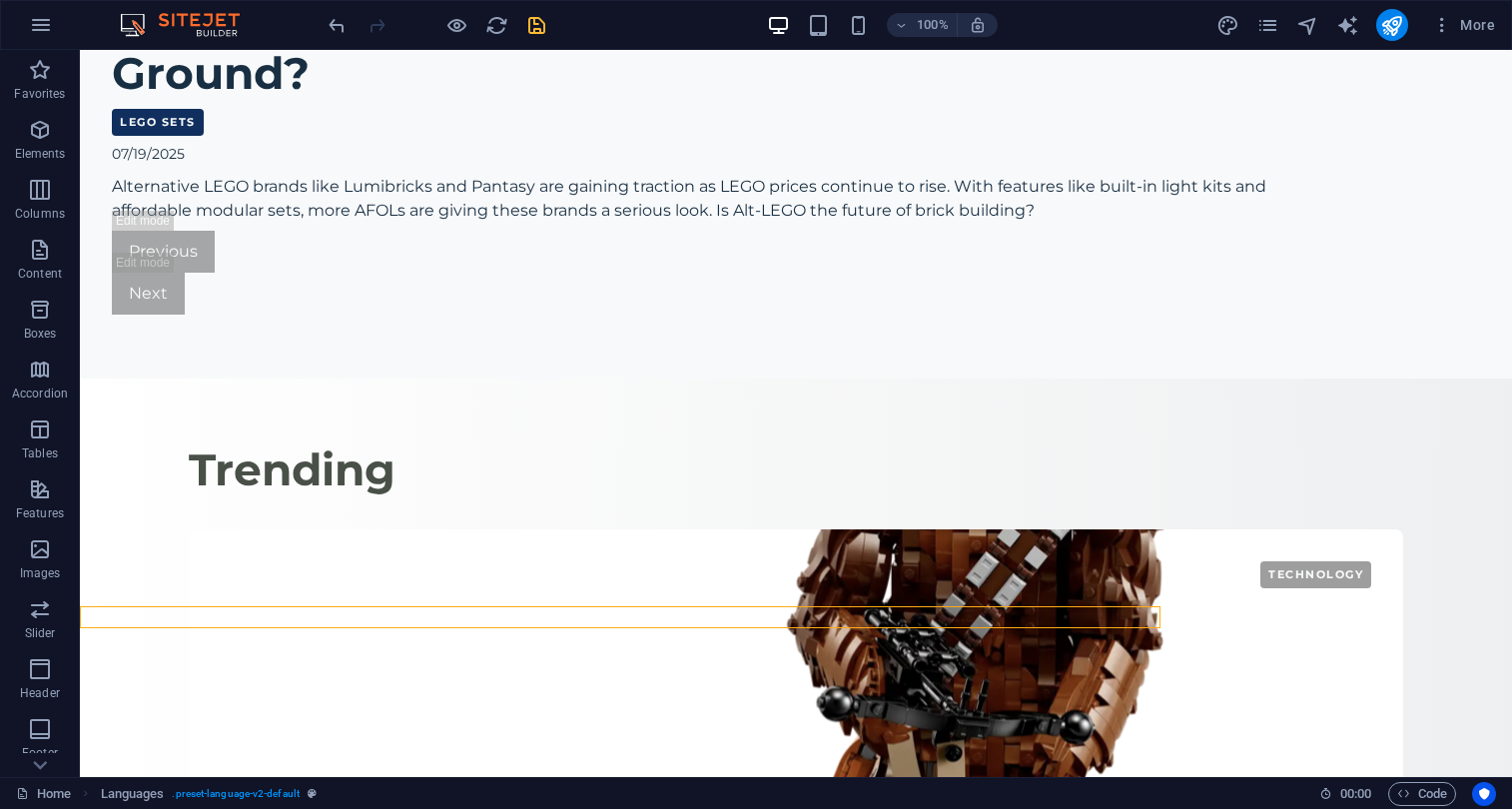 scroll, scrollTop: 2425, scrollLeft: 0, axis: vertical 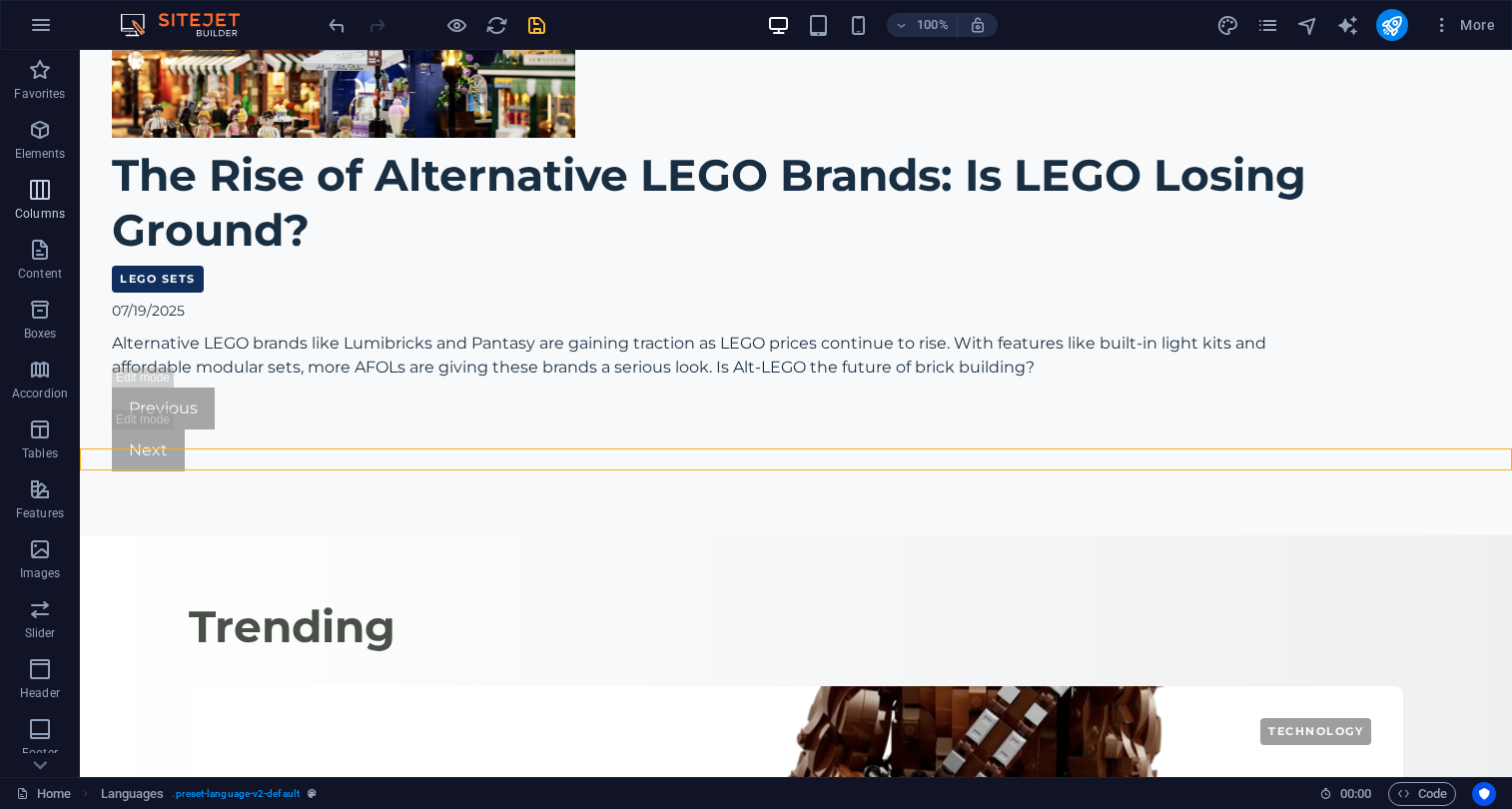click on "Columns" at bounding box center (40, 202) 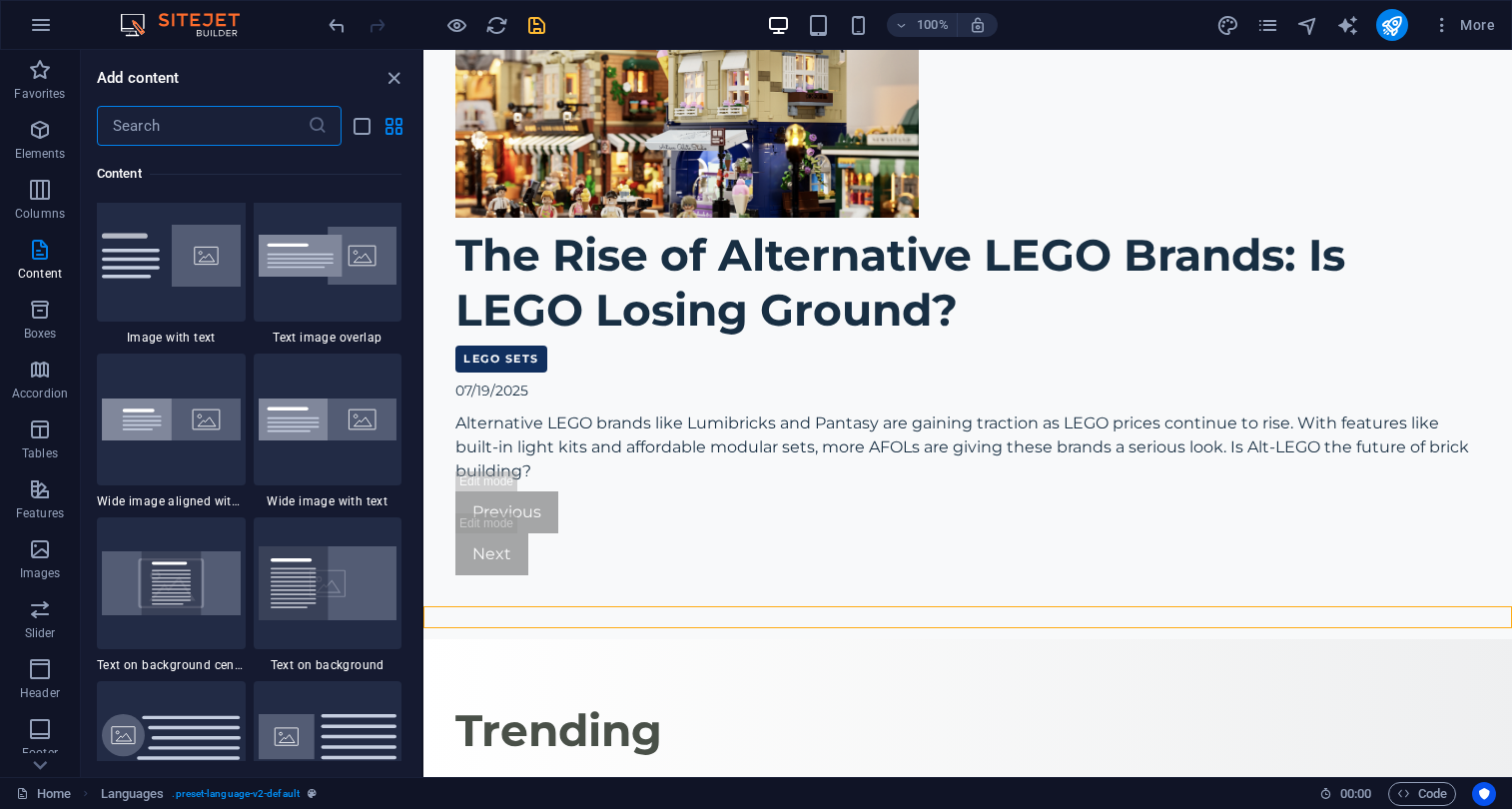 scroll, scrollTop: 4294, scrollLeft: 0, axis: vertical 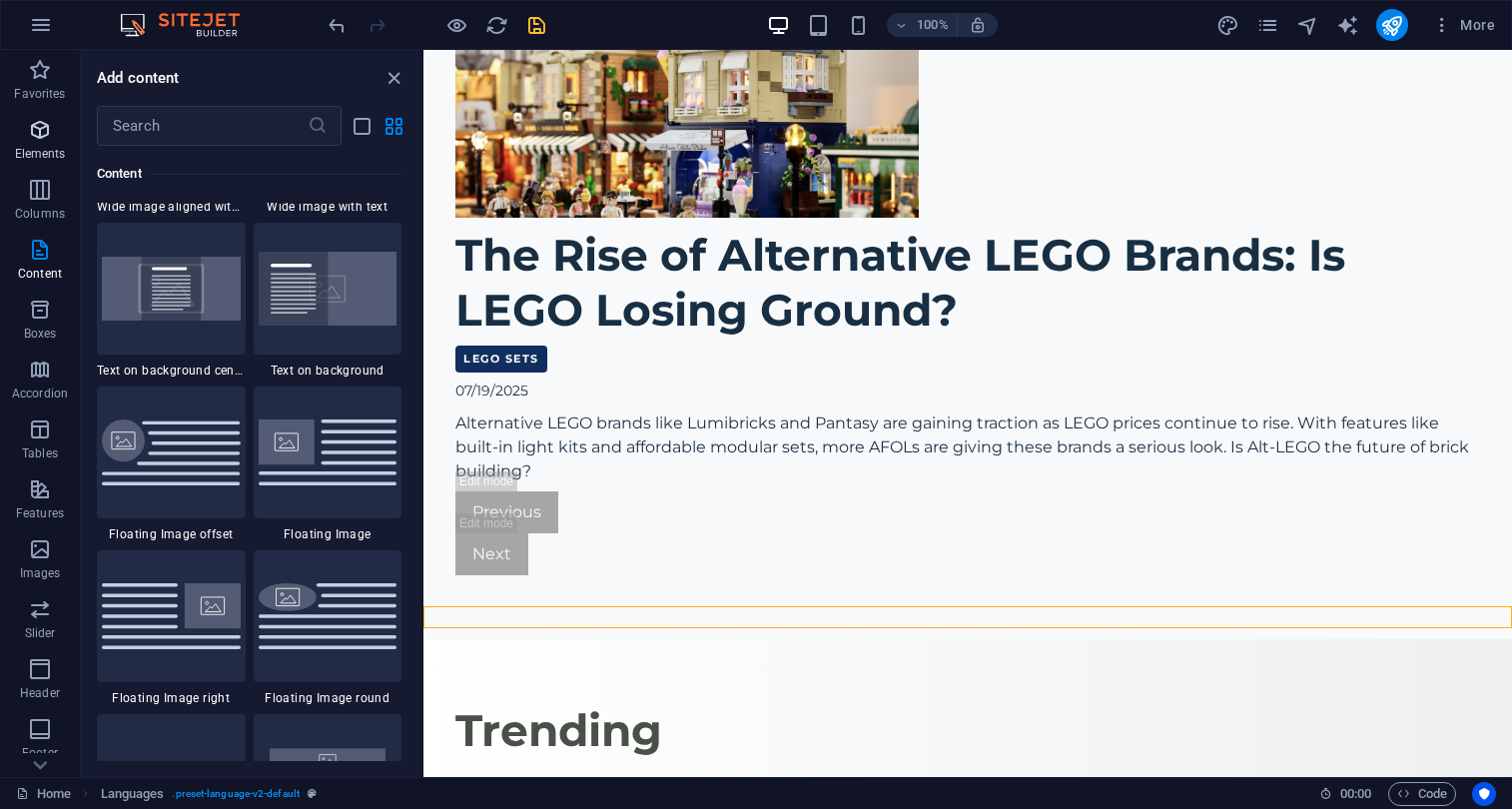 click on "Elements" at bounding box center (40, 142) 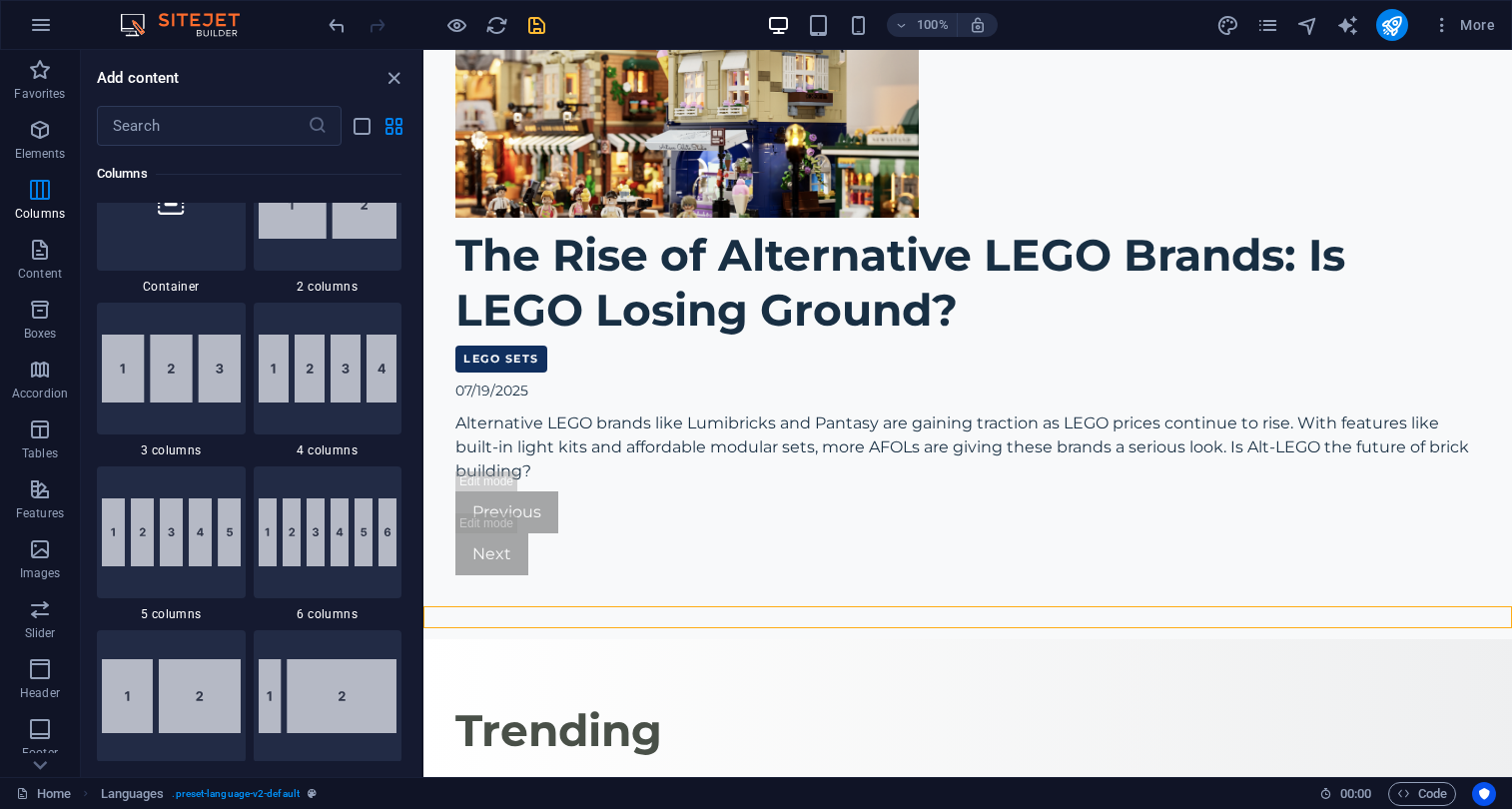 scroll, scrollTop: 1509, scrollLeft: 0, axis: vertical 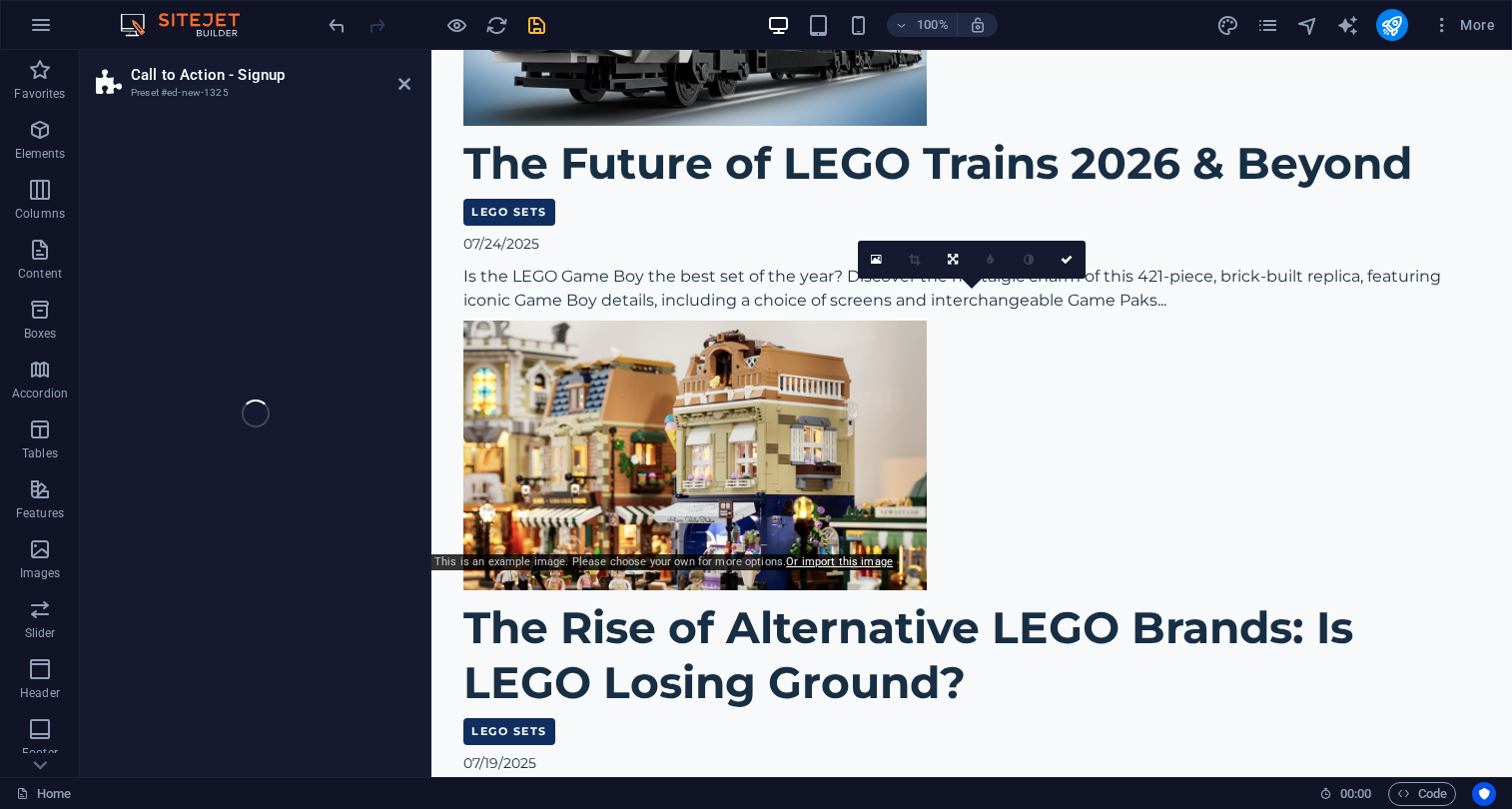 select on "rem" 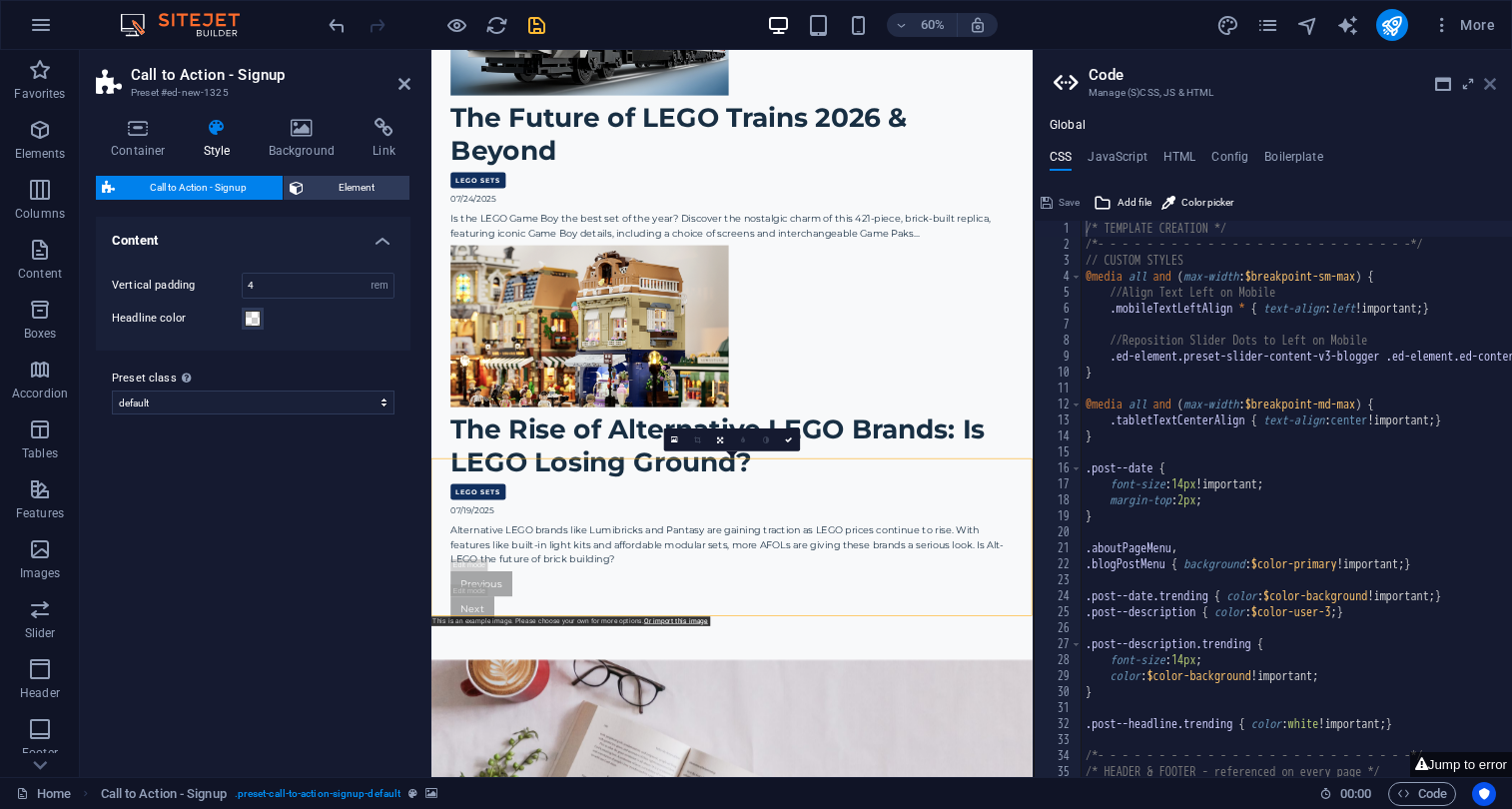 click at bounding box center [1490, 84] 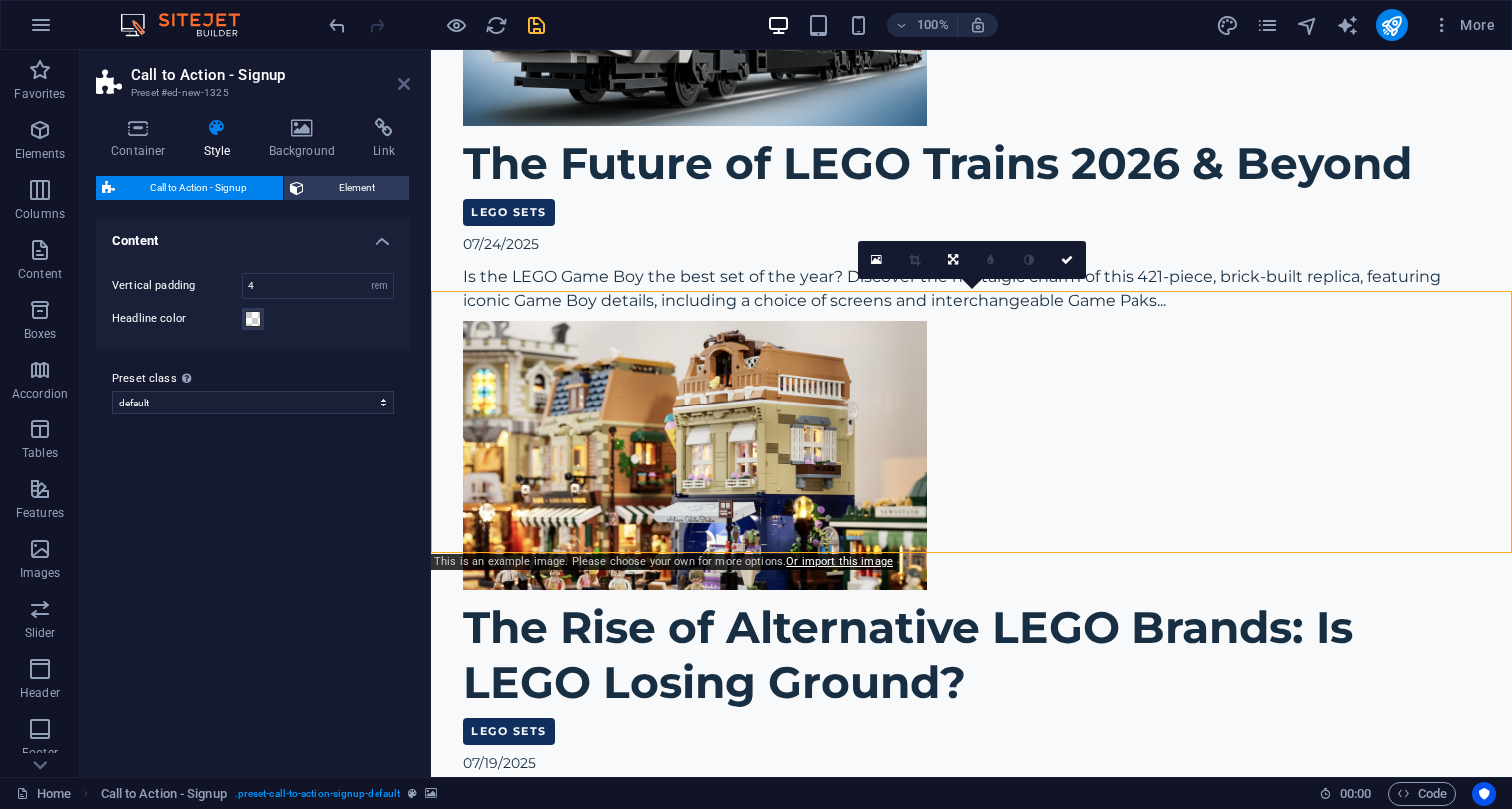 click at bounding box center [404, 84] 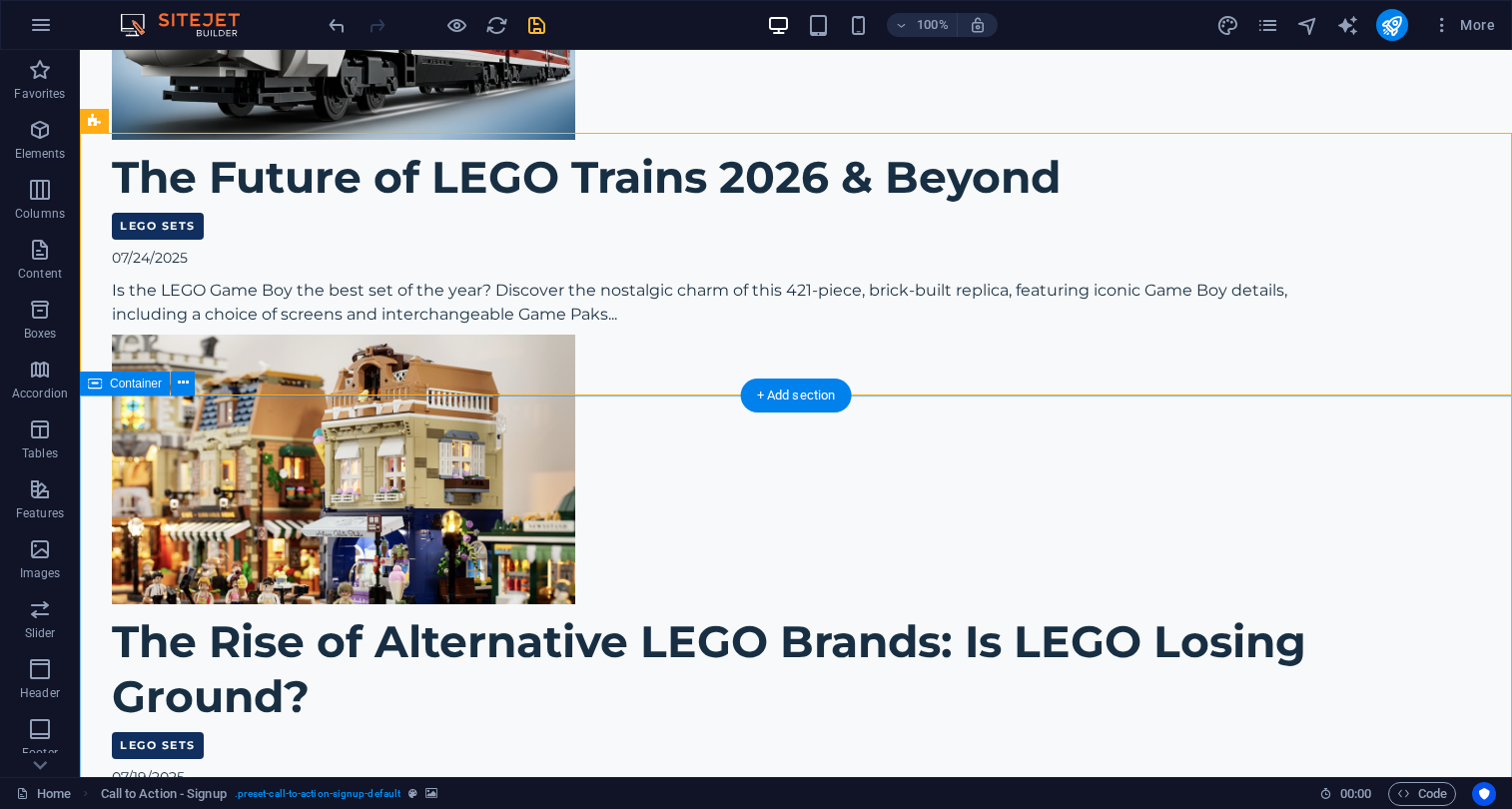 scroll, scrollTop: 1933, scrollLeft: 0, axis: vertical 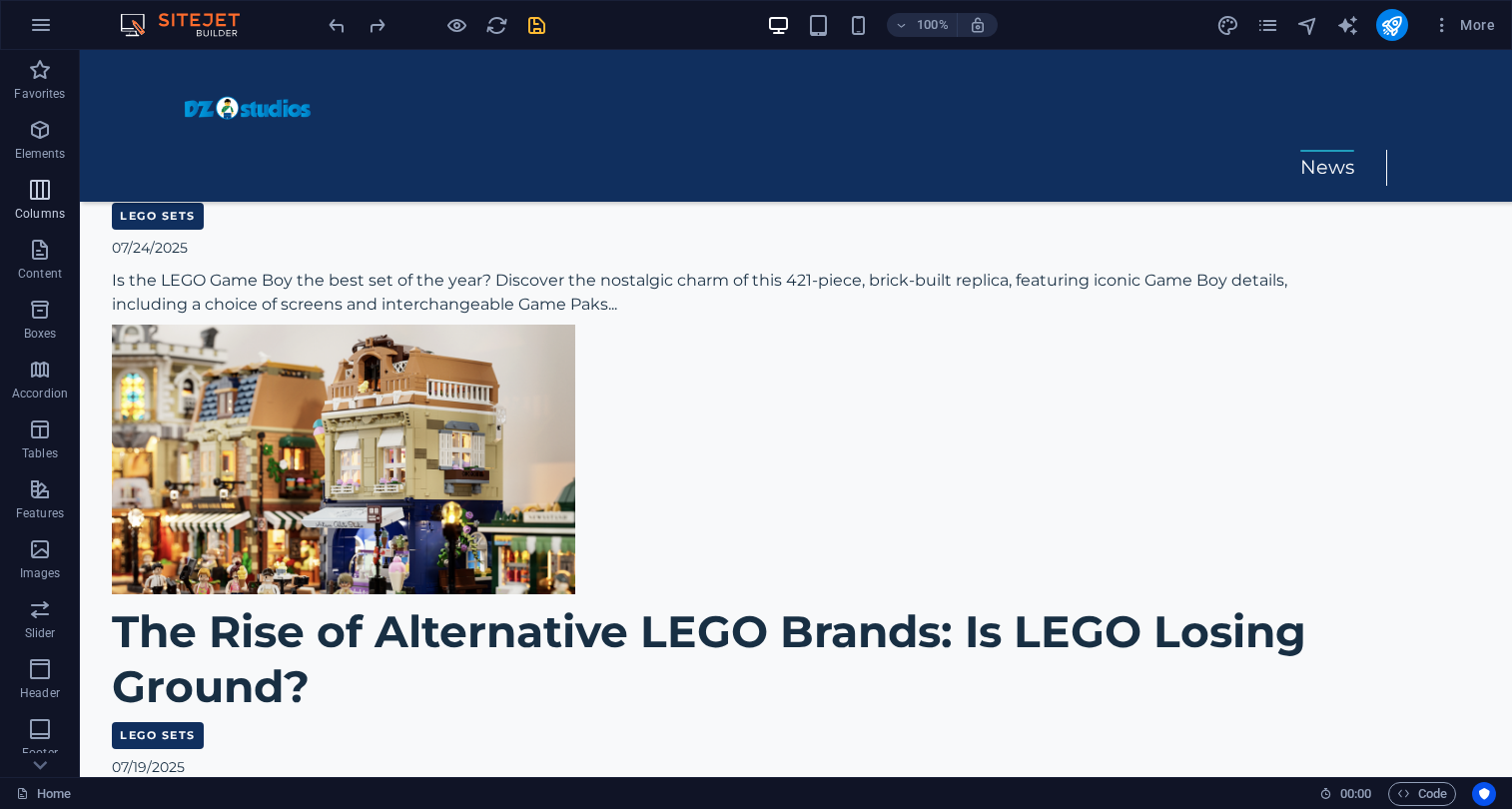 click at bounding box center [40, 190] 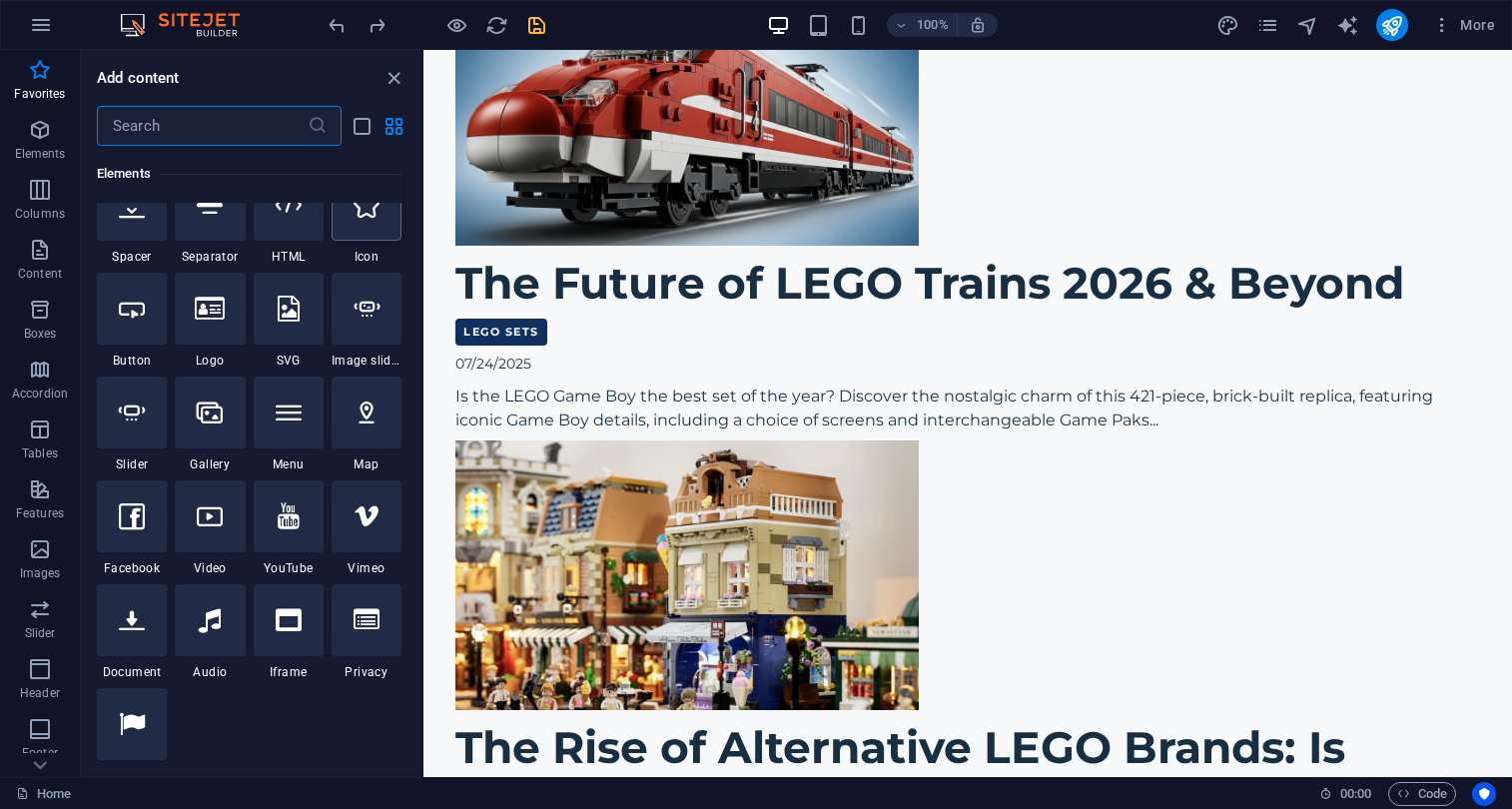 scroll, scrollTop: 902, scrollLeft: 0, axis: vertical 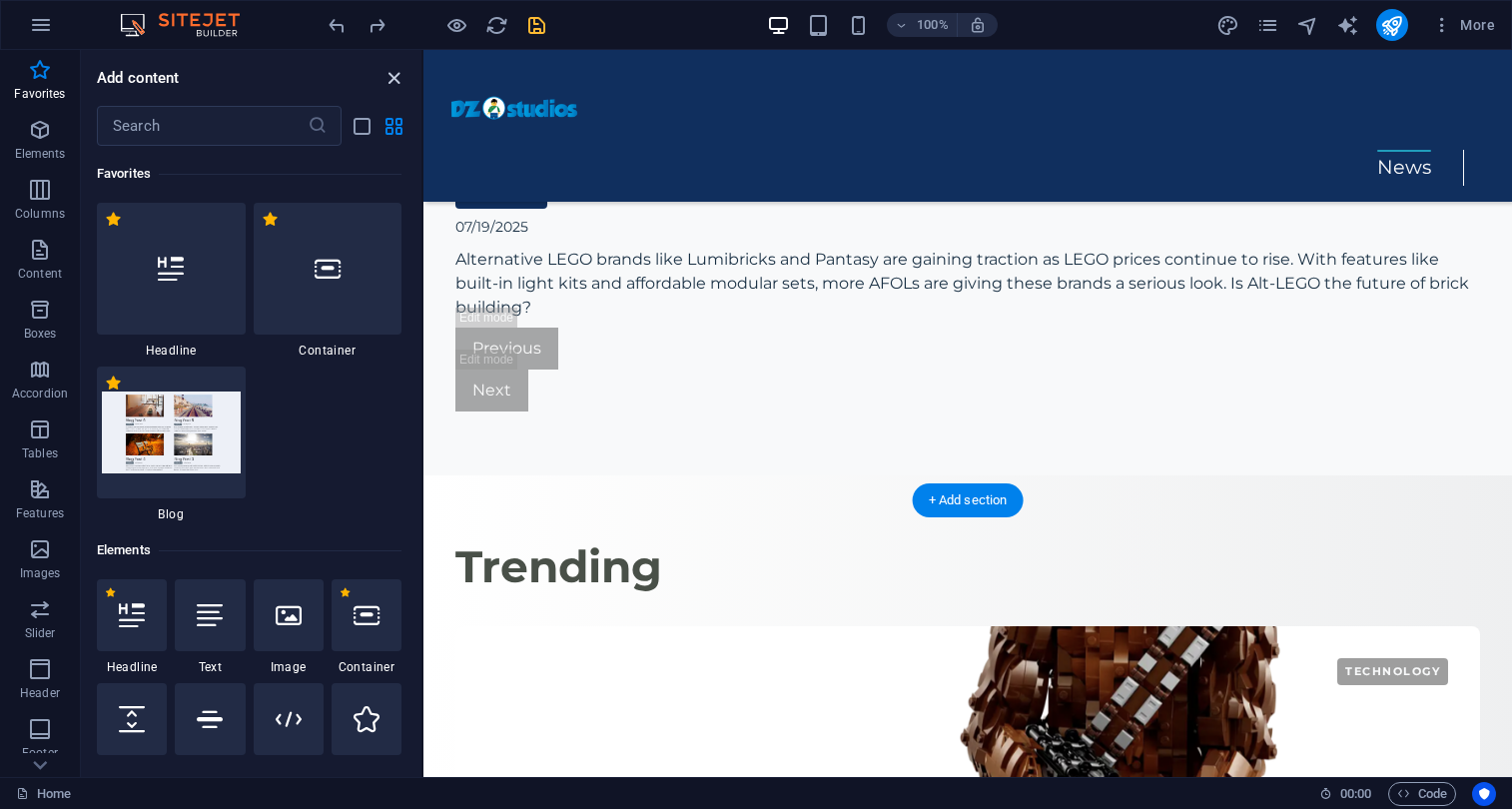 click at bounding box center [393, 78] 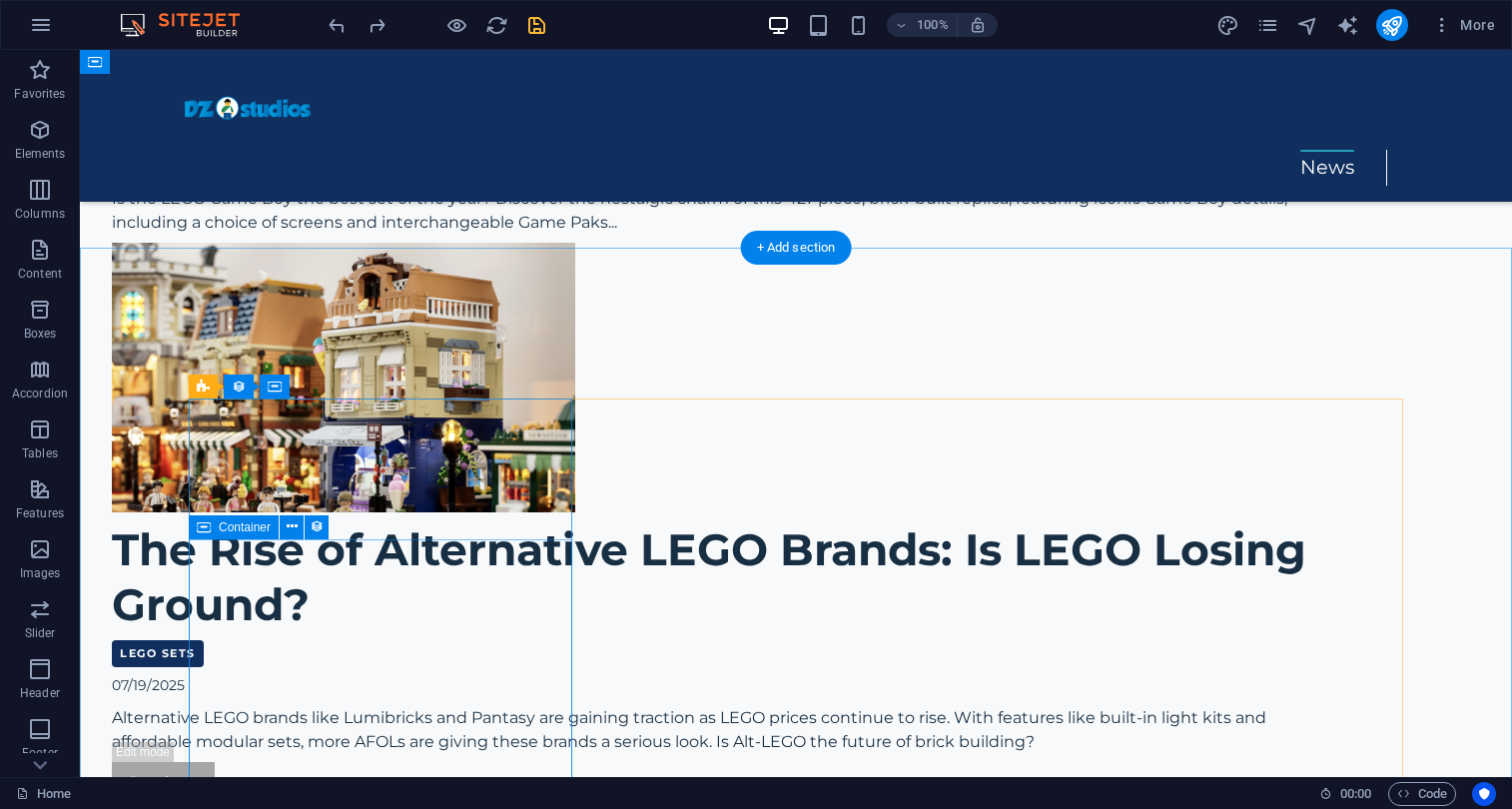 scroll, scrollTop: 1917, scrollLeft: 0, axis: vertical 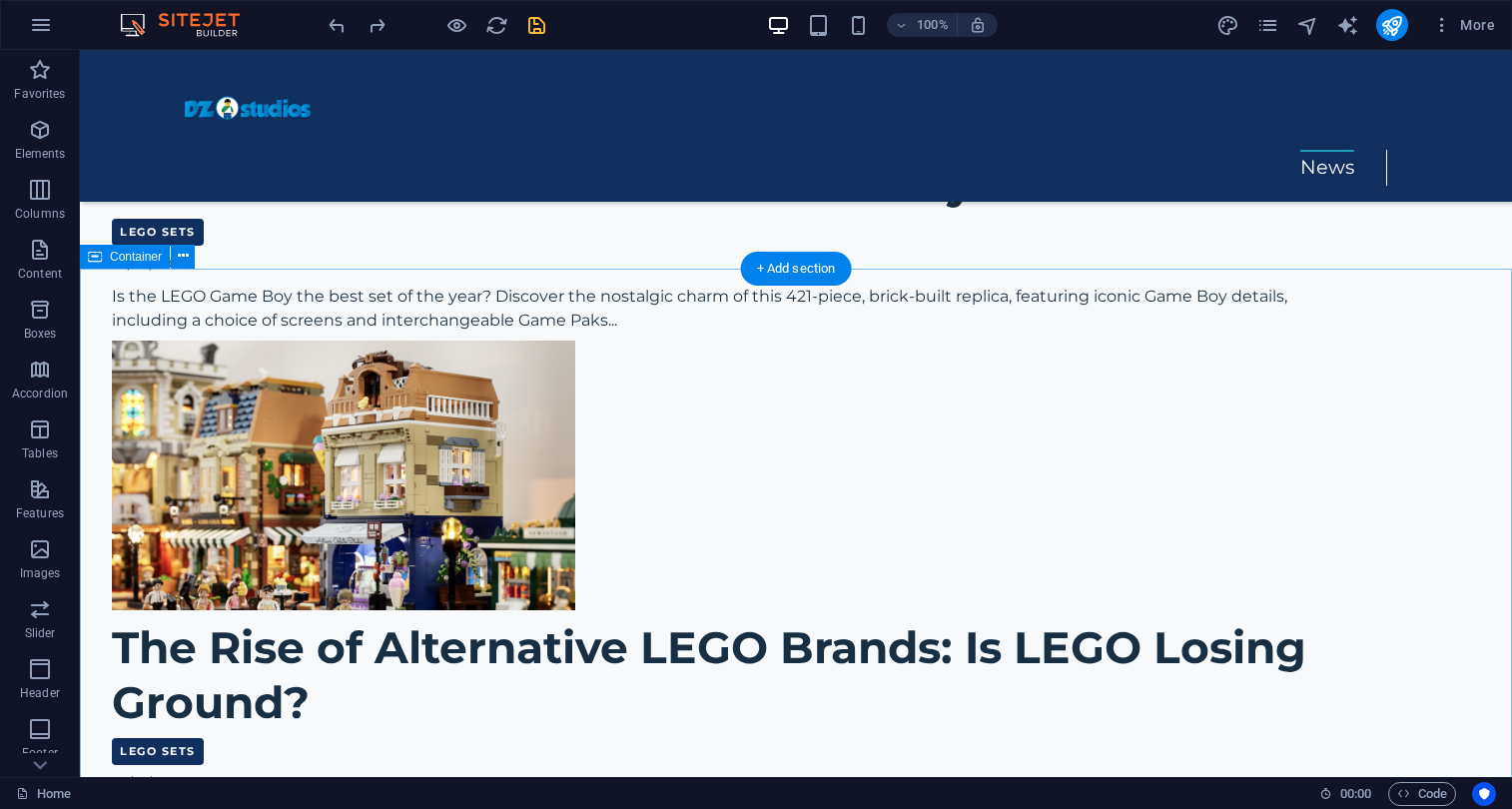 click on "Trending Technology December 9, 2024 LEGO has just released a new set, the LEGO Chewbacca™ 75371, and it's a  big disappointment .
The set is priced at  $200 ,
but it  only  contains 2319 pieces. That's a  very high price per piece ,
and it's  not  worth it for what you get." at bounding box center [796, 1440] 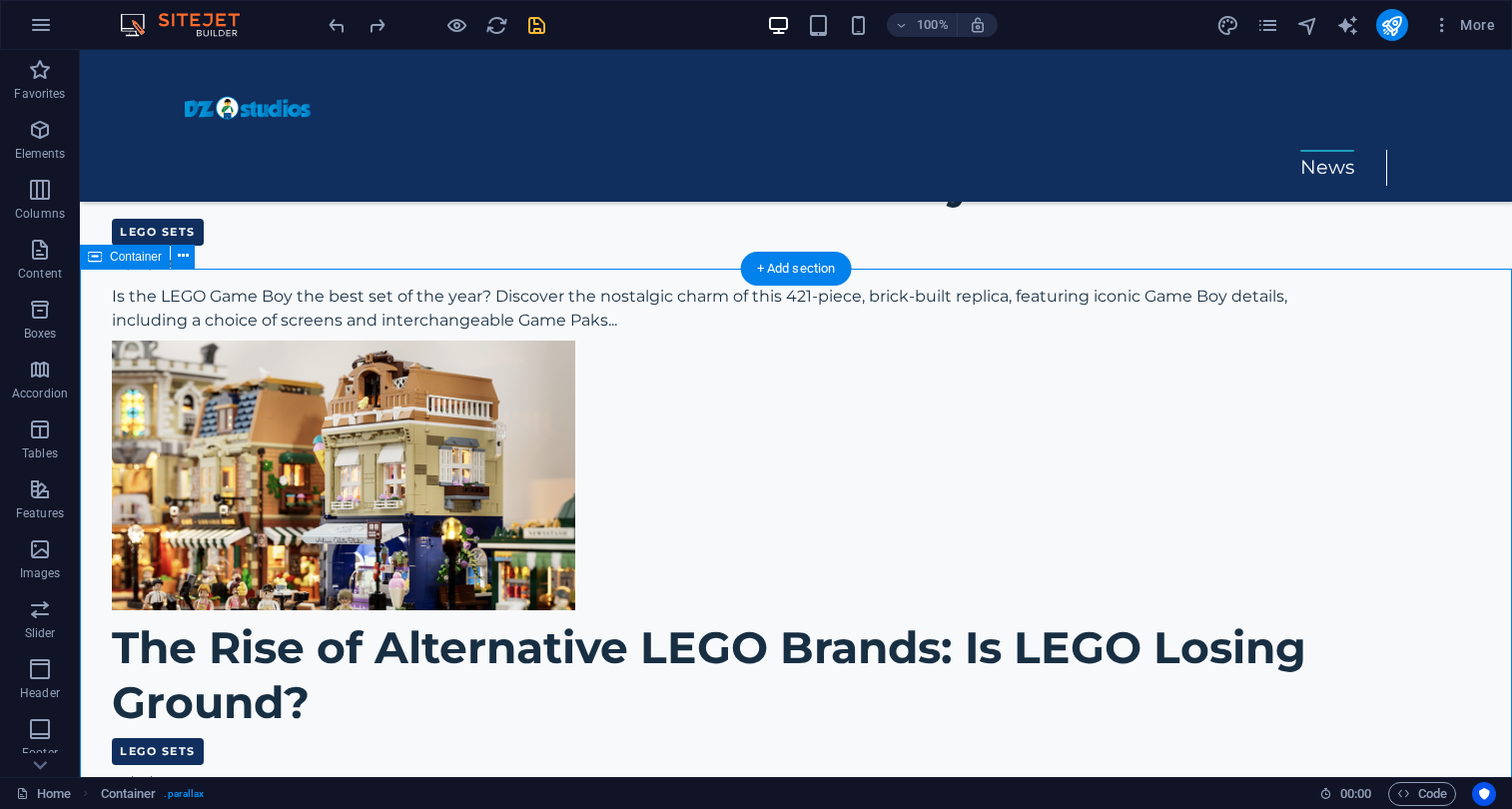 click on "Trending Technology December 9, 2024 LEGO has just released a new set, the LEGO Chewbacca™ 75371, and it's a  big disappointment .
The set is priced at  $200 ,
but it  only  contains 2319 pieces. That's a  very high price per piece ,
and it's  not  worth it for what you get." at bounding box center (796, 1440) 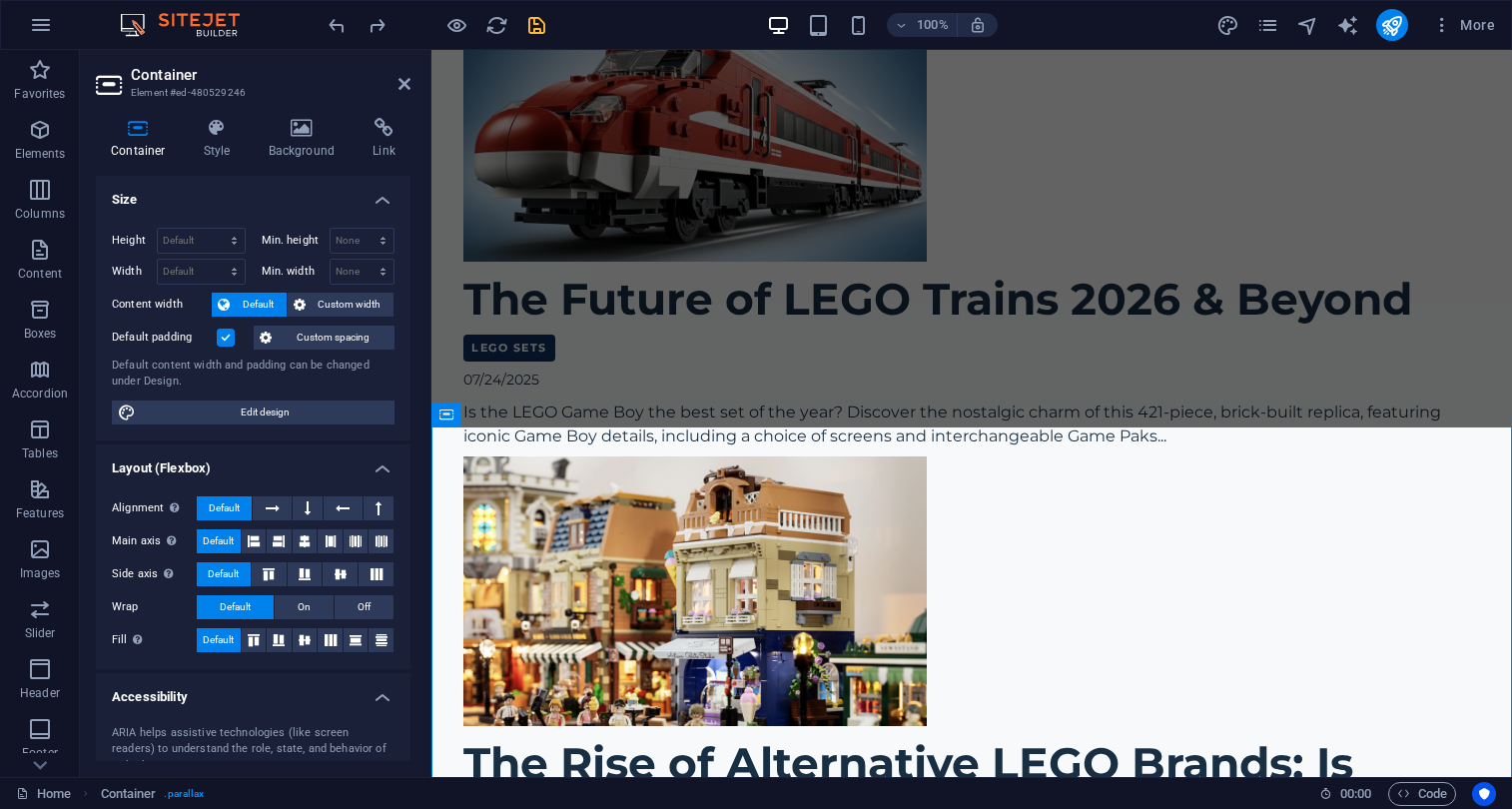 scroll, scrollTop: 0, scrollLeft: 0, axis: both 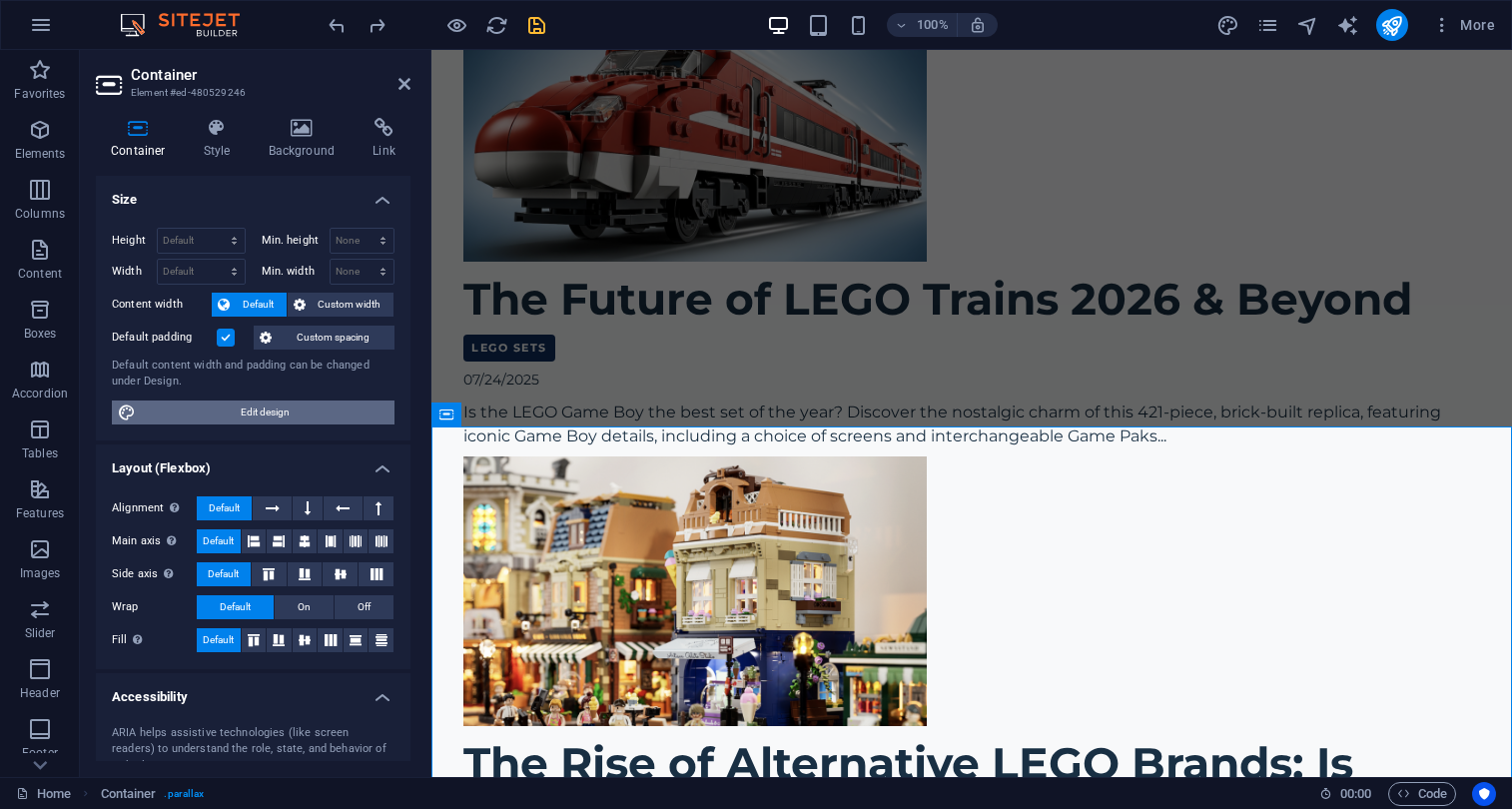 click on "Edit design" at bounding box center (265, 412) 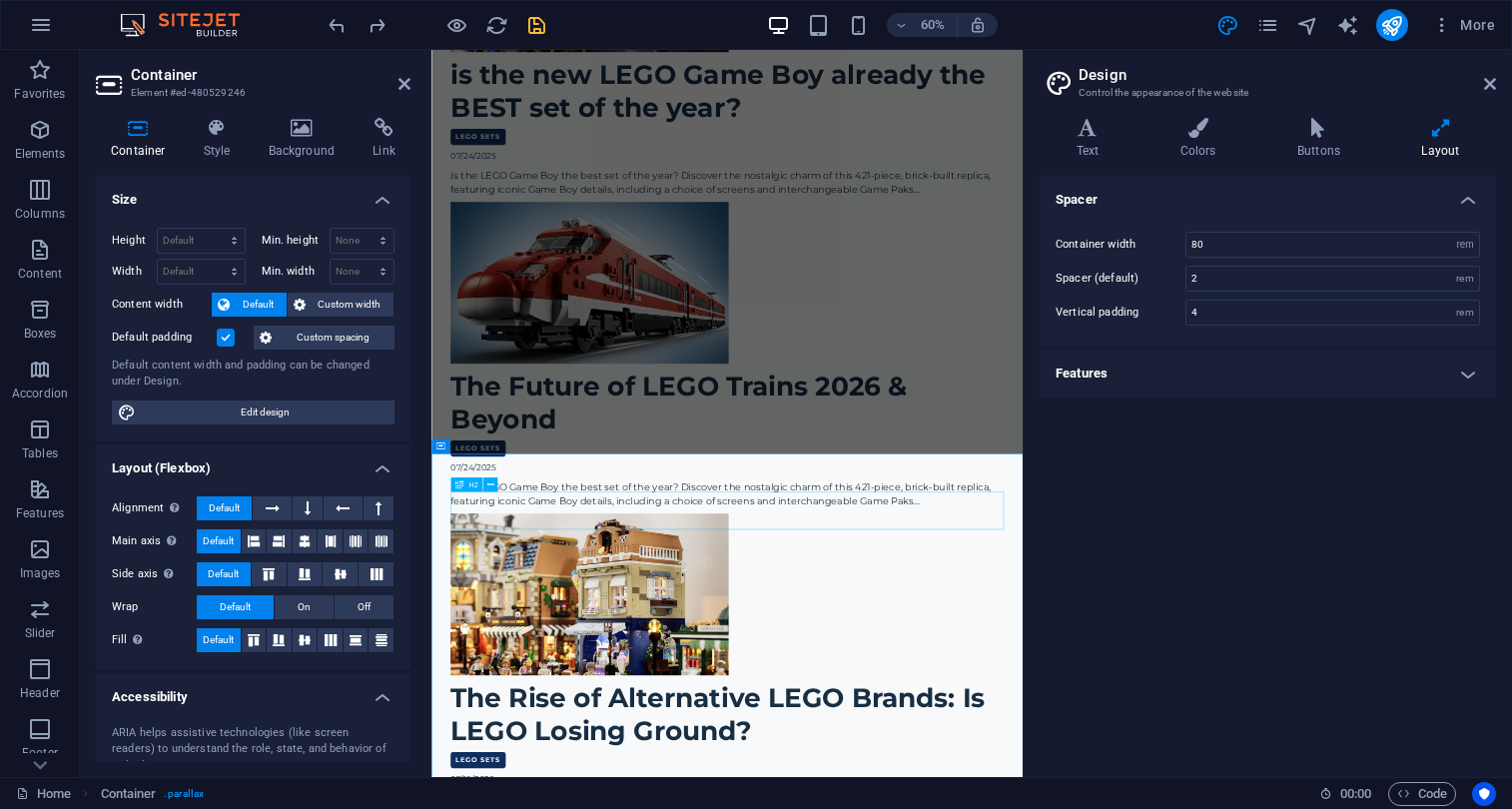 scroll, scrollTop: 2098, scrollLeft: 0, axis: vertical 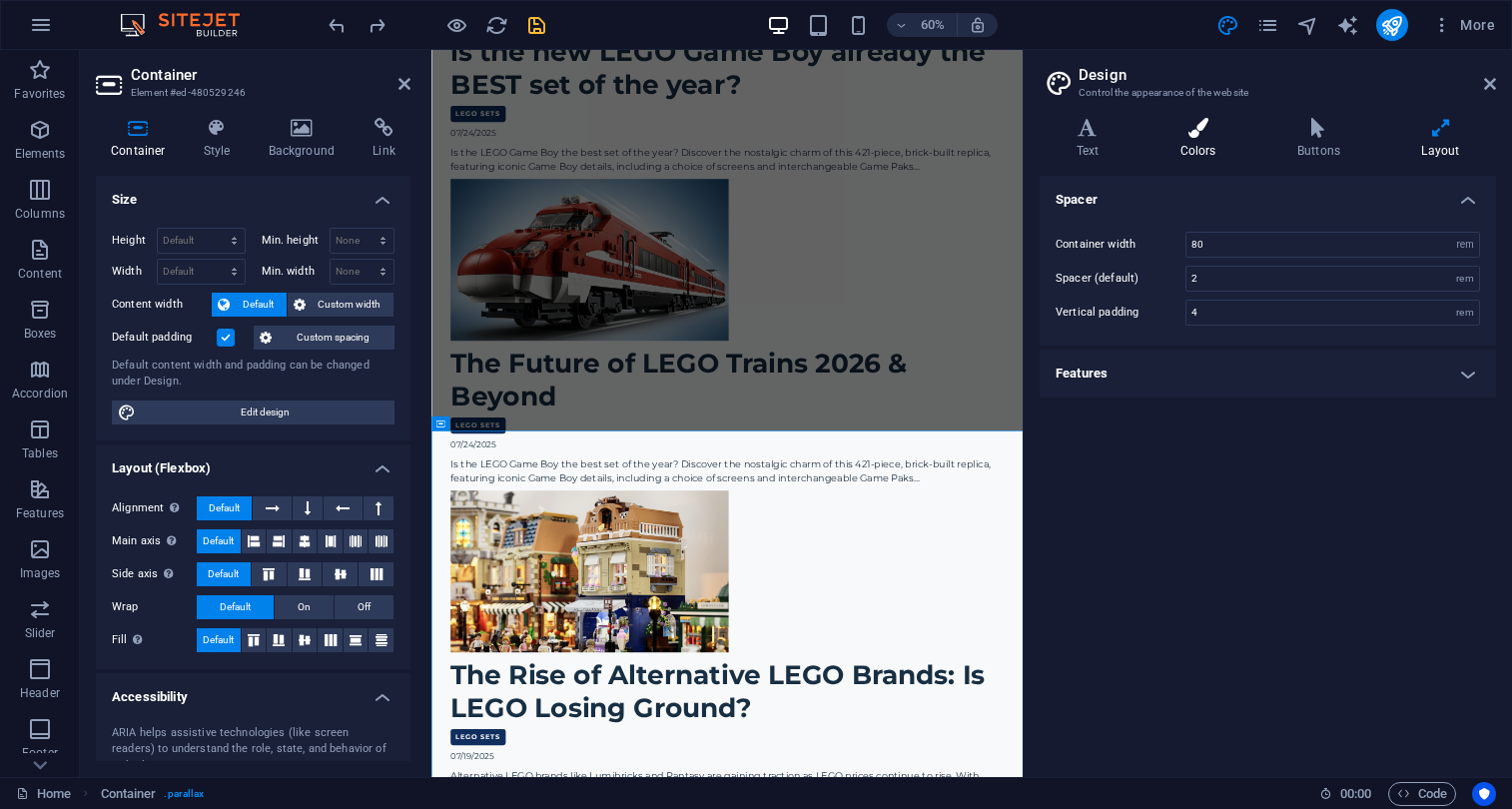 click on "Colors" at bounding box center [1201, 139] 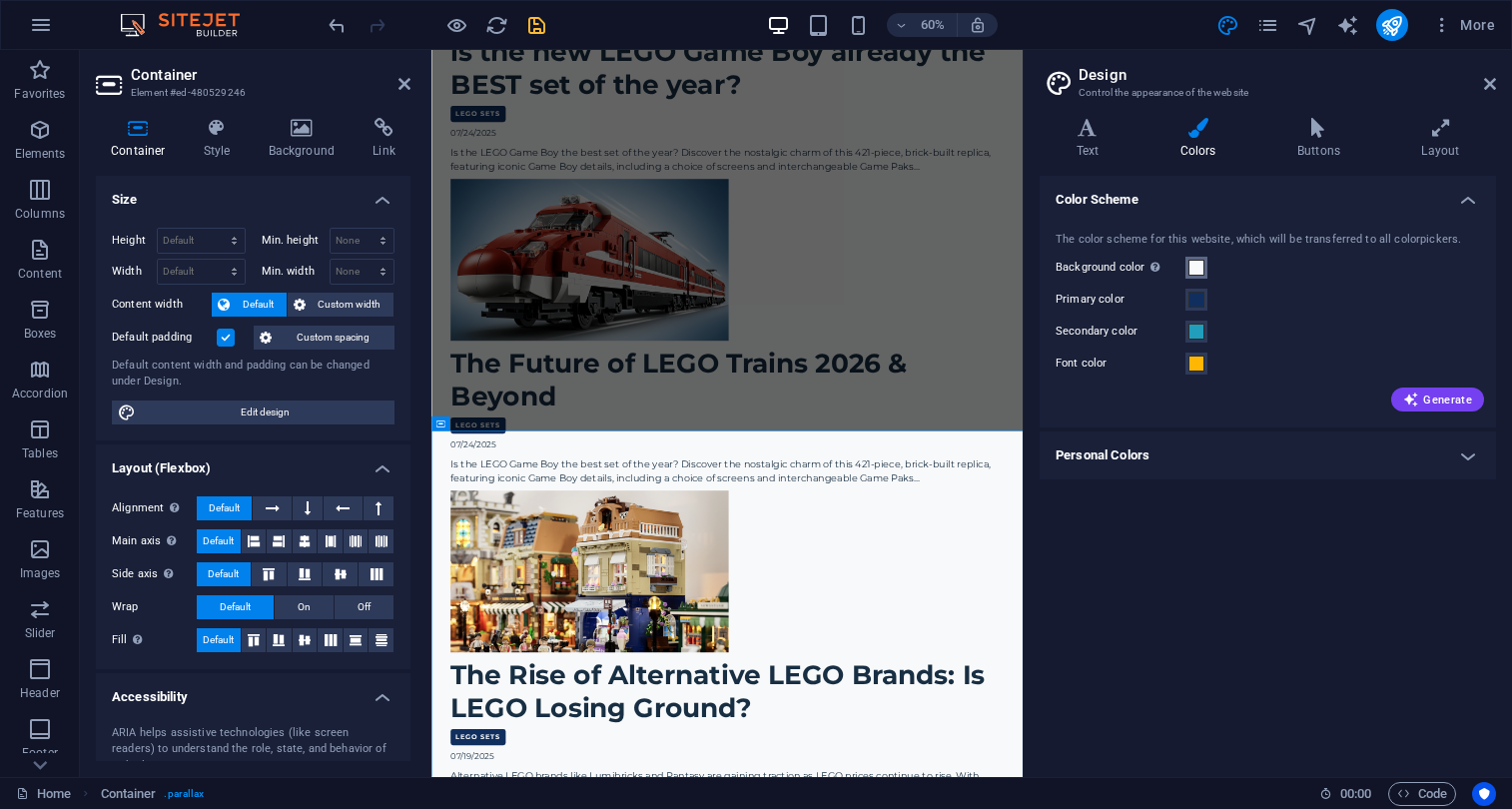 click at bounding box center [1196, 268] 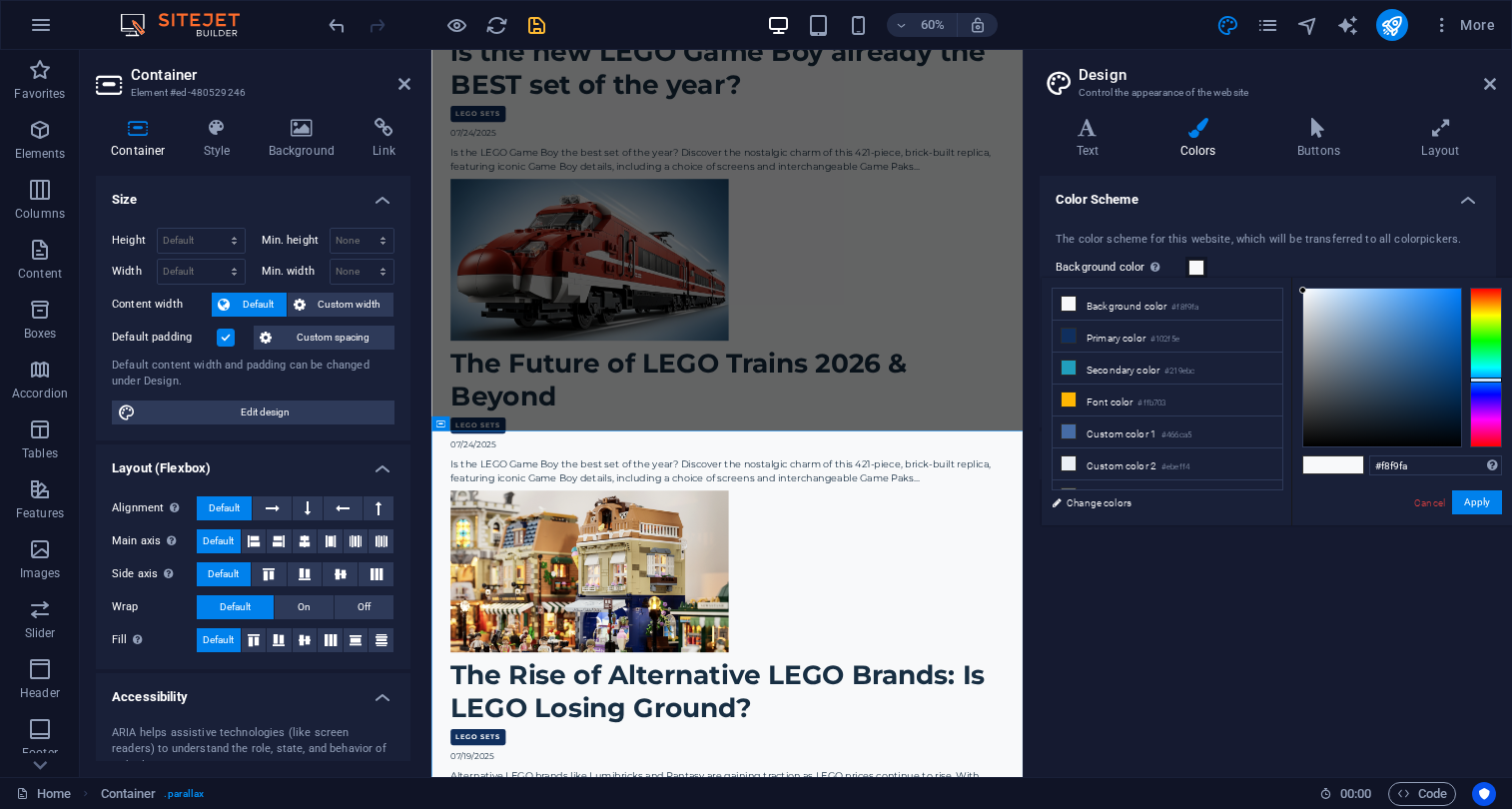 click on "Color Scheme The color scheme for this website, which will be transferred to all colorpickers. Background color Only visible if it is not covered by other backgrounds. Primary color Secondary color Font color Generate Personal Colors Custom color 1 Custom color 2 Custom color 3 Custom color 4 Custom color 5" at bounding box center [1267, 468] 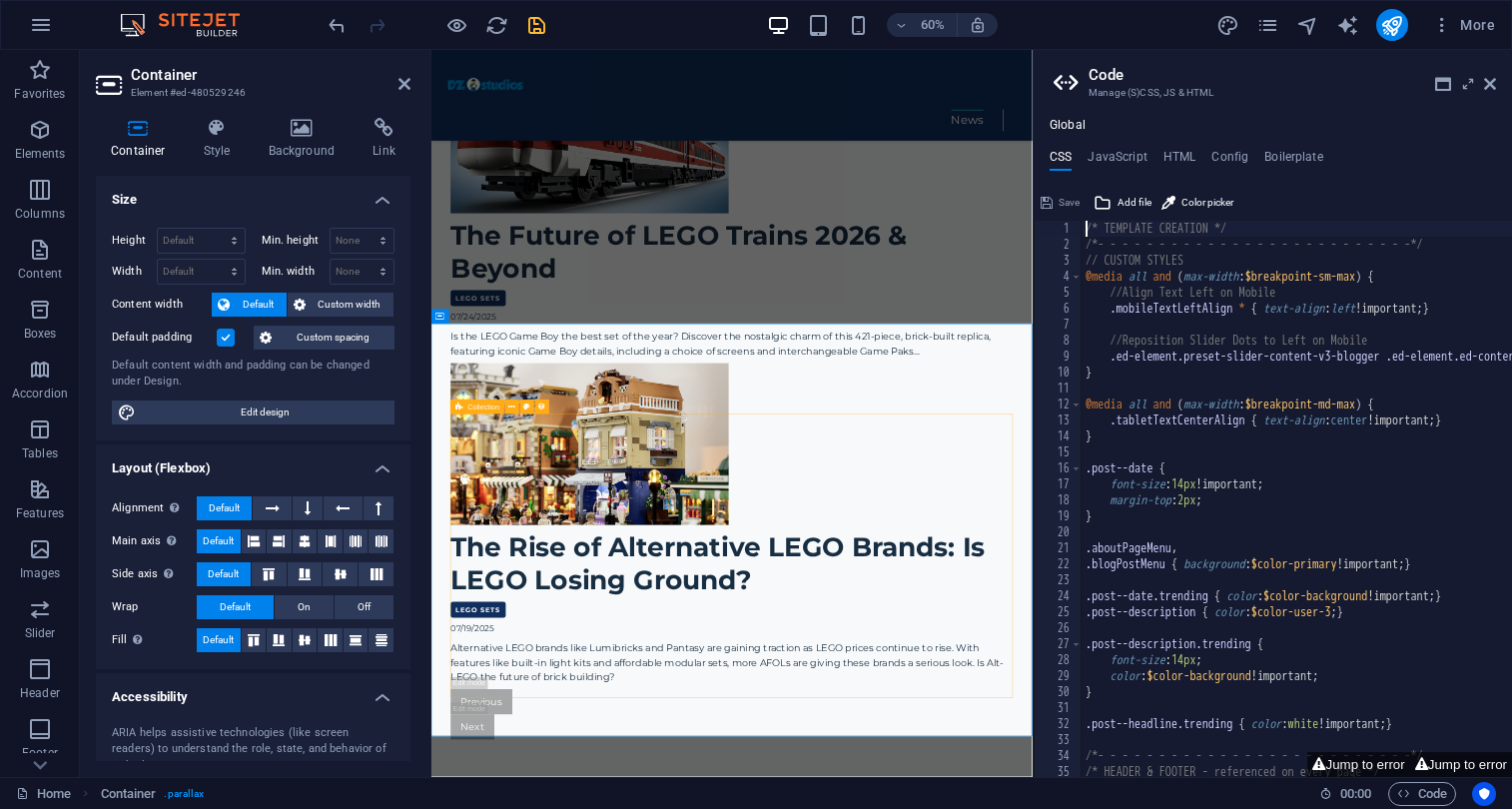 scroll, scrollTop: 2265, scrollLeft: 0, axis: vertical 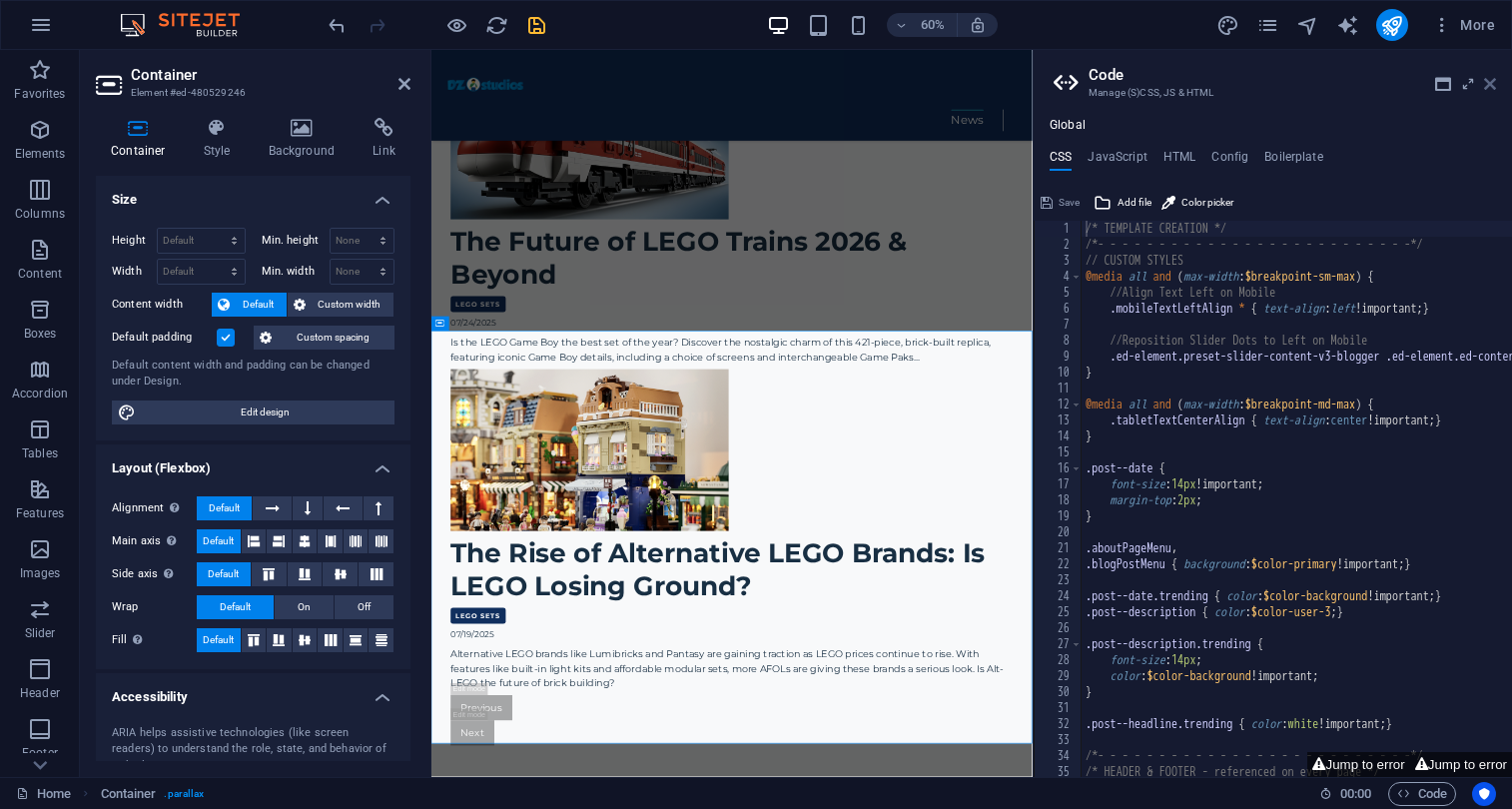 click at bounding box center [1490, 84] 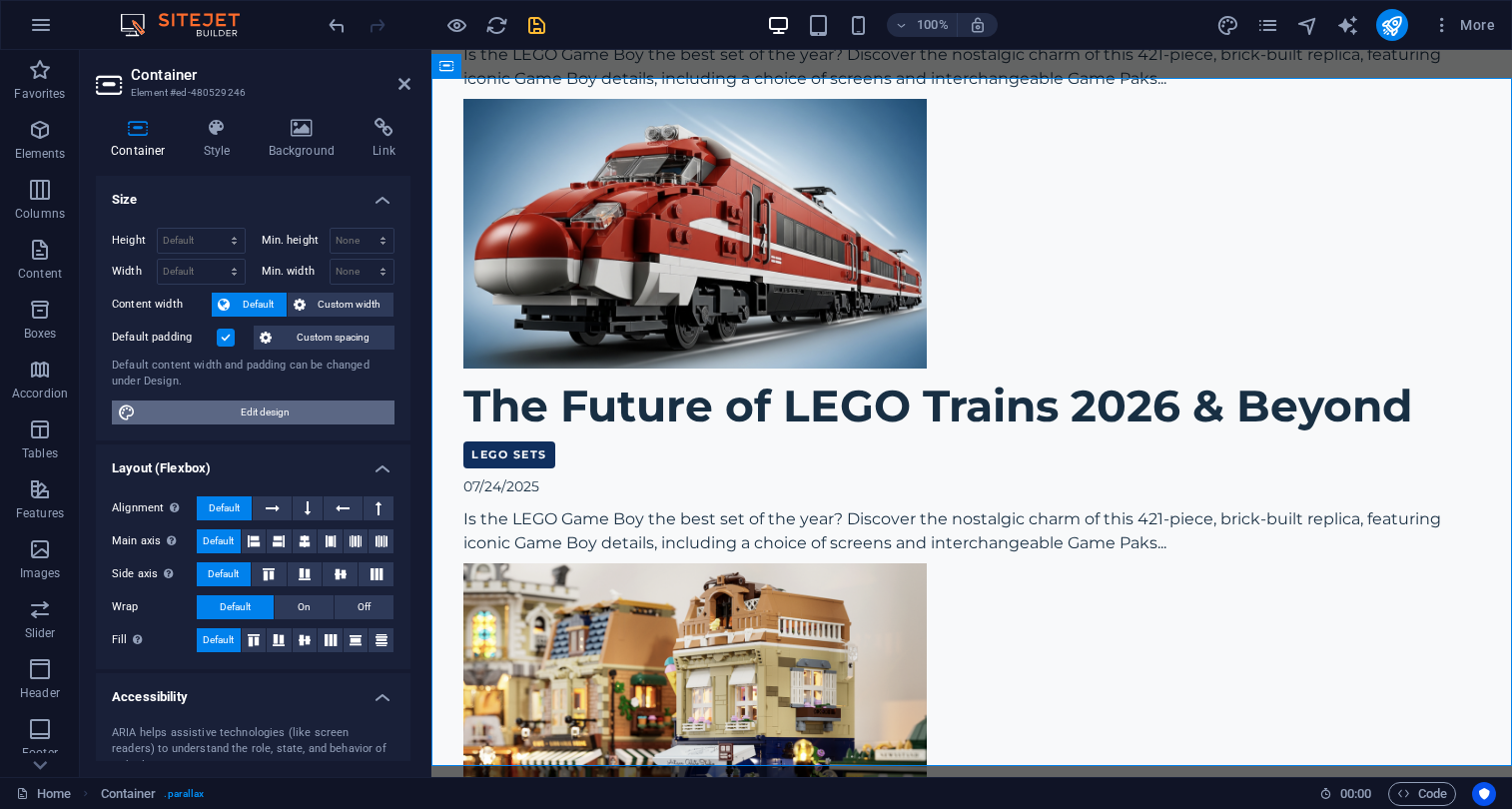click on "Edit design" at bounding box center (265, 412) 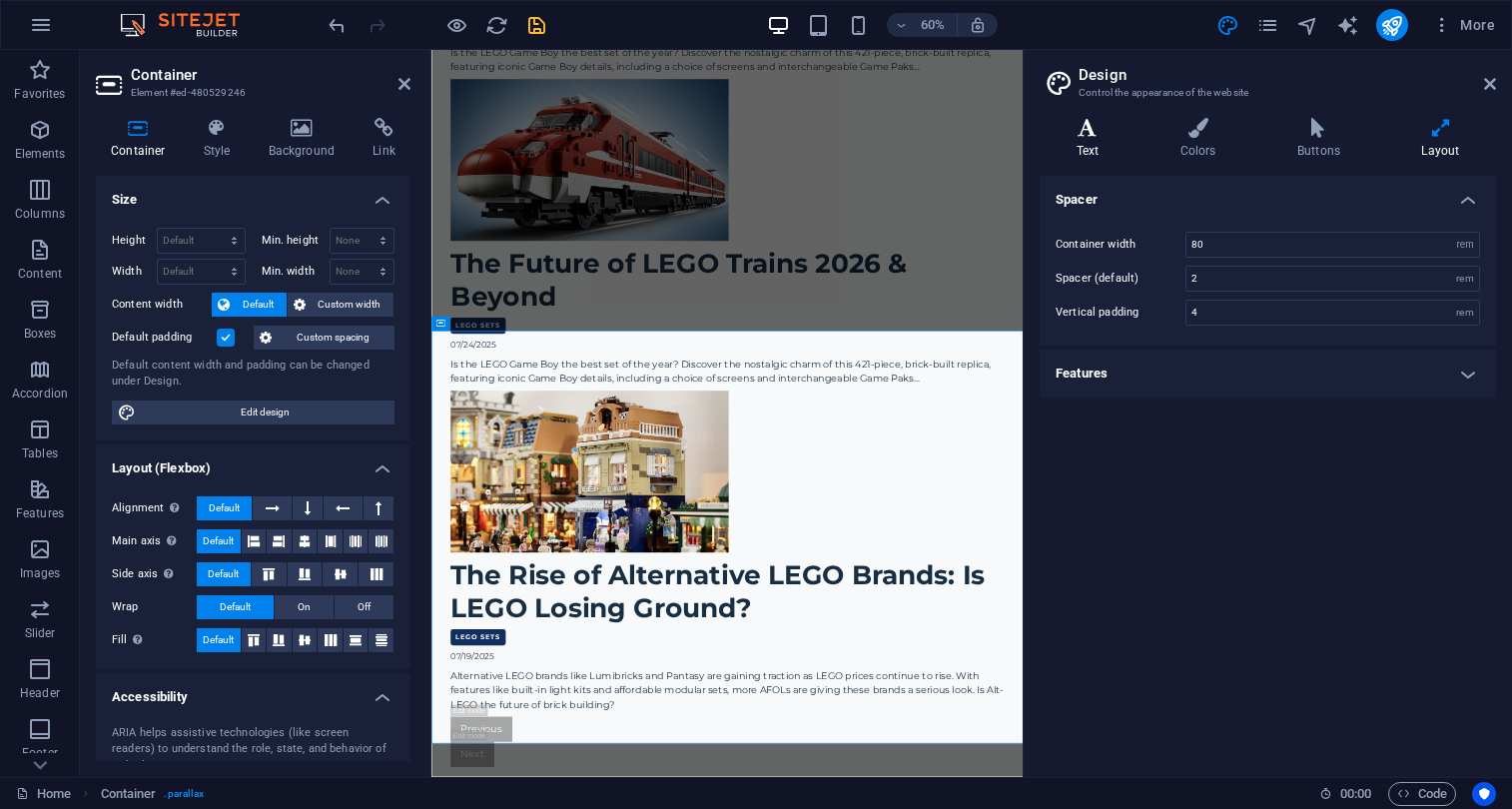 click at bounding box center [1088, 128] 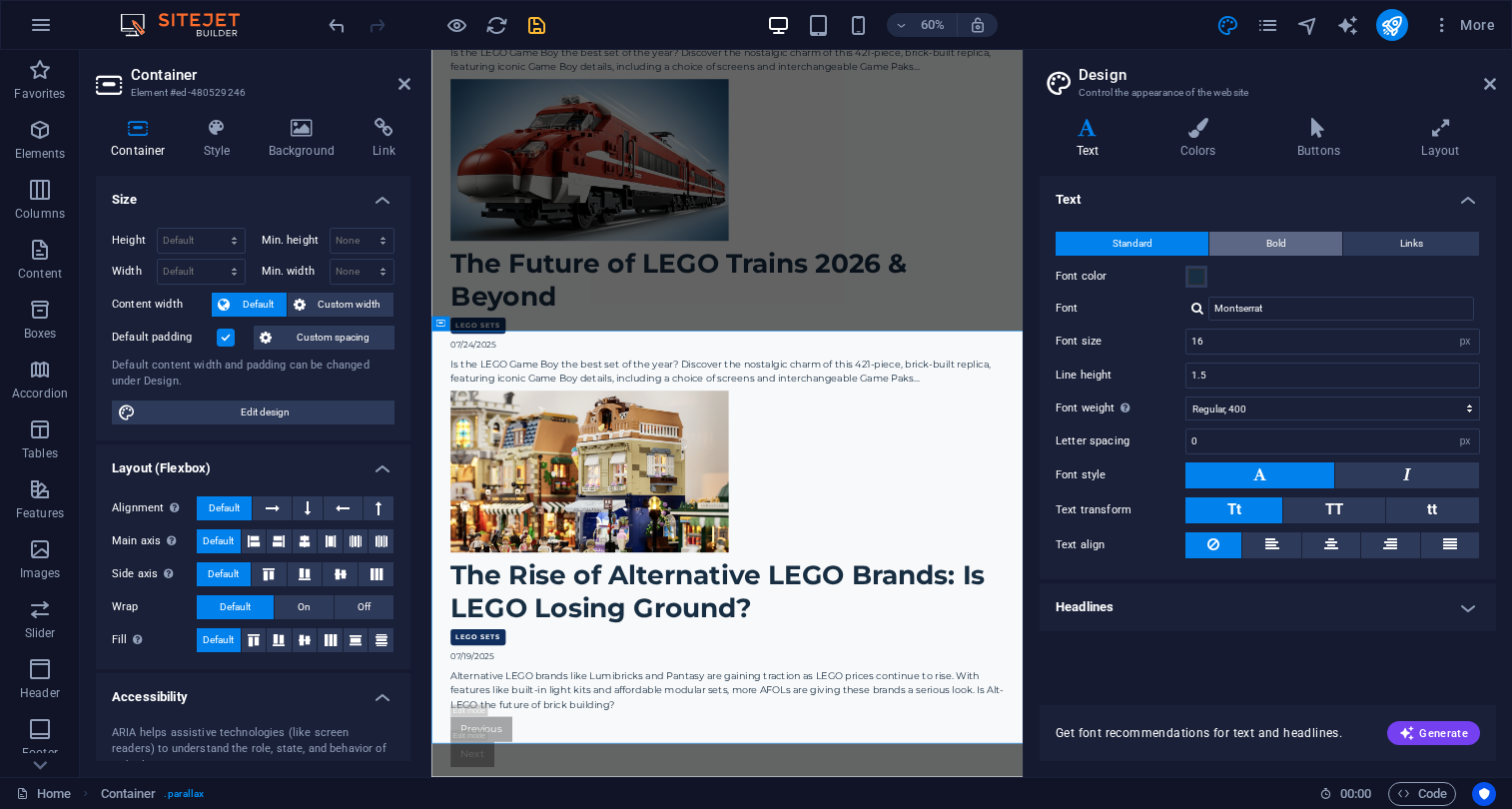 click on "Bold" at bounding box center [1275, 244] 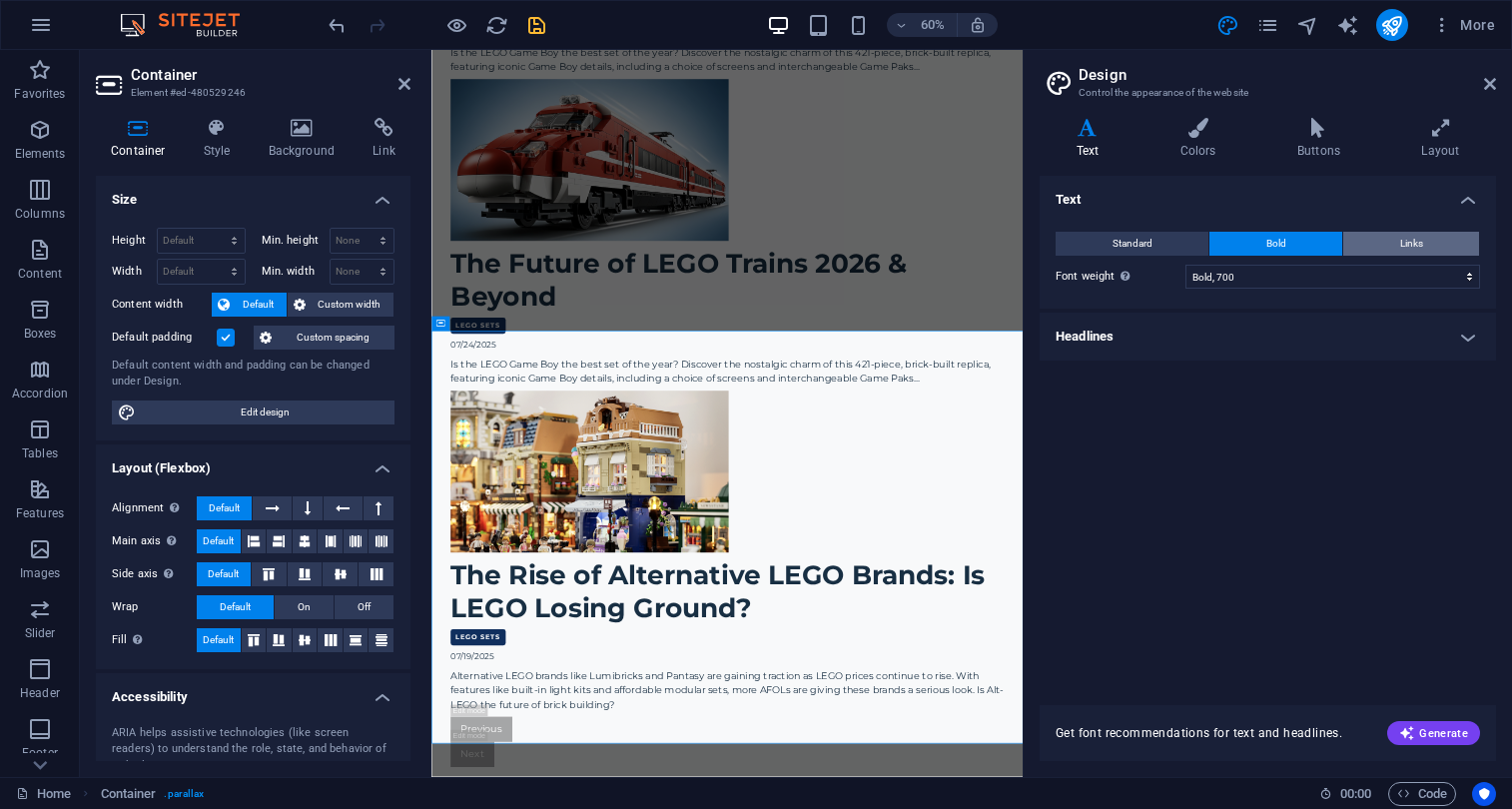 click on "Links" at bounding box center (1411, 244) 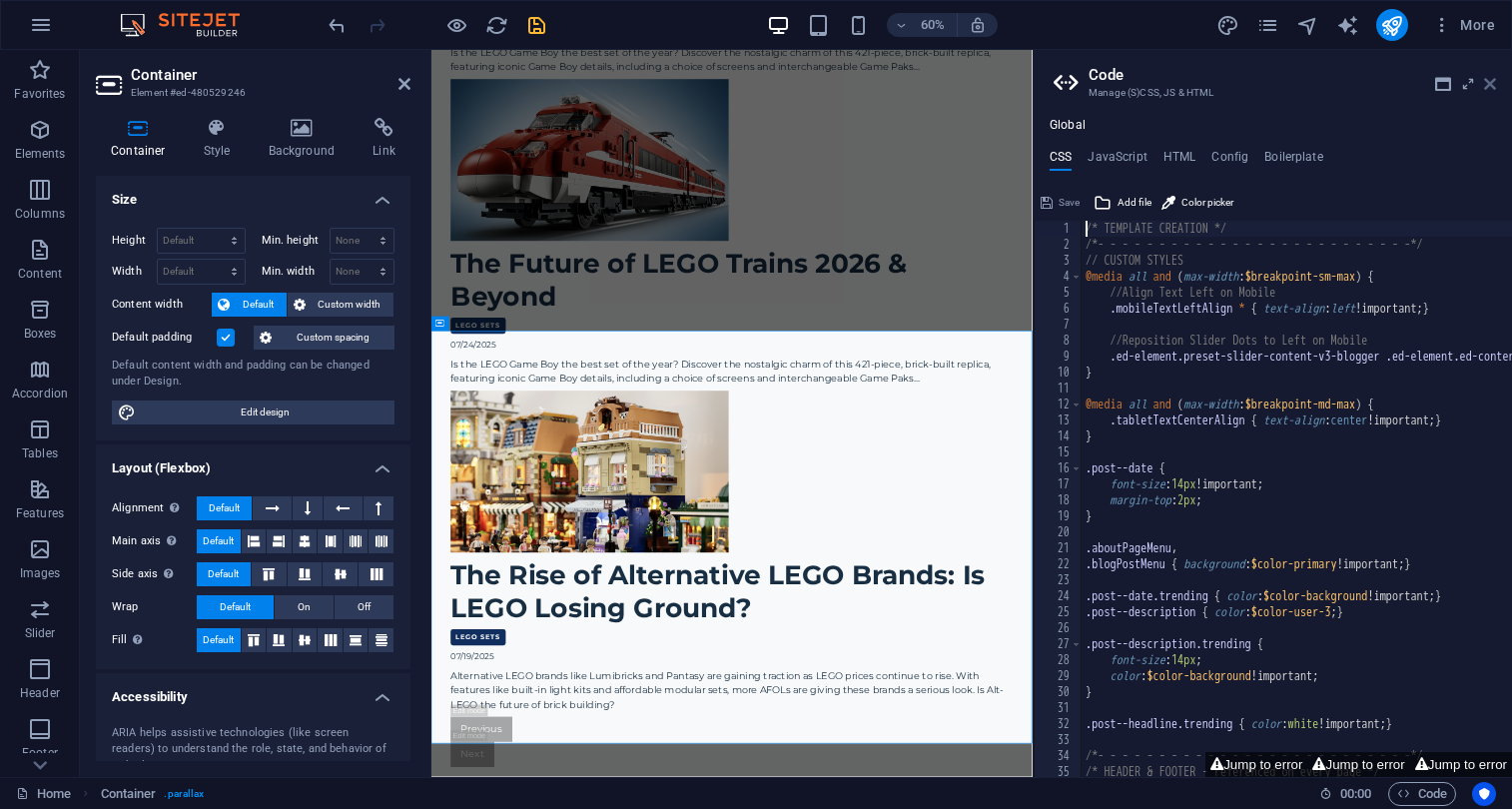 click at bounding box center (1490, 84) 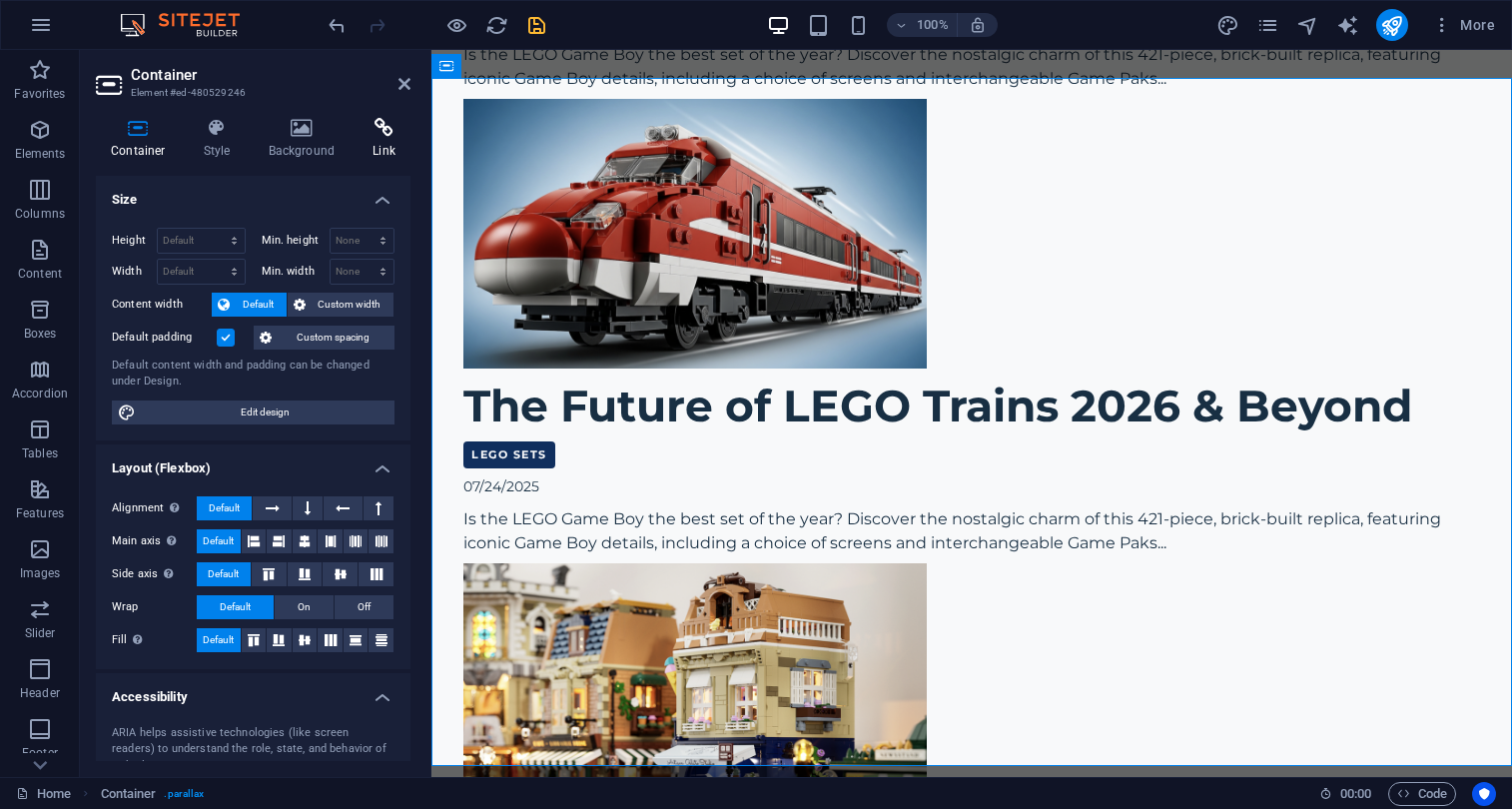 click on "Link" at bounding box center [383, 139] 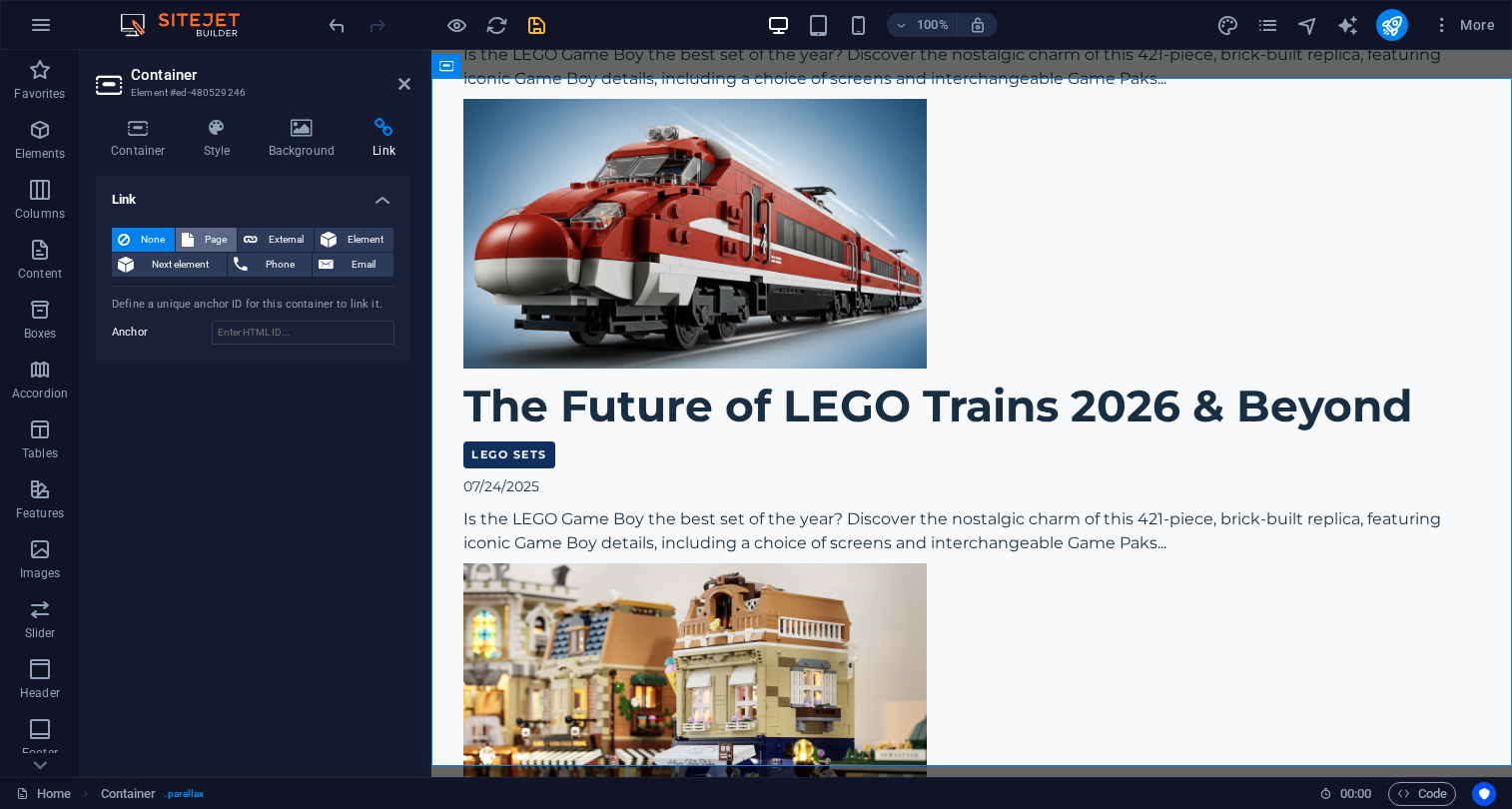 click on "Page" at bounding box center (215, 240) 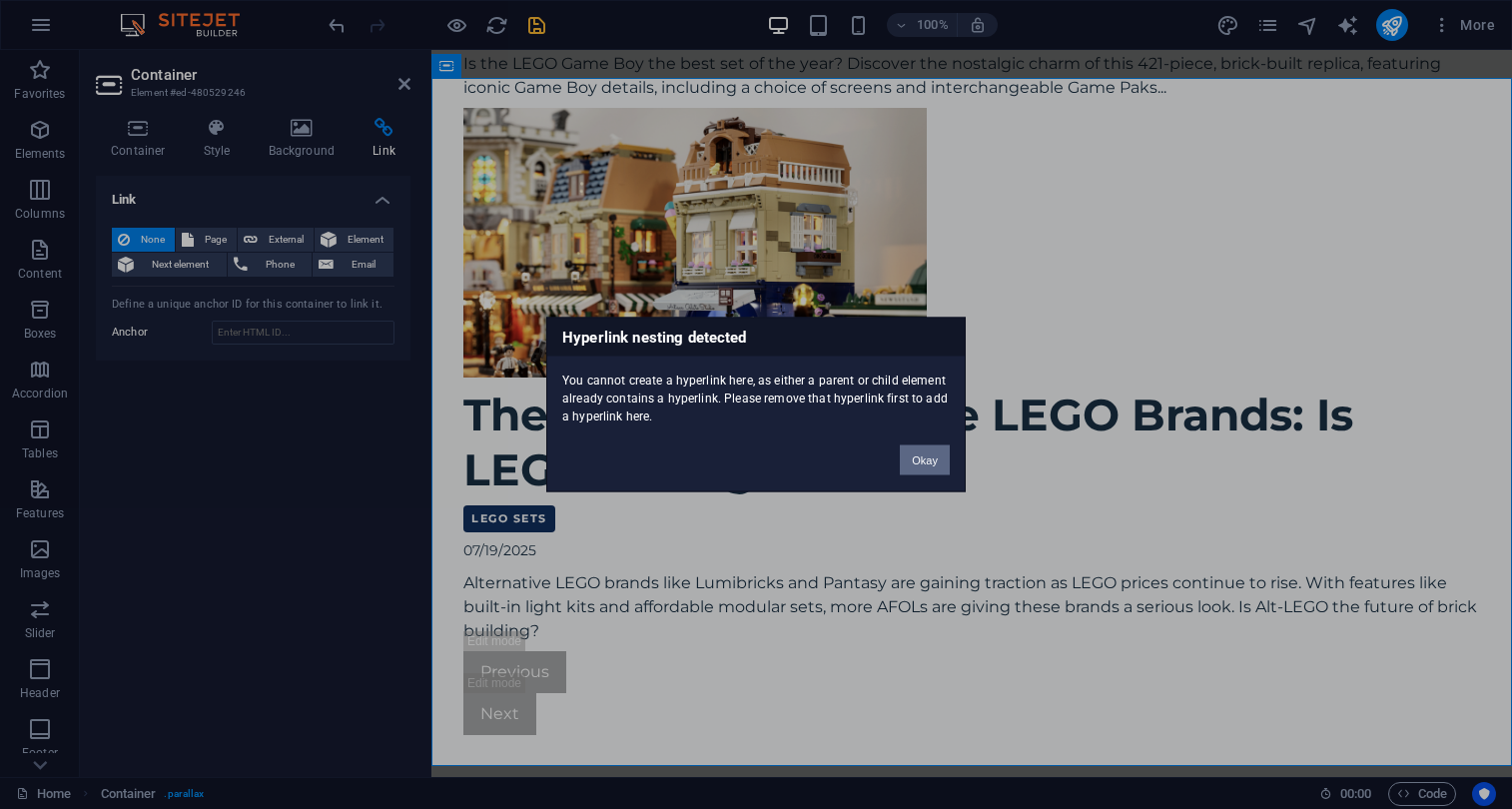 click on "Okay" at bounding box center (925, 460) 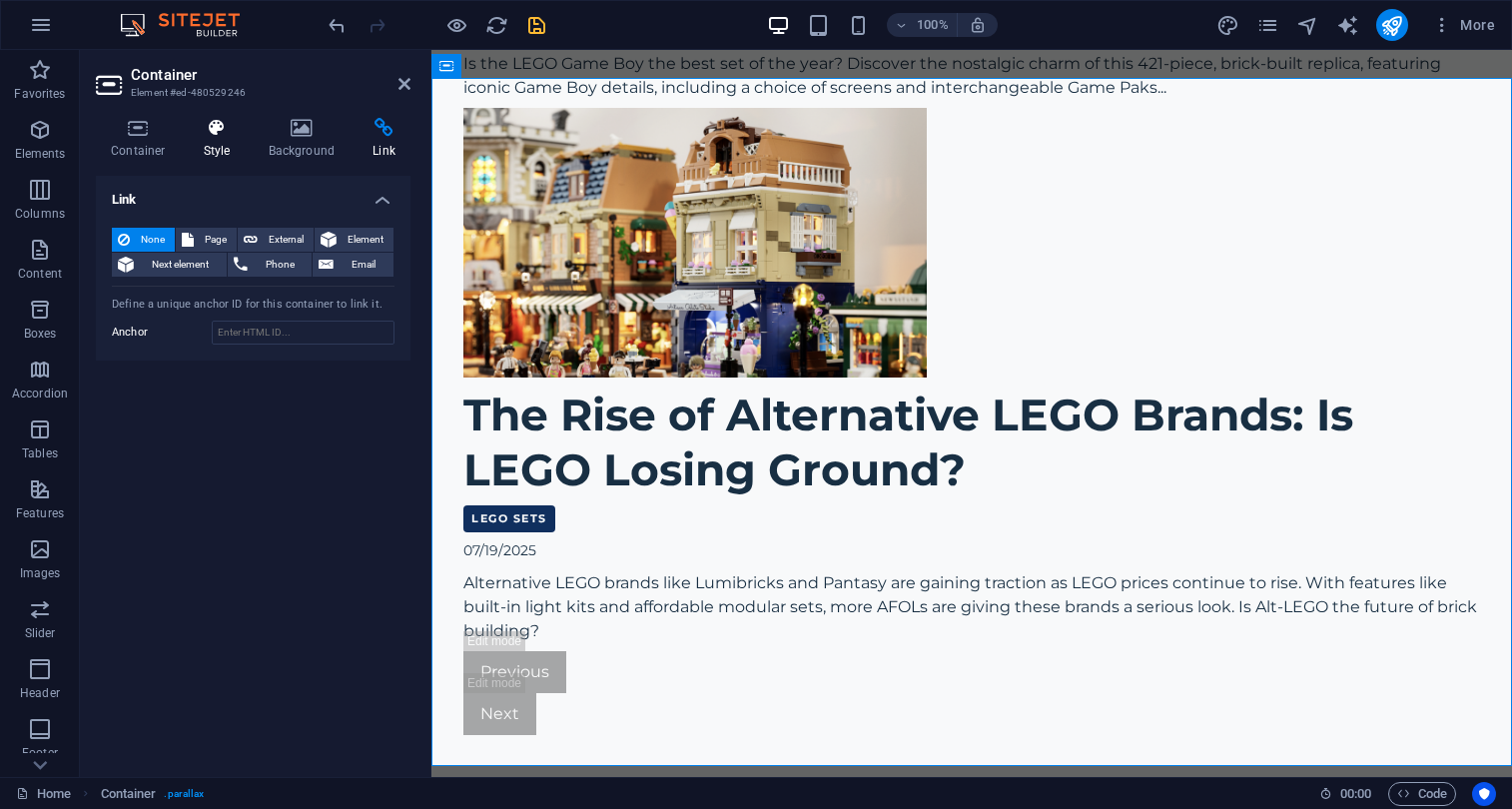 click on "Style" at bounding box center (221, 139) 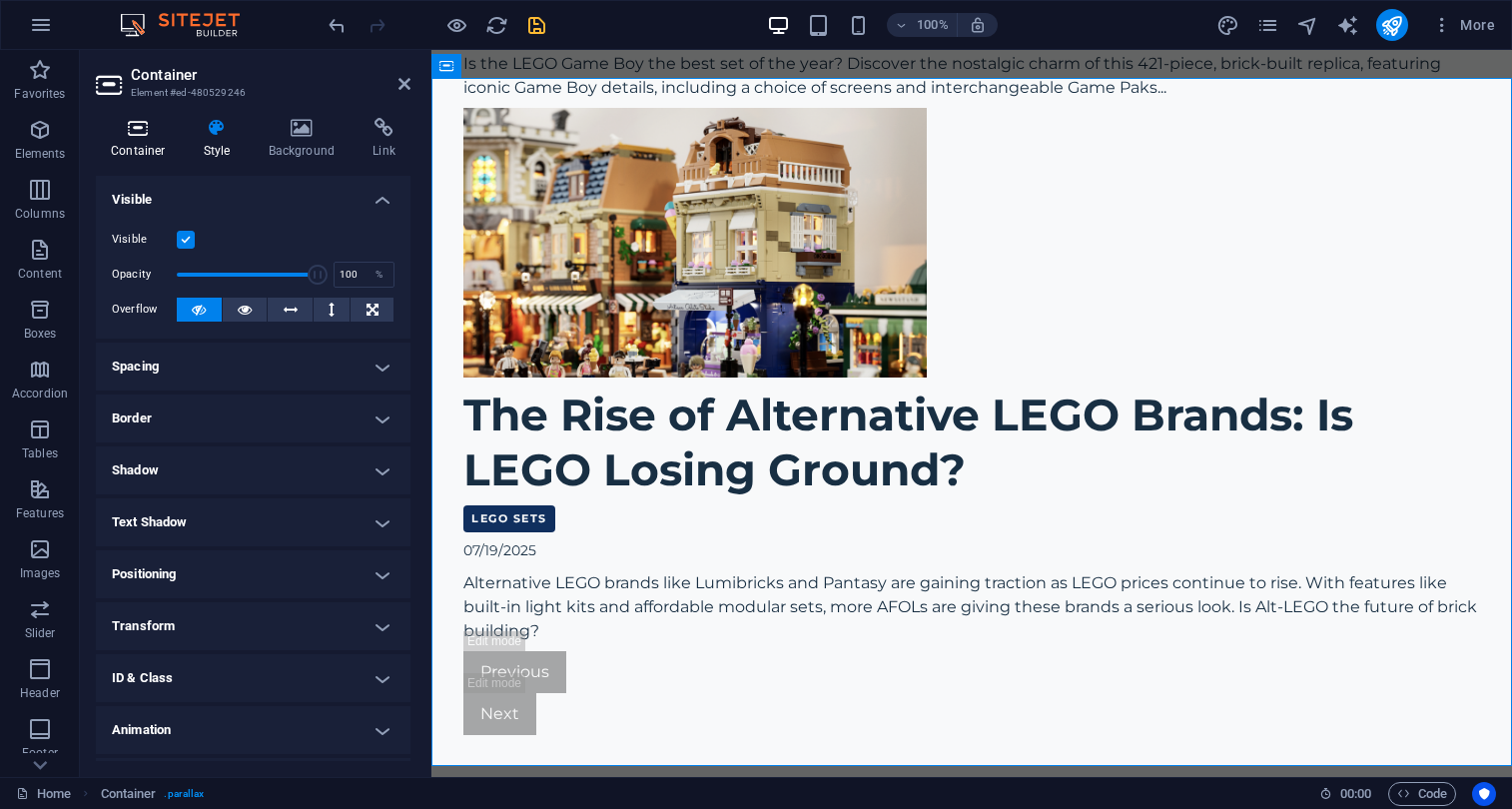 click at bounding box center (138, 128) 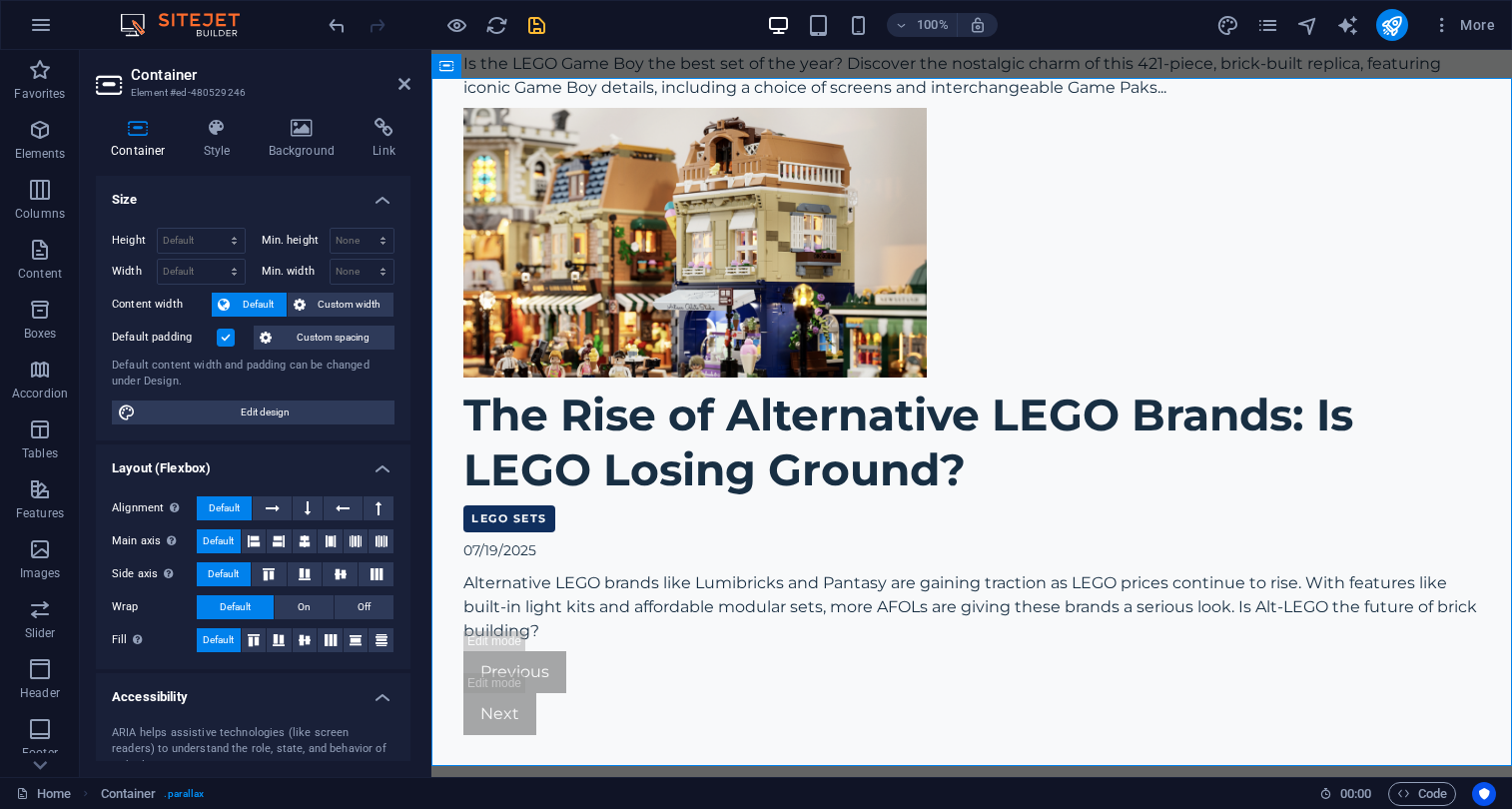 scroll, scrollTop: 0, scrollLeft: 0, axis: both 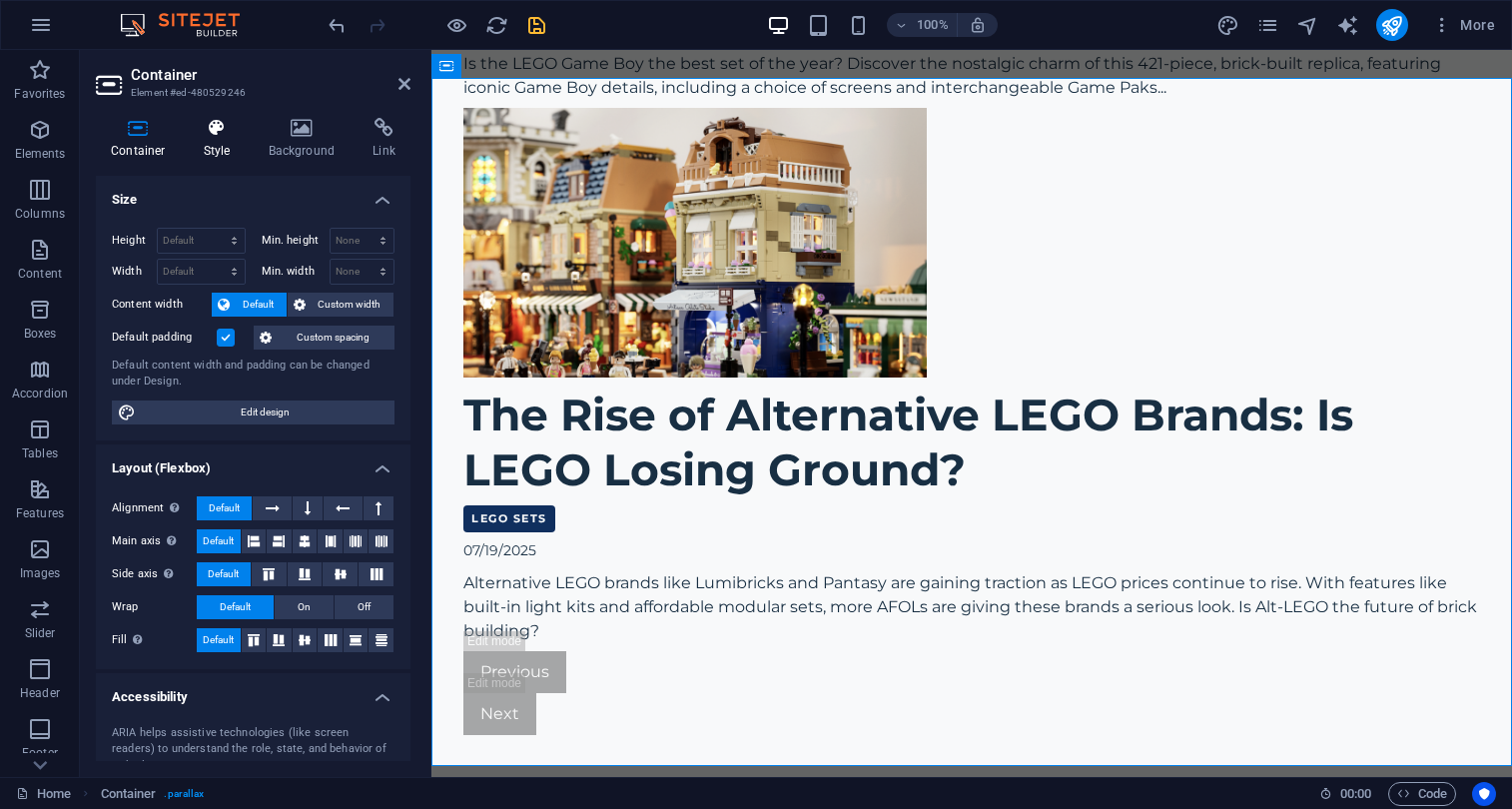 click on "Style" at bounding box center [221, 139] 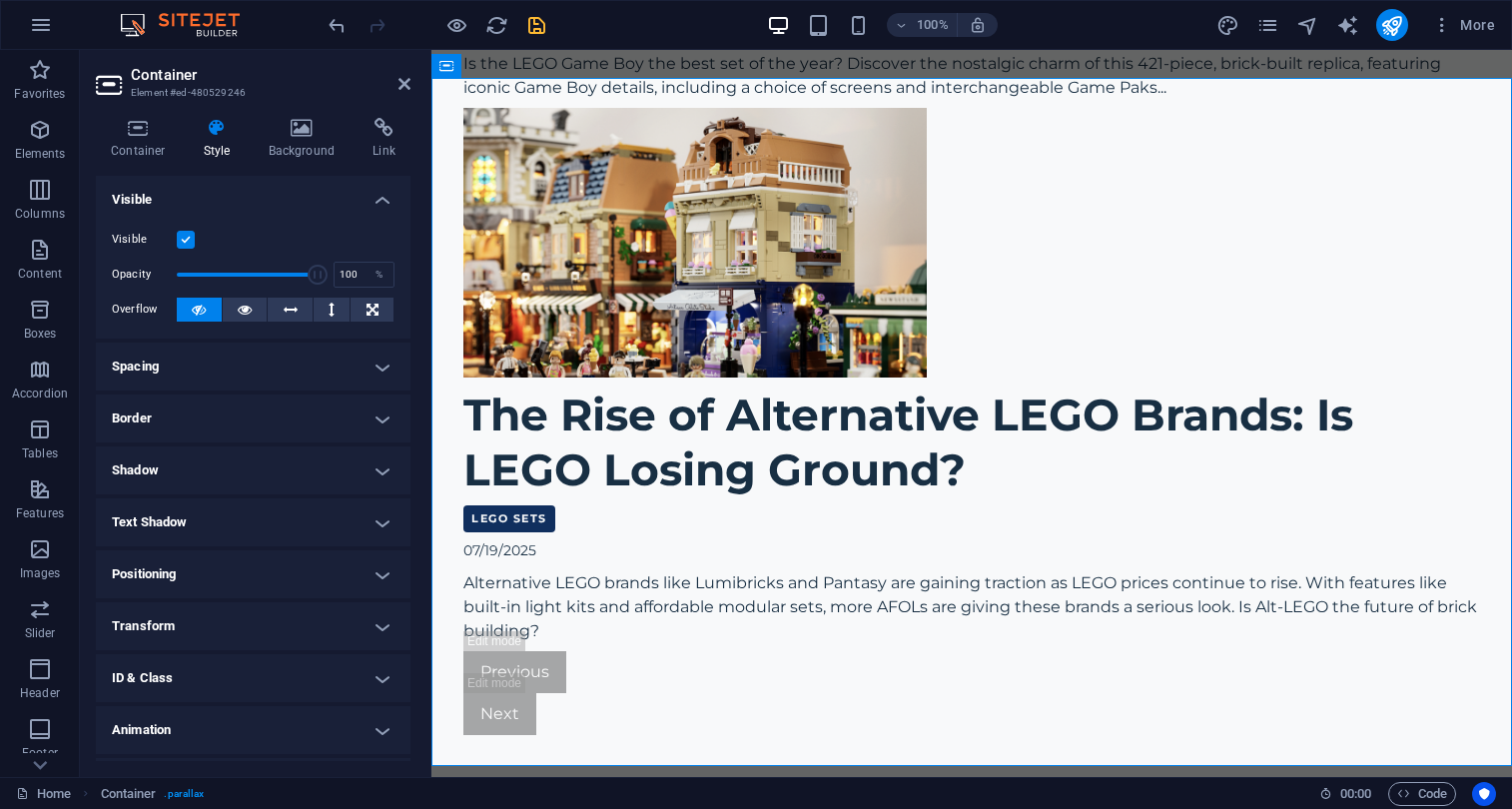 click on "Text Shadow" at bounding box center [253, 522] 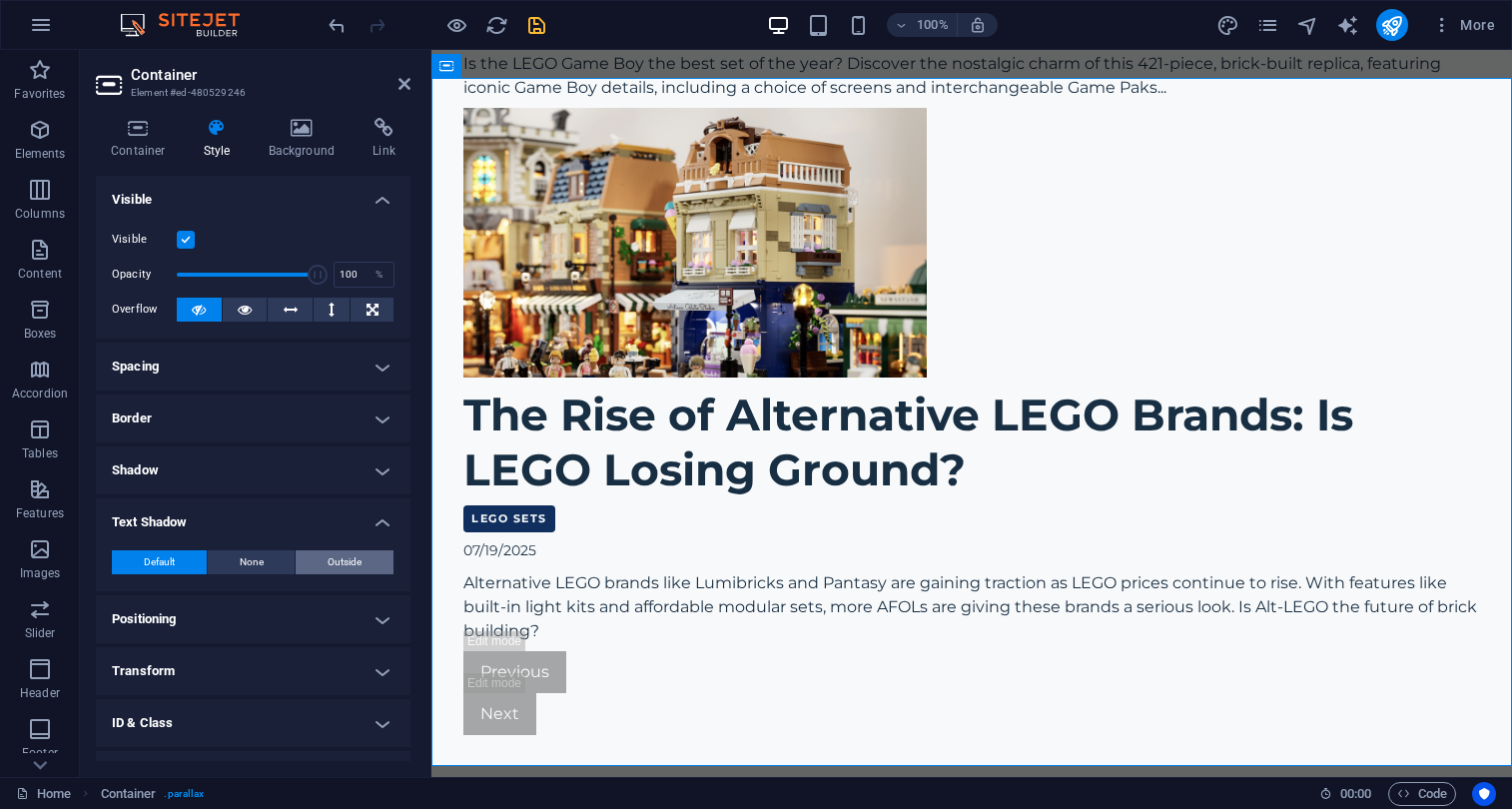 click on "Outside" at bounding box center (345, 562) 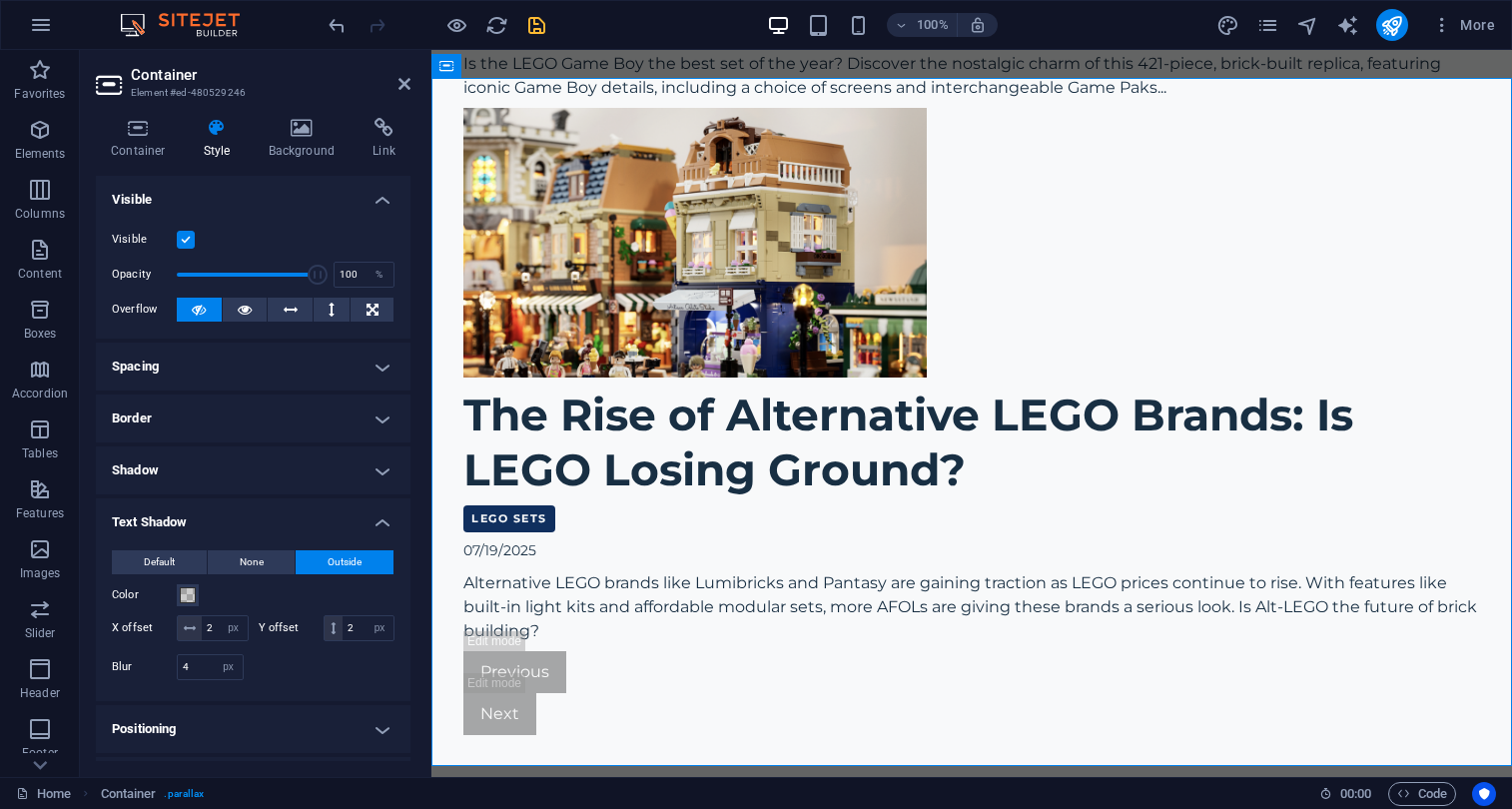 click on "Container Element #ed-480529246" at bounding box center (253, 76) 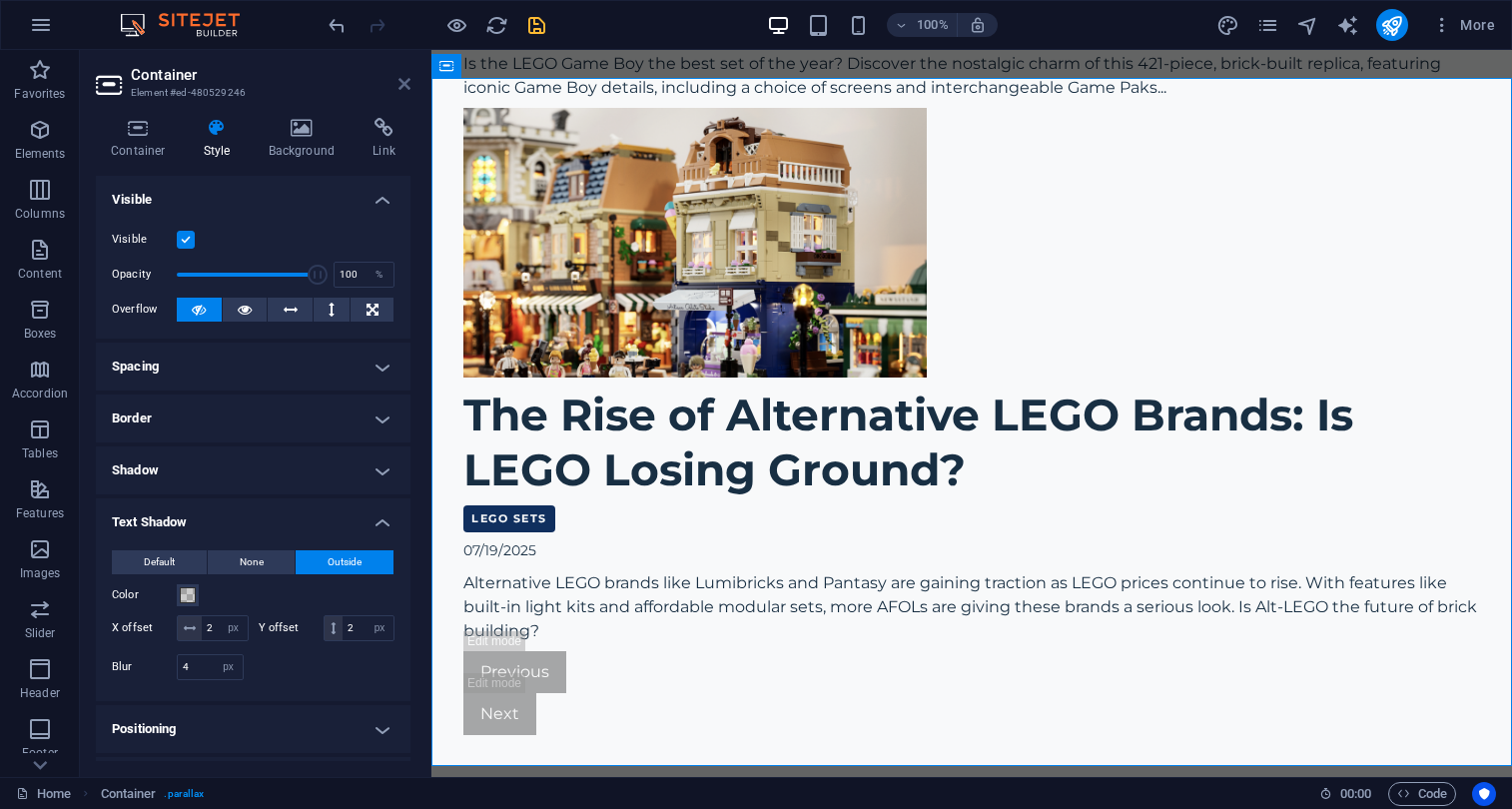 click at bounding box center (404, 84) 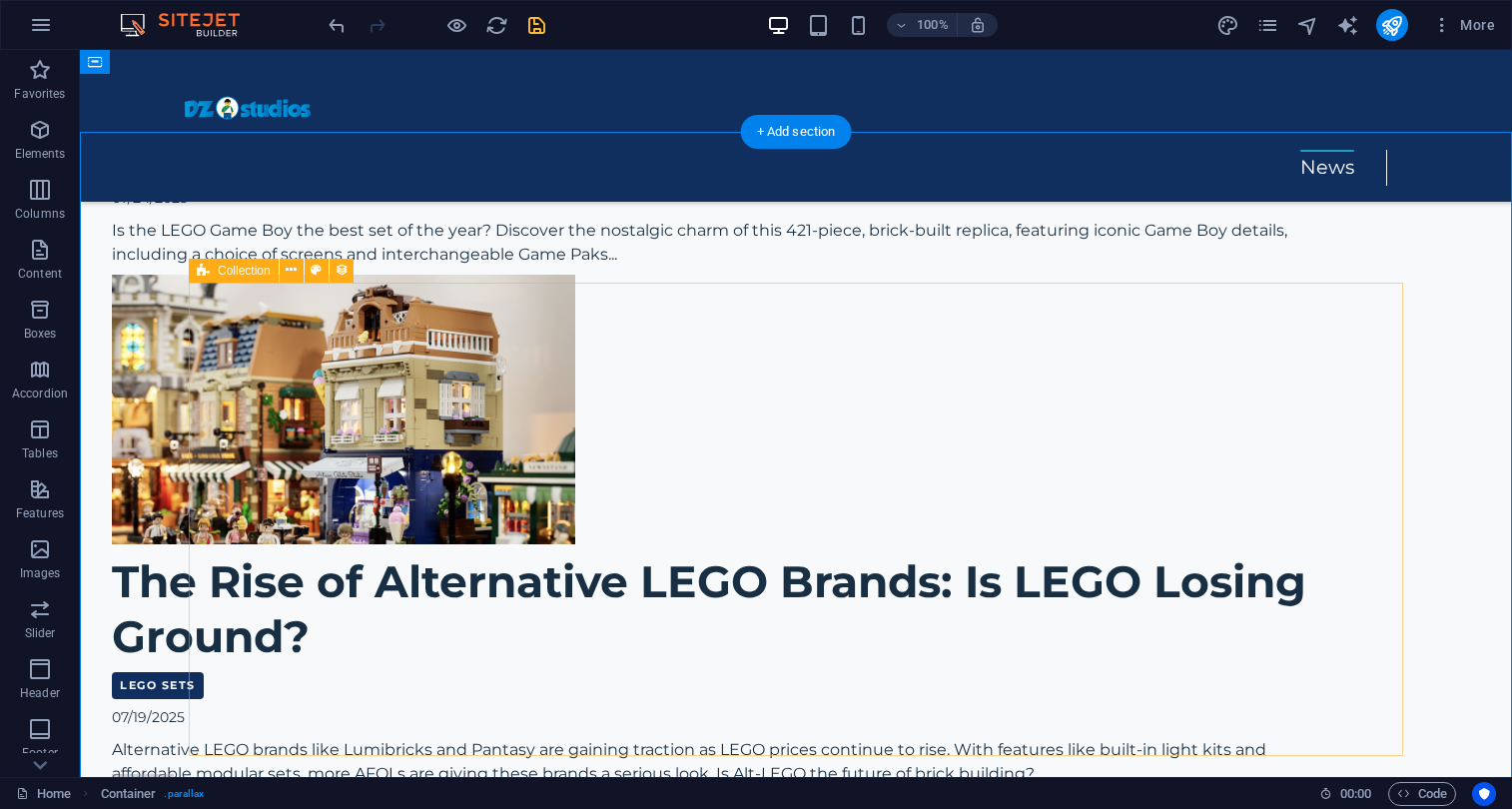 scroll, scrollTop: 1878, scrollLeft: 0, axis: vertical 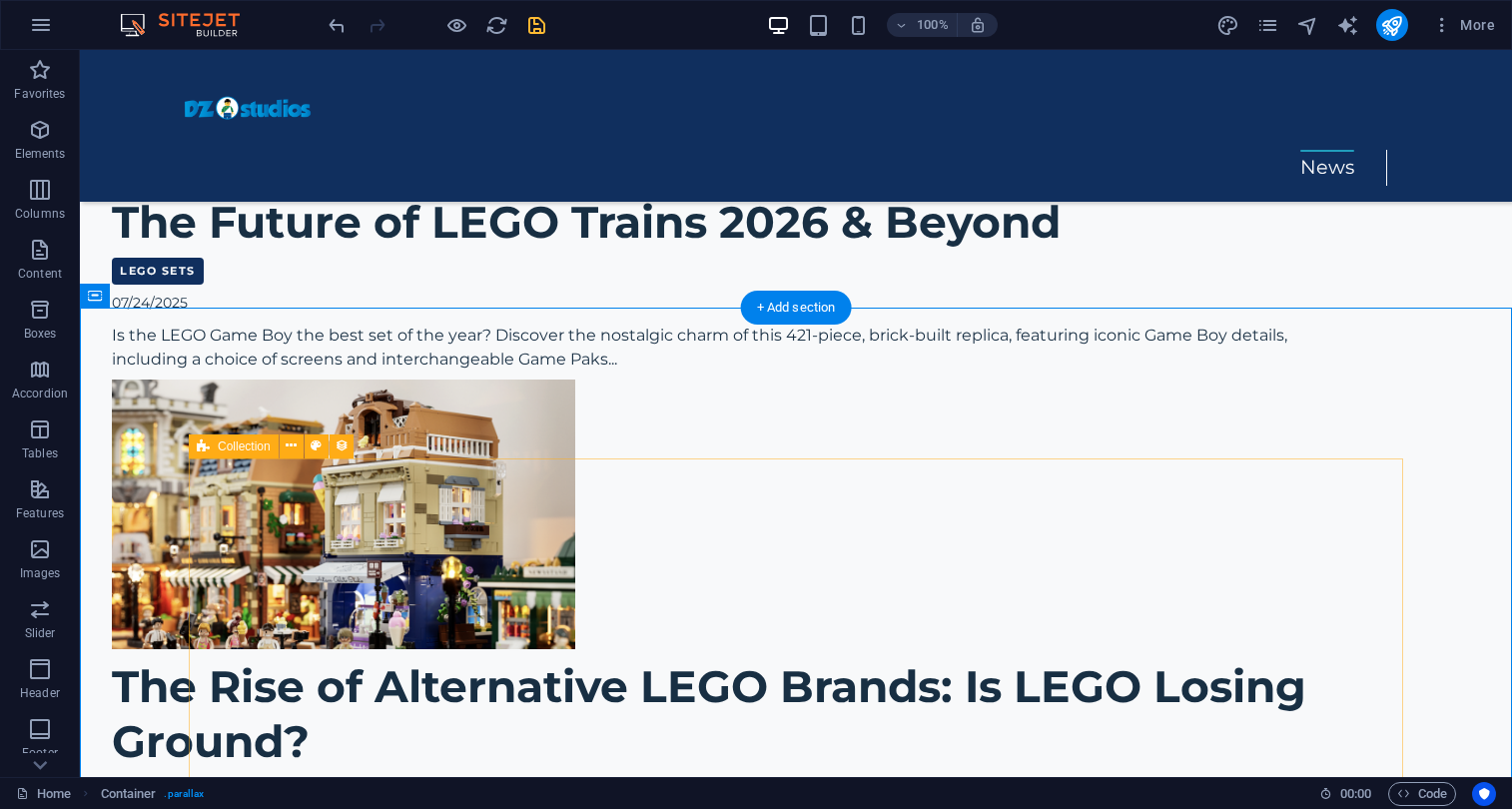 click on "Technology December 9, 2024 LEGO has just released a new set, the LEGO Chewbacca™ 75371, and it's a  big disappointment .
The set is priced at  $200 ,
but it  only  contains 2319 pieces. That's a  very high price per piece ,
and it's  not  worth it for what you get." at bounding box center [796, 1523] 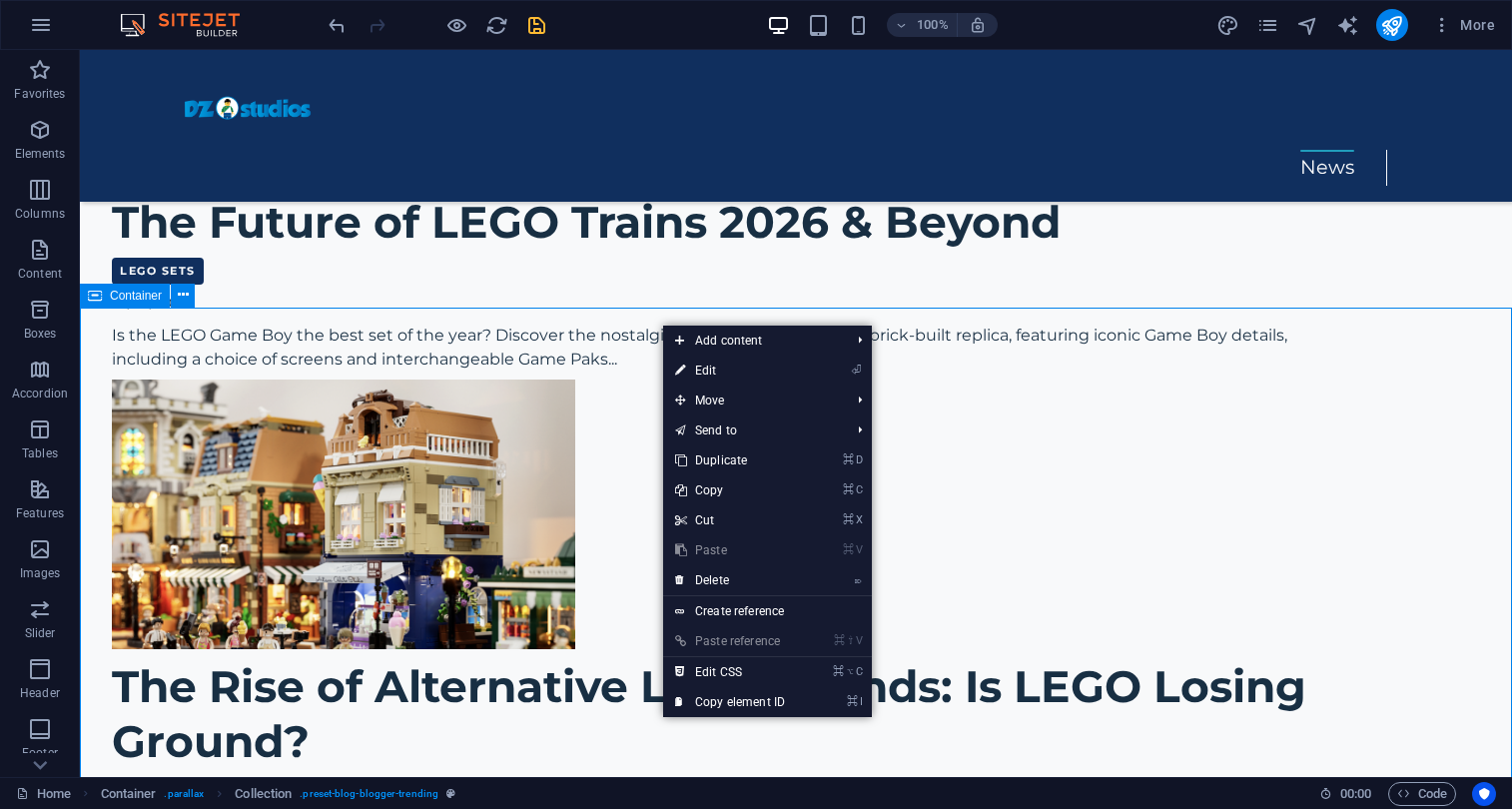 drag, startPoint x: 661, startPoint y: 324, endPoint x: 769, endPoint y: 402, distance: 133.22162 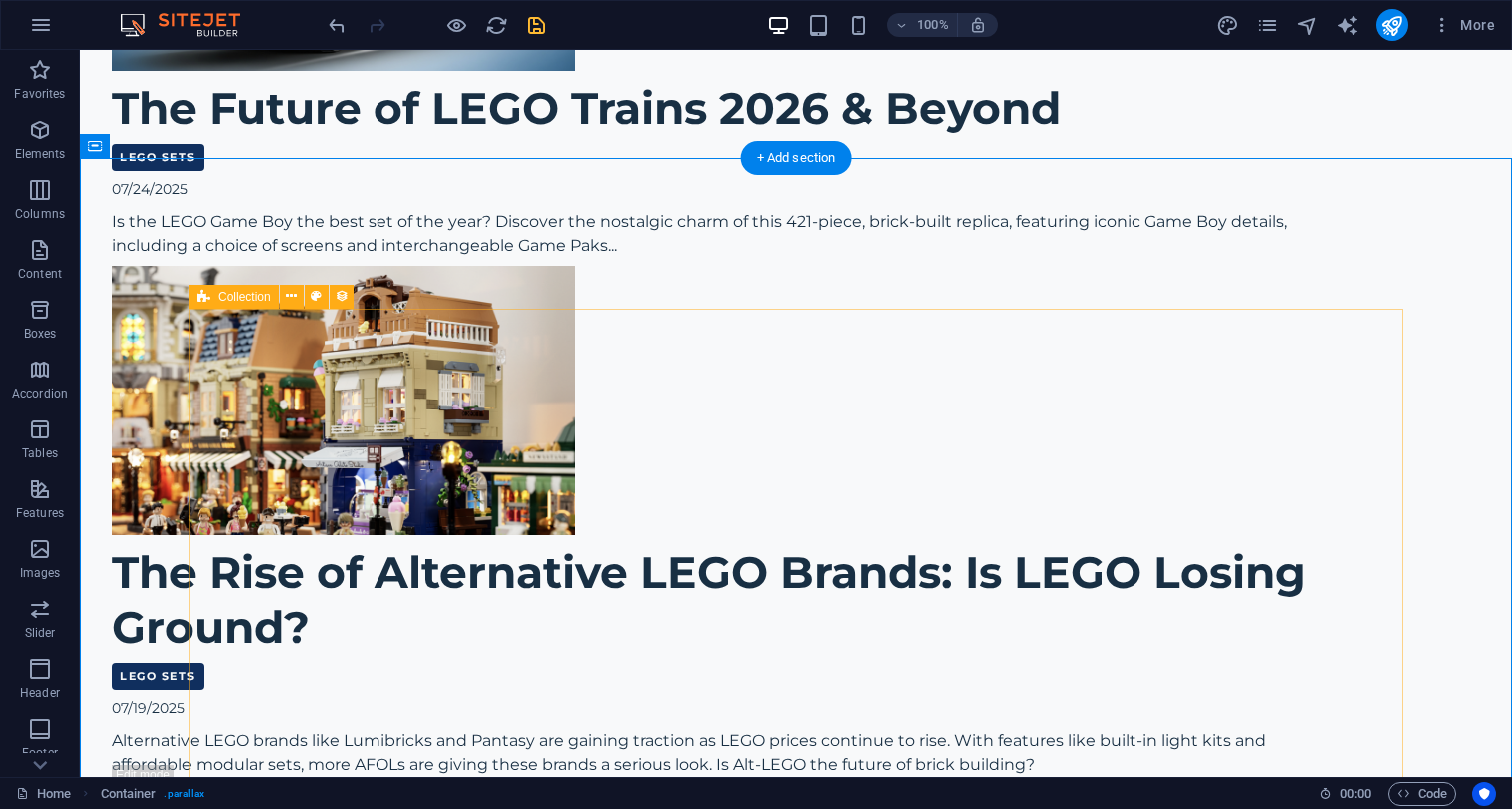 scroll, scrollTop: 2019, scrollLeft: 0, axis: vertical 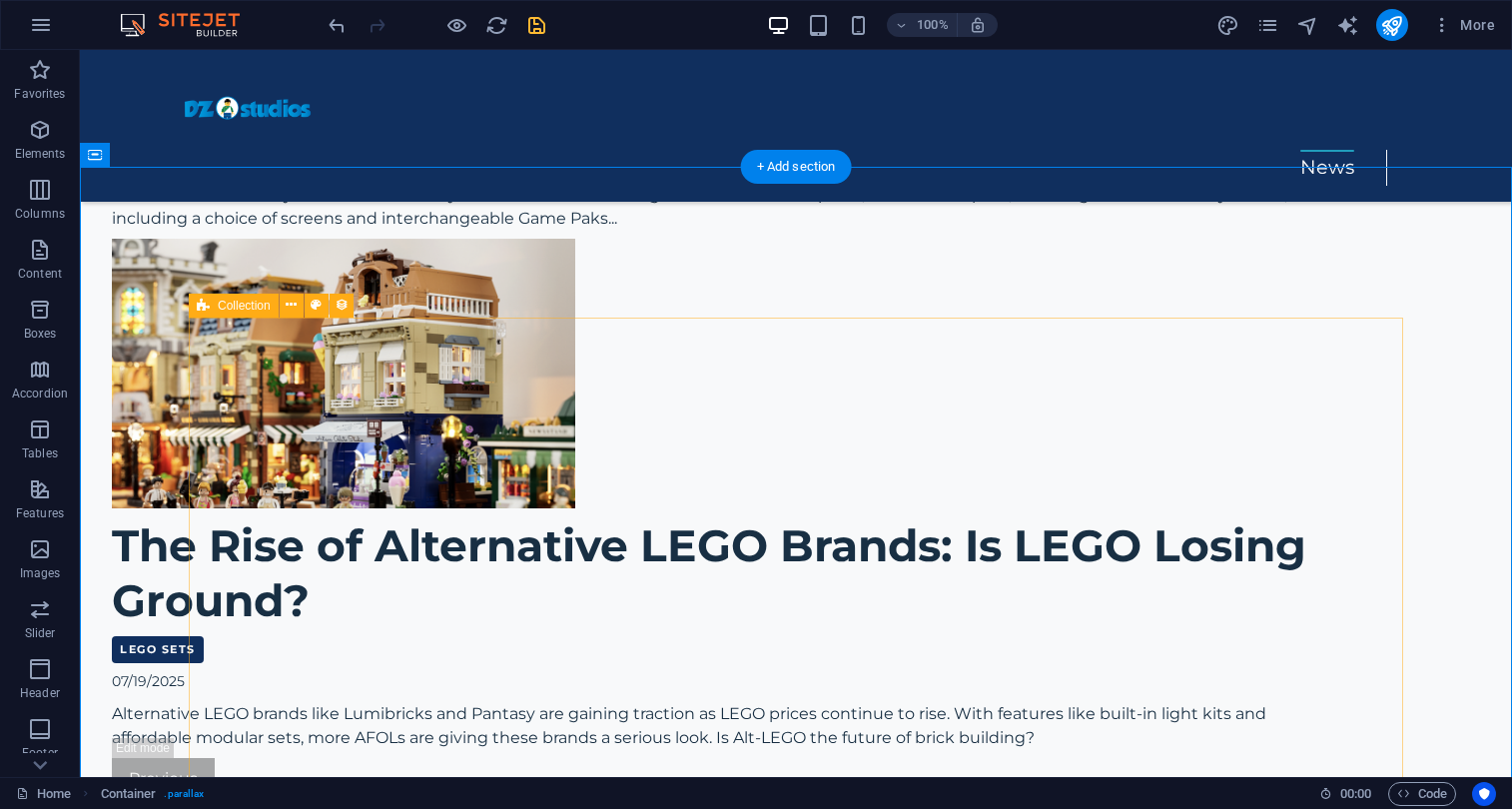 drag, startPoint x: 1218, startPoint y: 62, endPoint x: 710, endPoint y: 744, distance: 850.40461 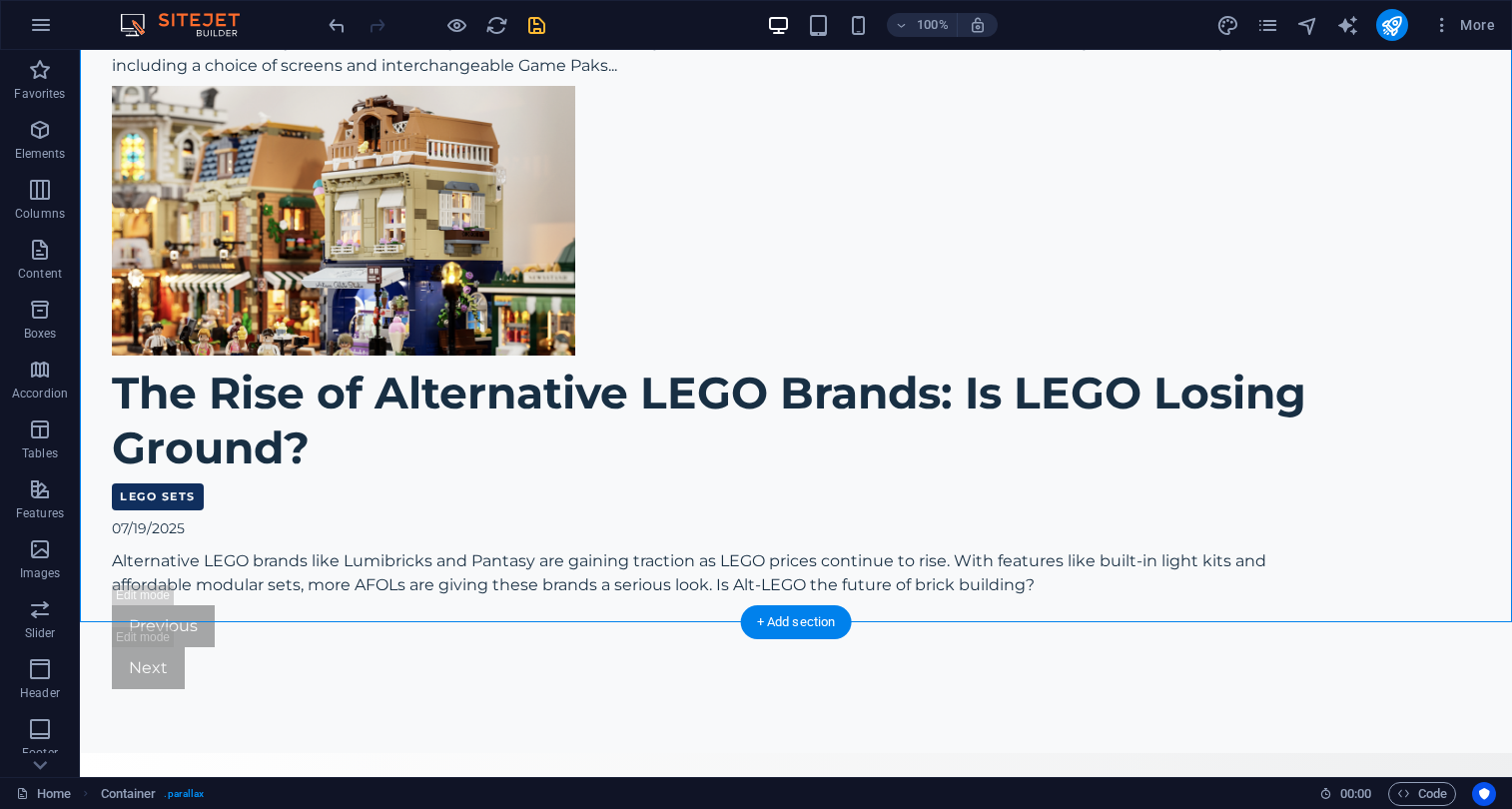 scroll, scrollTop: 2249, scrollLeft: 0, axis: vertical 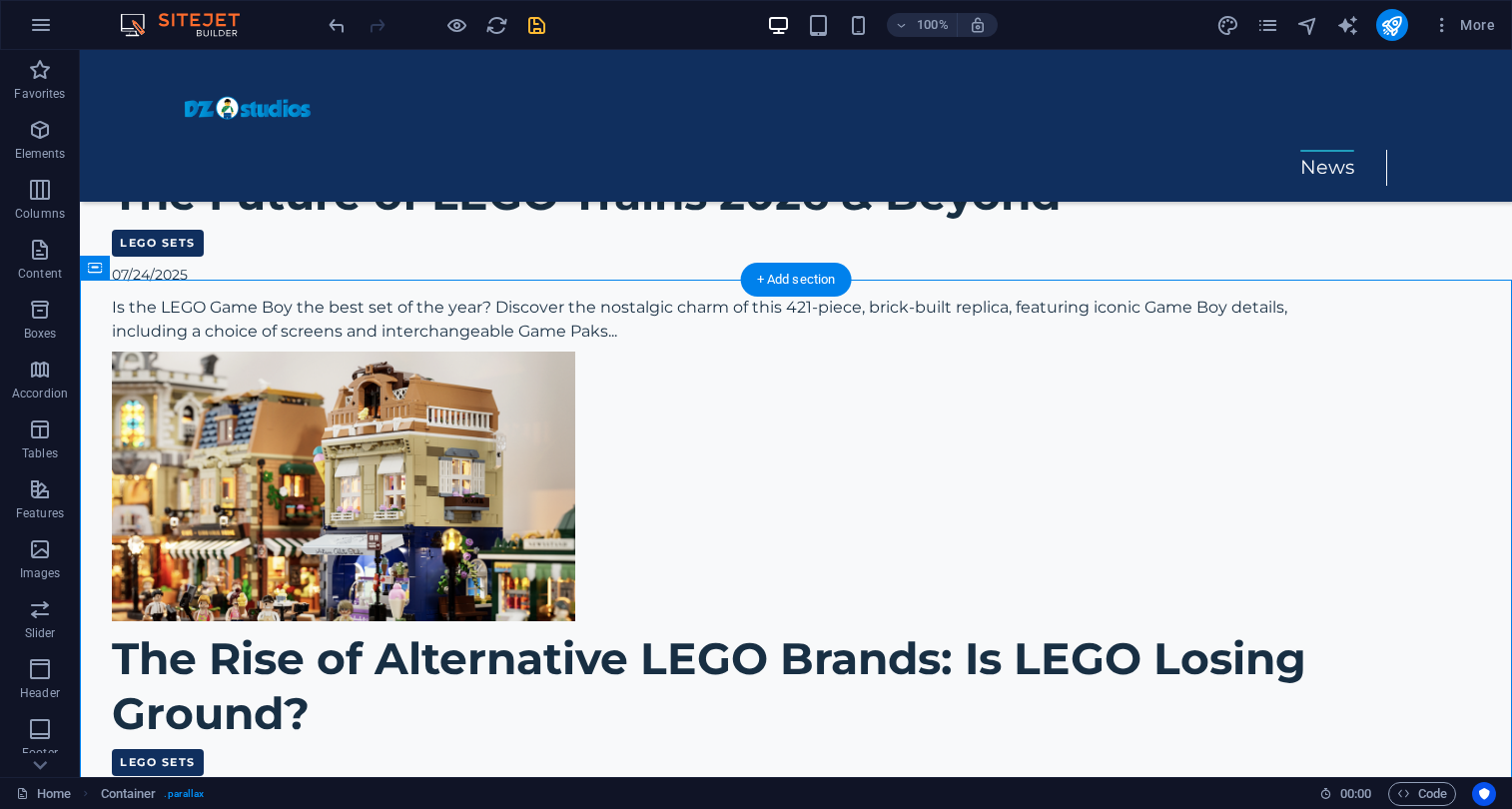 drag, startPoint x: 740, startPoint y: 82, endPoint x: 1157, endPoint y: 602, distance: 666.5501 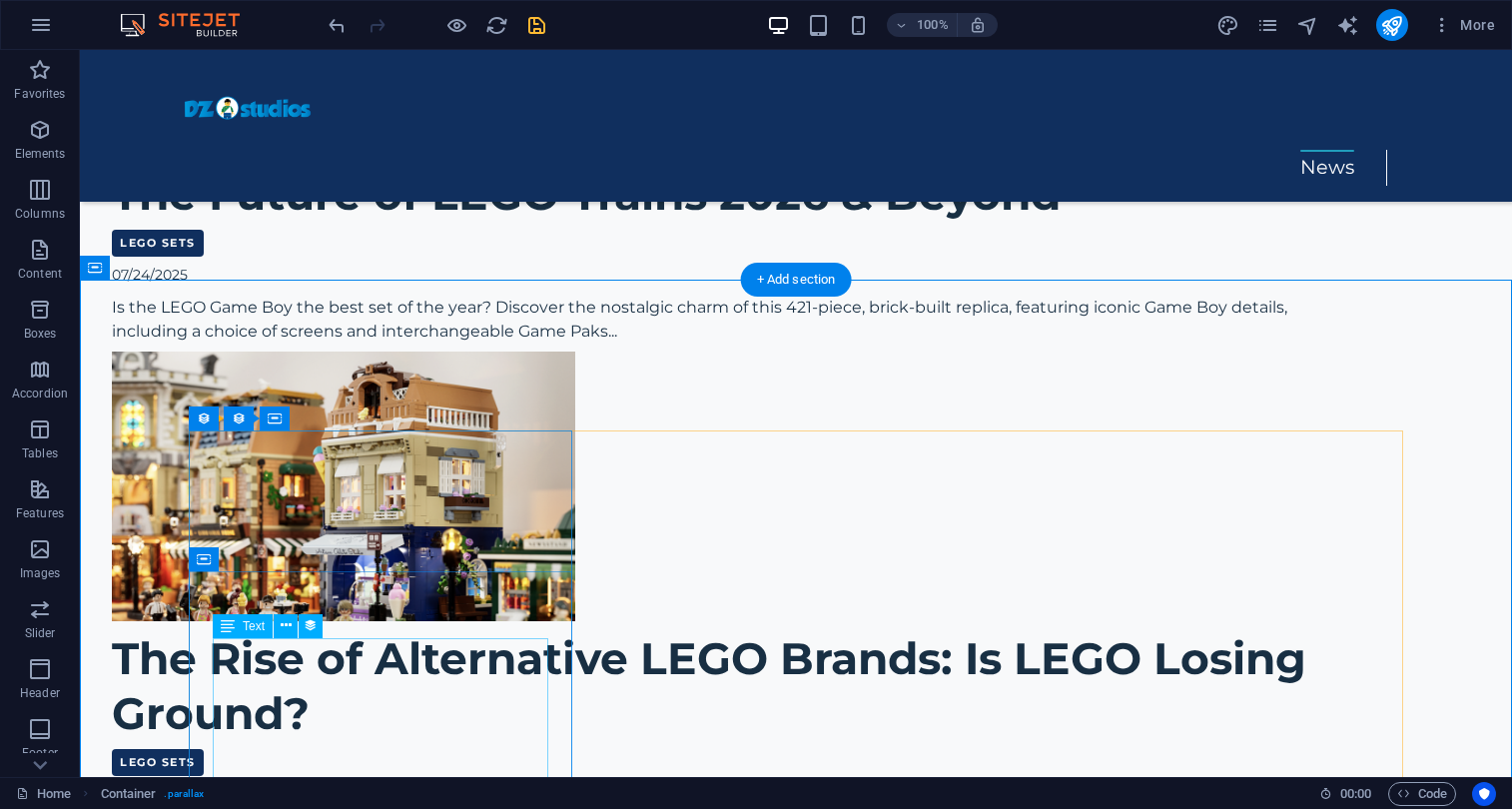 click on "LEGO has just released a new set, the LEGO Chewbacca™ 75371, and it's a  big disappointment .
The set is priced at  $200 ,
but it  only  contains 2319 pieces. That's a  very high price per piece ,
and it's  not  worth it for what you get." at bounding box center (796, 1682) 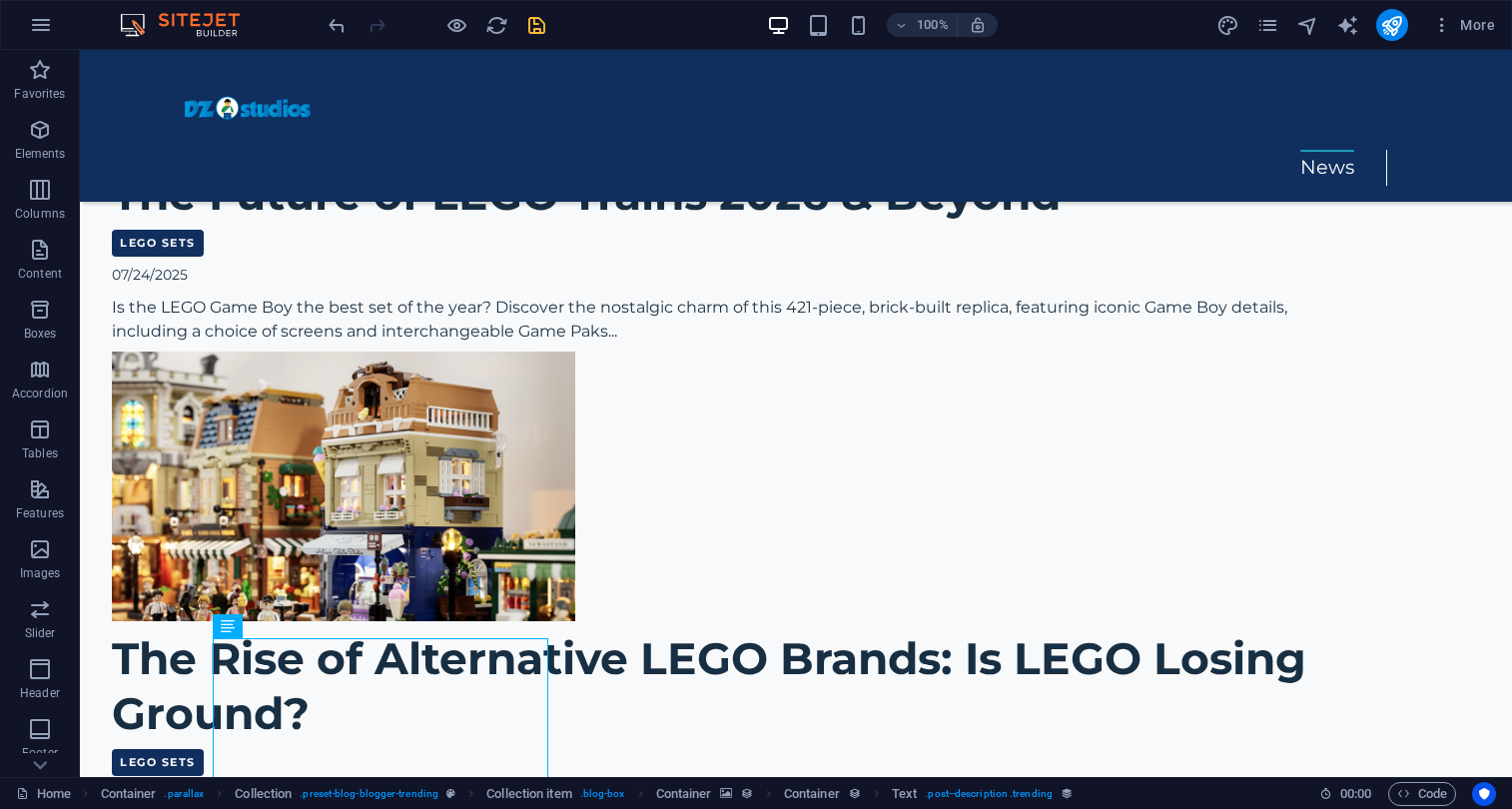 drag, startPoint x: 1179, startPoint y: 82, endPoint x: 475, endPoint y: 704, distance: 939.41471 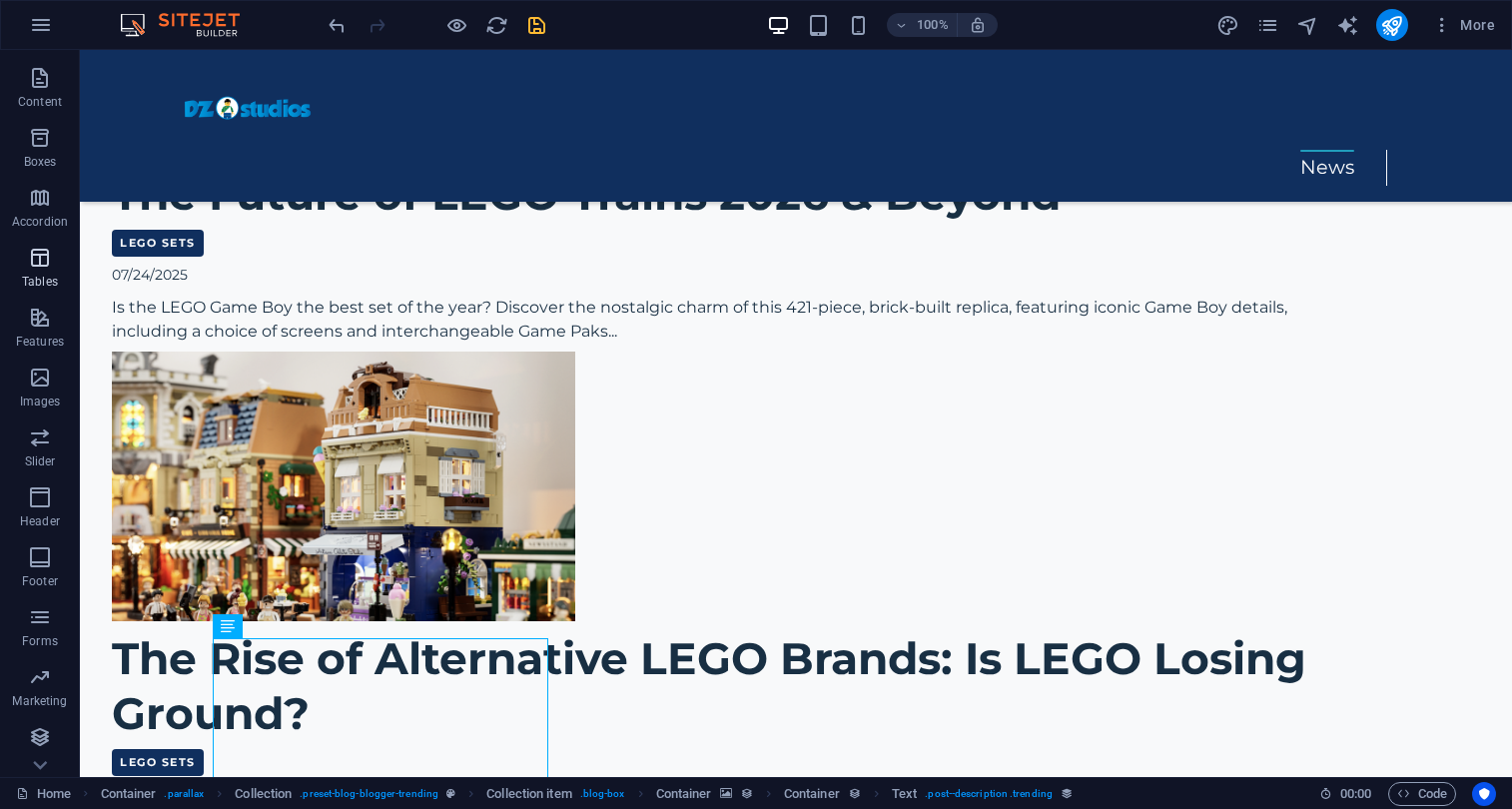 scroll, scrollTop: 172, scrollLeft: 0, axis: vertical 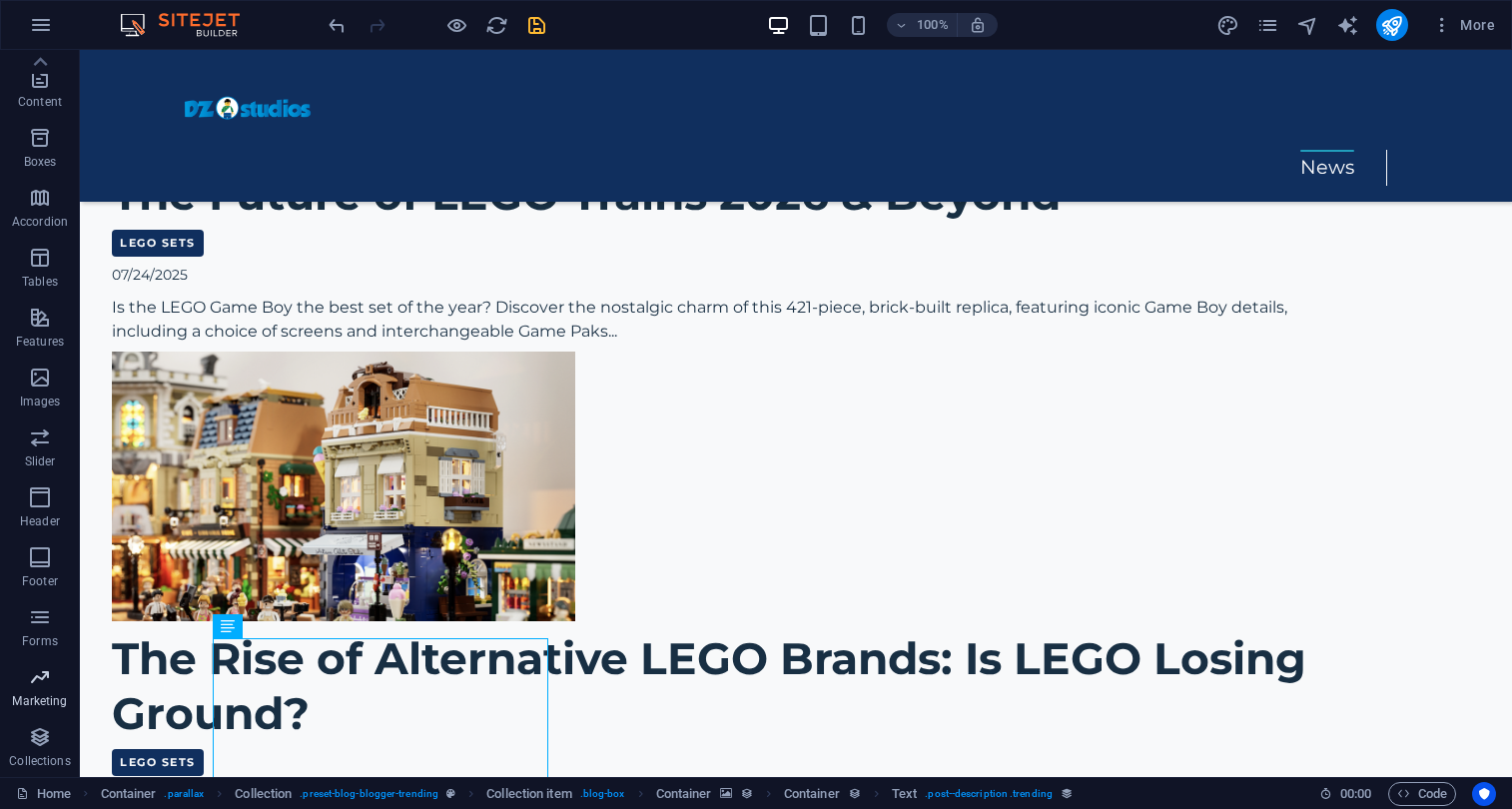 click on "Marketing" at bounding box center (39, 701) 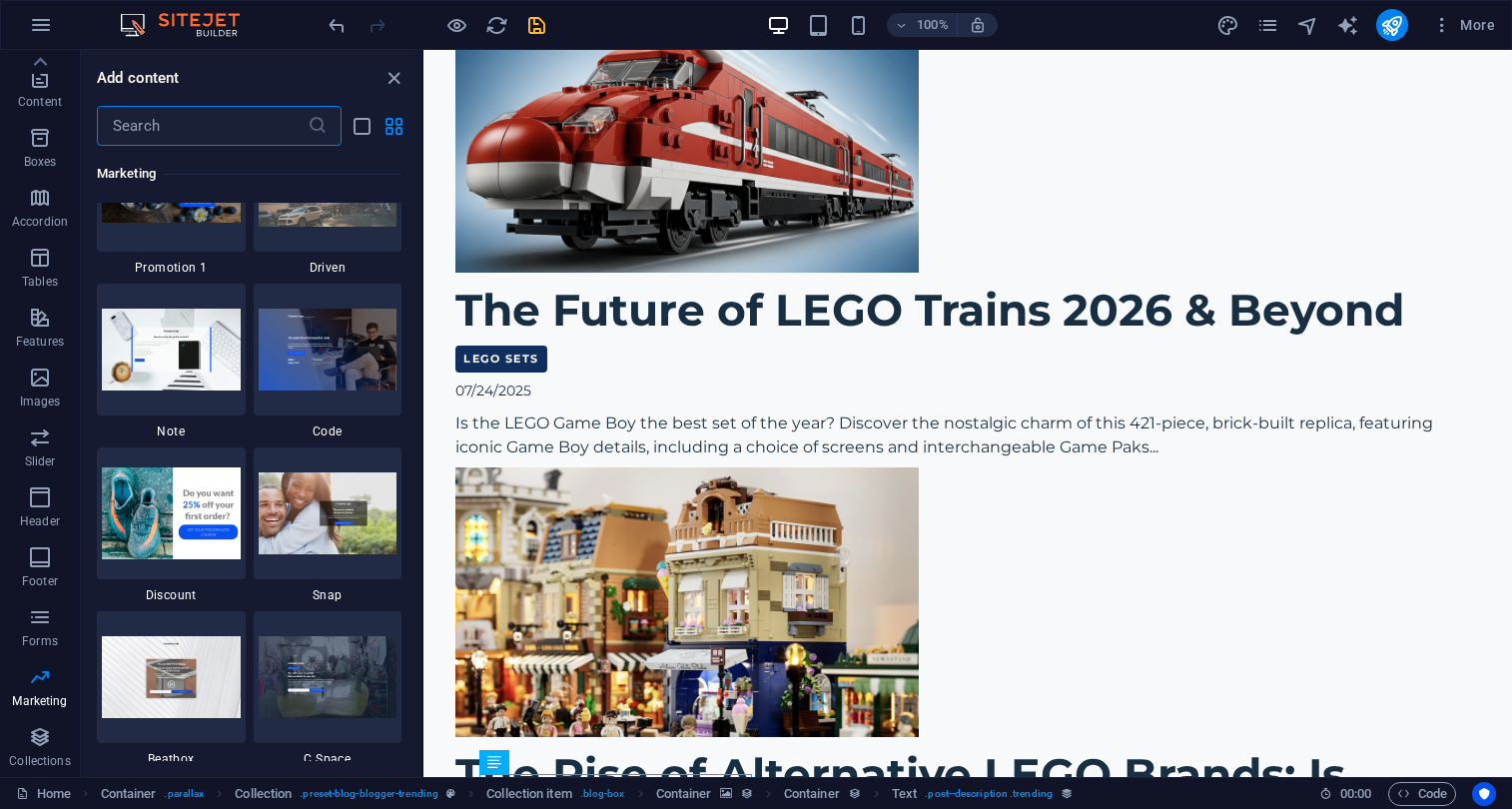 scroll, scrollTop: 17751, scrollLeft: 0, axis: vertical 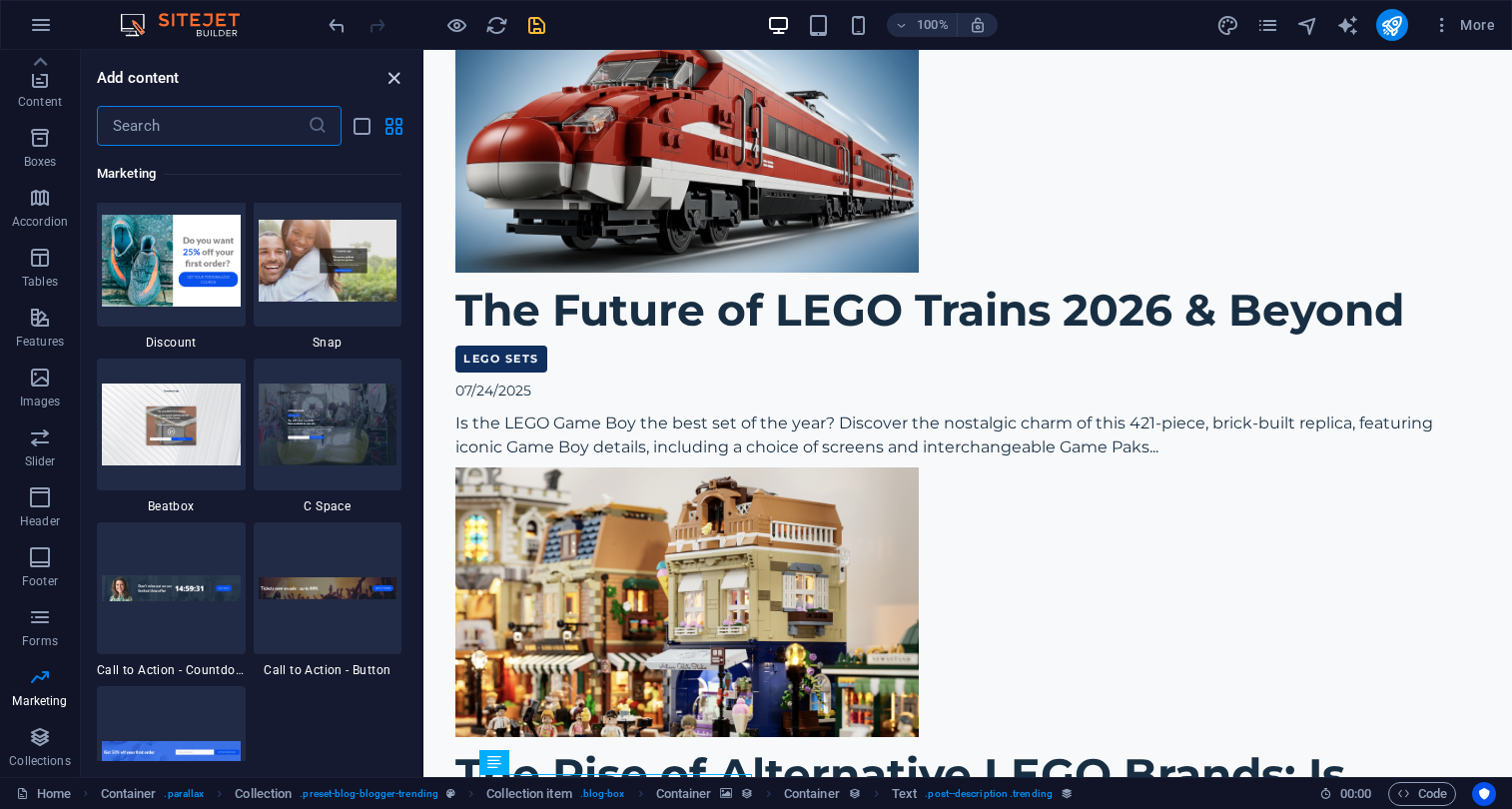 click at bounding box center (393, 78) 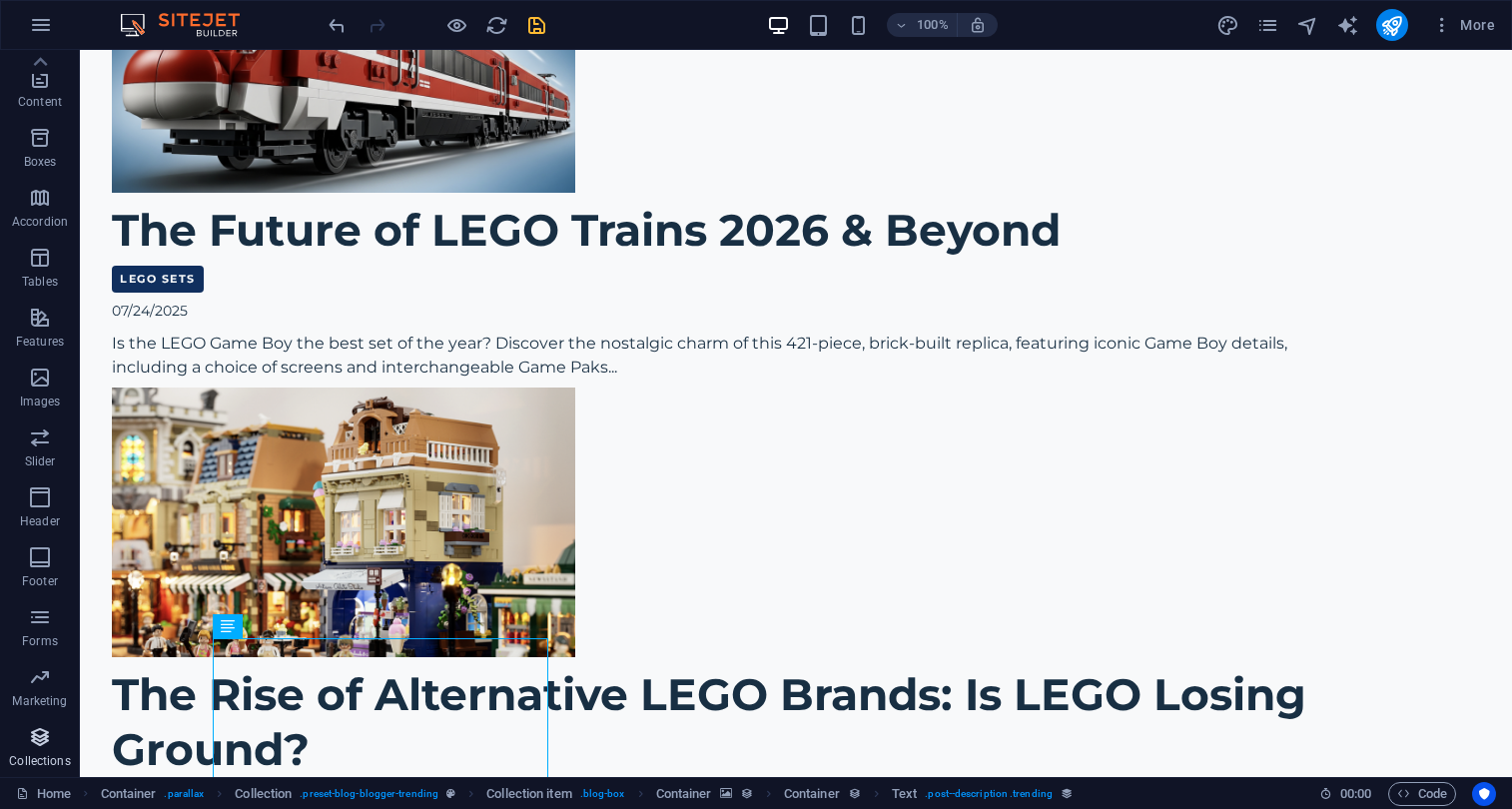 click on "Collections" at bounding box center (39, 761) 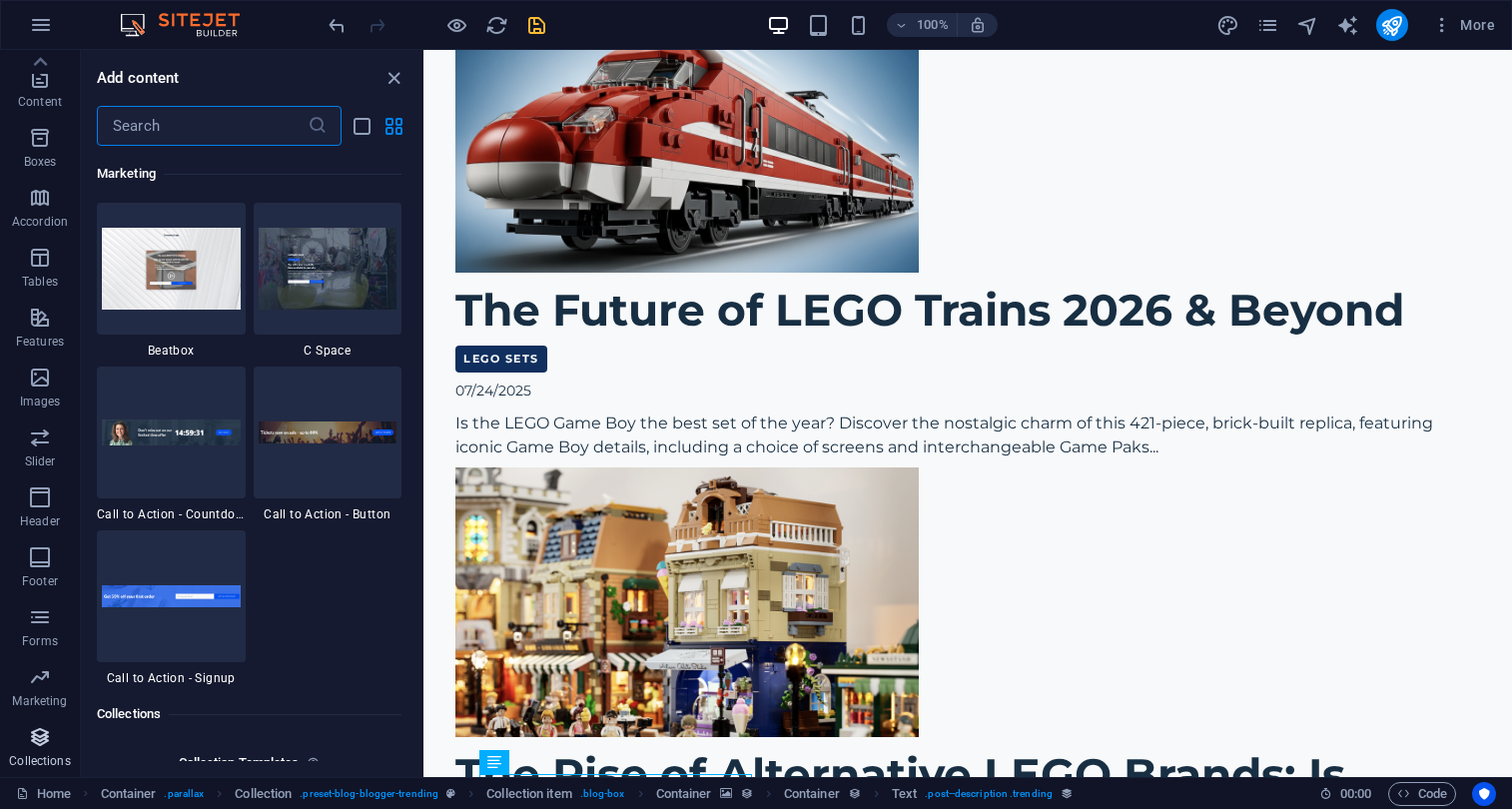 scroll, scrollTop: 18447, scrollLeft: 0, axis: vertical 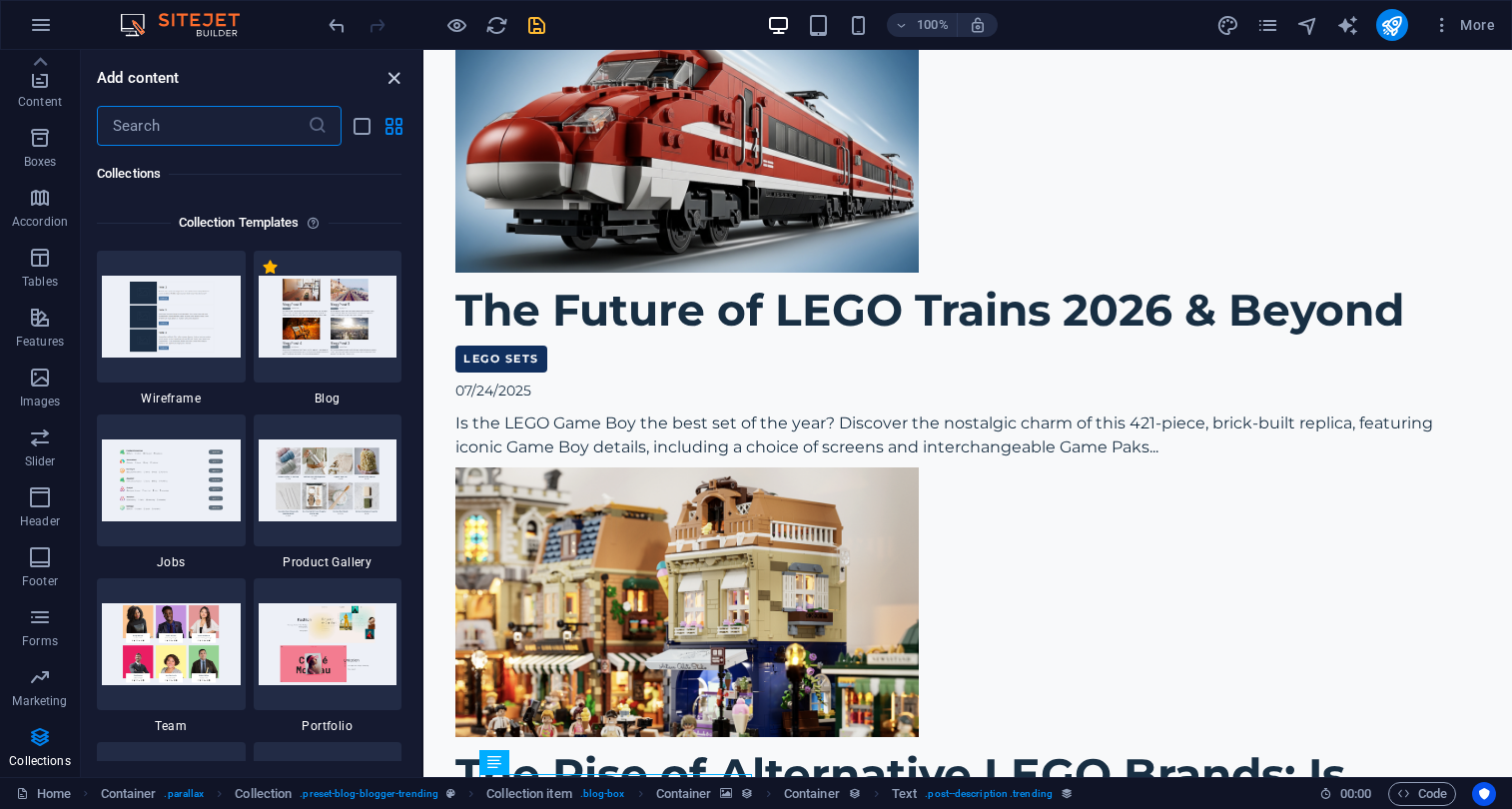 click at bounding box center [393, 78] 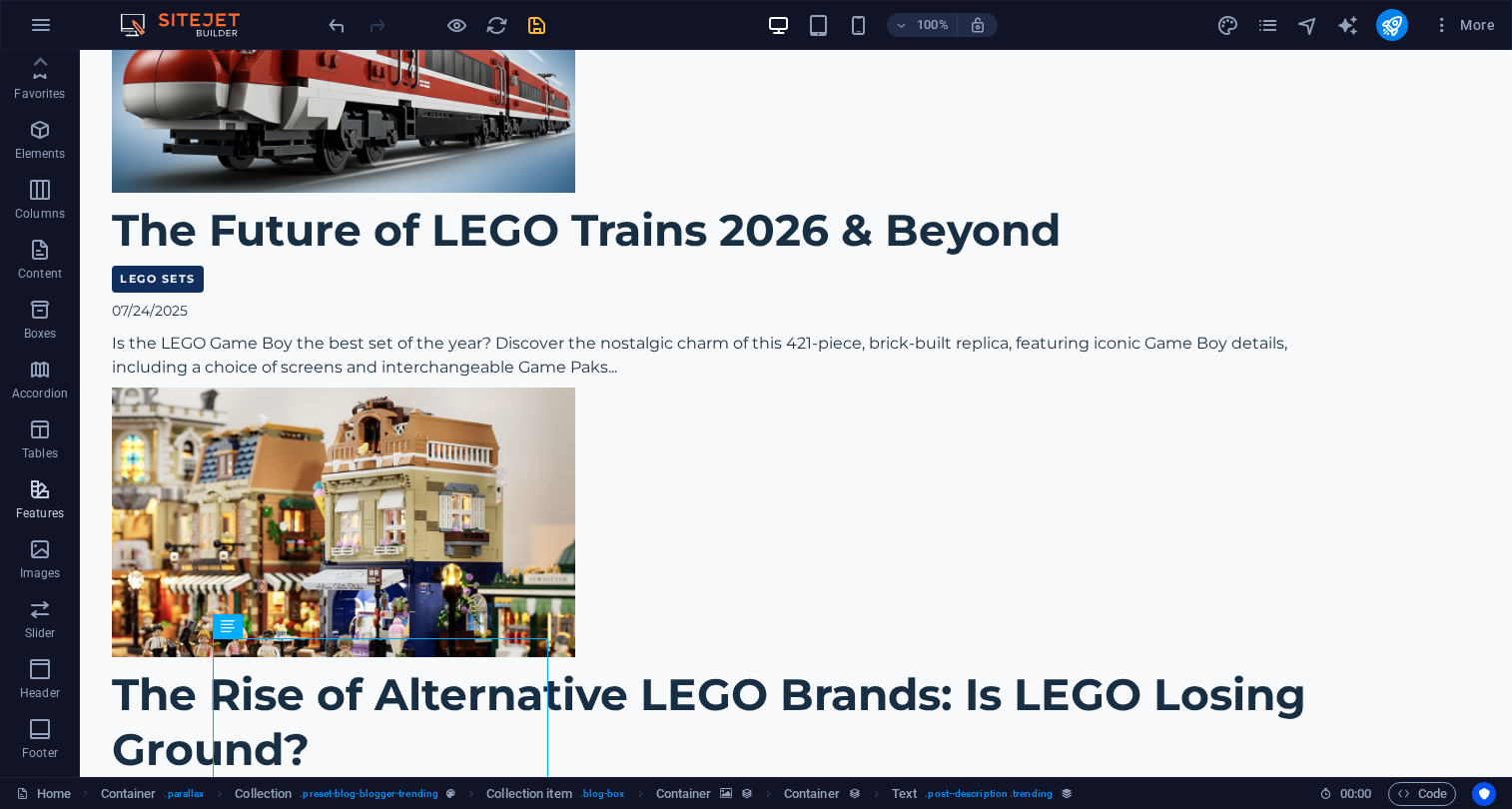 scroll, scrollTop: 0, scrollLeft: 0, axis: both 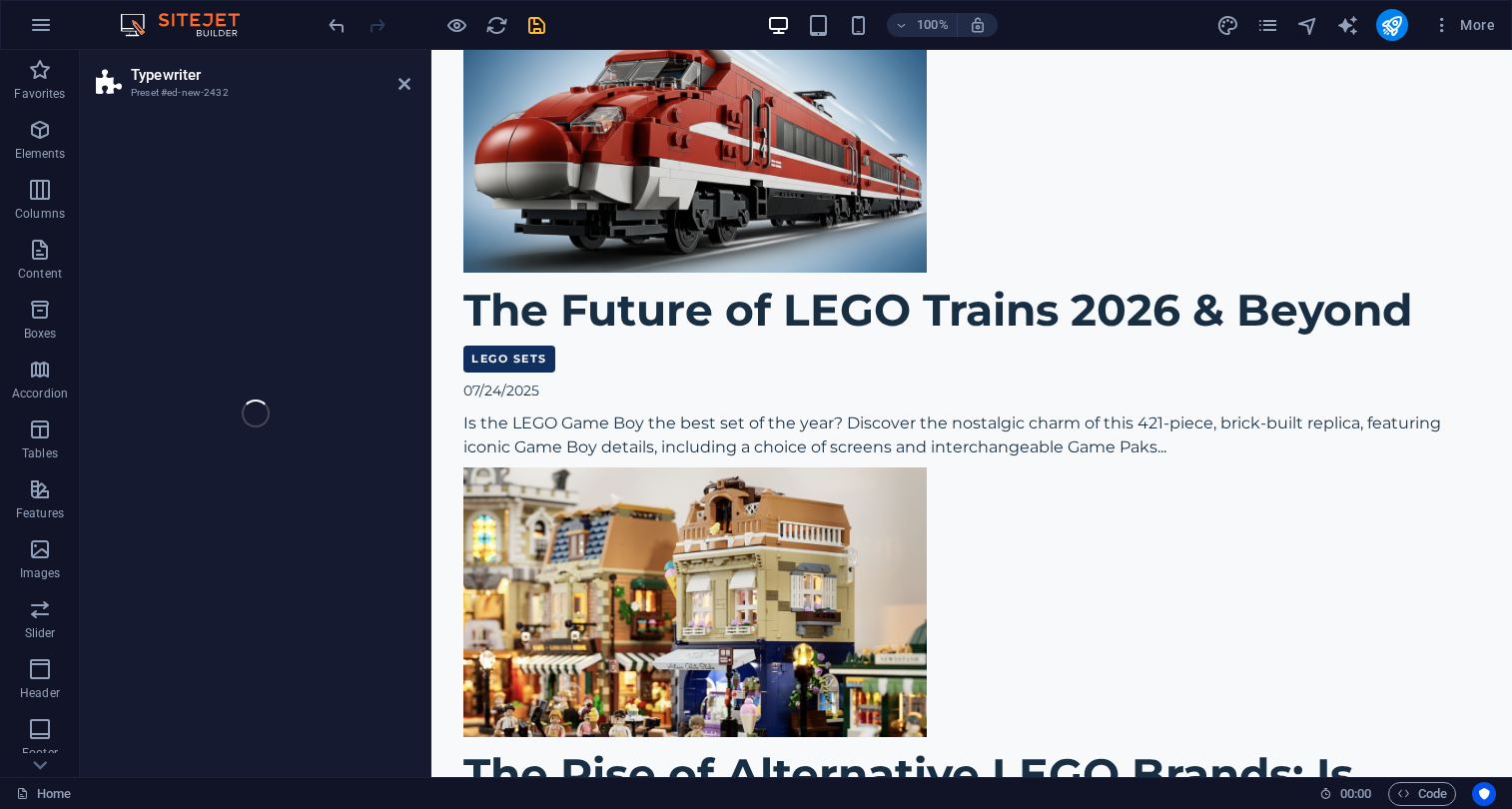 select on "ms" 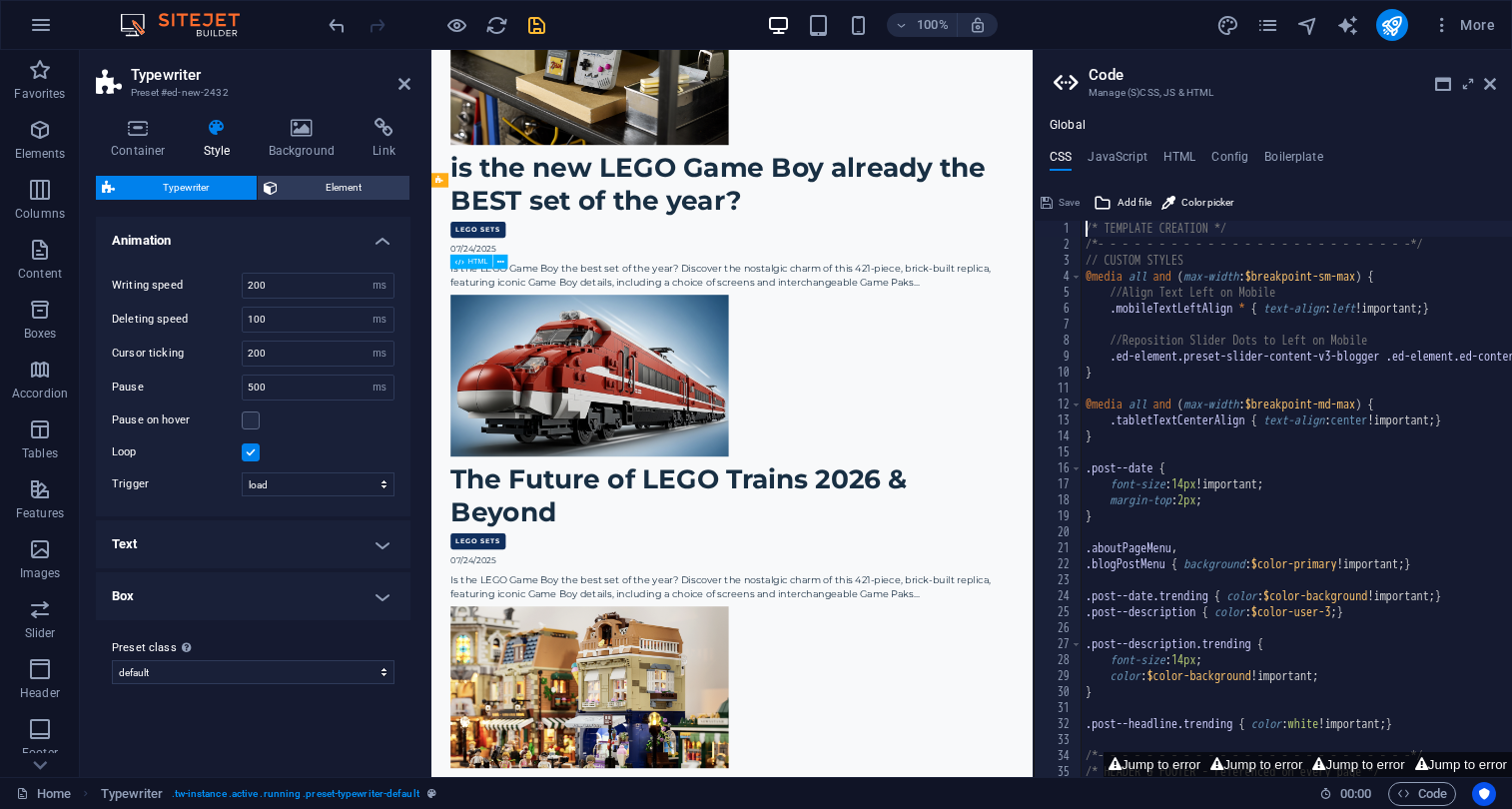 scroll, scrollTop: 2504, scrollLeft: 0, axis: vertical 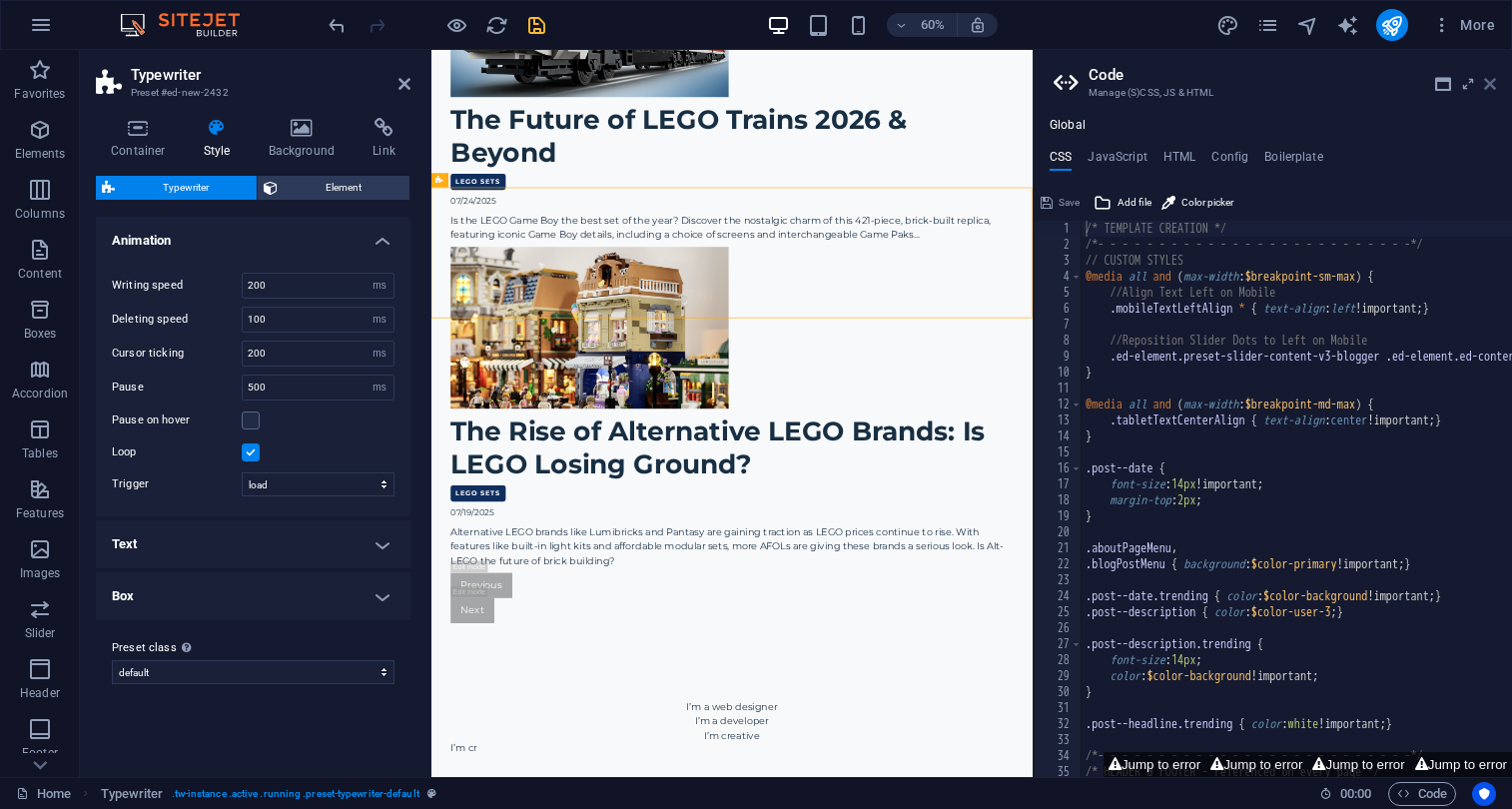 click at bounding box center (1490, 84) 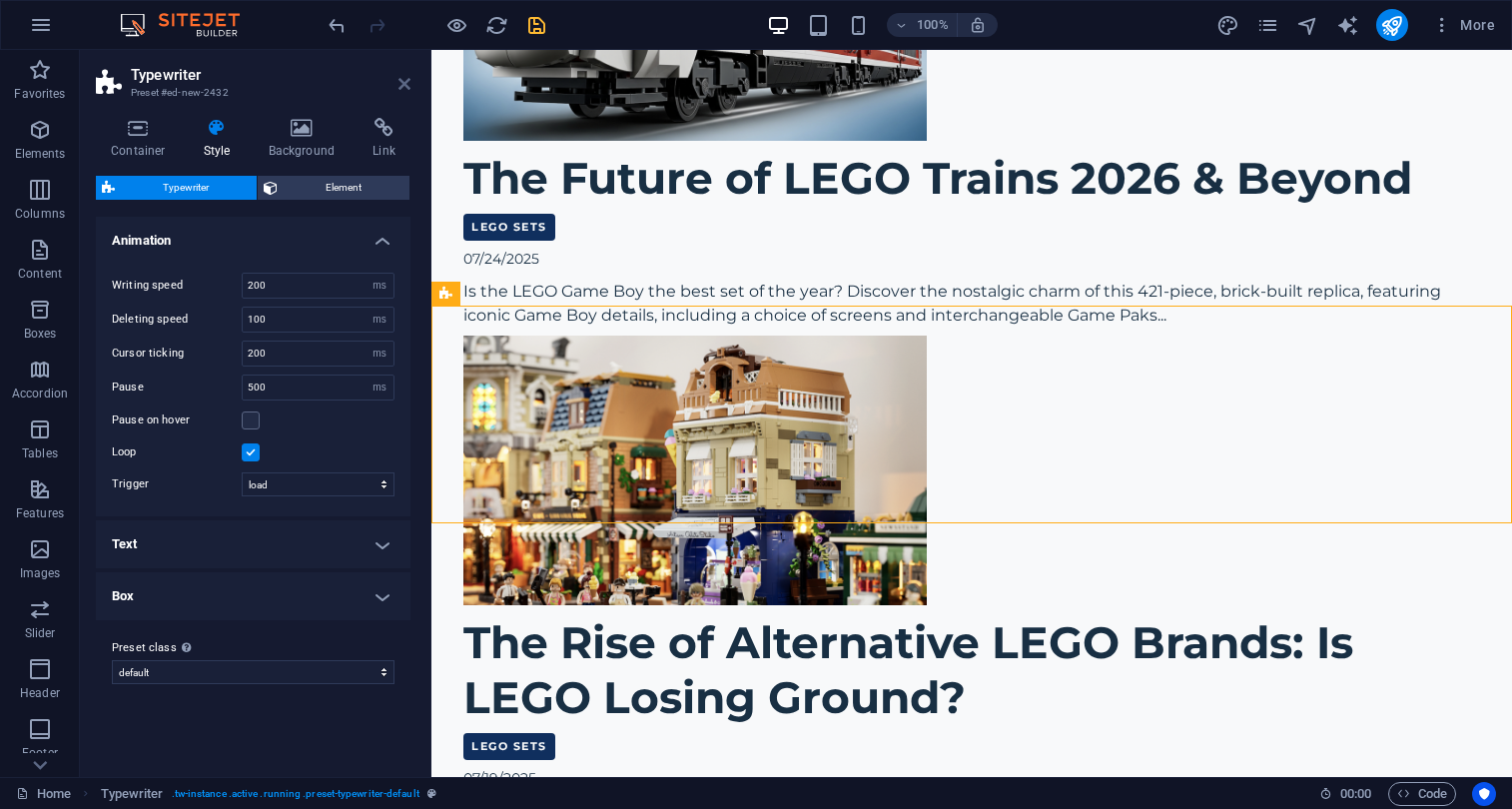 click at bounding box center (404, 84) 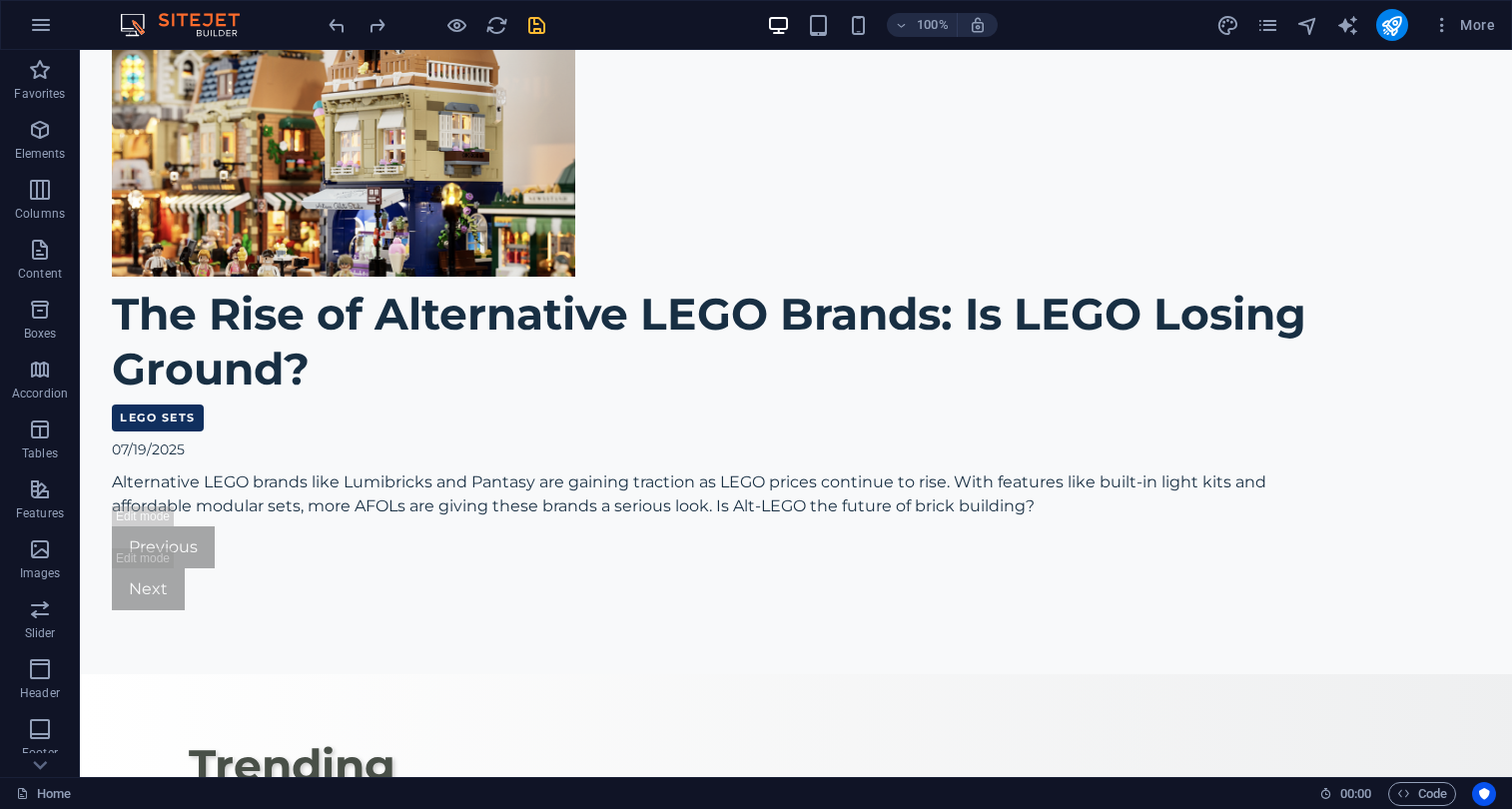 scroll, scrollTop: 2425, scrollLeft: 0, axis: vertical 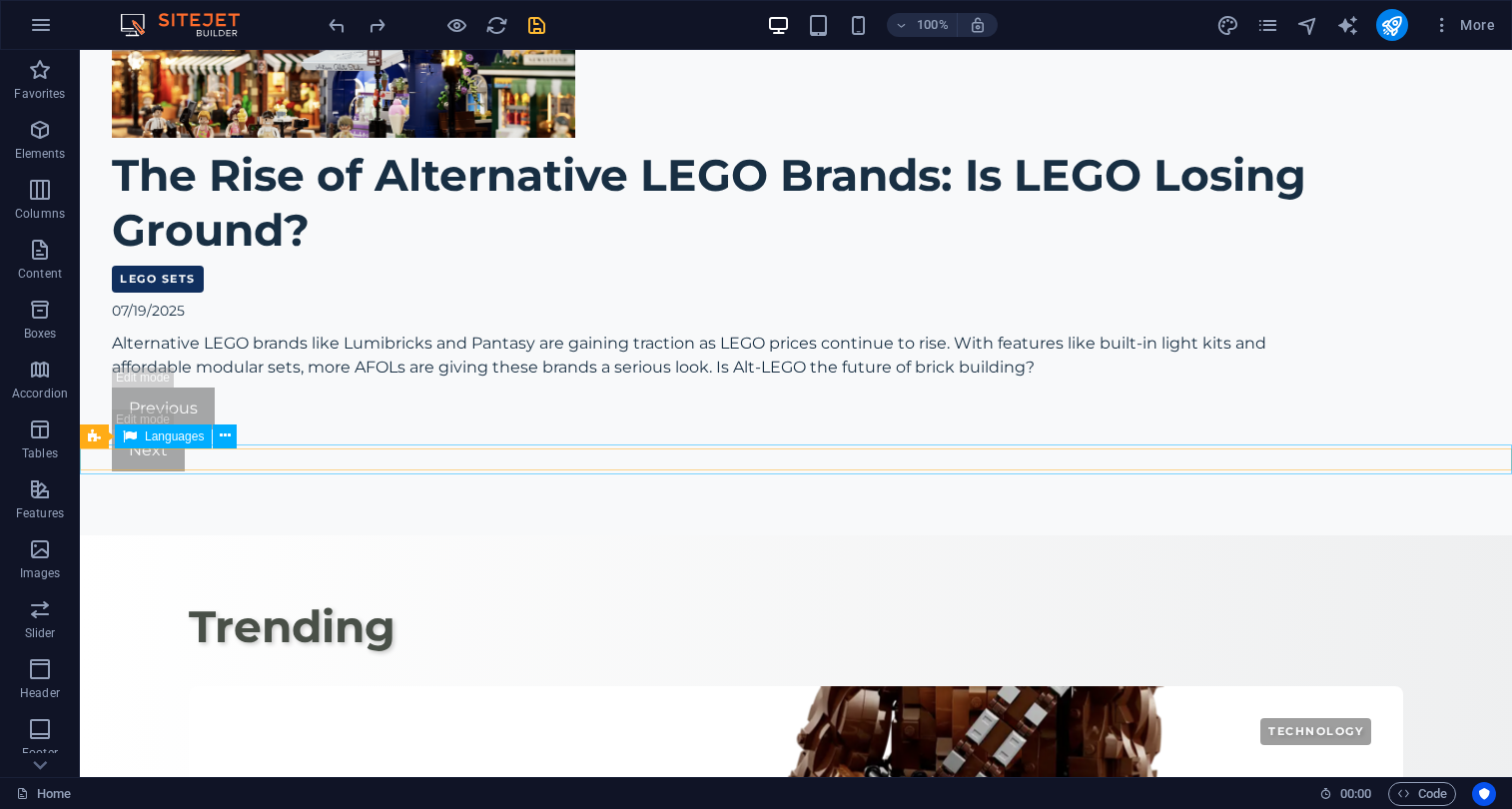 click on "English Português" at bounding box center [796, 1412] 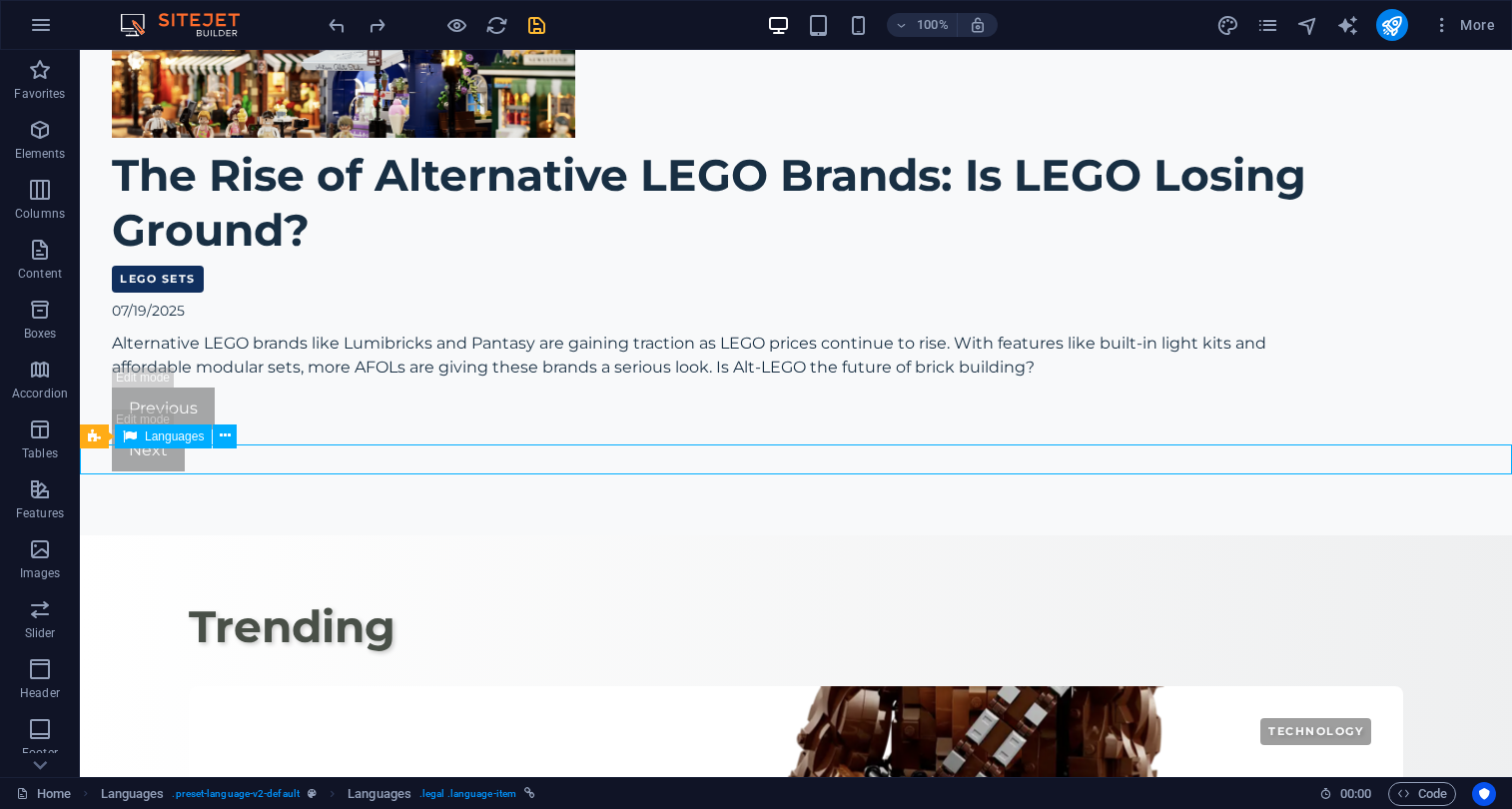 click on "English Português" at bounding box center (796, 1412) 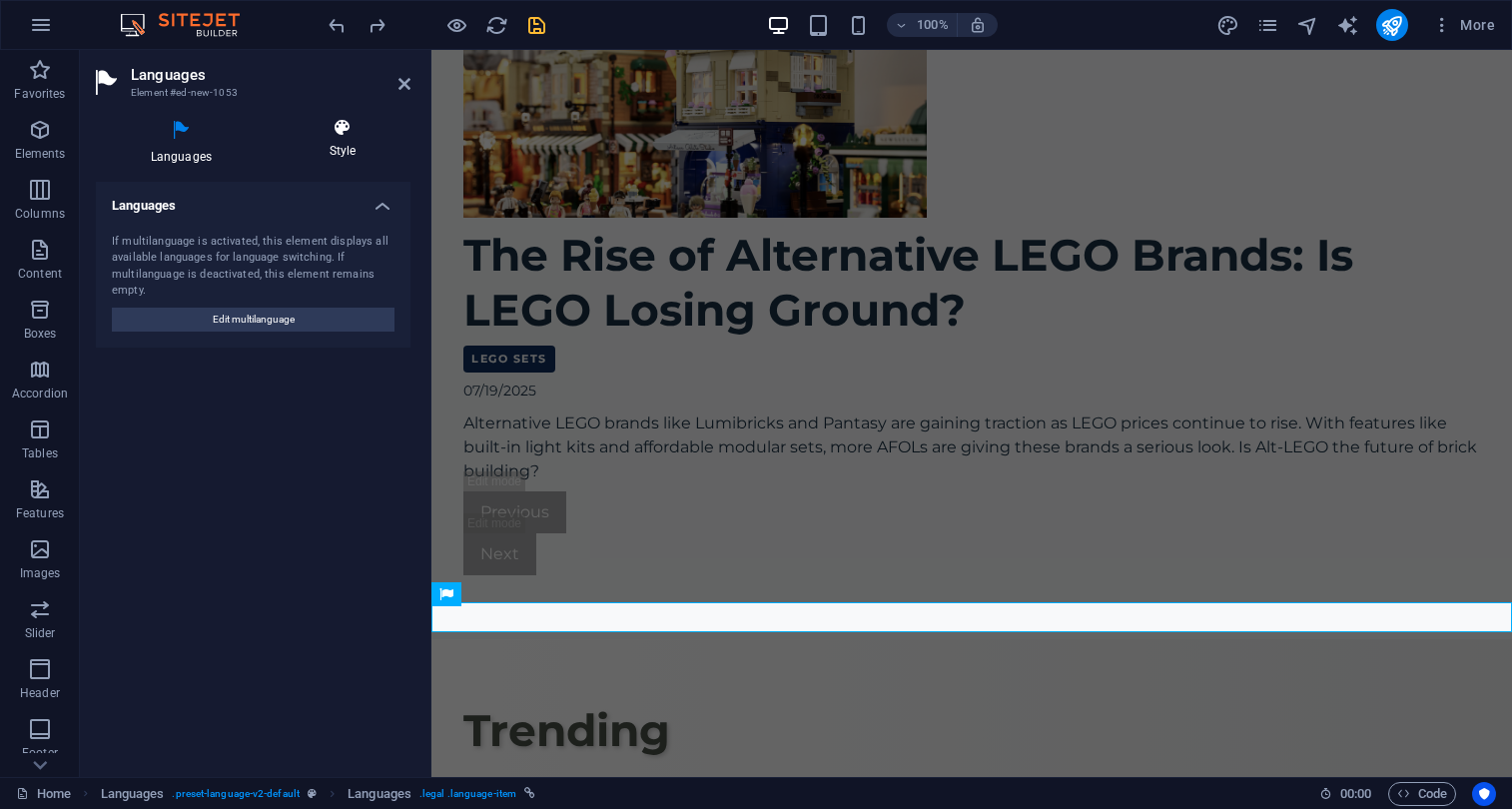 click at bounding box center [343, 128] 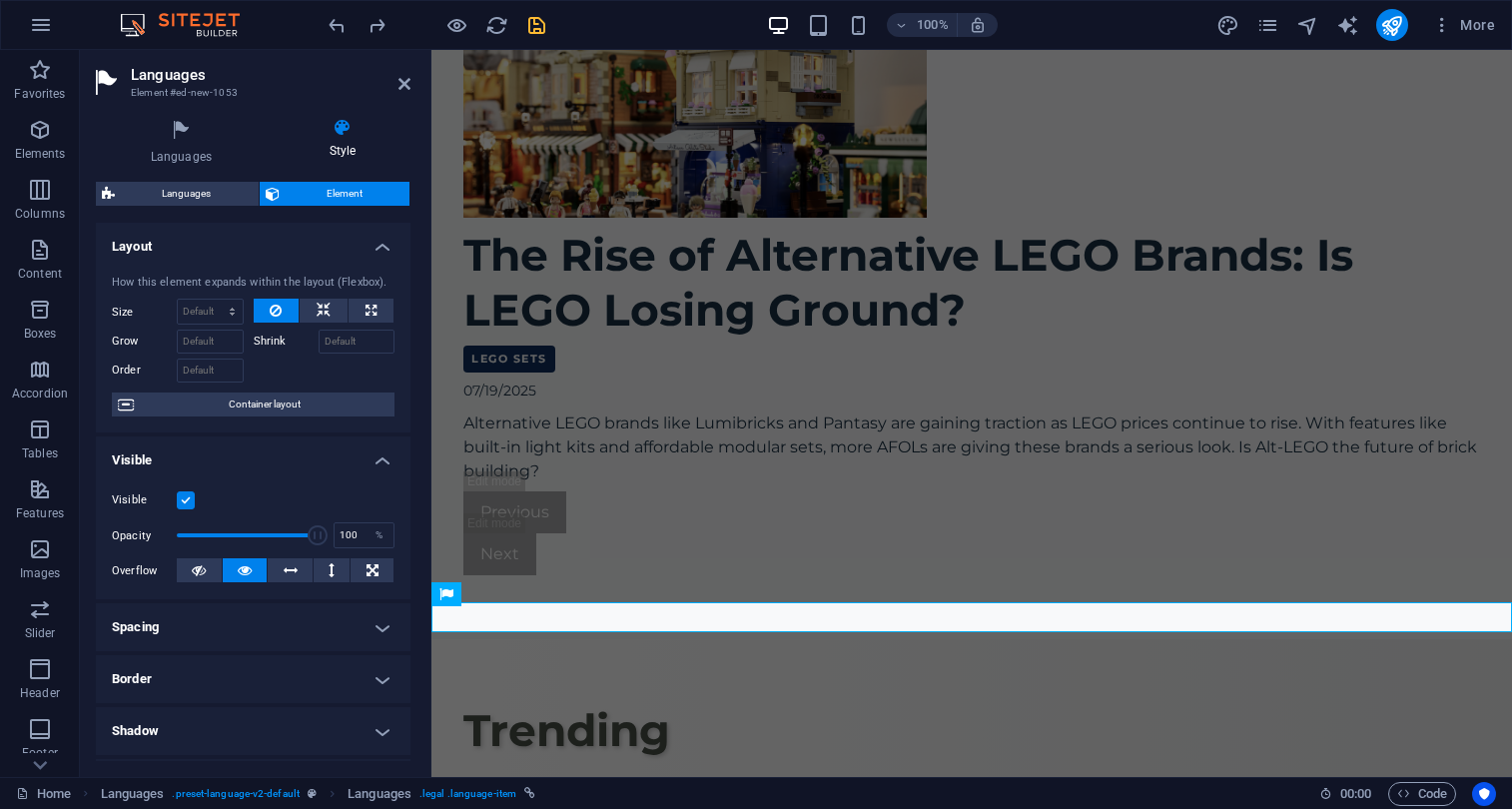 scroll, scrollTop: 182, scrollLeft: 0, axis: vertical 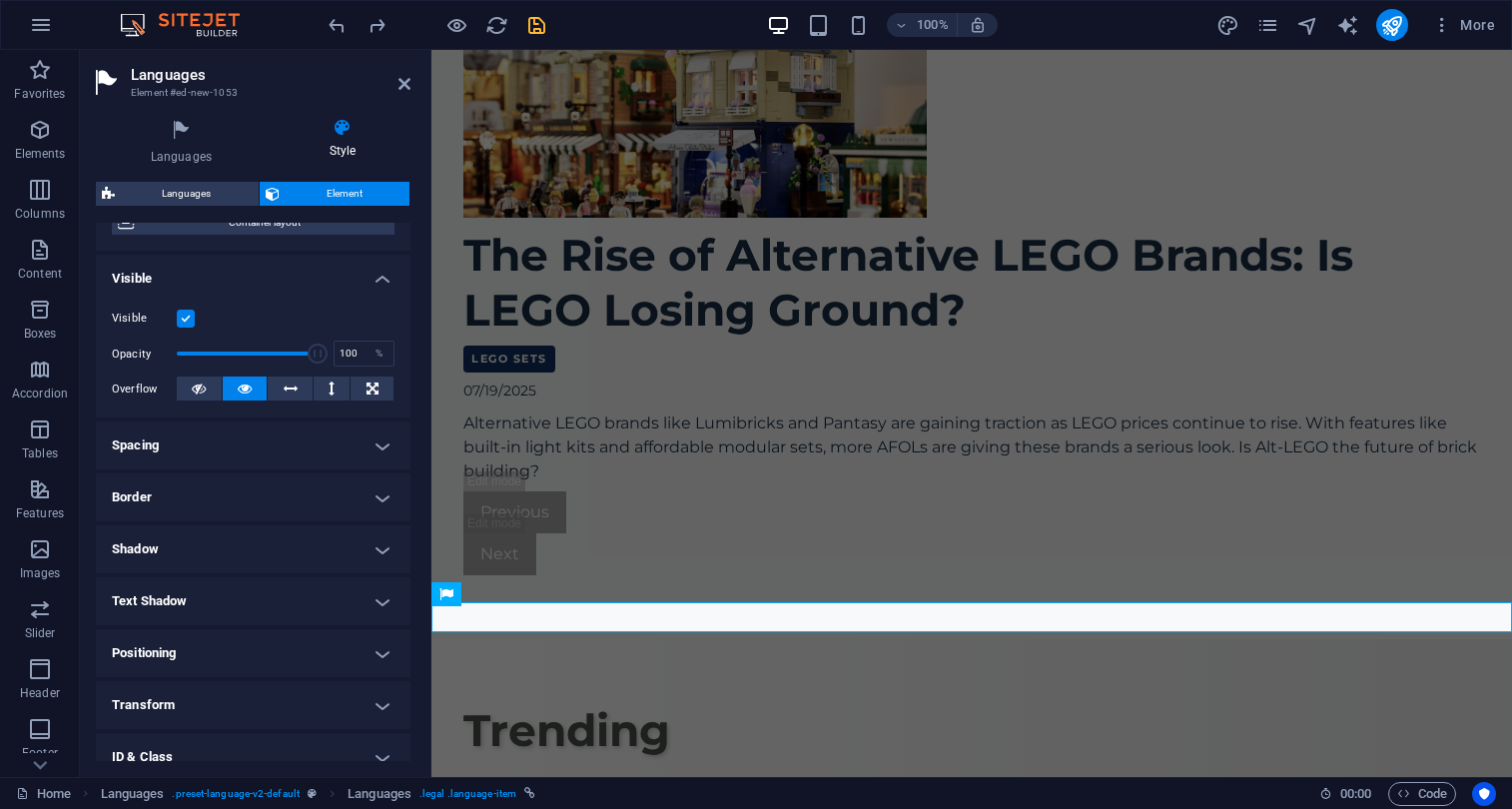 click on "Shadow" at bounding box center [253, 549] 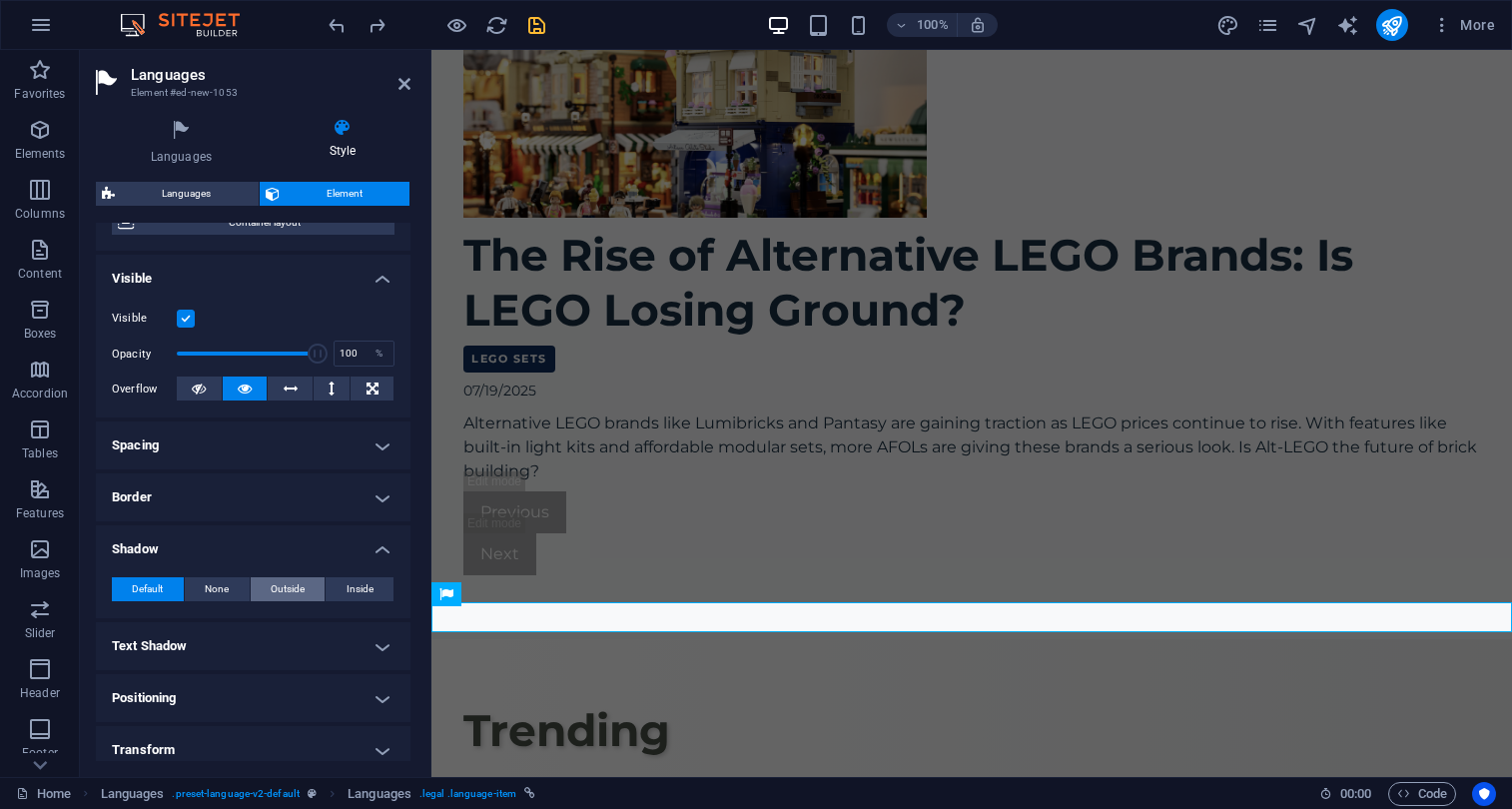 click on "Outside" at bounding box center [288, 589] 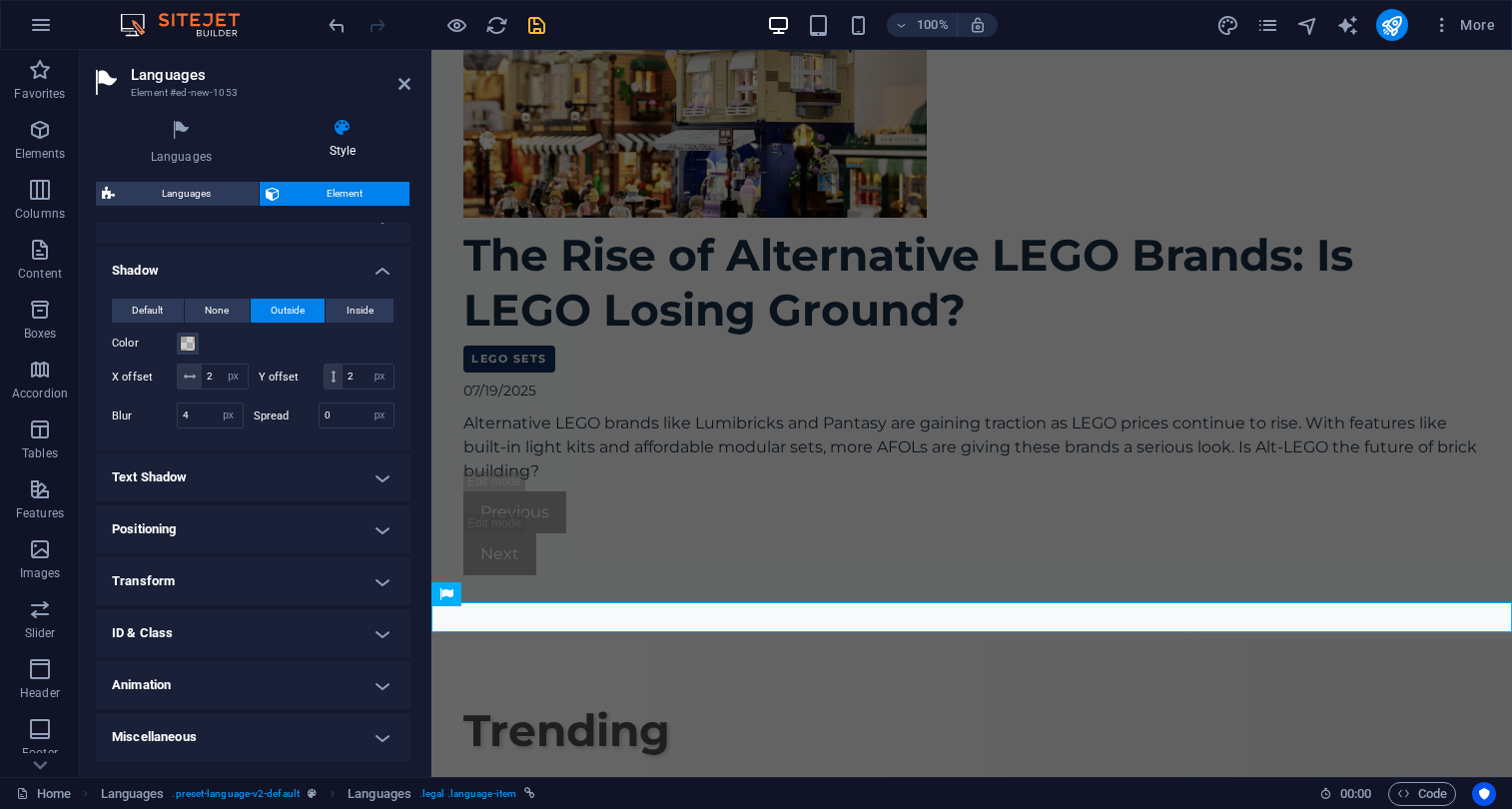 scroll, scrollTop: 459, scrollLeft: 0, axis: vertical 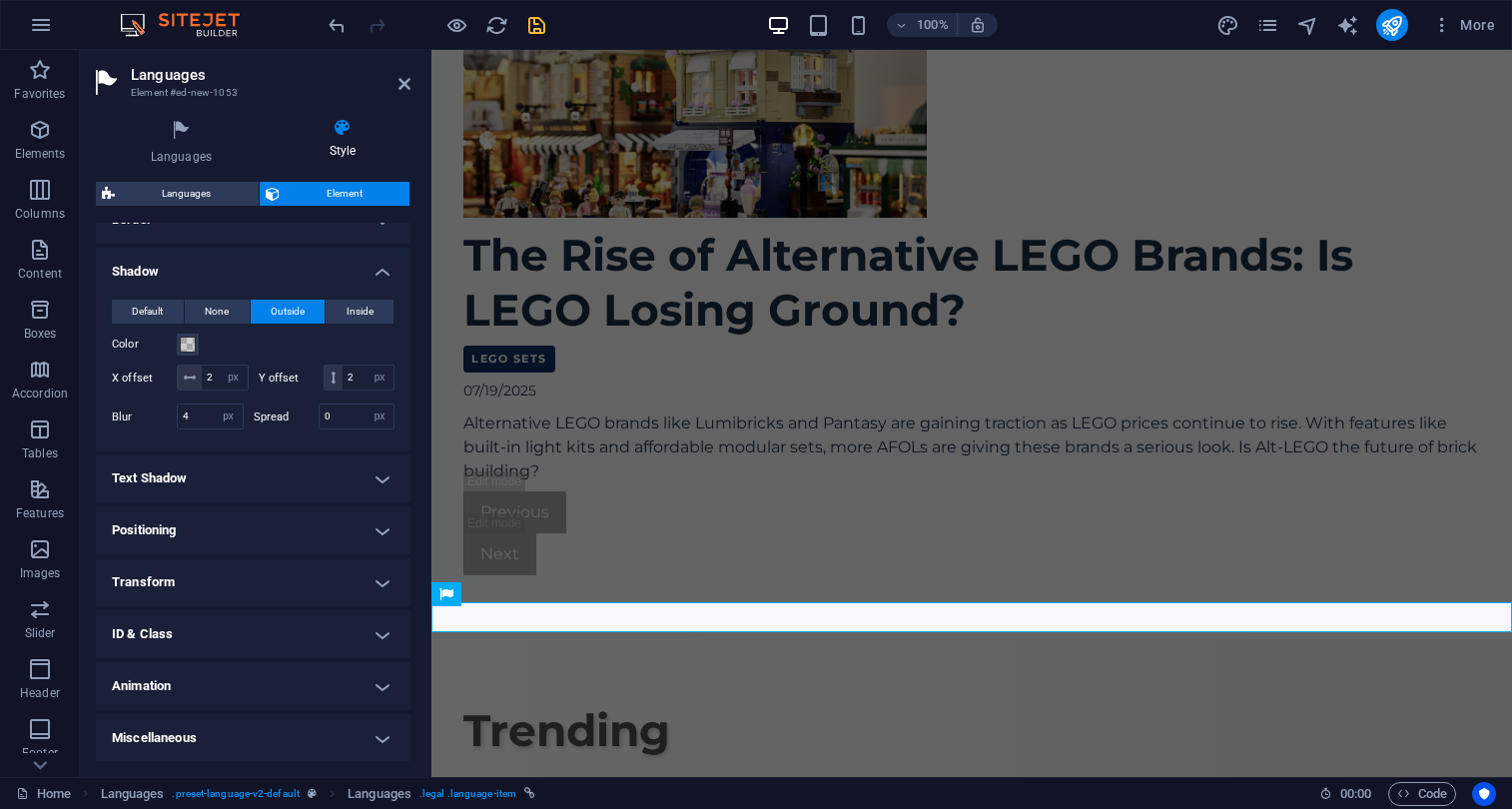 click on "Text Shadow" at bounding box center [253, 478] 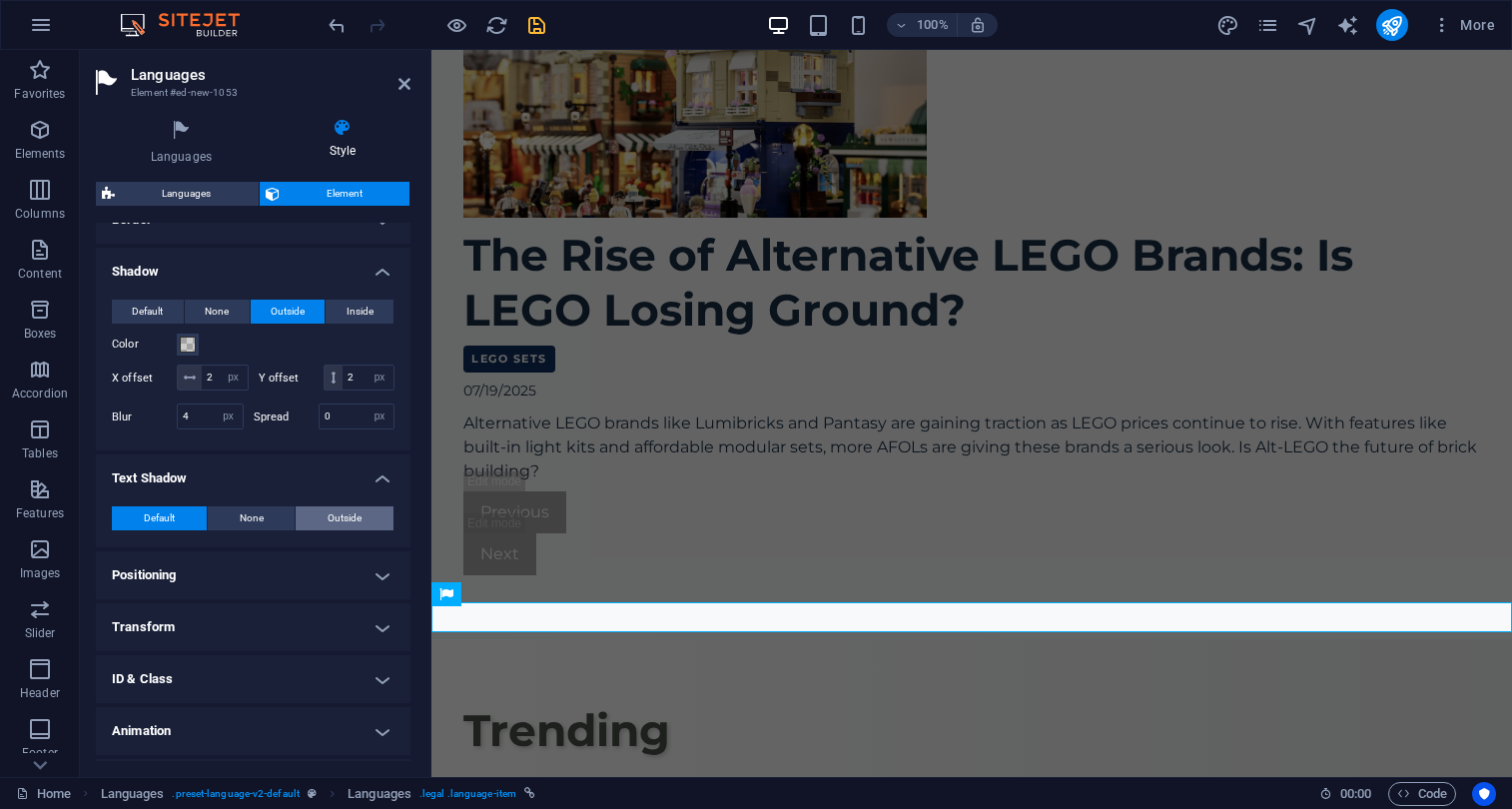 click on "Outside" at bounding box center [345, 518] 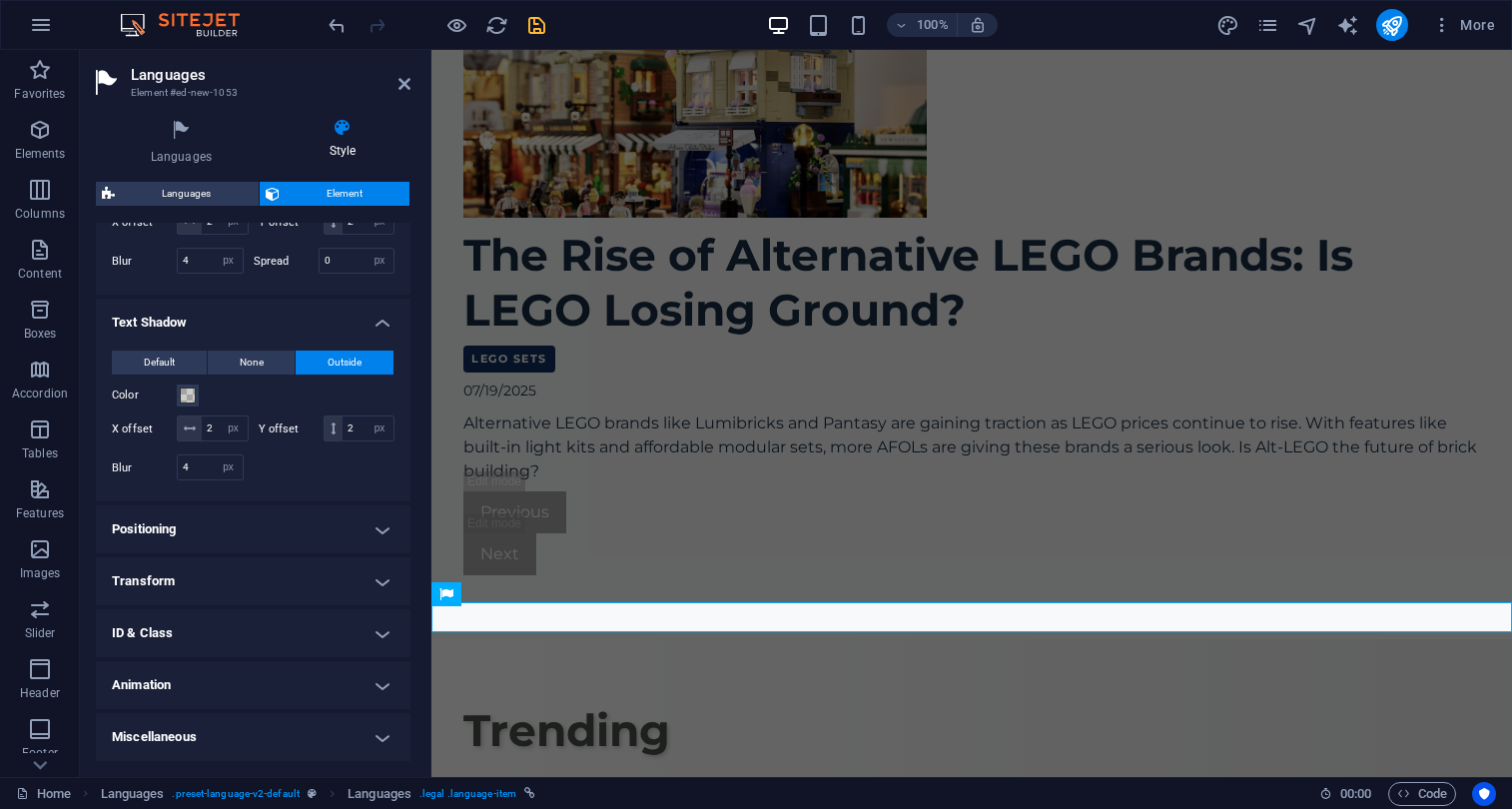 scroll, scrollTop: 614, scrollLeft: 0, axis: vertical 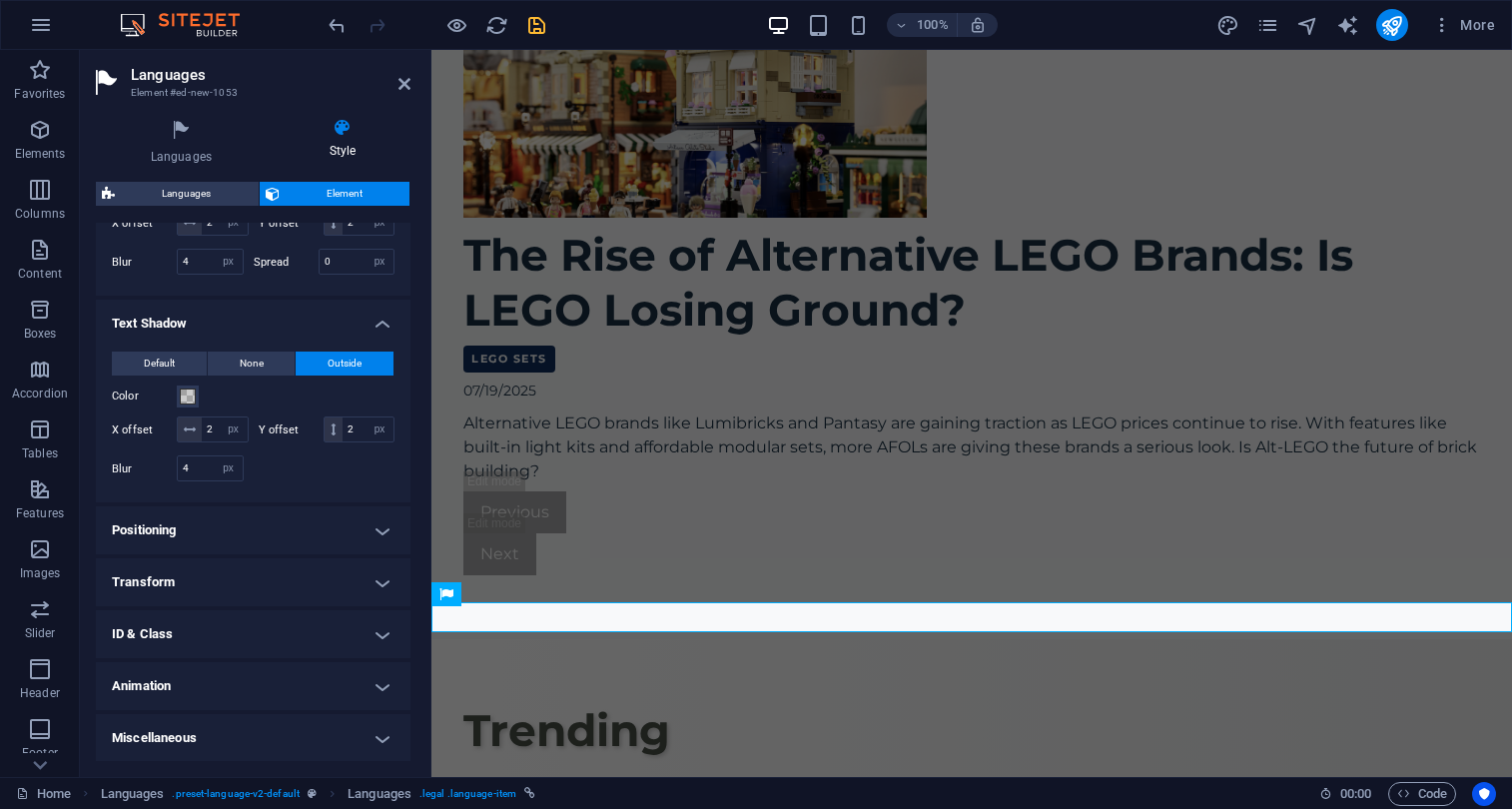 click on "Positioning" at bounding box center [253, 530] 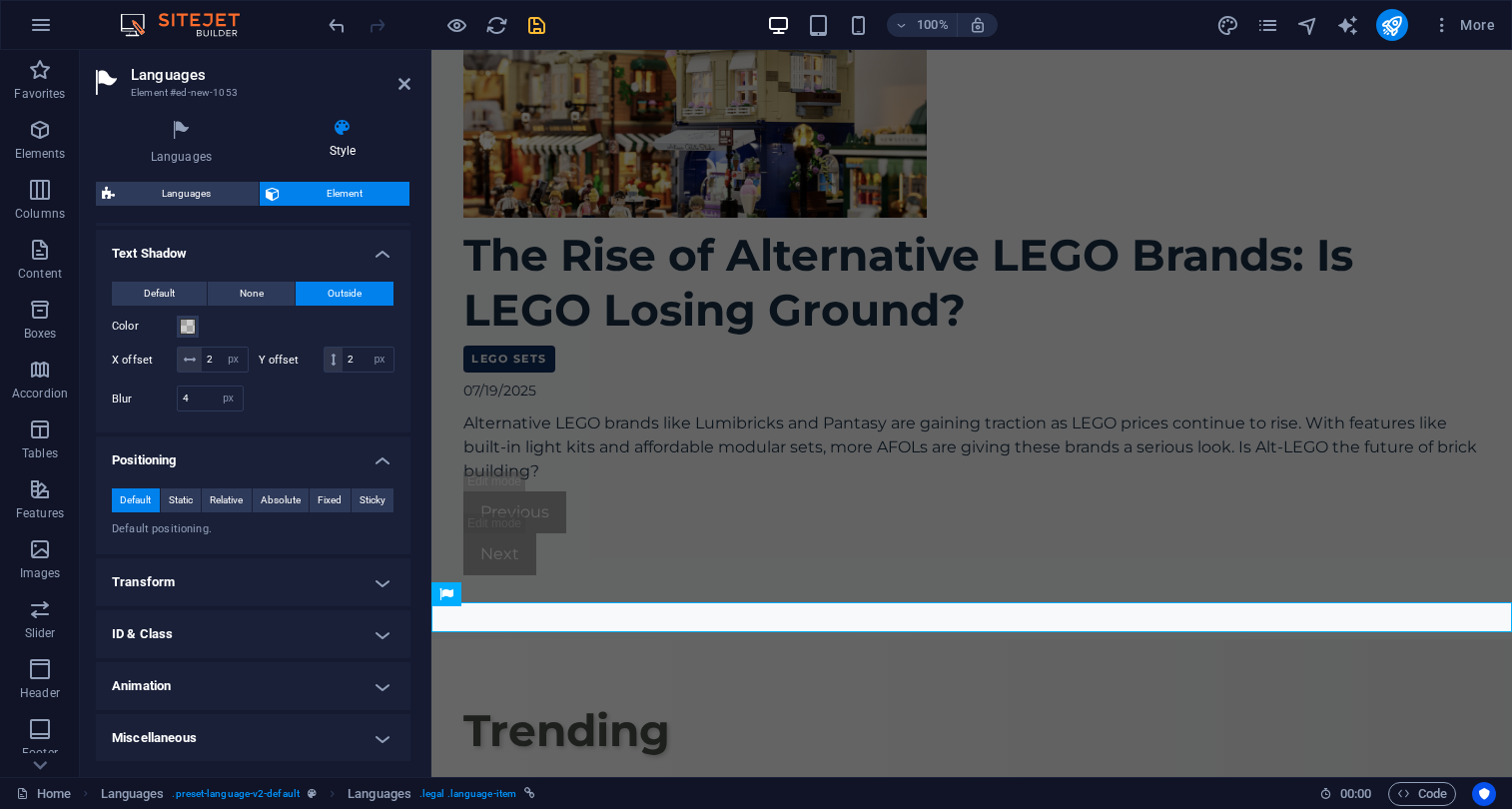 scroll, scrollTop: 683, scrollLeft: 0, axis: vertical 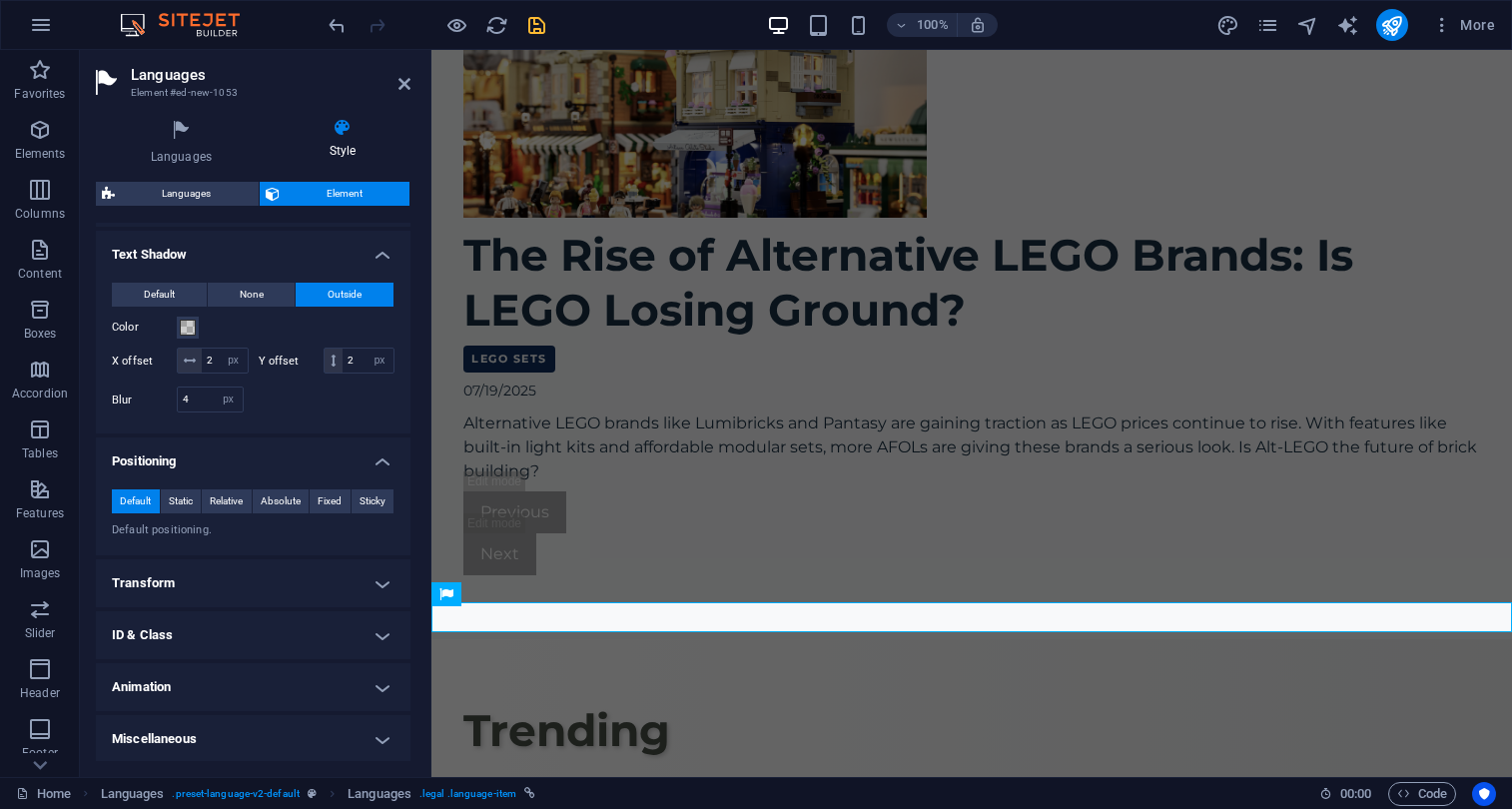 click on "Transform" at bounding box center [253, 583] 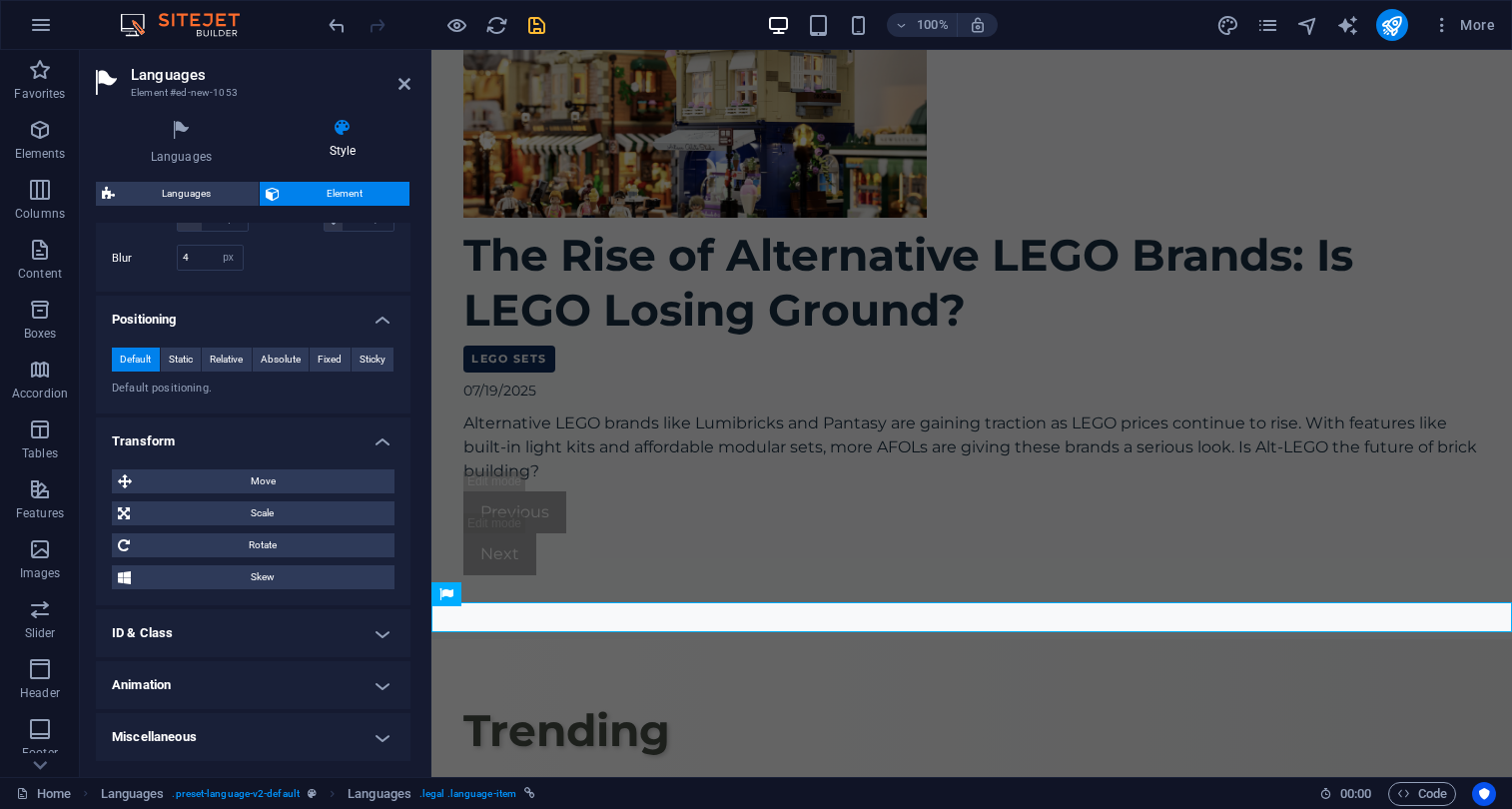 scroll, scrollTop: 823, scrollLeft: 0, axis: vertical 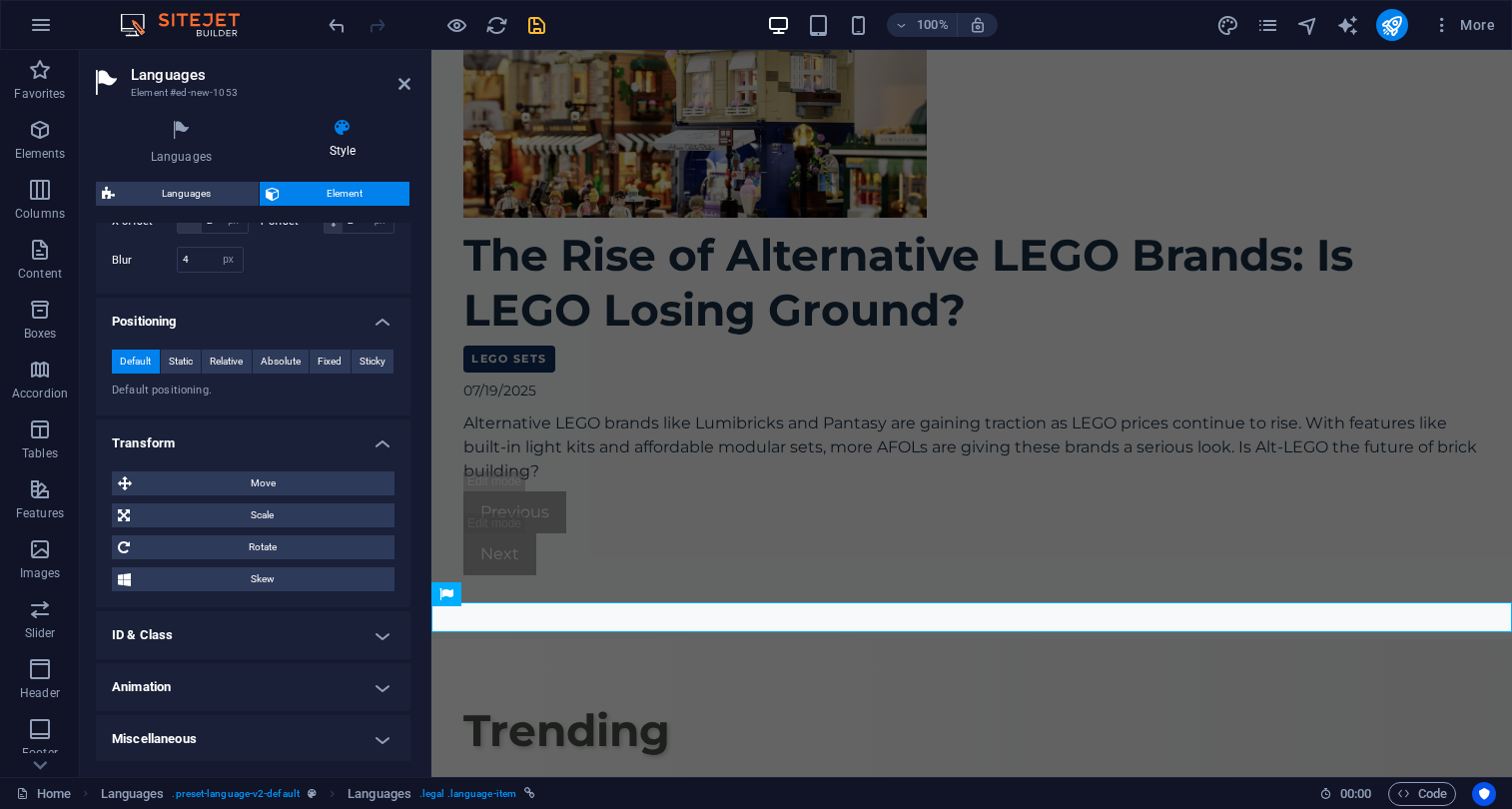 click on "ID & Class" at bounding box center [253, 635] 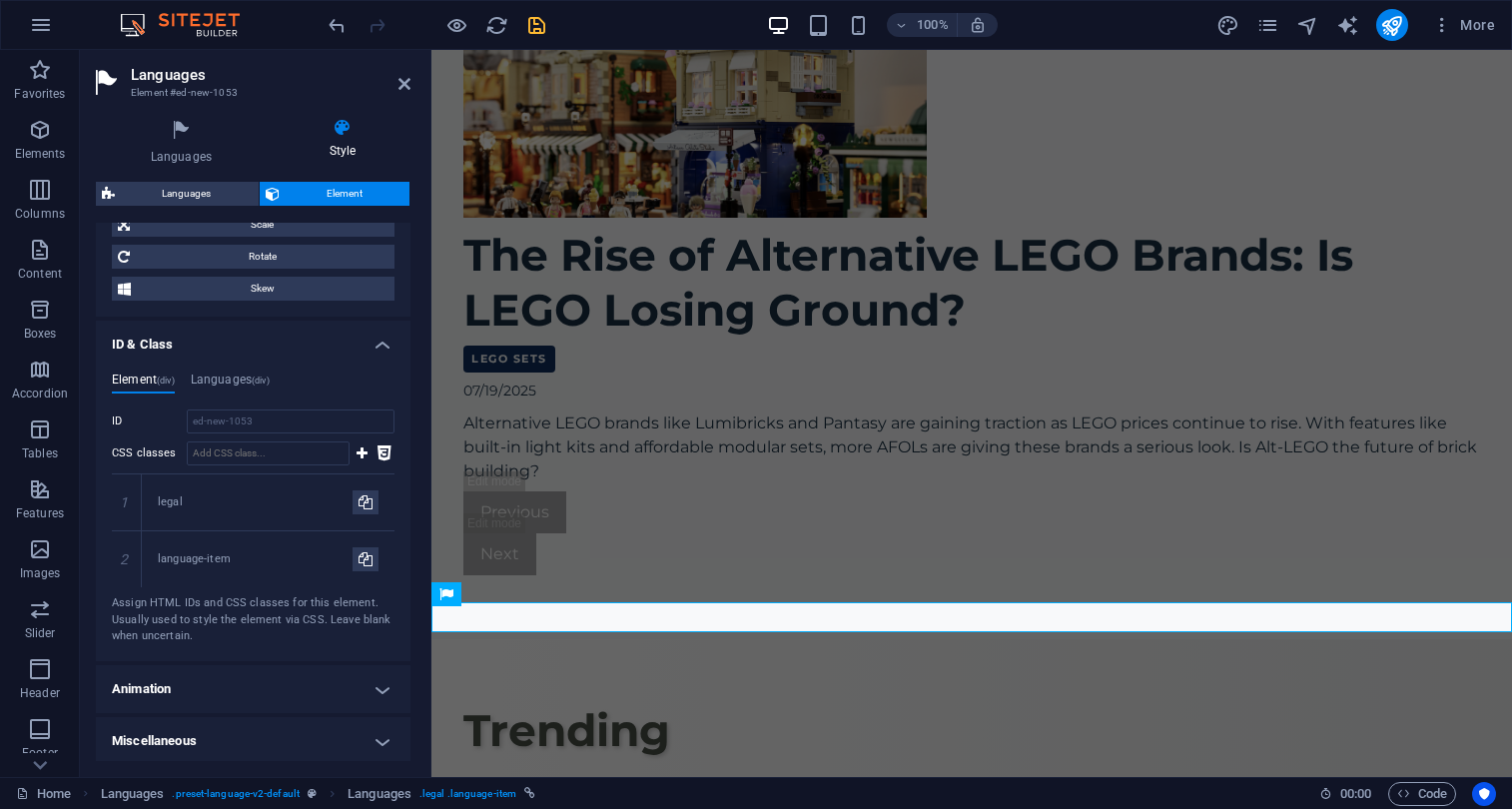 click on "Animation" at bounding box center (253, 689) 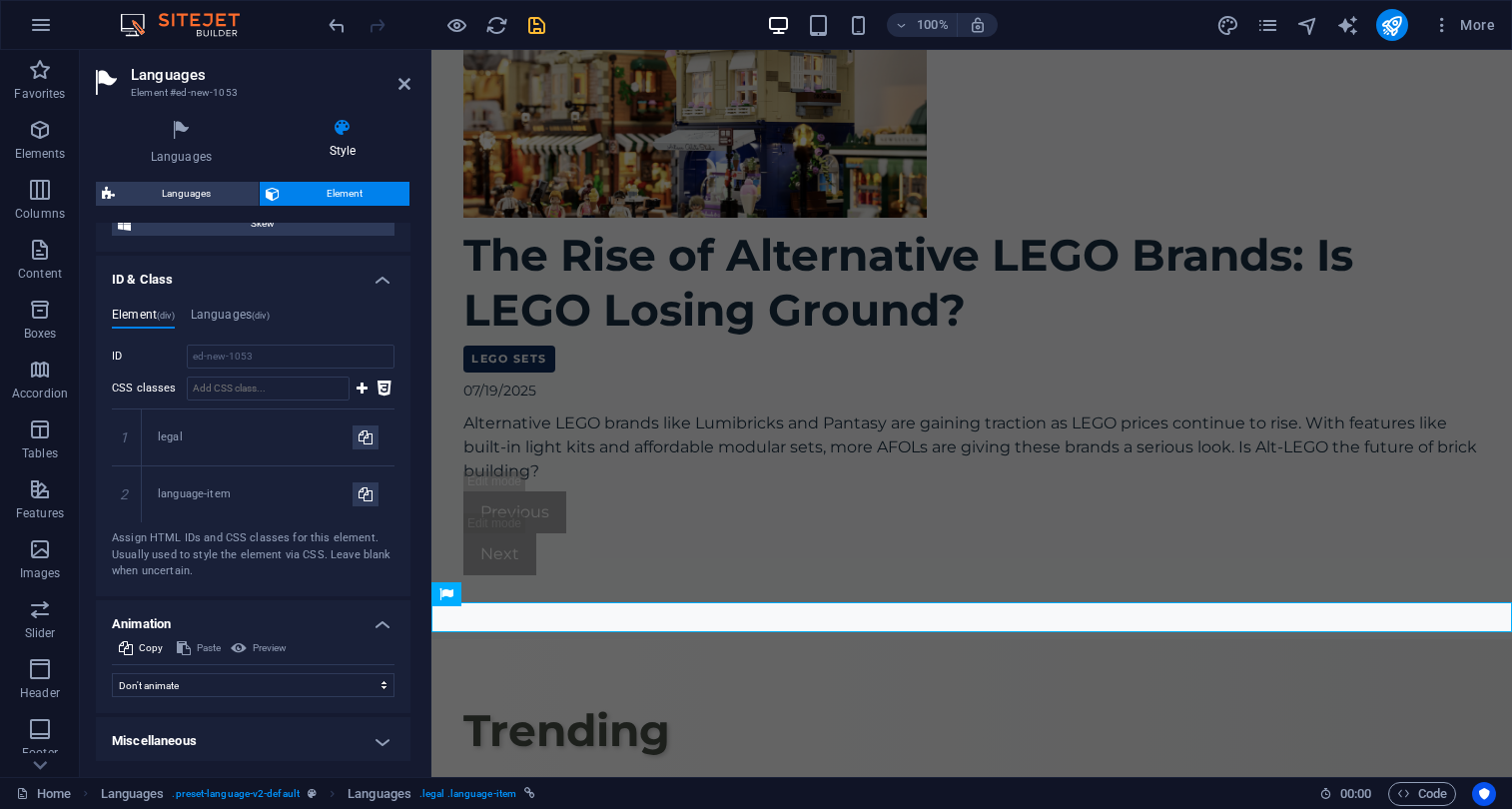 click on "Miscellaneous" at bounding box center (253, 741) 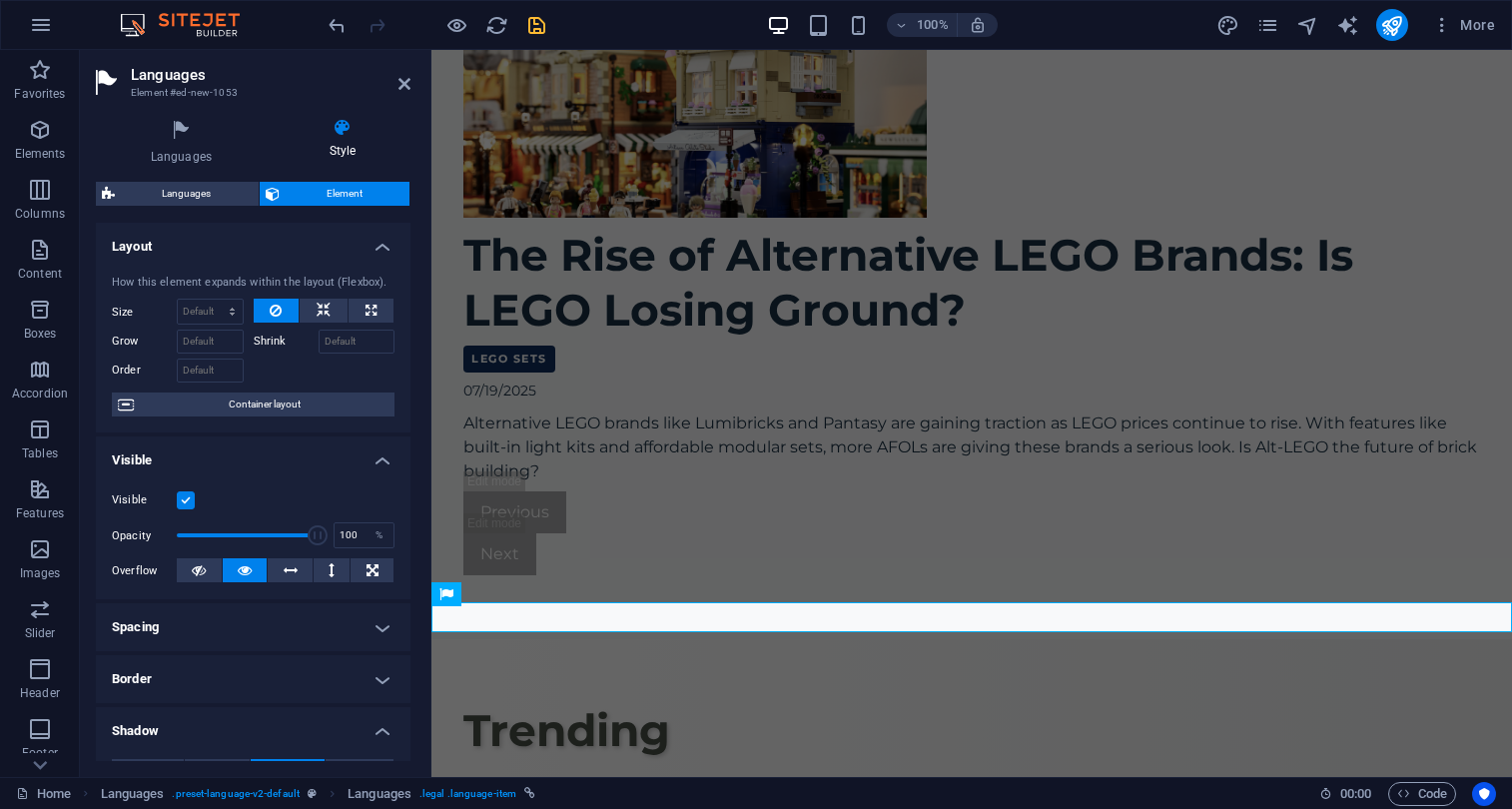 scroll, scrollTop: 0, scrollLeft: 0, axis: both 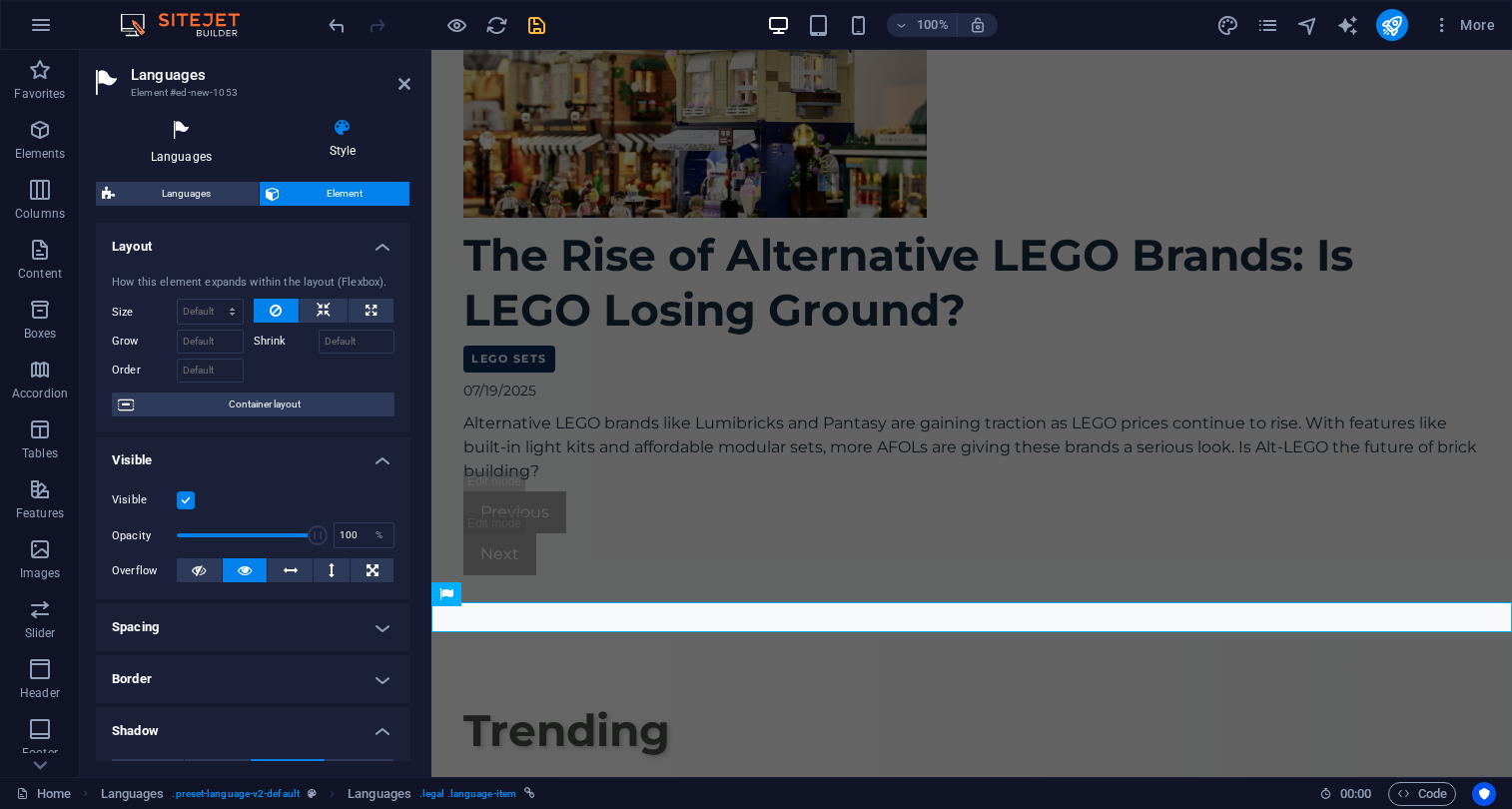 click at bounding box center [181, 131] 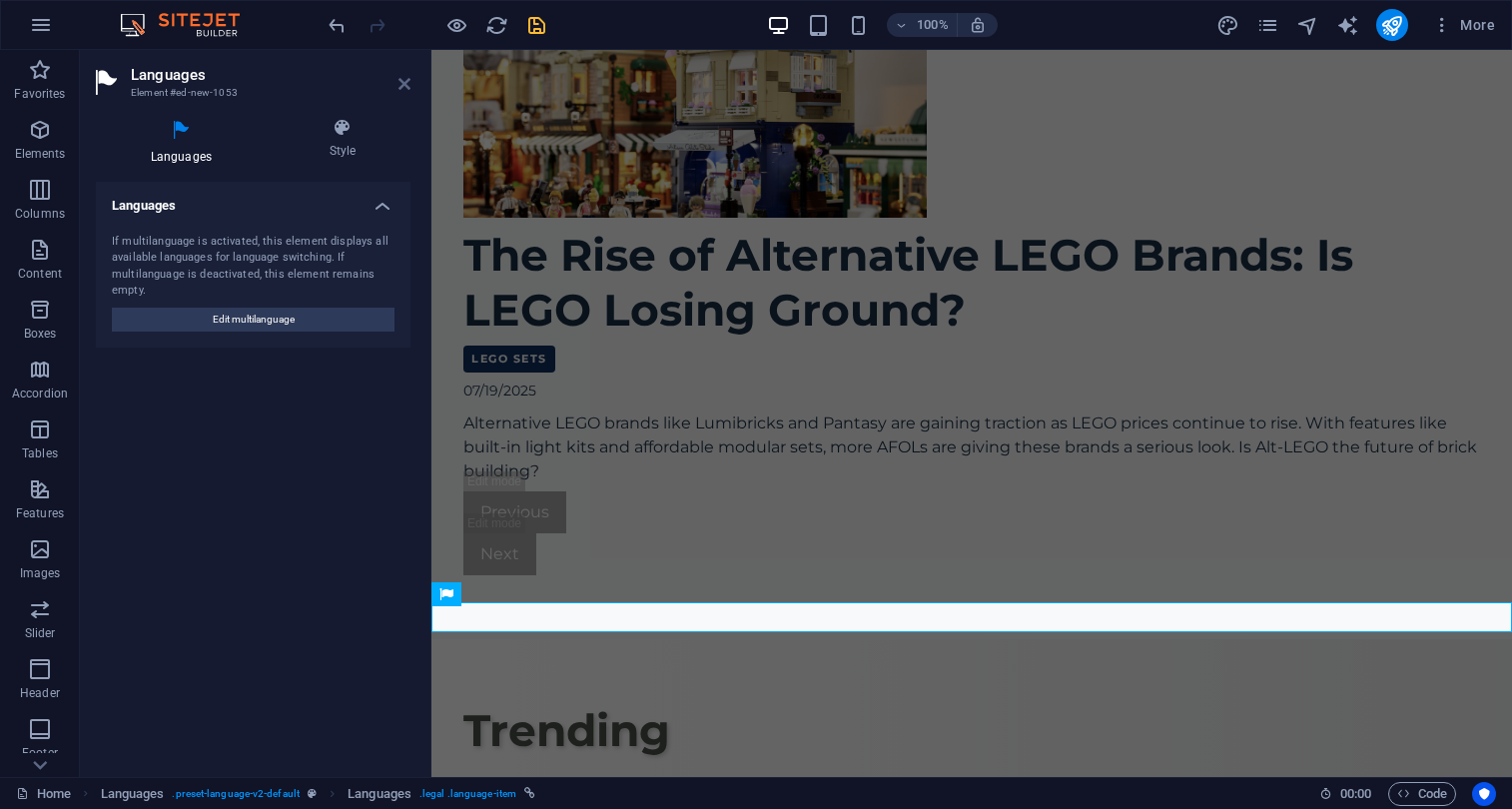 click at bounding box center (404, 84) 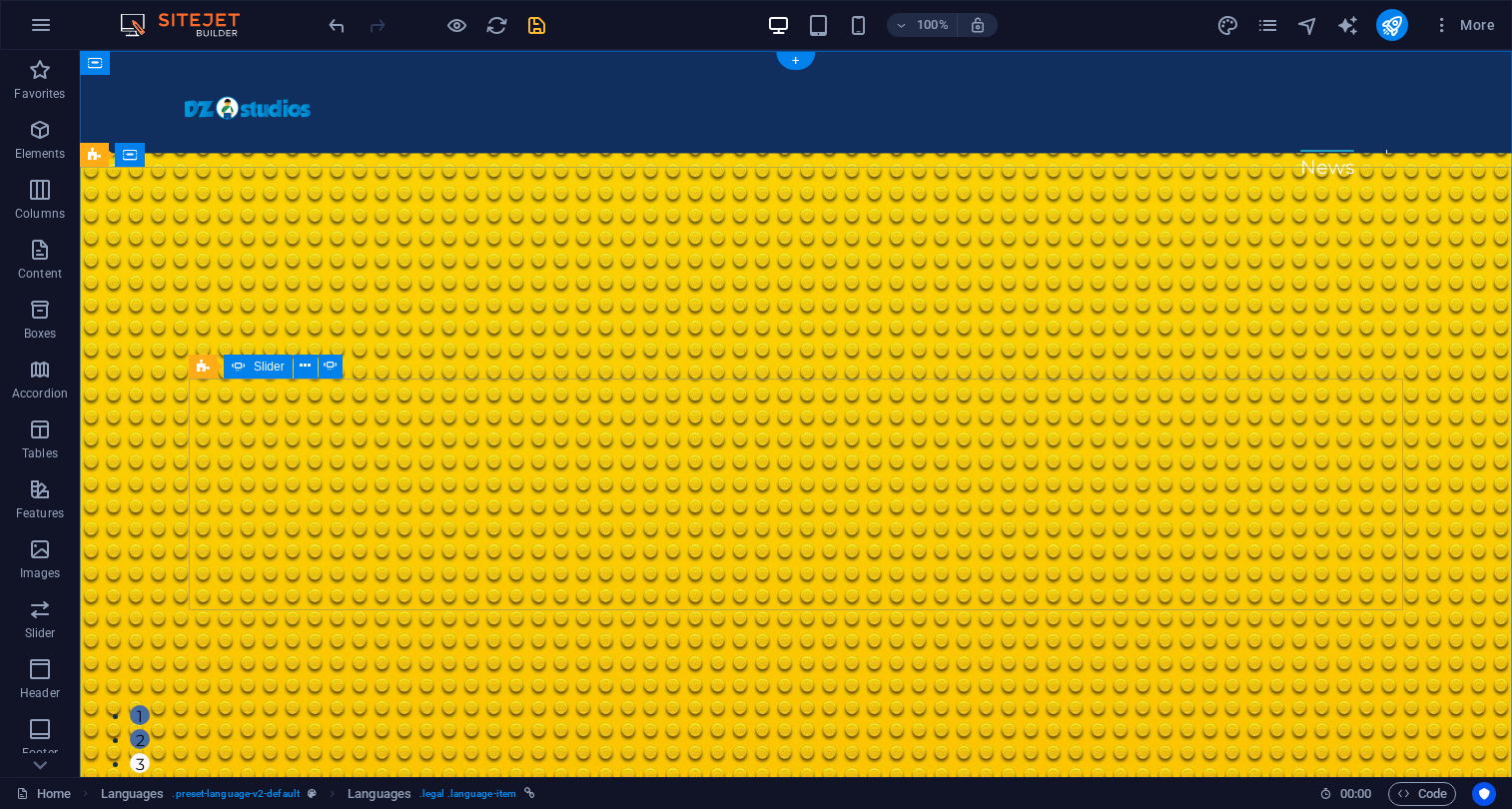 scroll, scrollTop: 0, scrollLeft: 0, axis: both 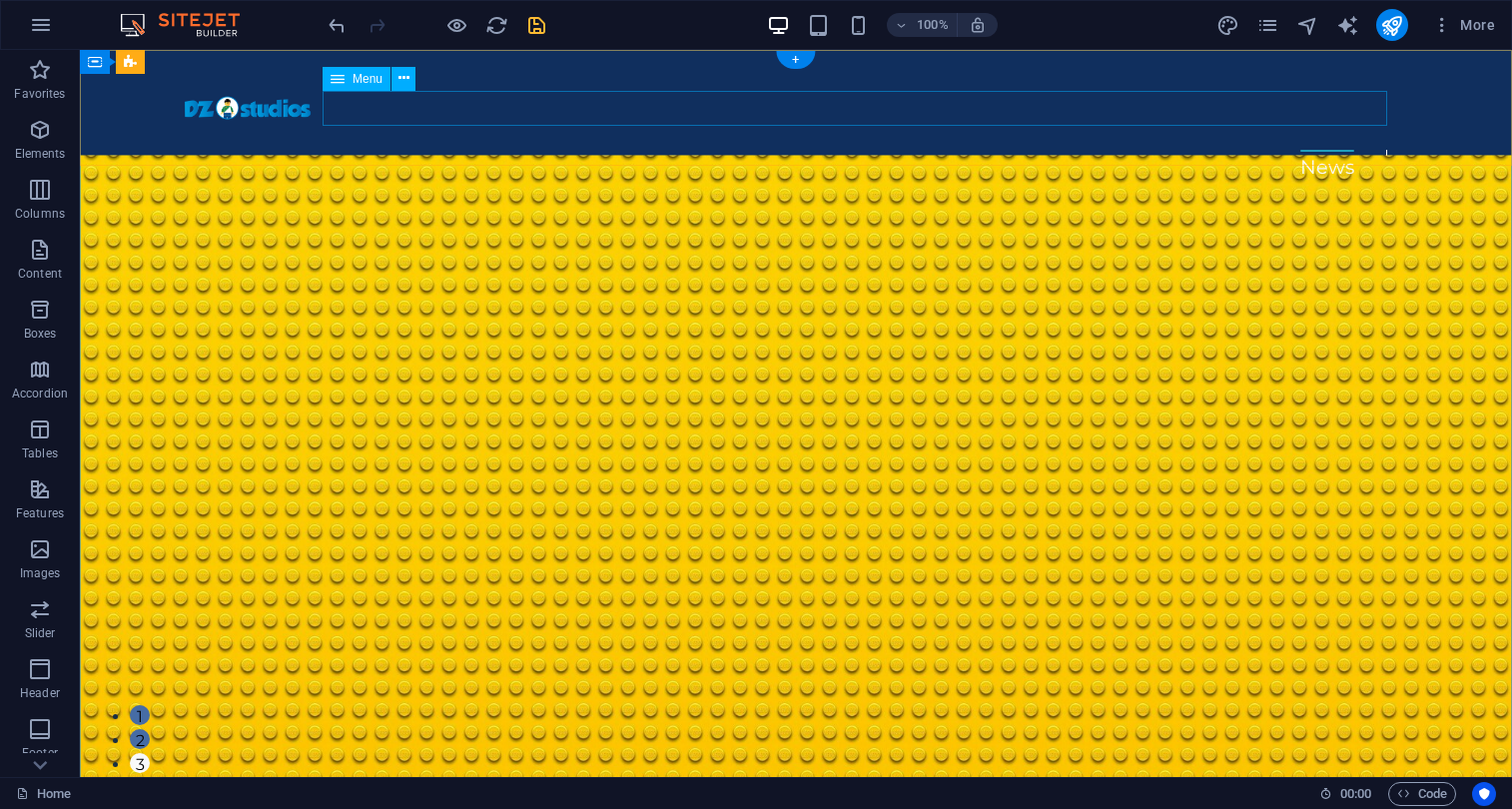 click on "News" at bounding box center [780, 167] 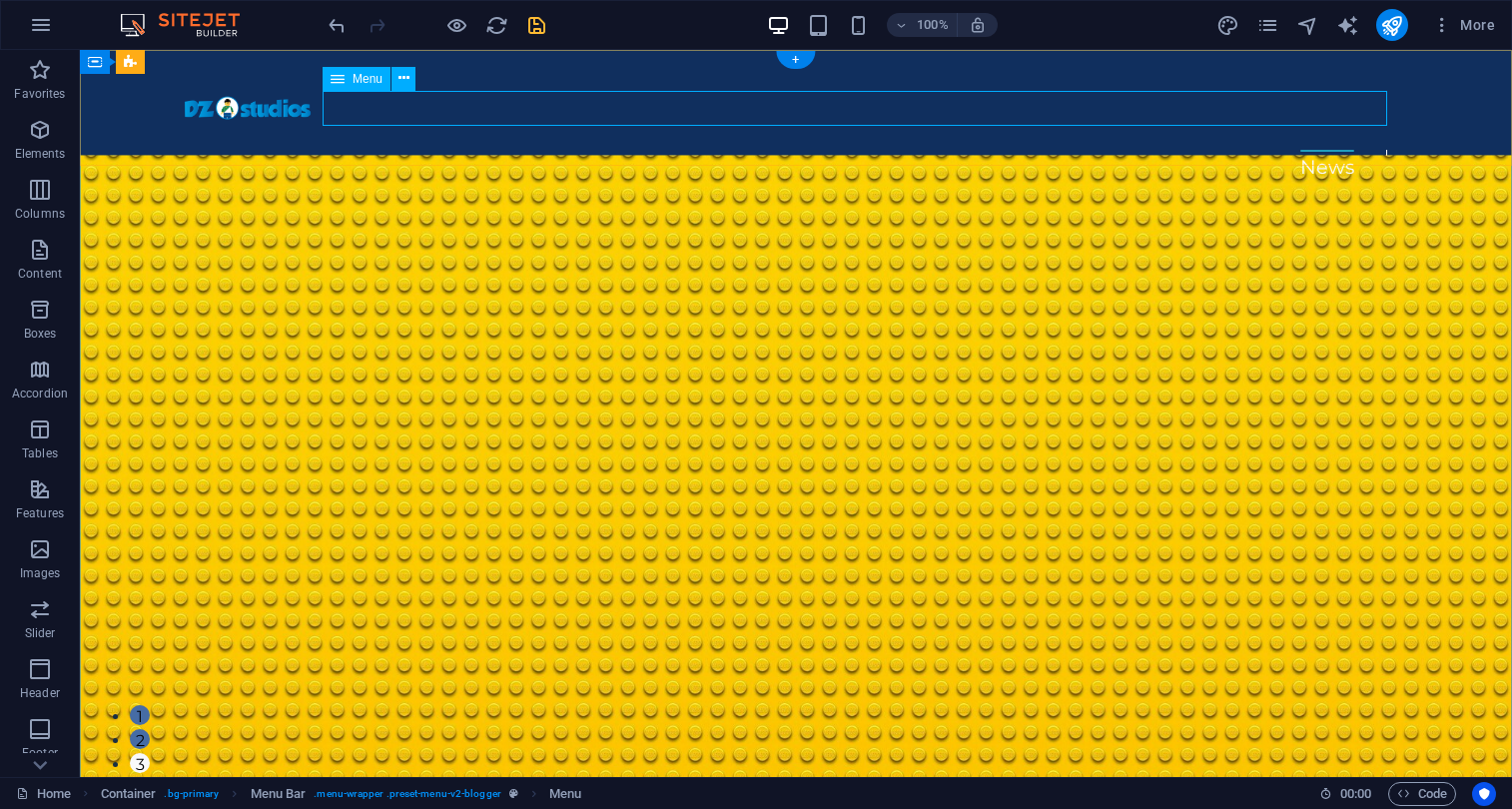 click on "News" at bounding box center (780, 167) 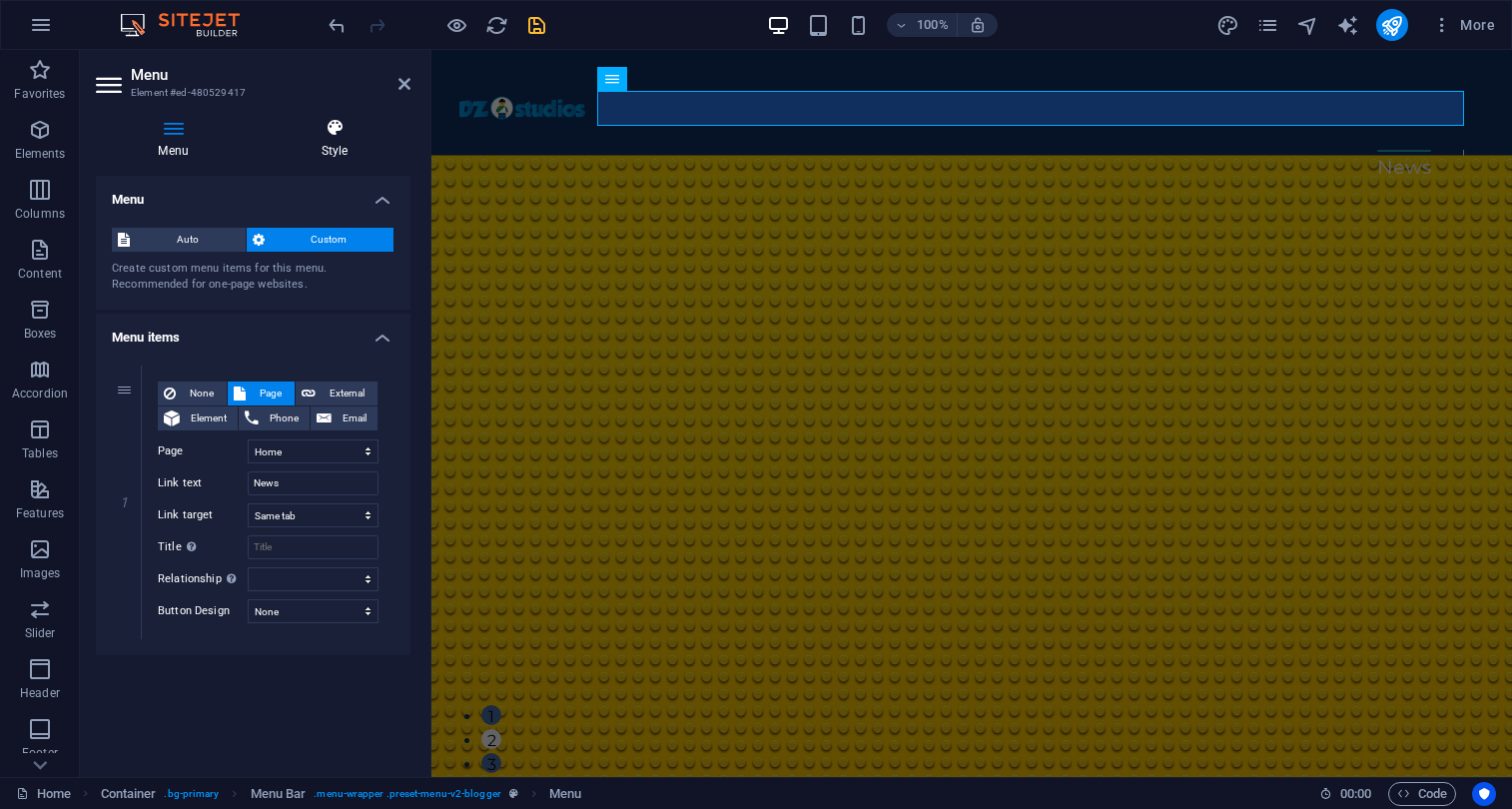 click on "Style" at bounding box center [335, 139] 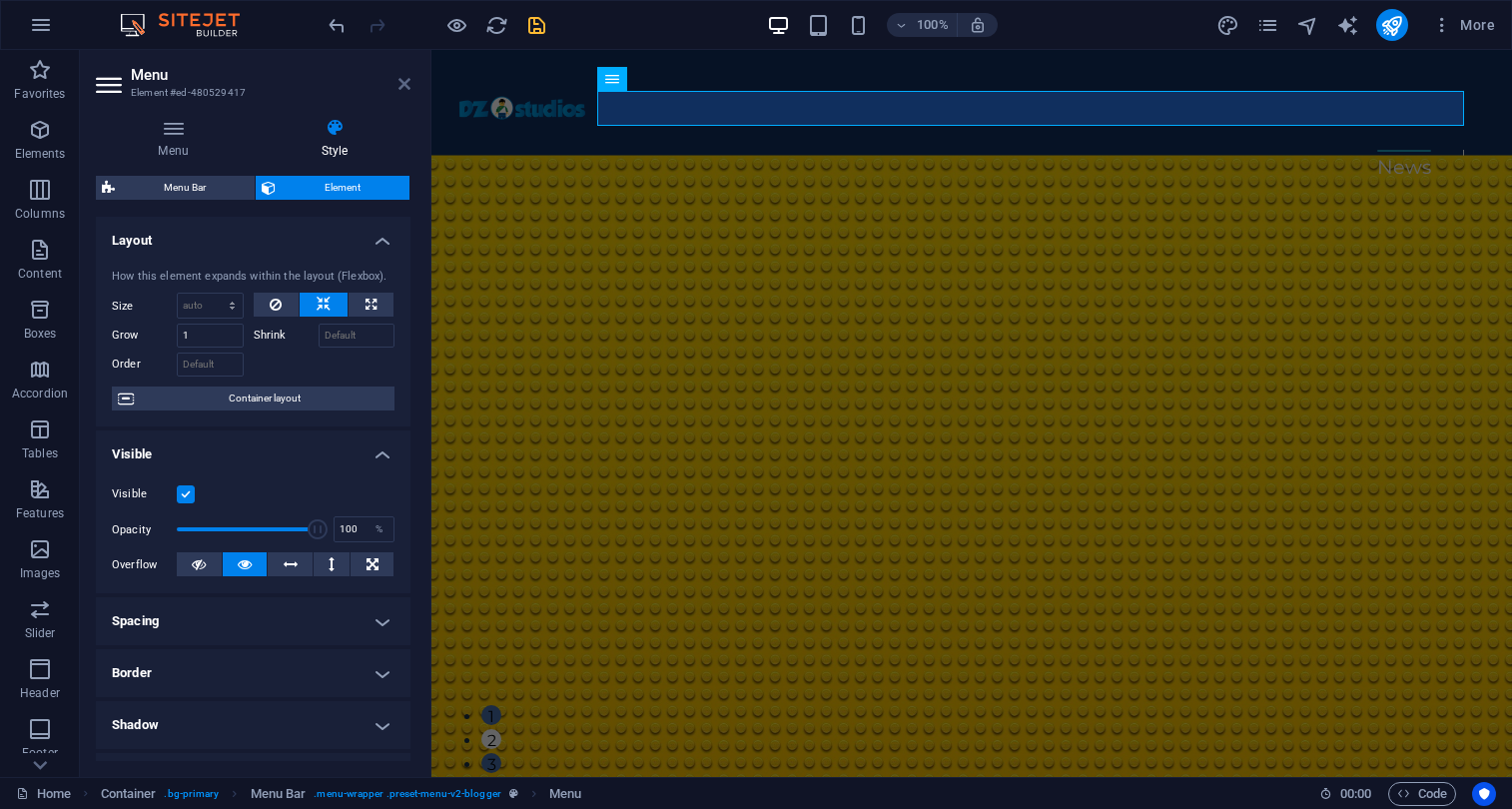 click at bounding box center [404, 84] 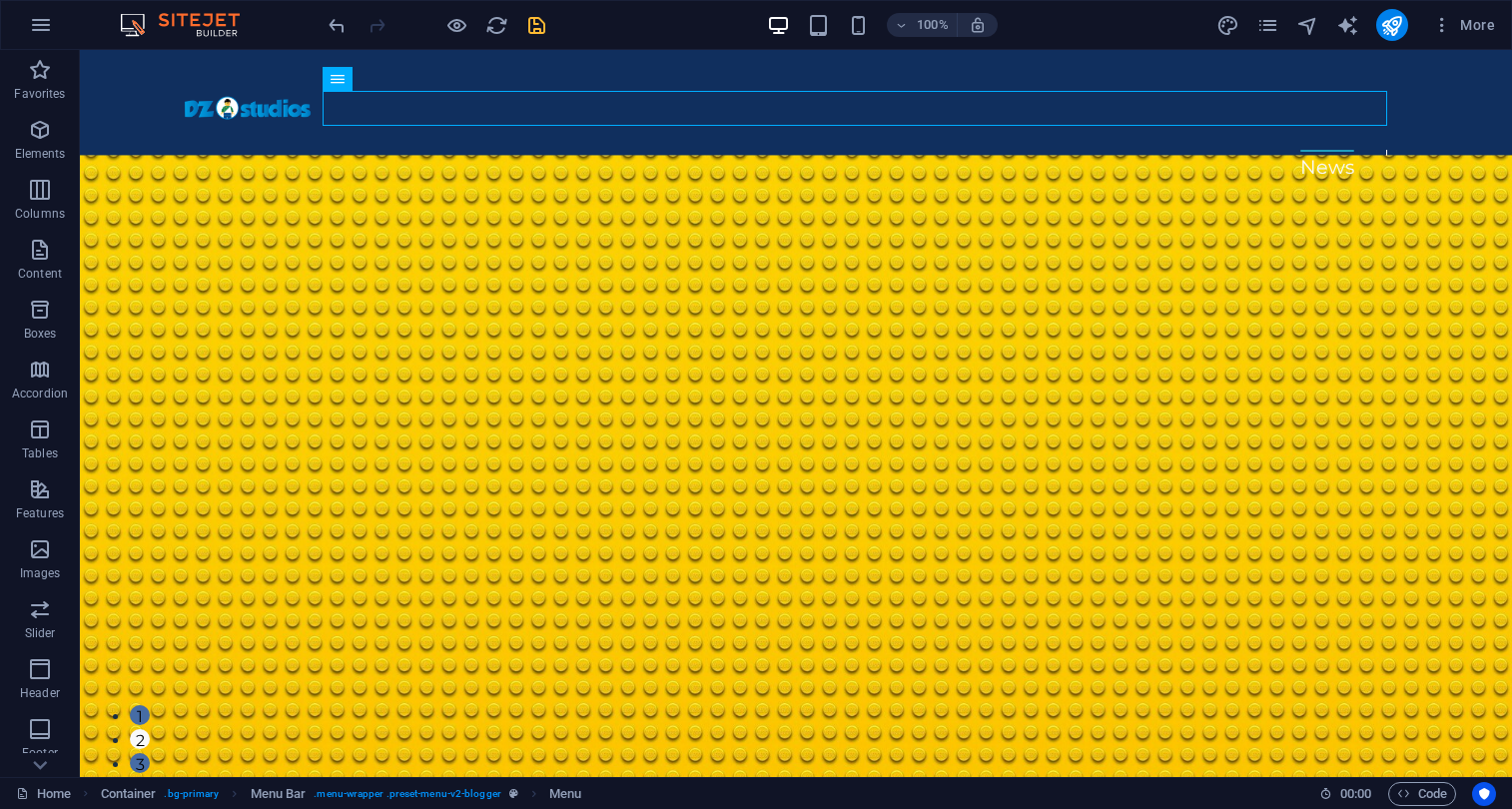 click at bounding box center (536, 25) 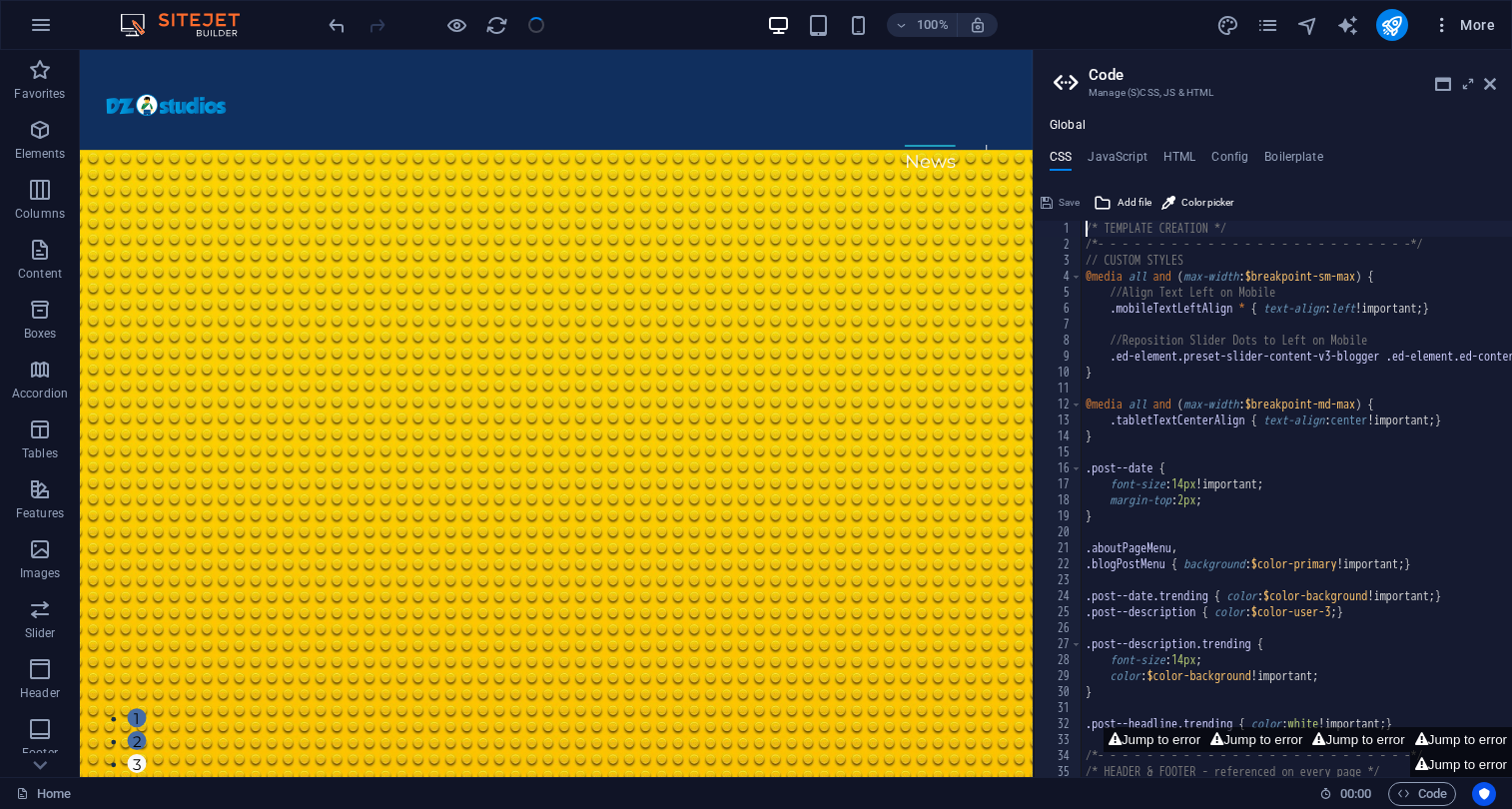 click at bounding box center (1442, 25) 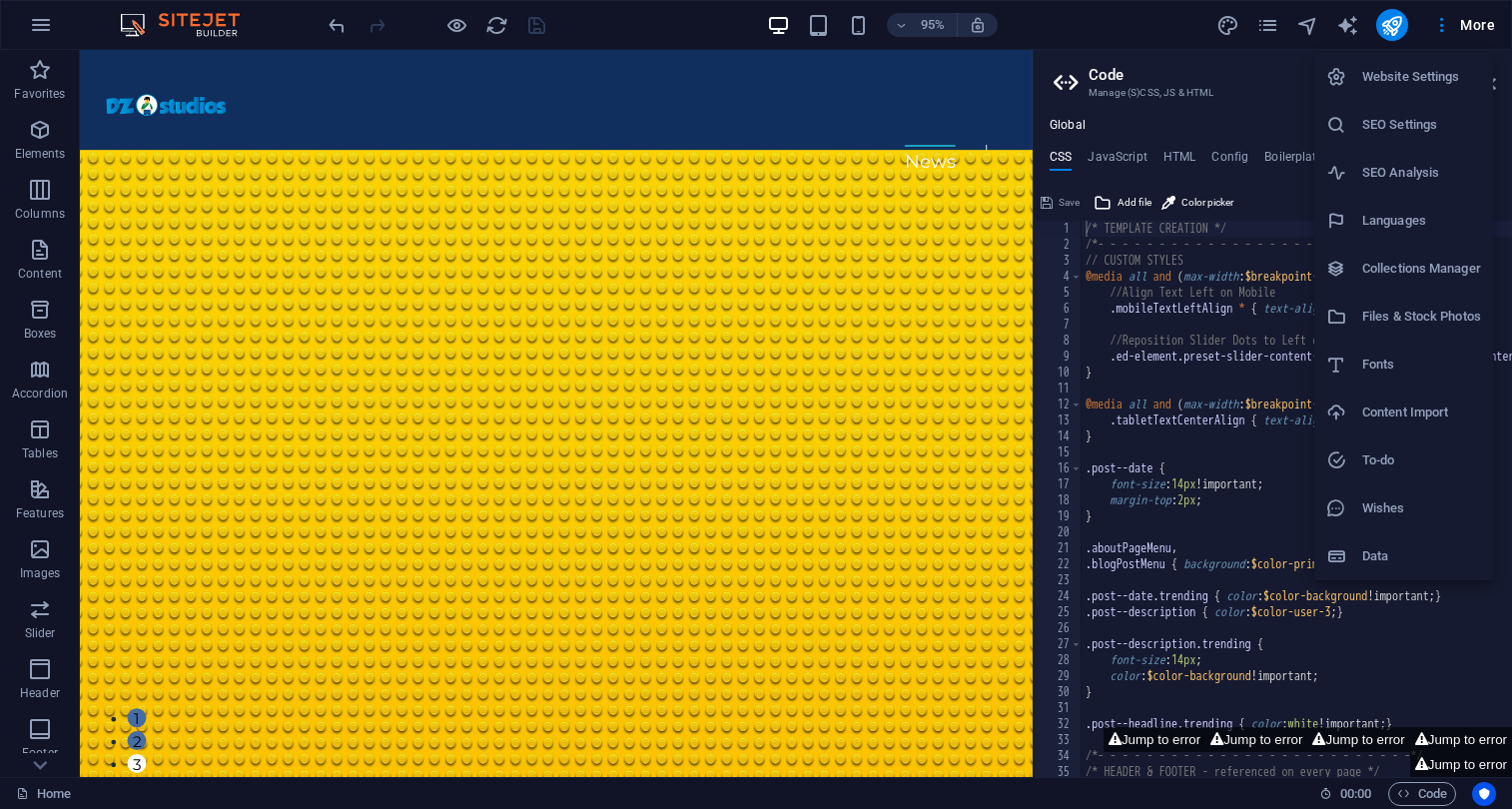 click on "Collections Manager" at bounding box center [1421, 269] 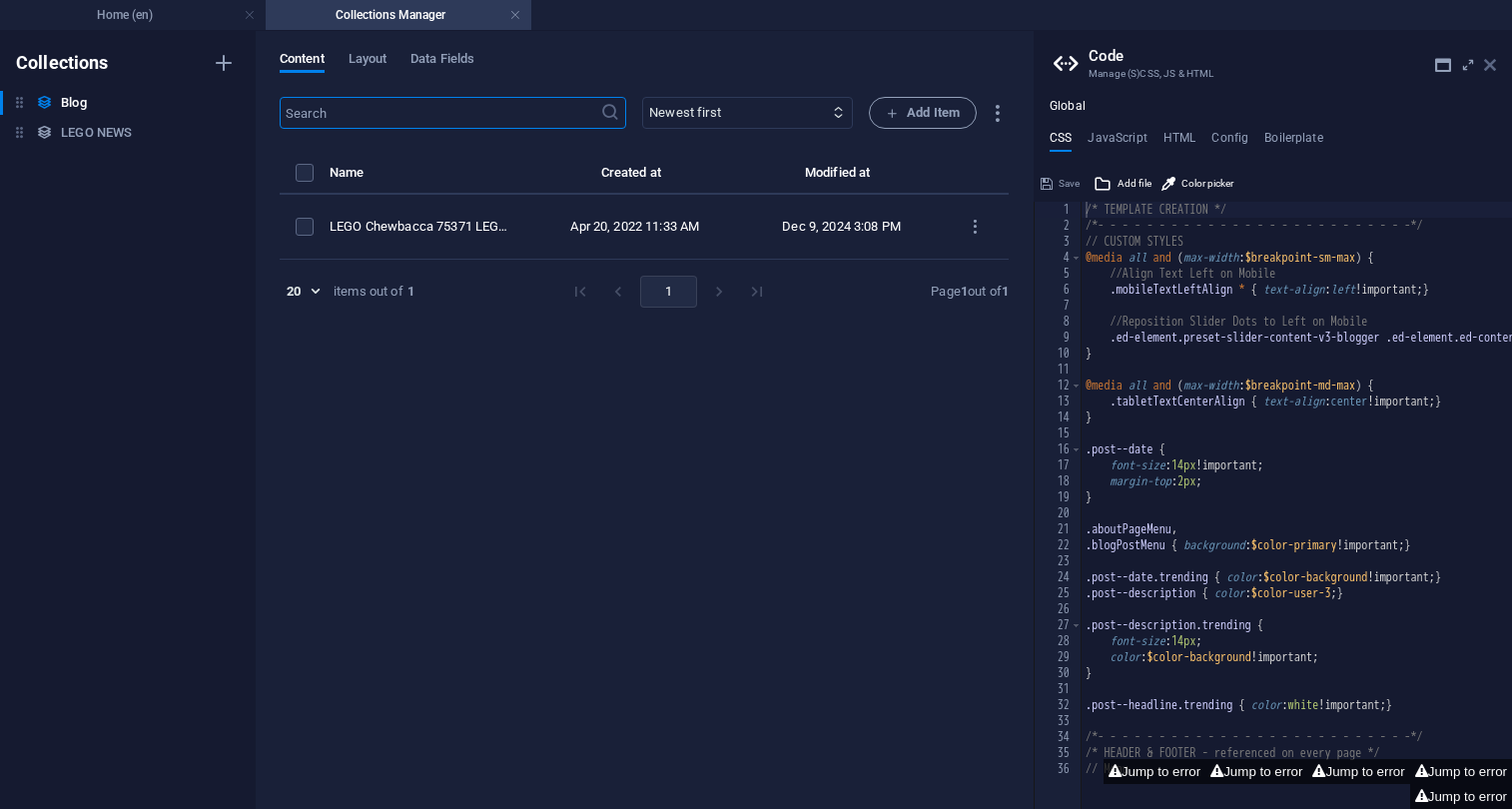 click at bounding box center (1490, 65) 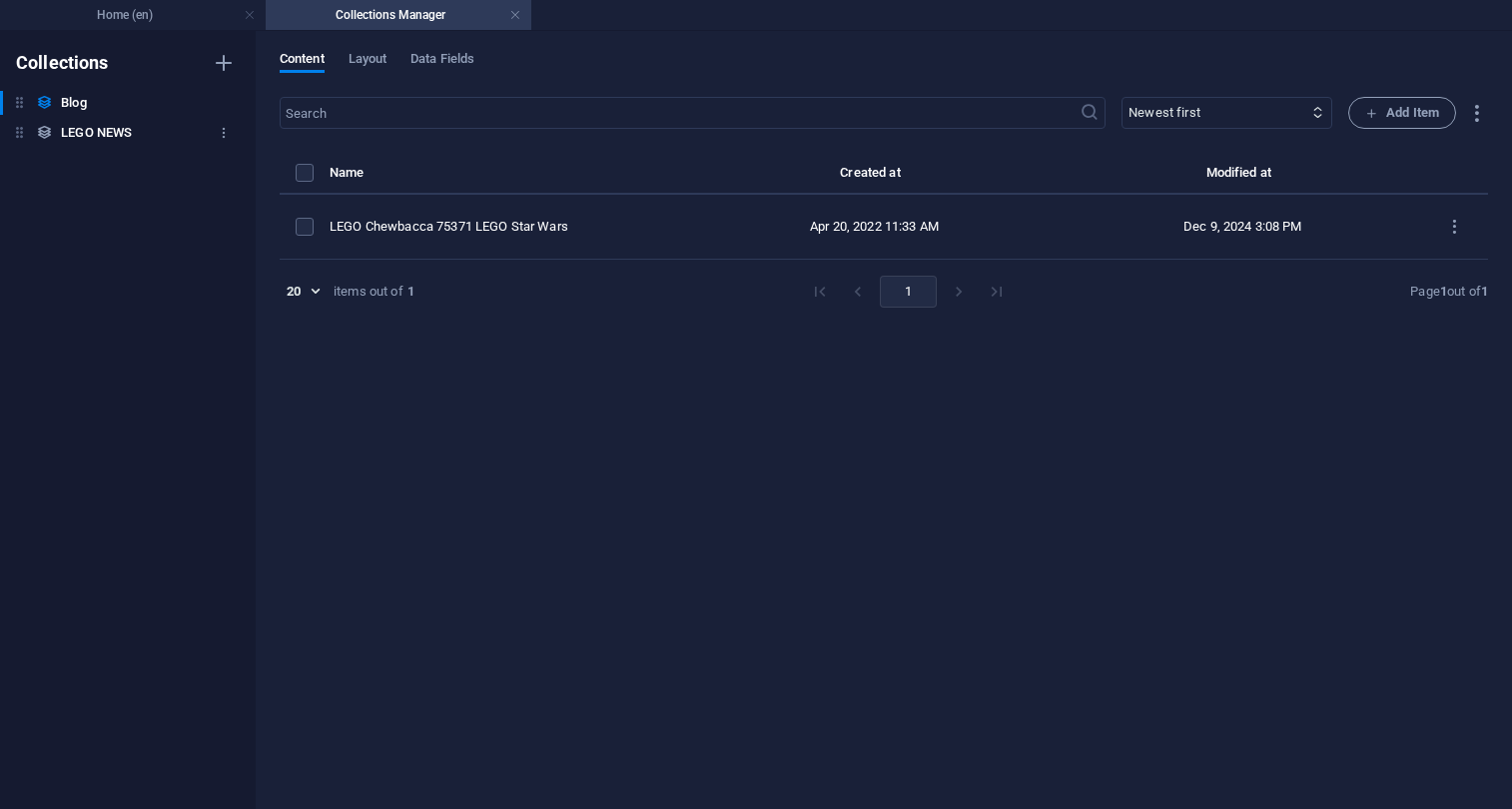 click on "LEGO NEWS LEGO NEWS" at bounding box center [118, 133] 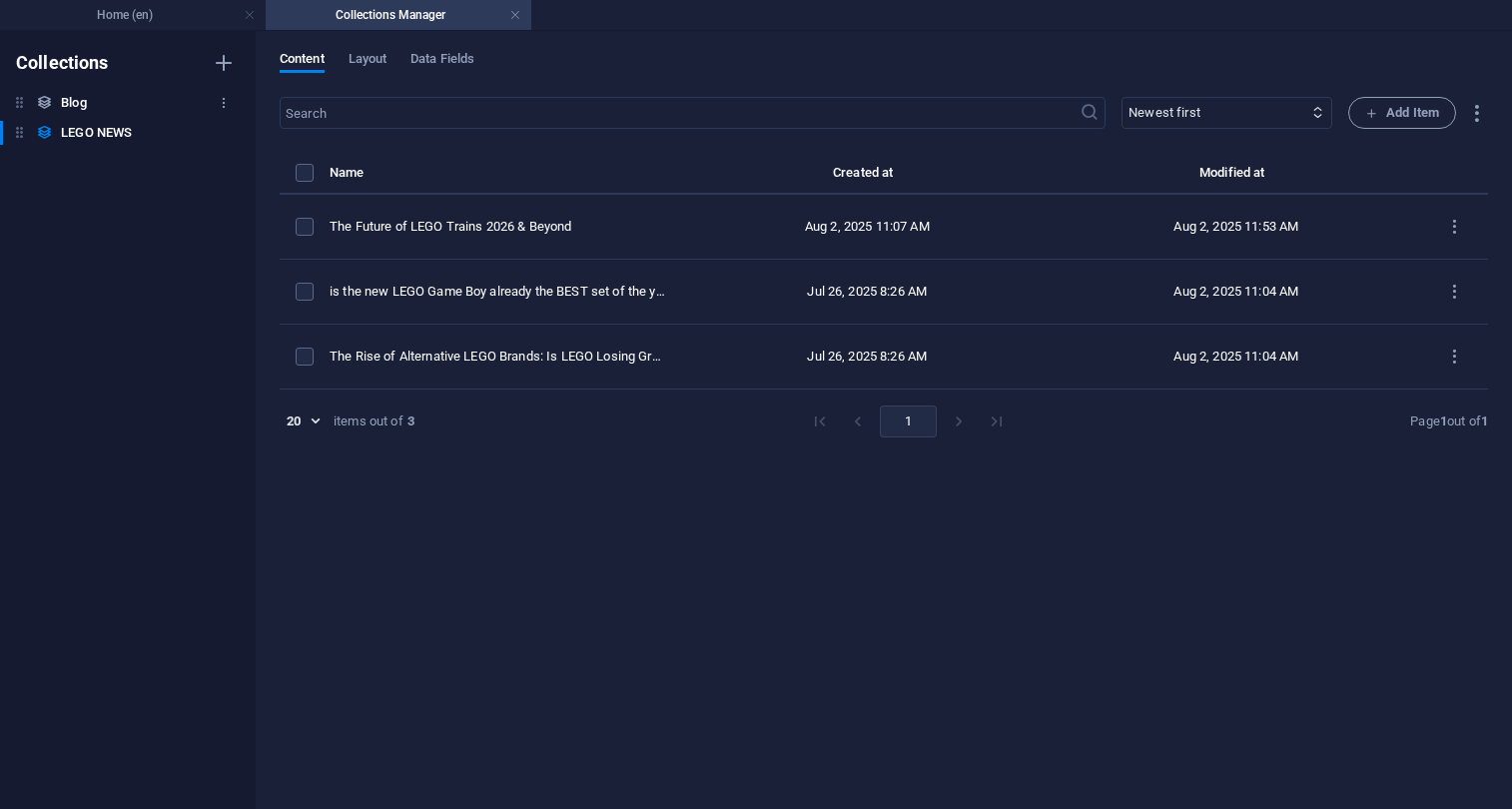 click on "Blog Blog" at bounding box center (118, 103) 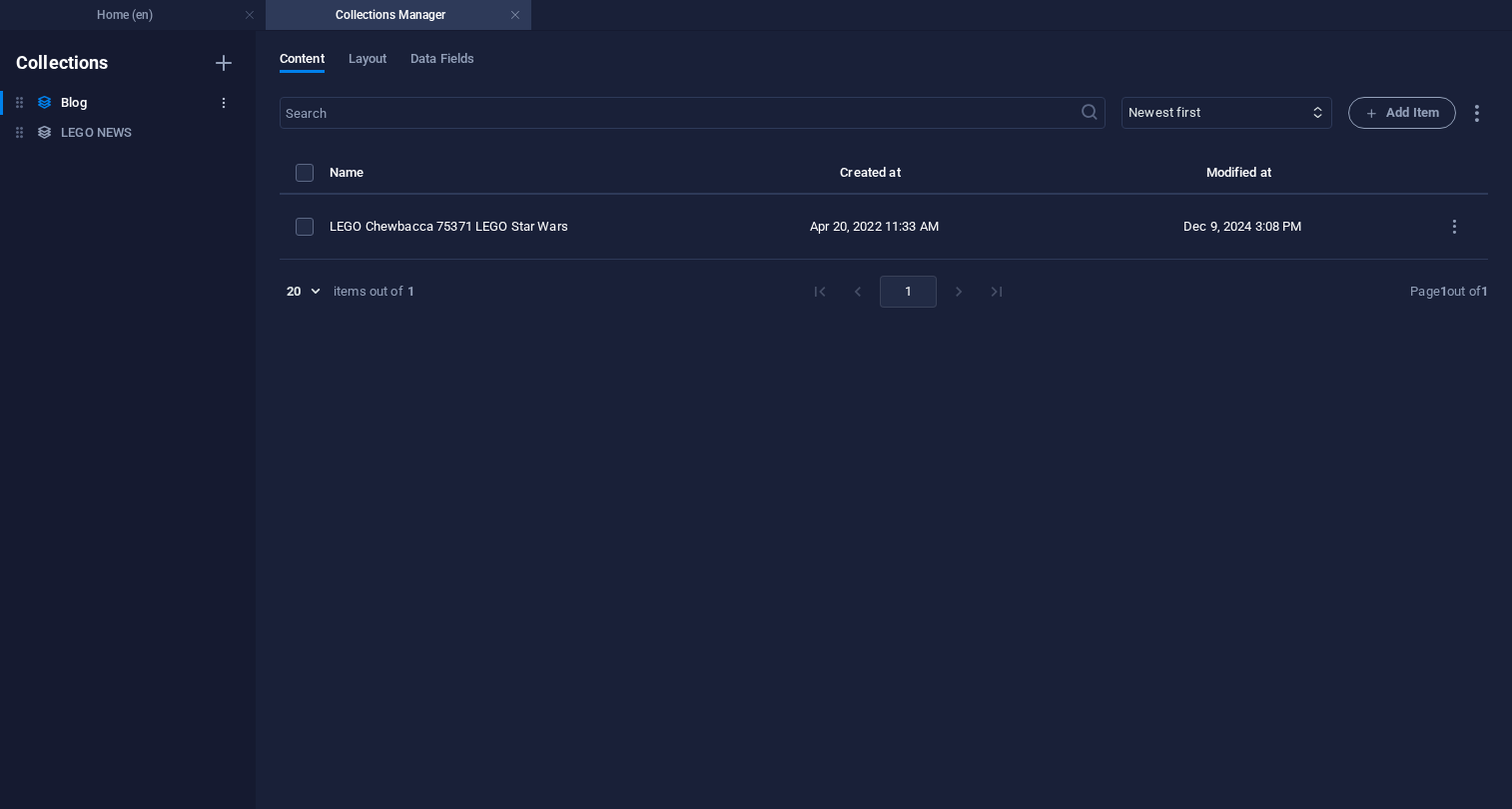 click at bounding box center [224, 103] 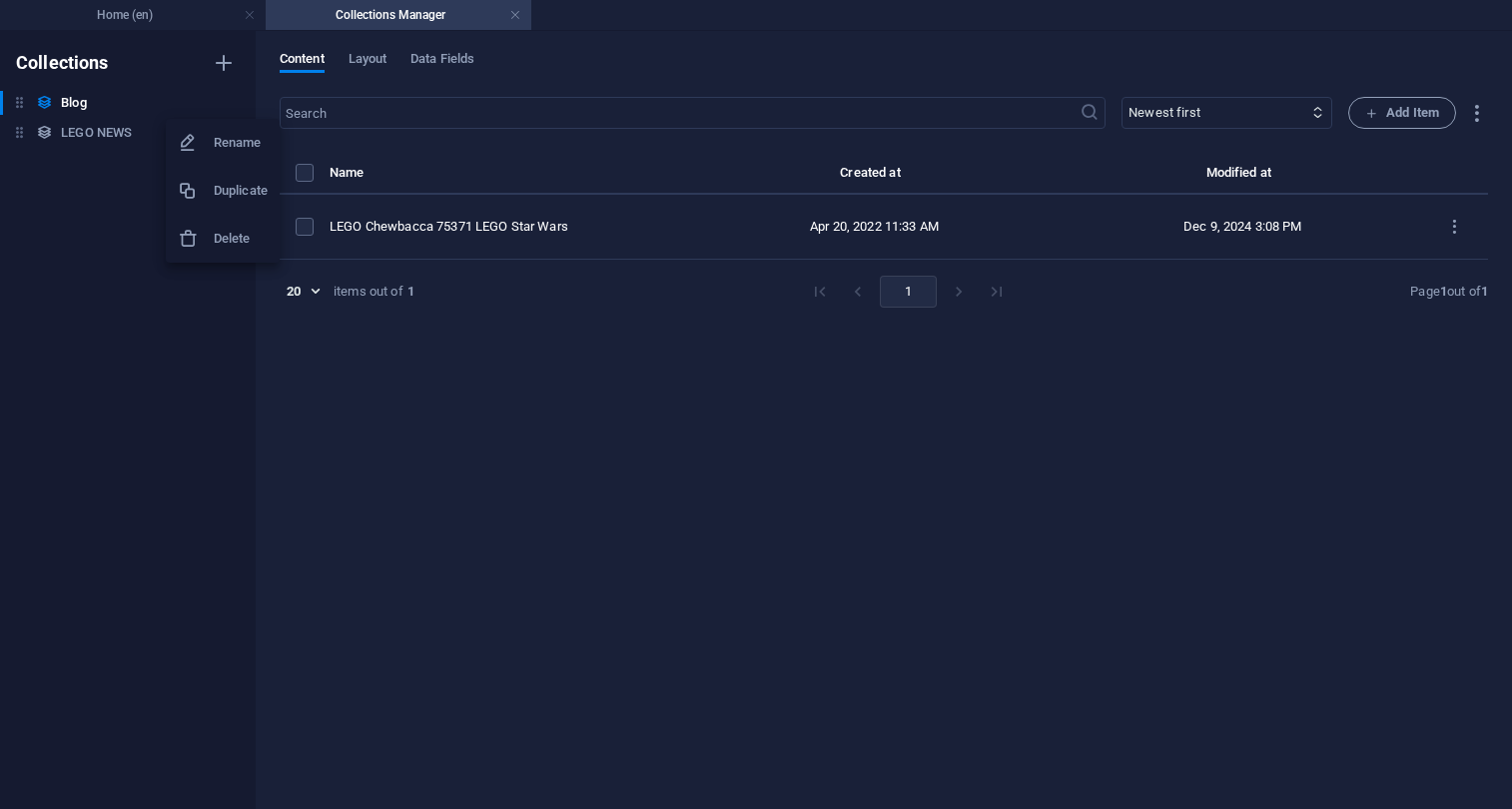 click at bounding box center (756, 404) 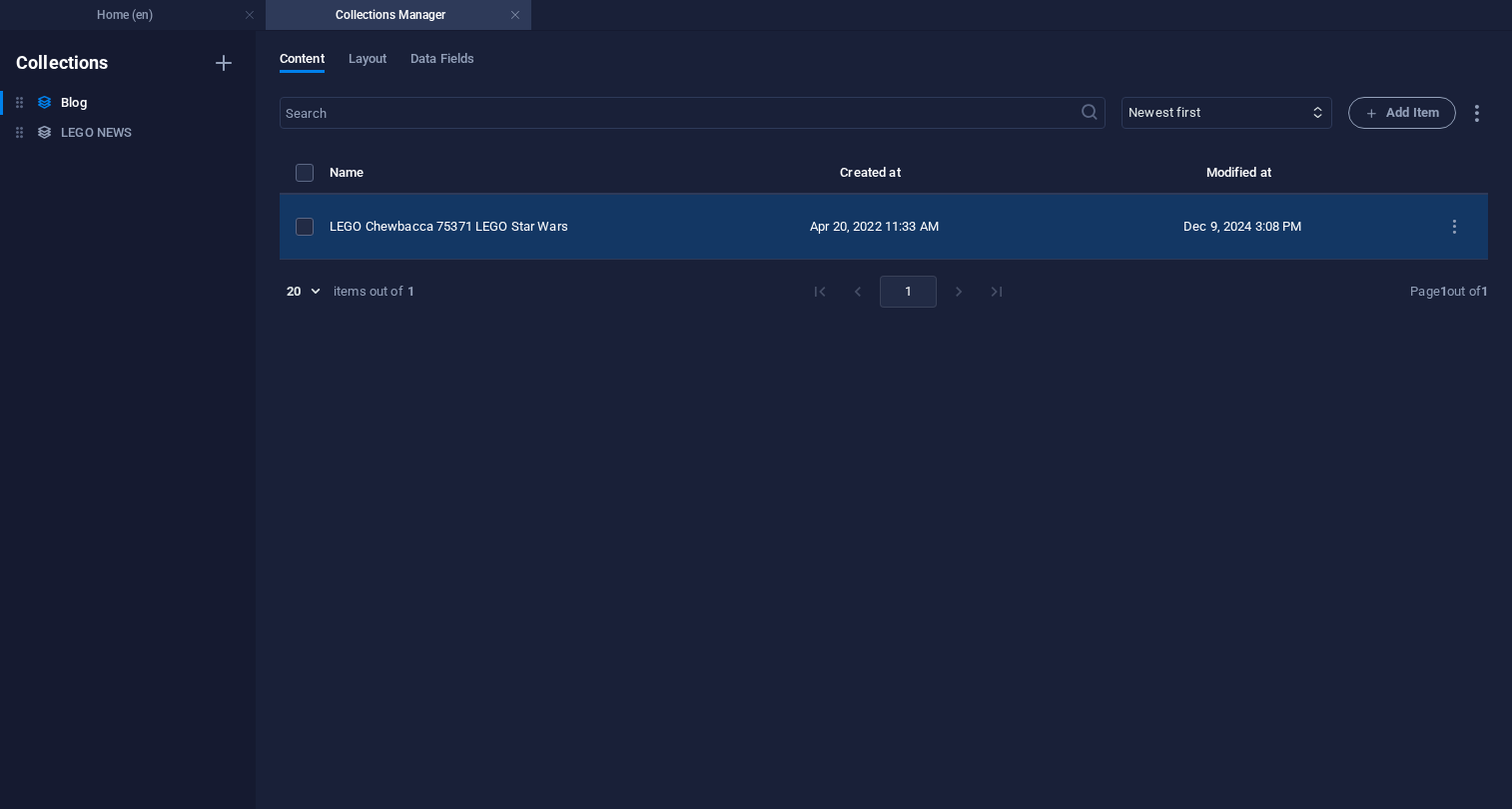 drag, startPoint x: 465, startPoint y: 228, endPoint x: 333, endPoint y: 245, distance: 133.09019 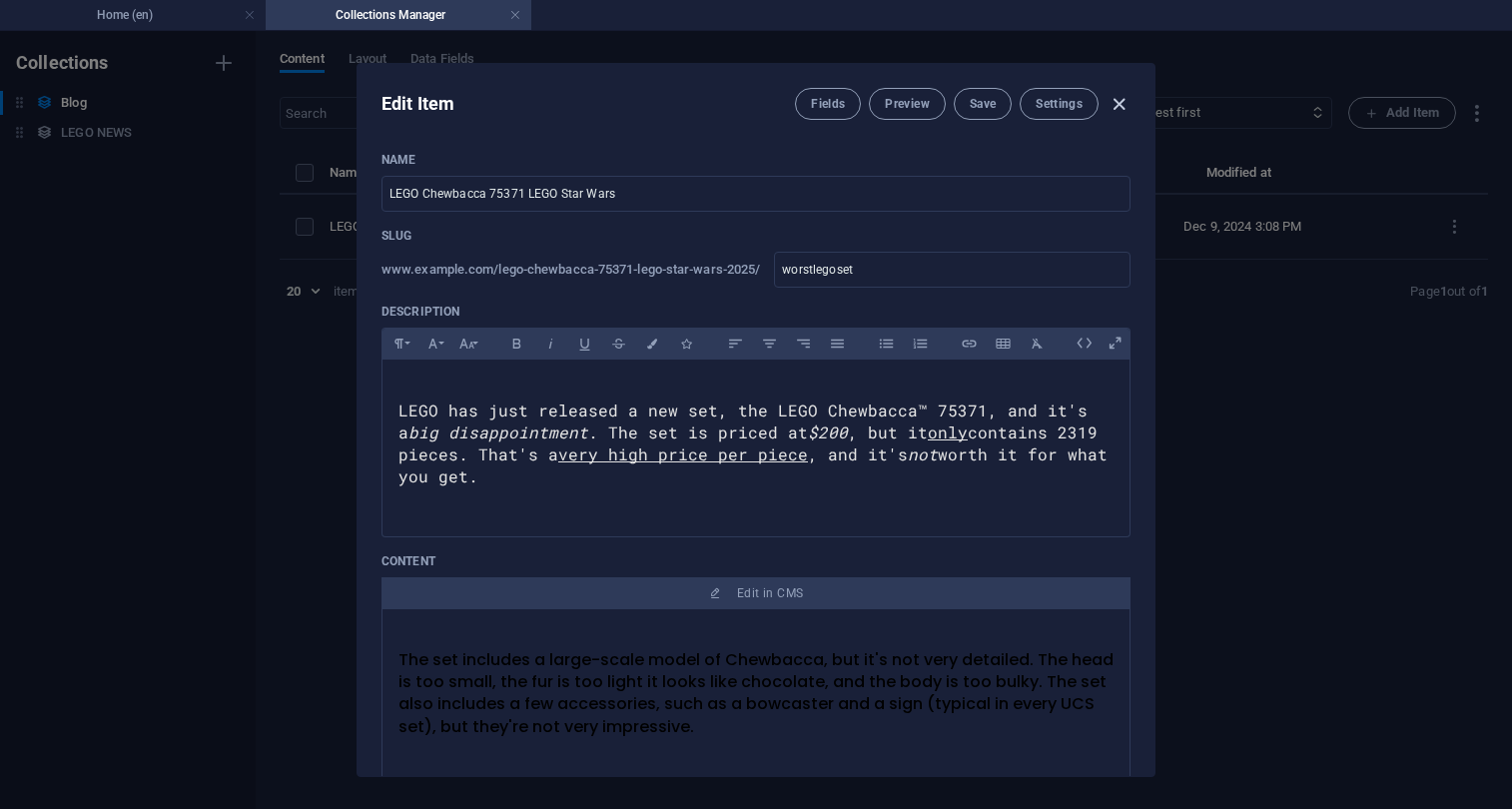 click at bounding box center [1119, 104] 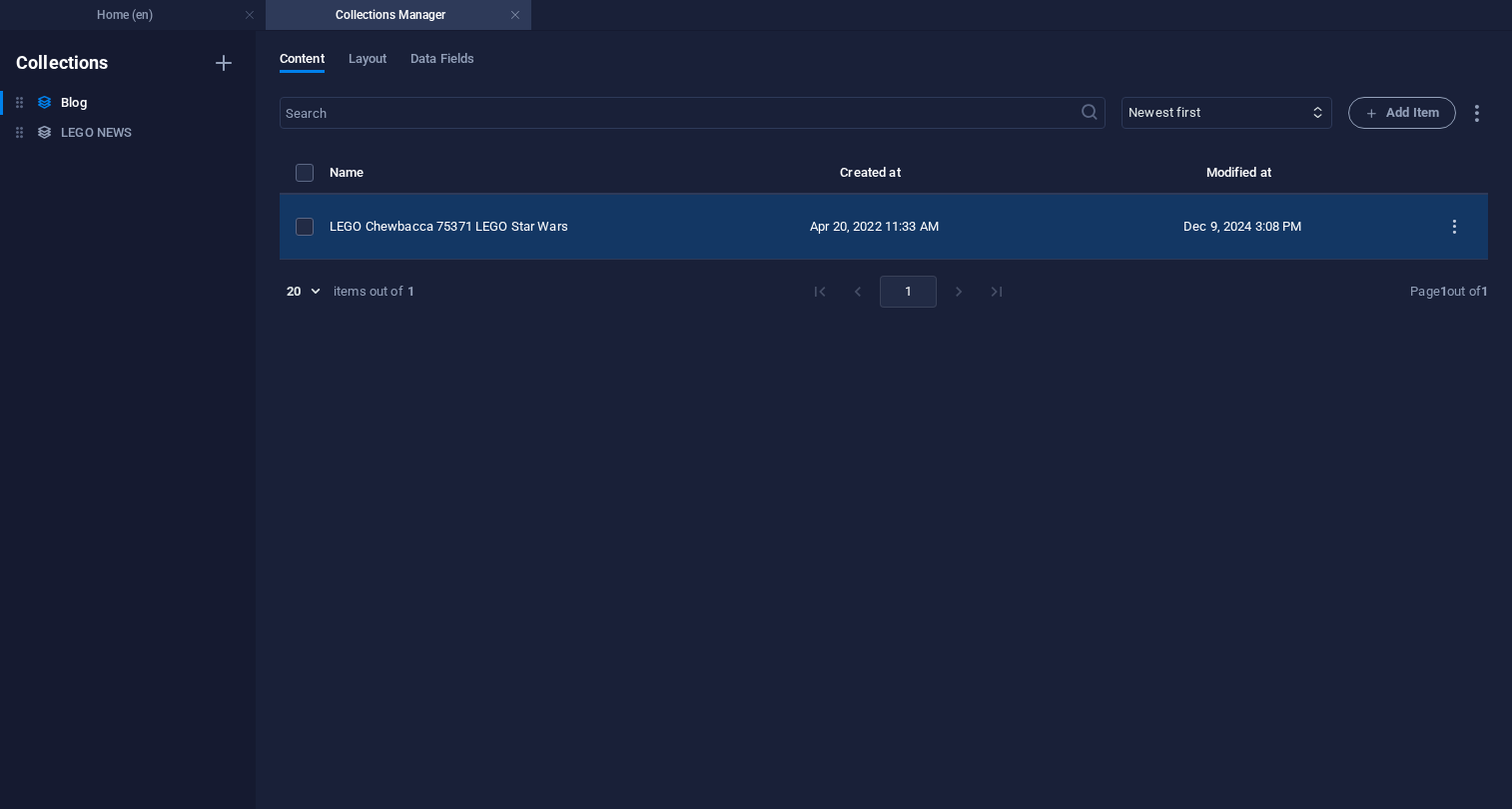 click at bounding box center (1454, 227) 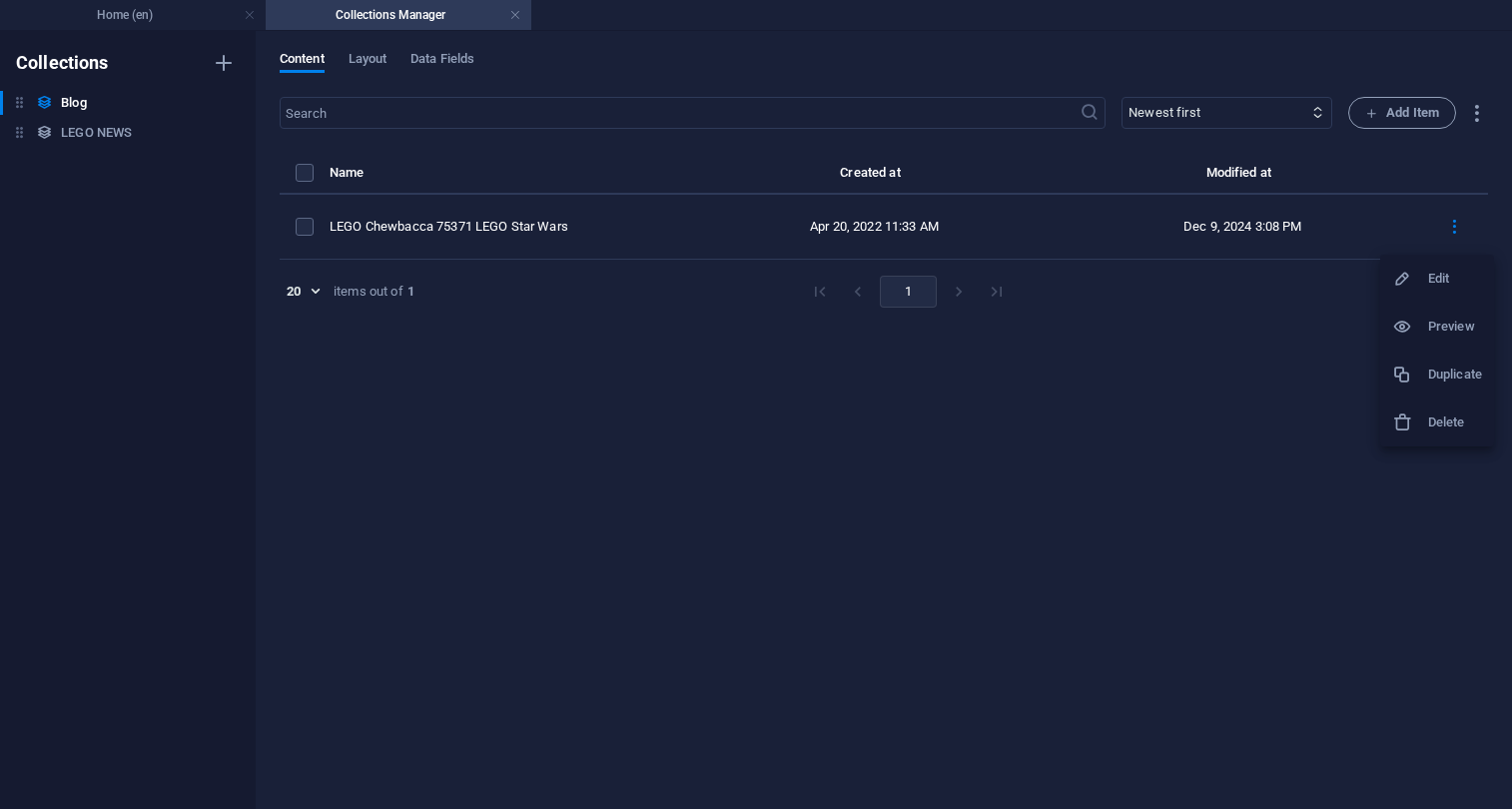 click at bounding box center [756, 404] 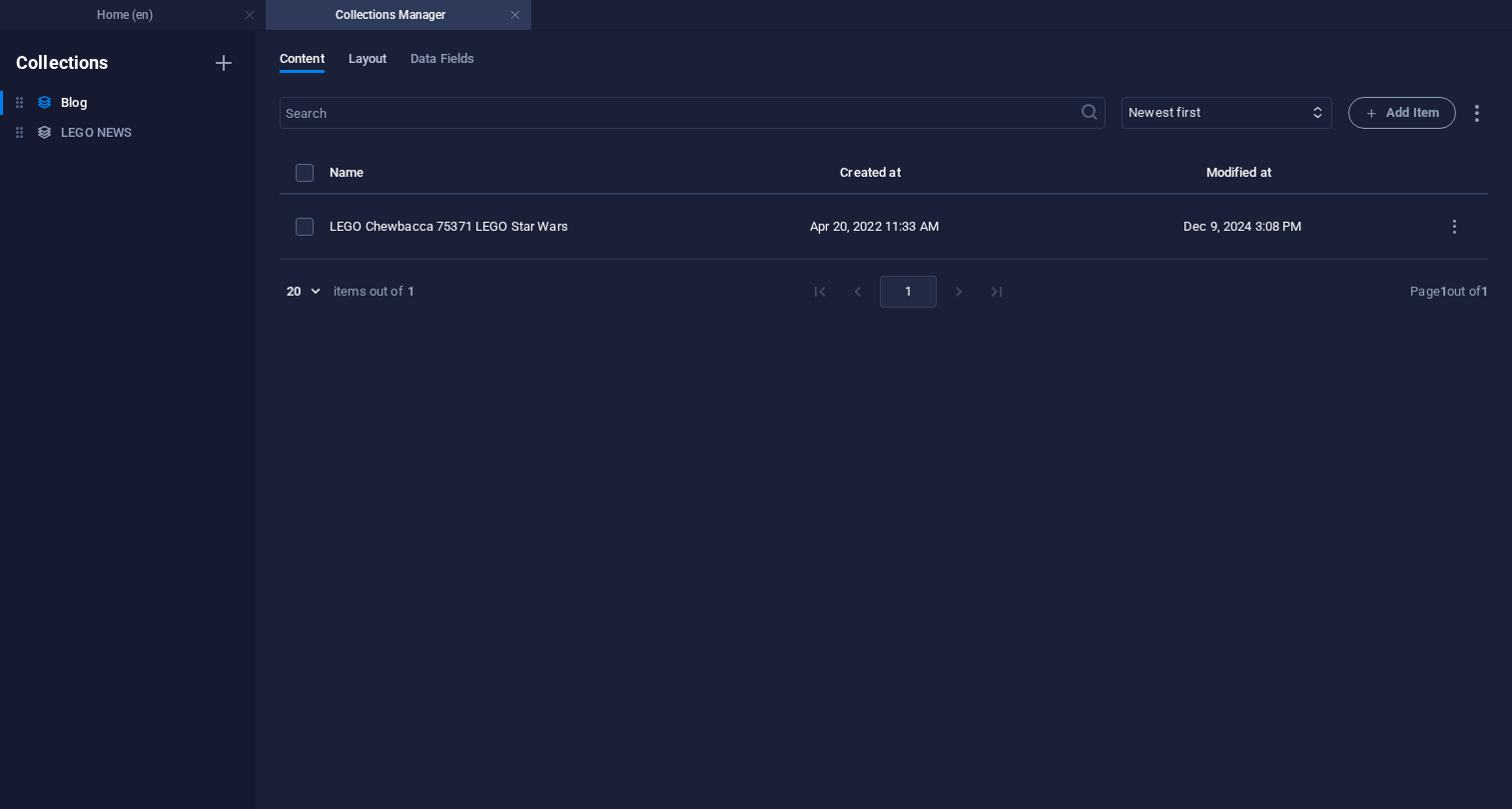 click on "Layout" at bounding box center [368, 61] 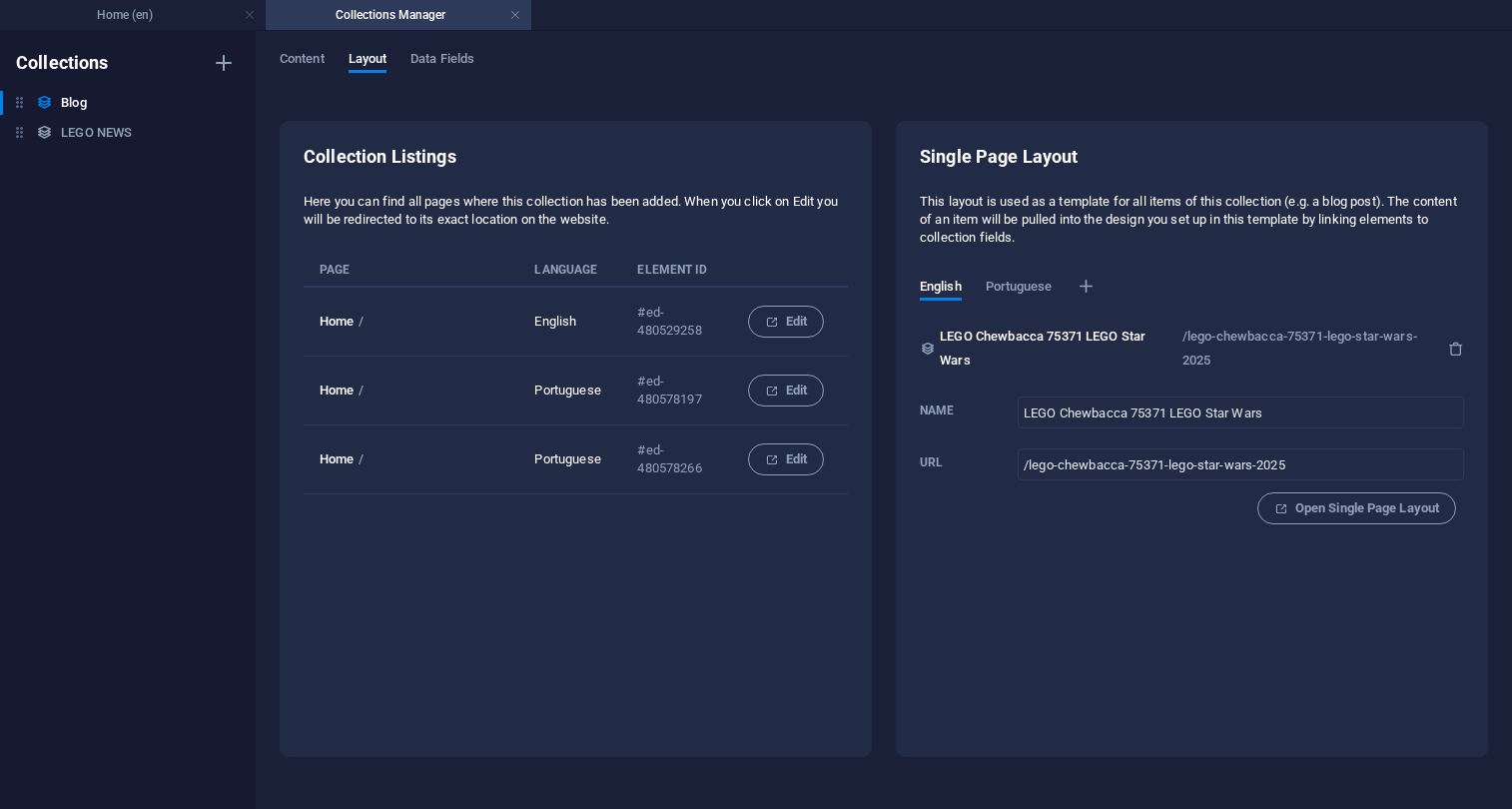 click on "Content Layout Data Fields" at bounding box center [884, 70] 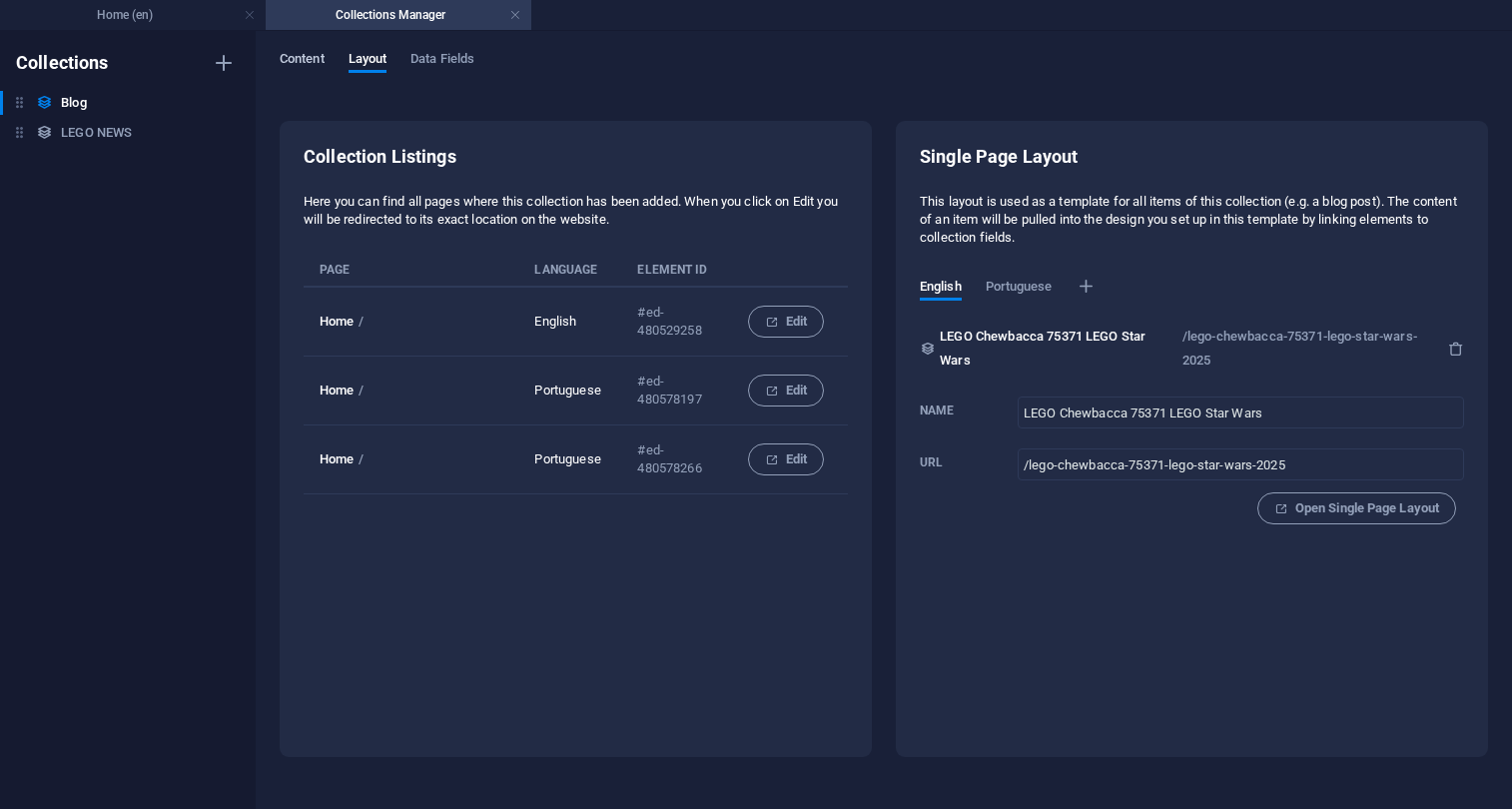 click on "Content" at bounding box center [302, 61] 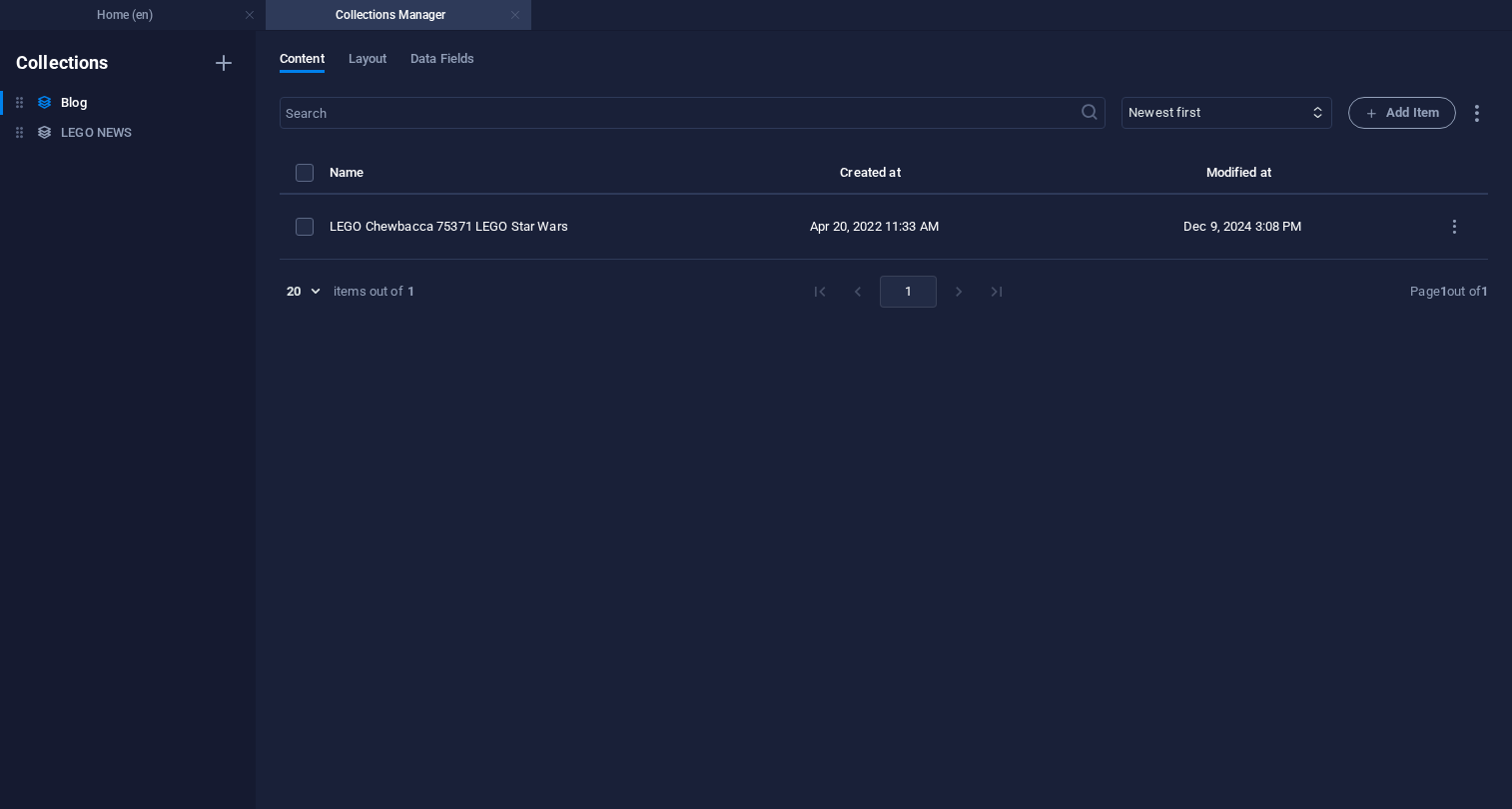 click at bounding box center (515, 15) 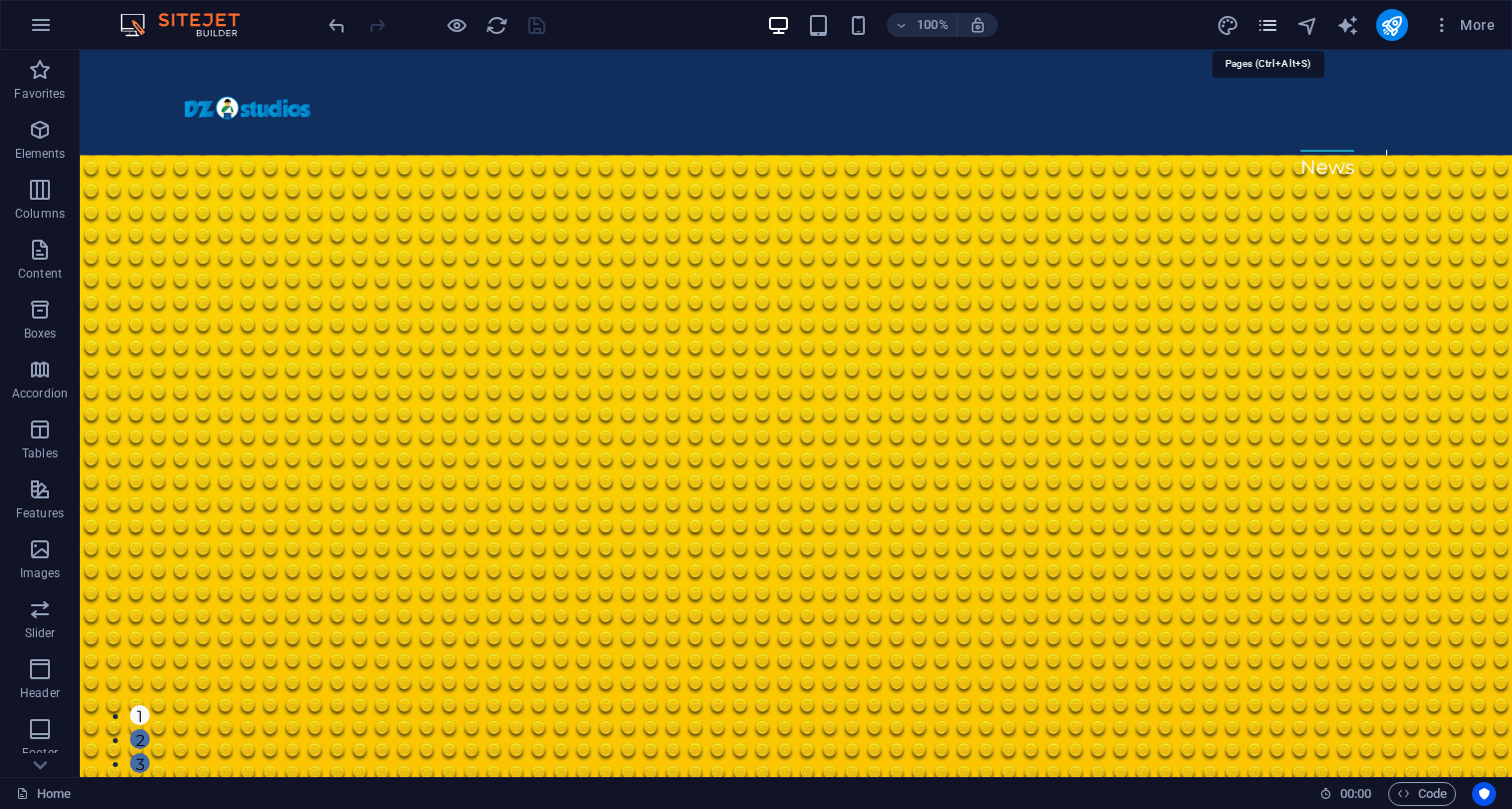click at bounding box center (1267, 25) 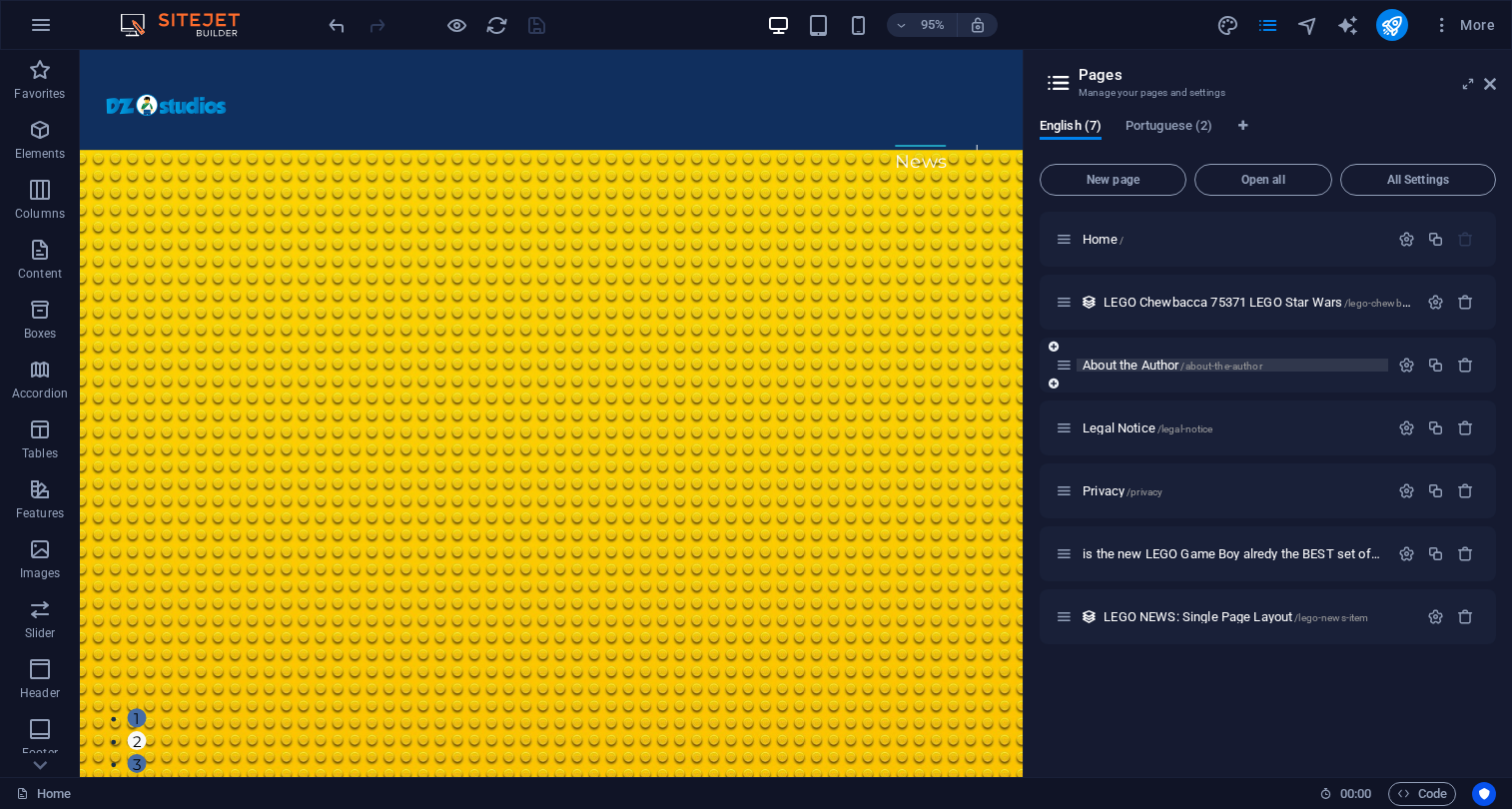 click on "About the Author /about-the-author" at bounding box center [1172, 365] 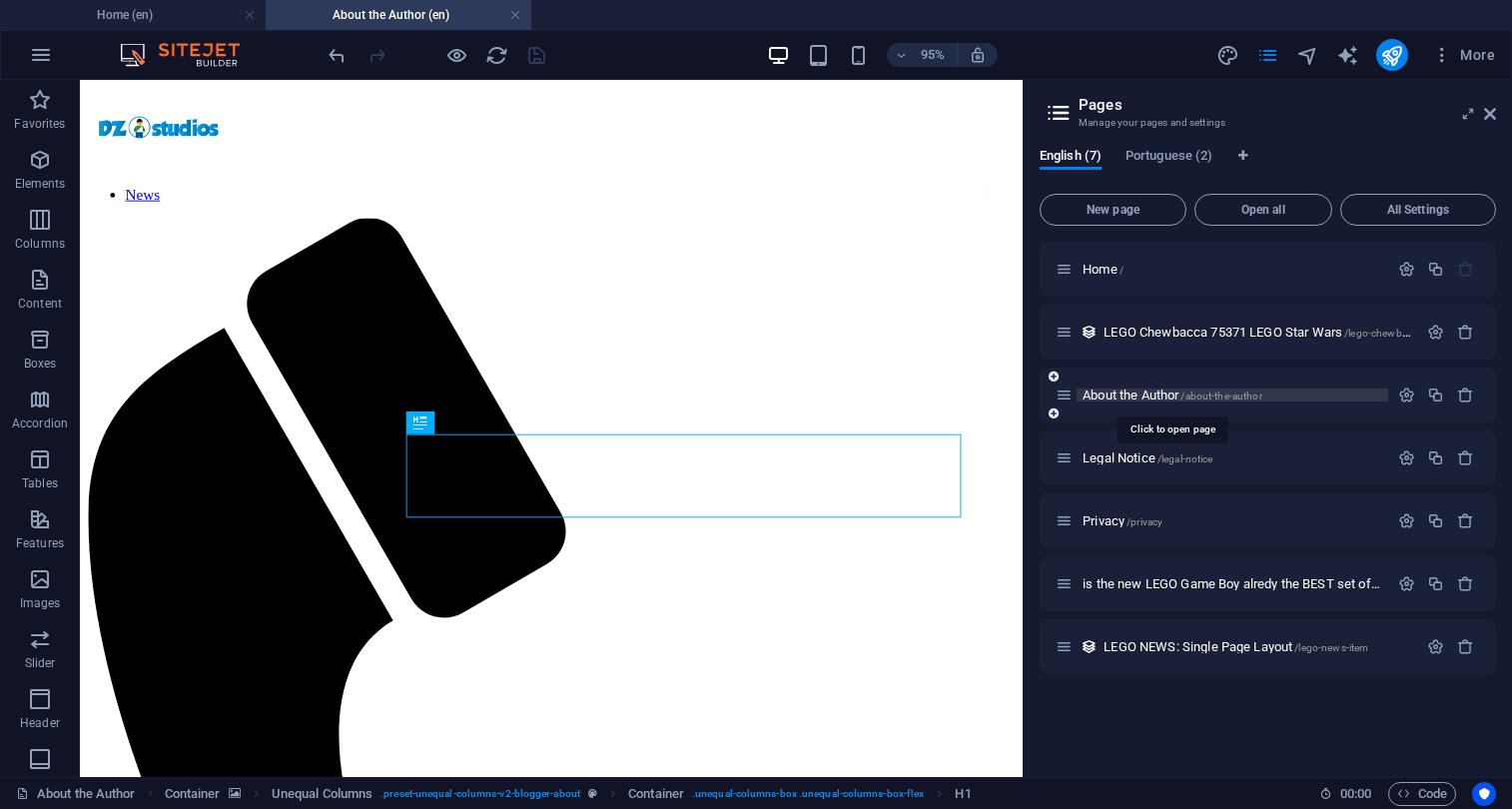 scroll, scrollTop: 0, scrollLeft: 0, axis: both 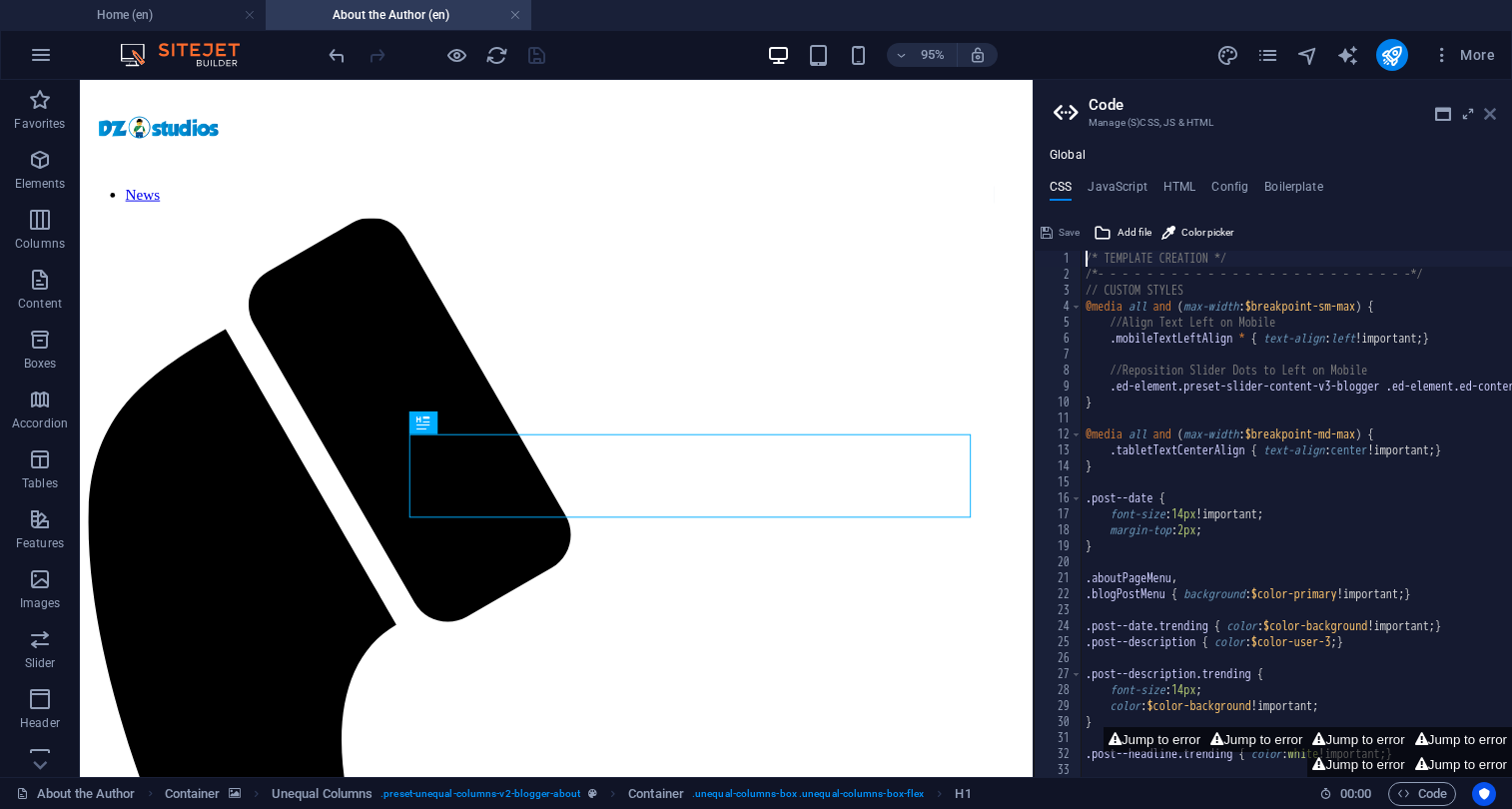 click at bounding box center [1490, 114] 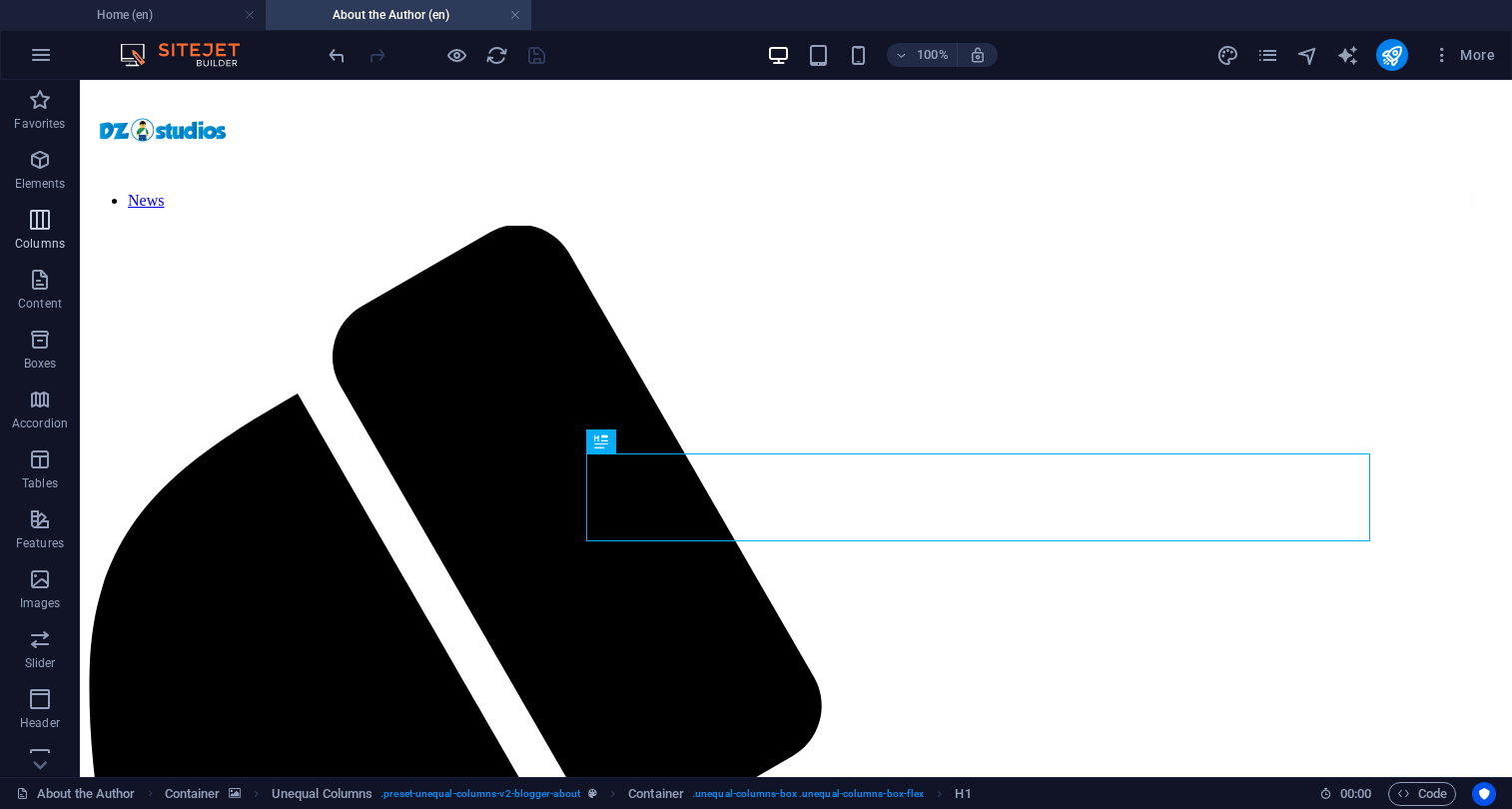 scroll, scrollTop: 0, scrollLeft: 0, axis: both 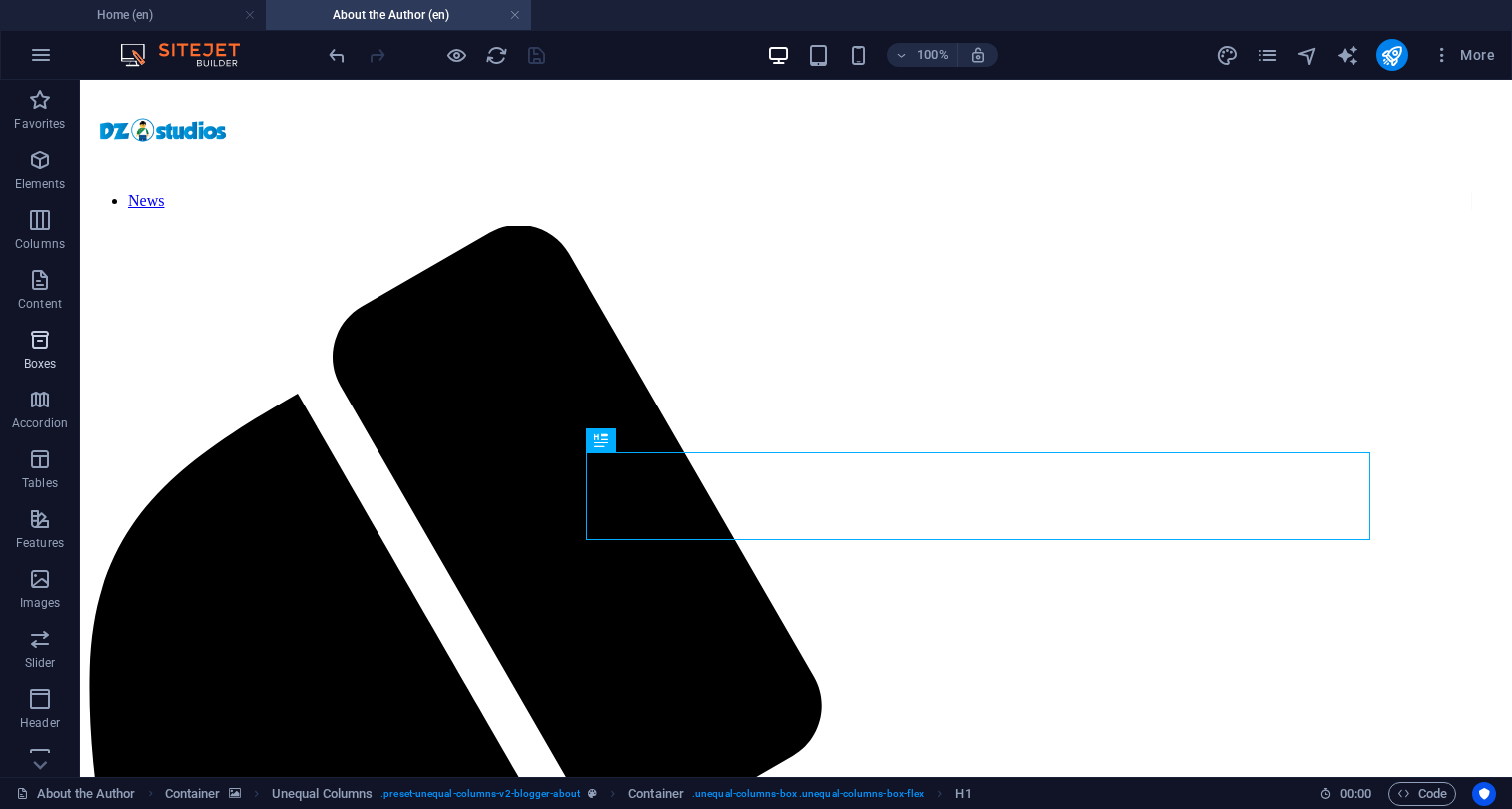 click at bounding box center (40, 340) 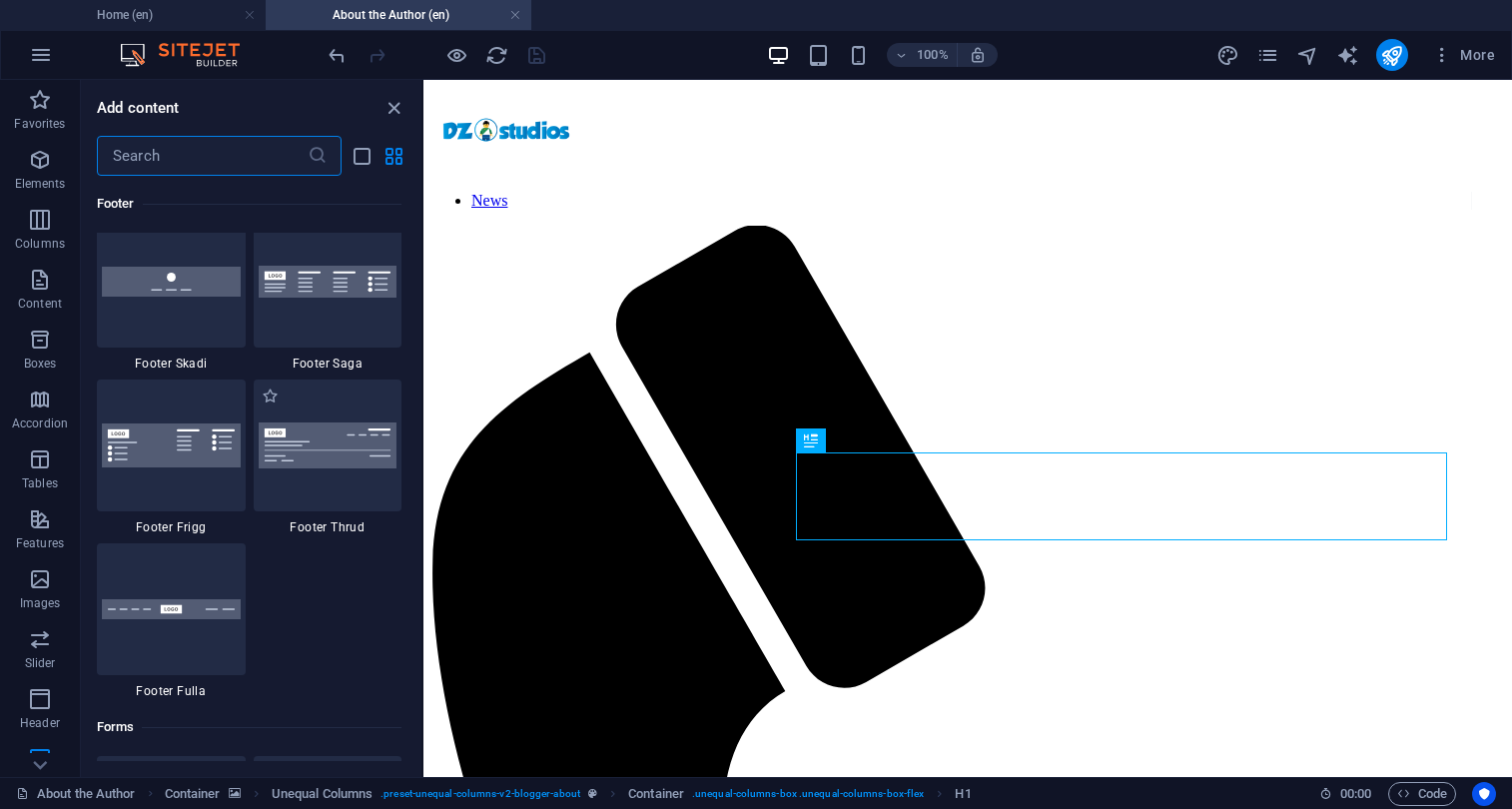 scroll, scrollTop: 14628, scrollLeft: 0, axis: vertical 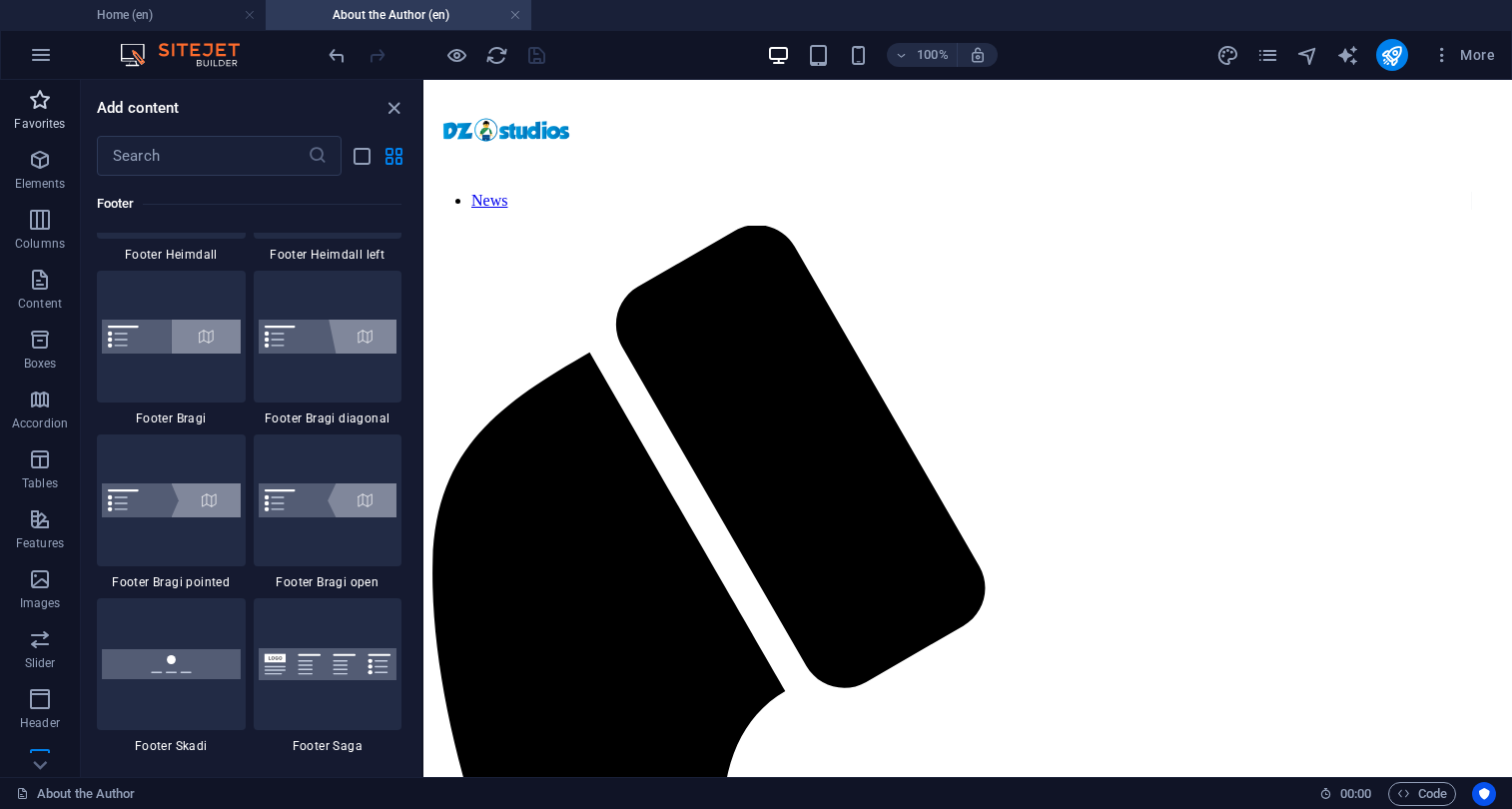 click on "Favorites" at bounding box center [40, 112] 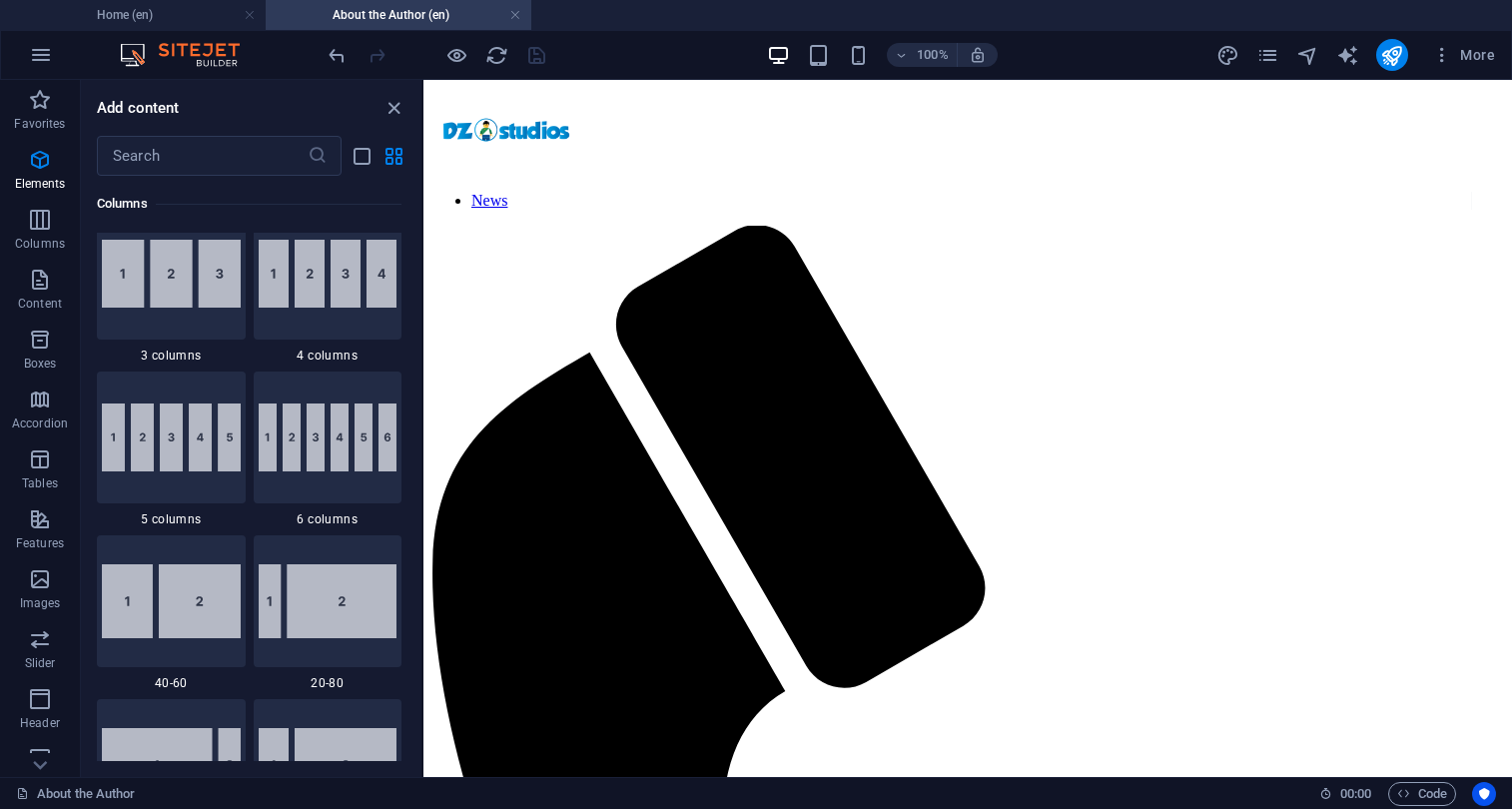 scroll, scrollTop: 1787, scrollLeft: 0, axis: vertical 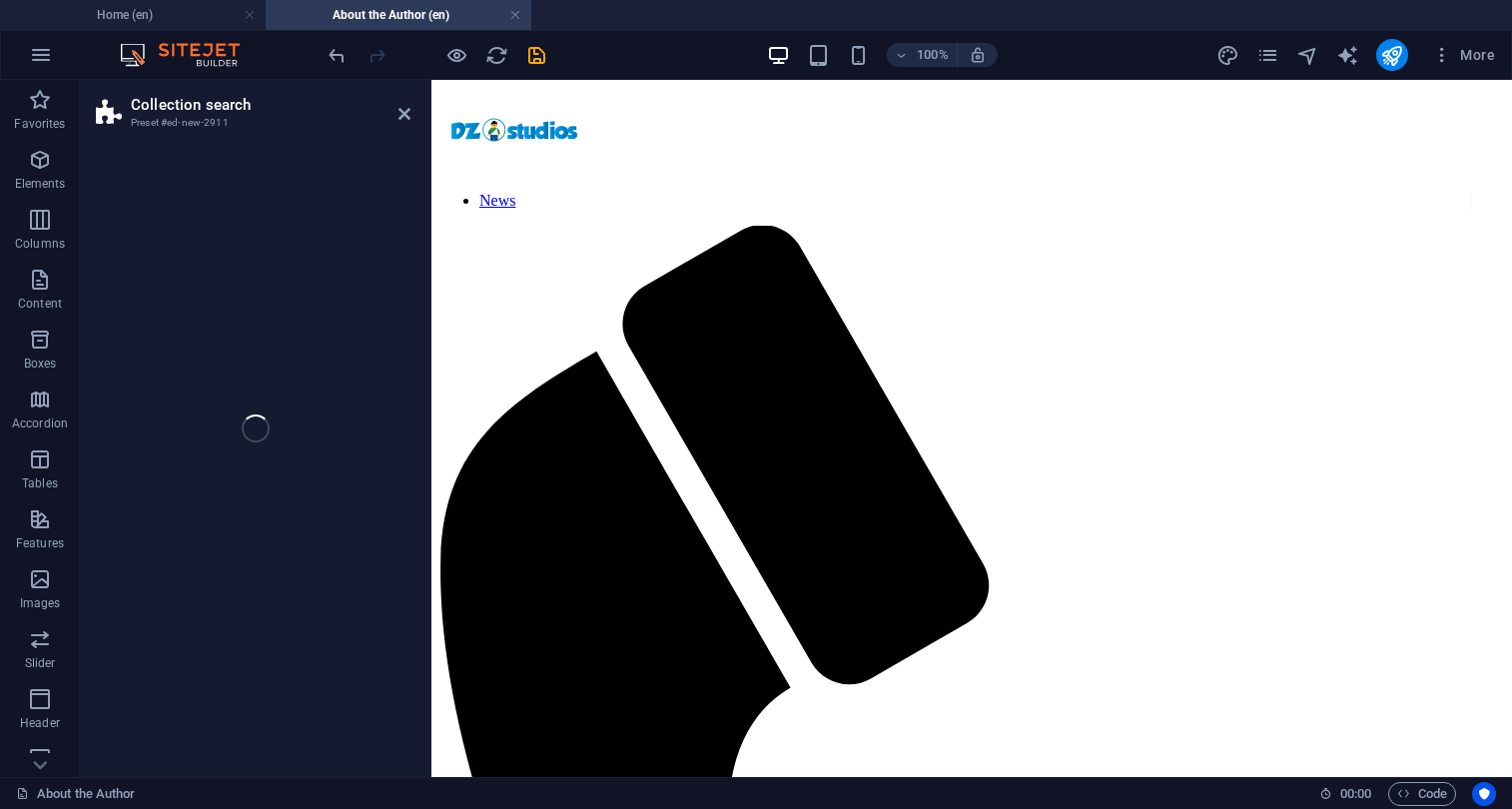 select on "px" 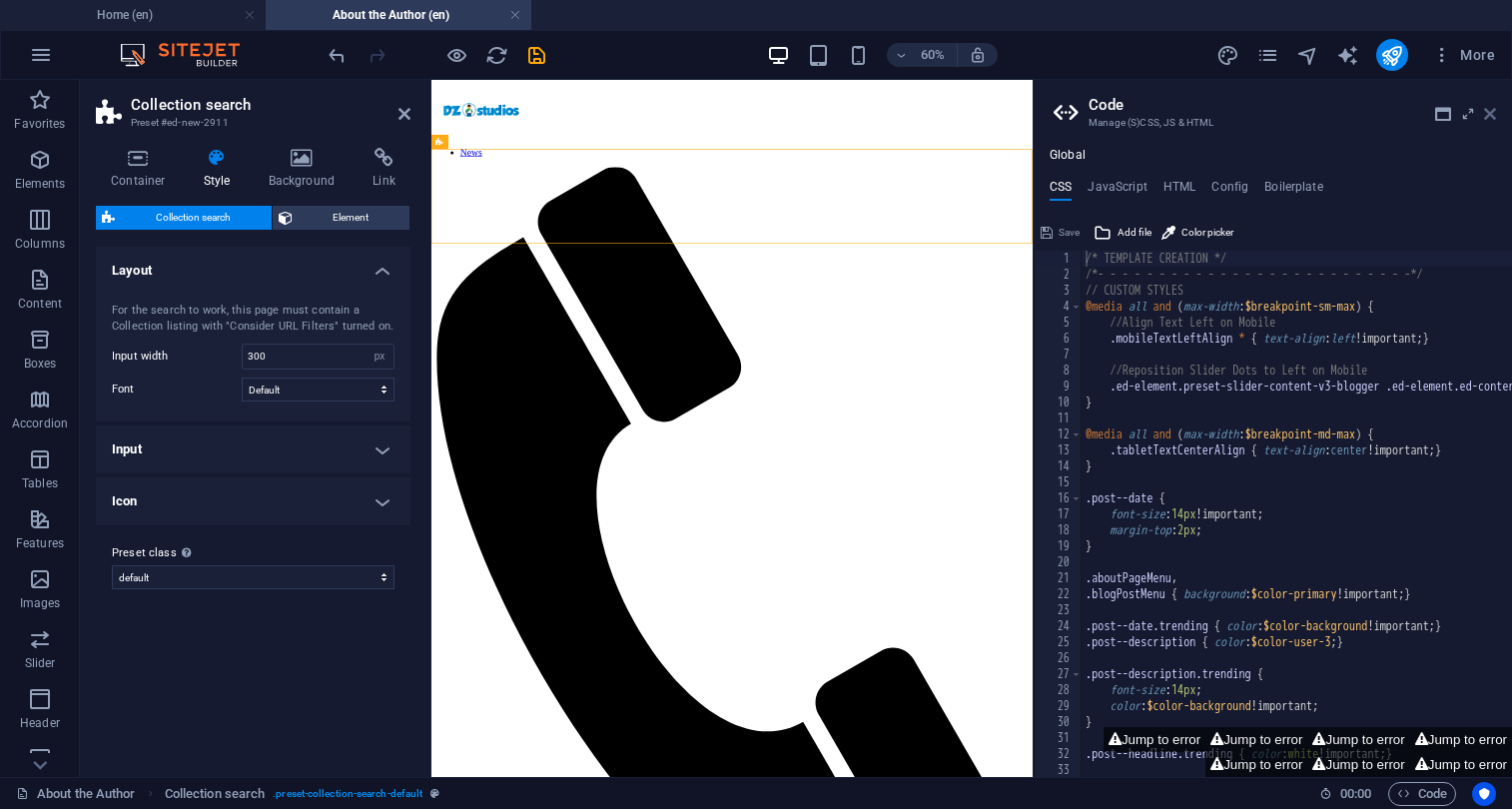 click at bounding box center [1490, 114] 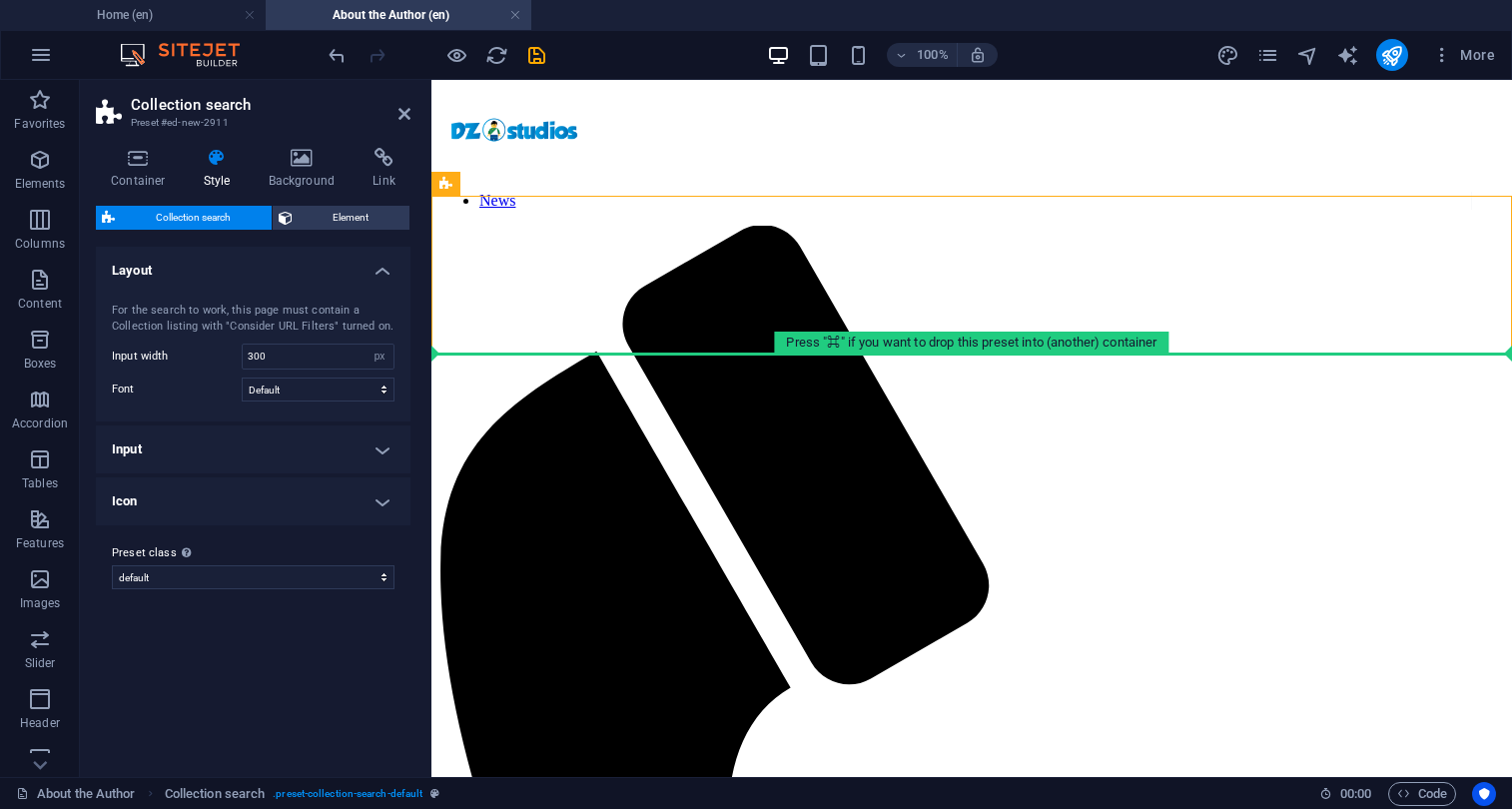 drag, startPoint x: 767, startPoint y: 325, endPoint x: 768, endPoint y: 444, distance: 119.004202 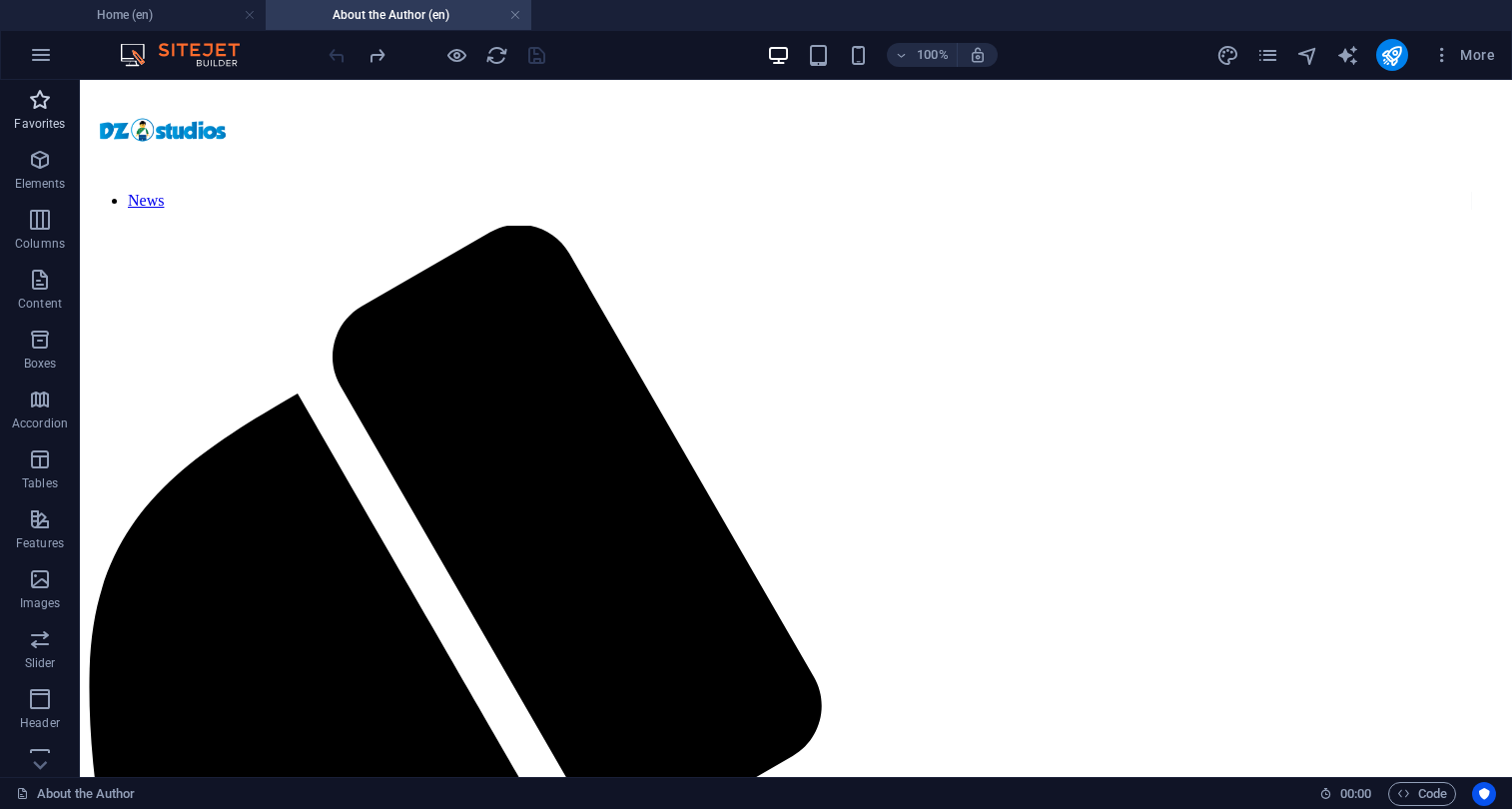 click at bounding box center [40, 100] 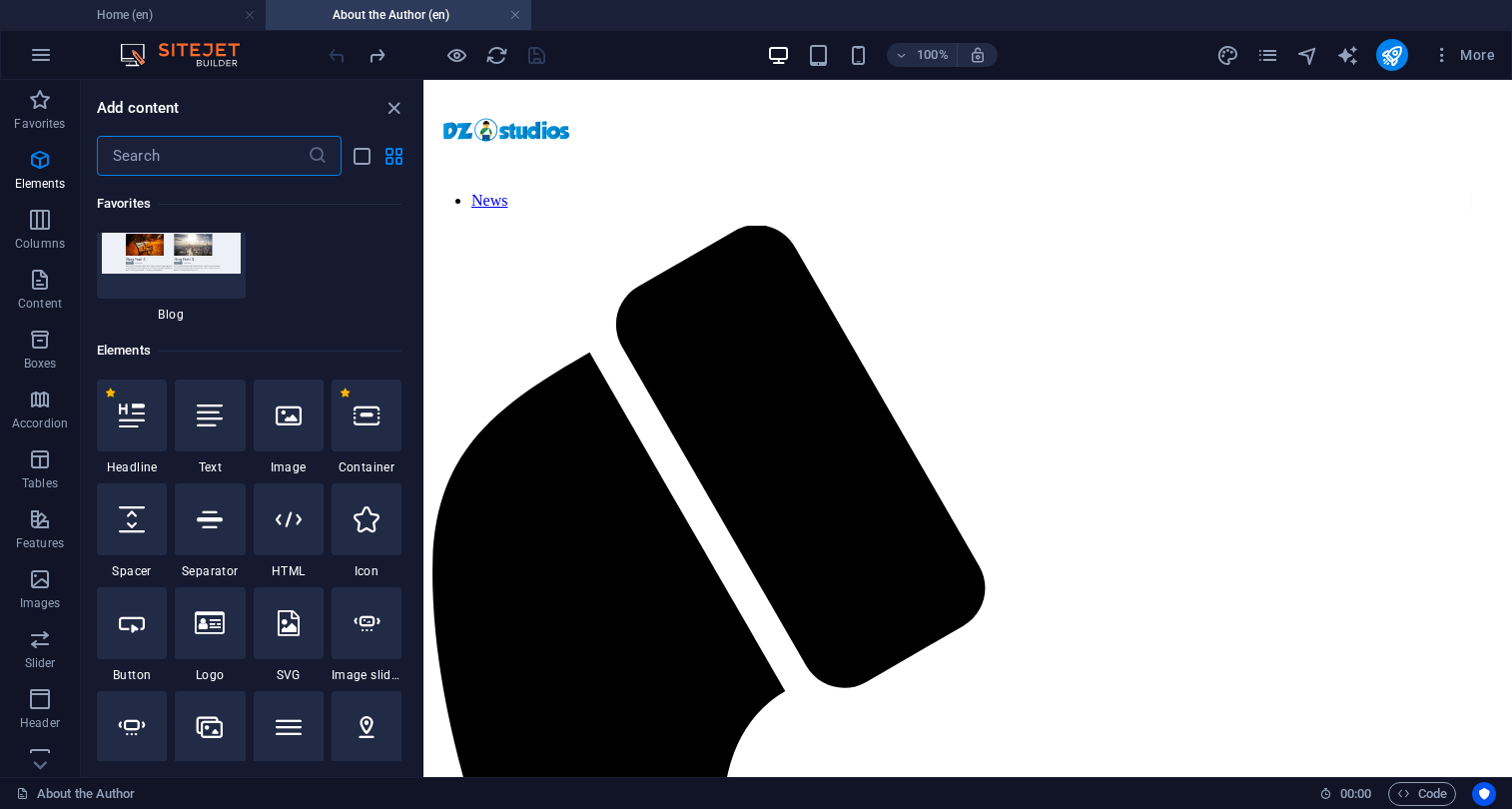 scroll, scrollTop: 1116, scrollLeft: 0, axis: vertical 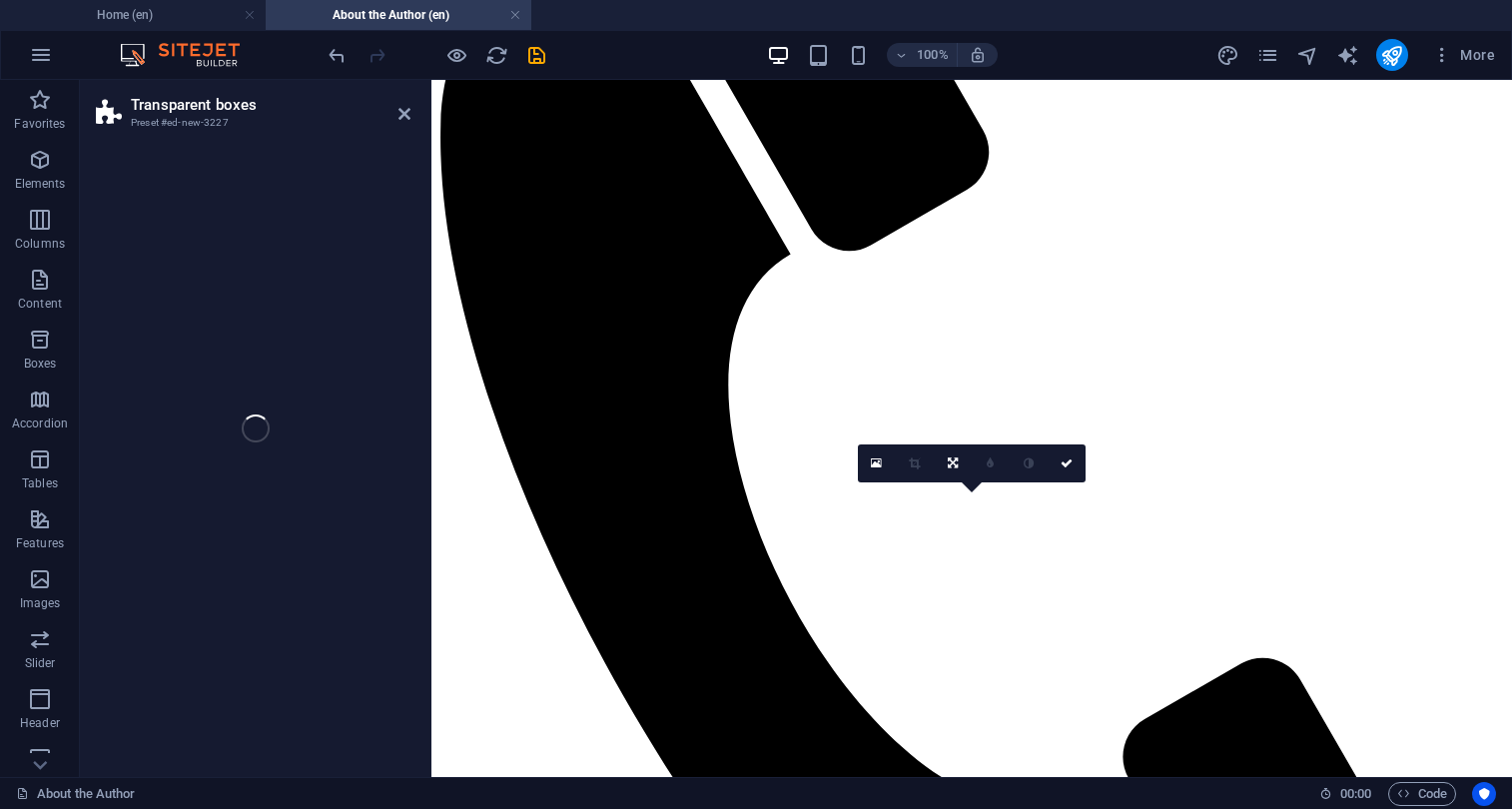 select on "rem" 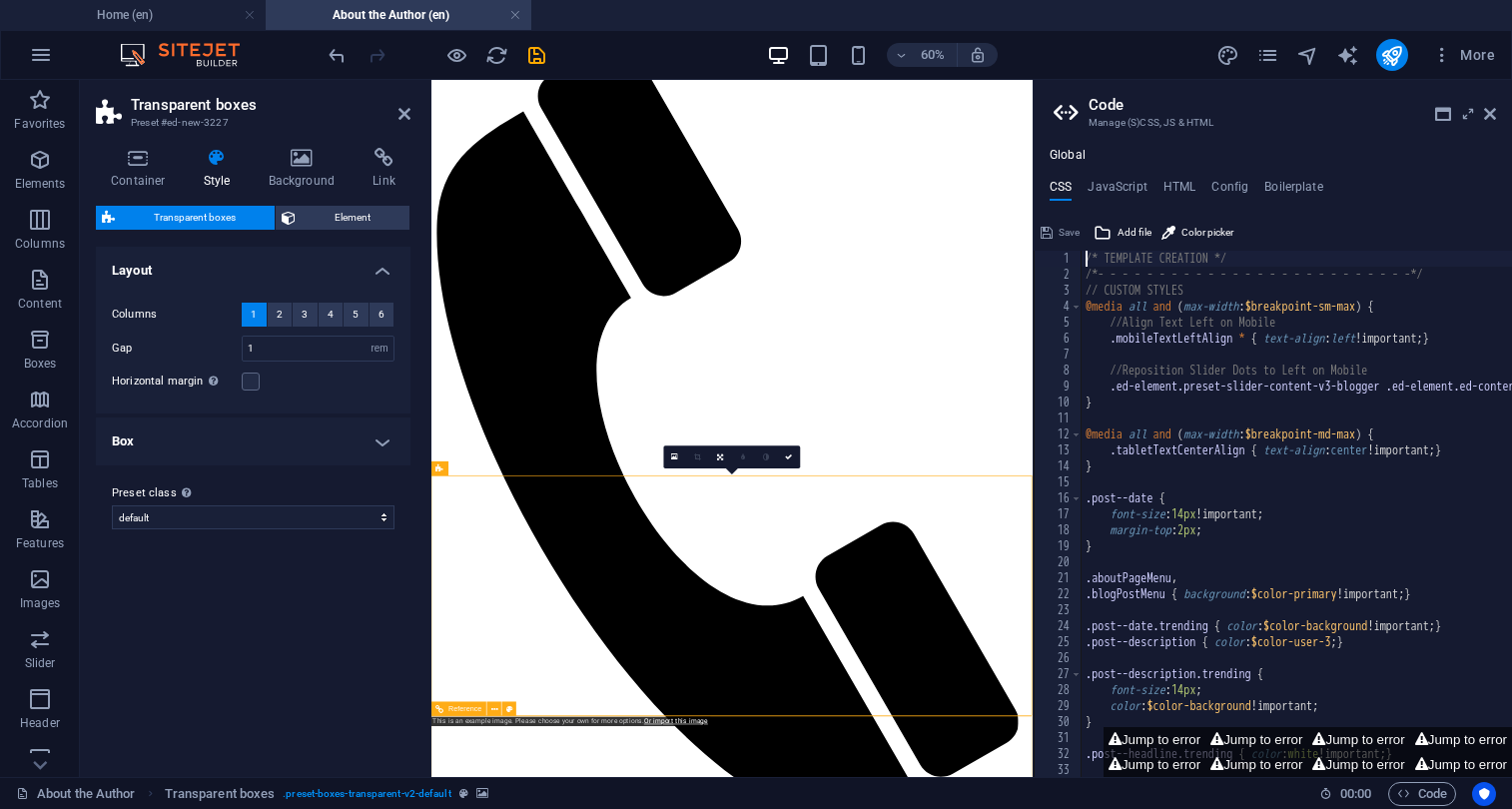 scroll, scrollTop: 188, scrollLeft: 0, axis: vertical 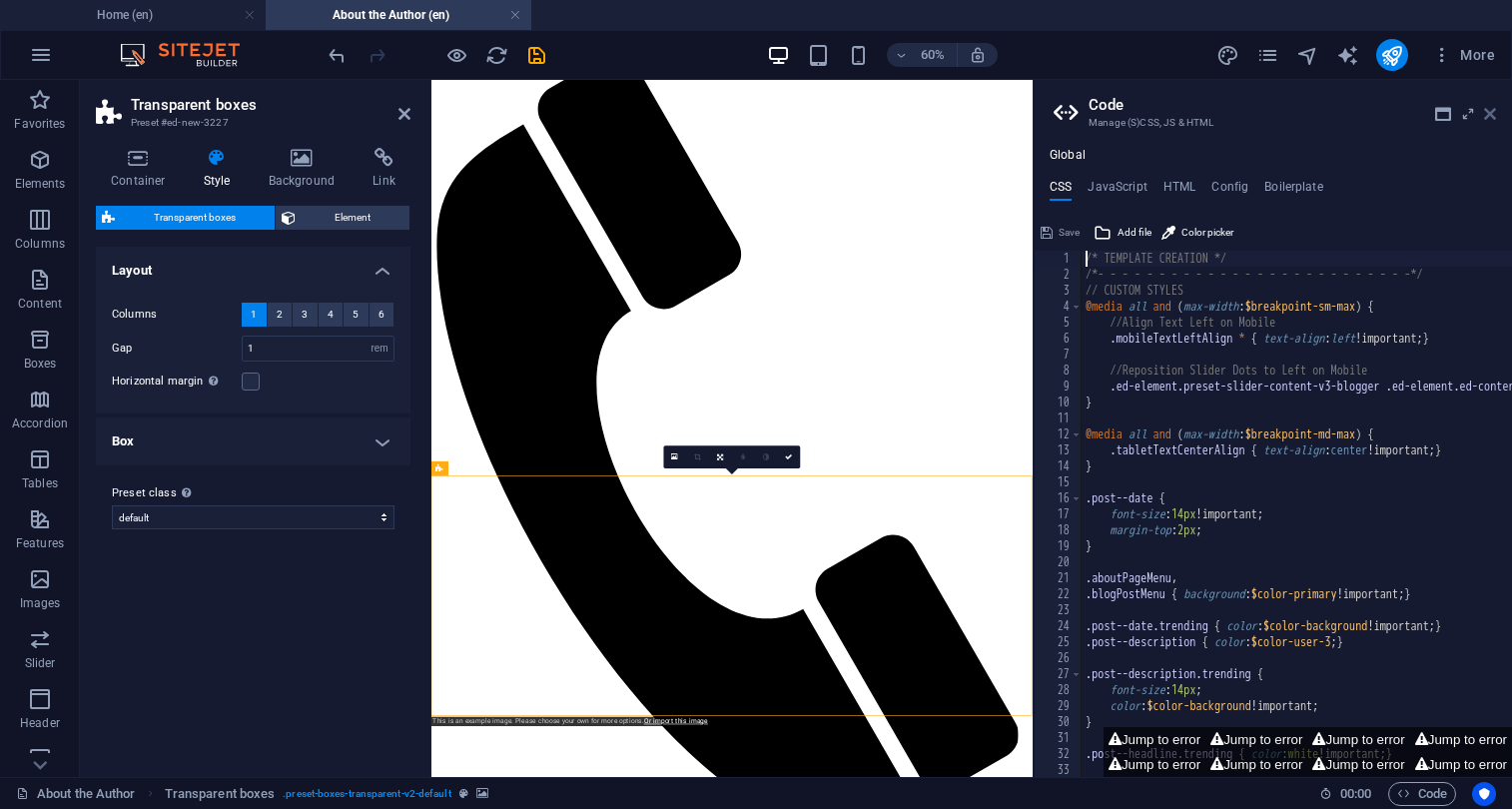 click at bounding box center (1490, 114) 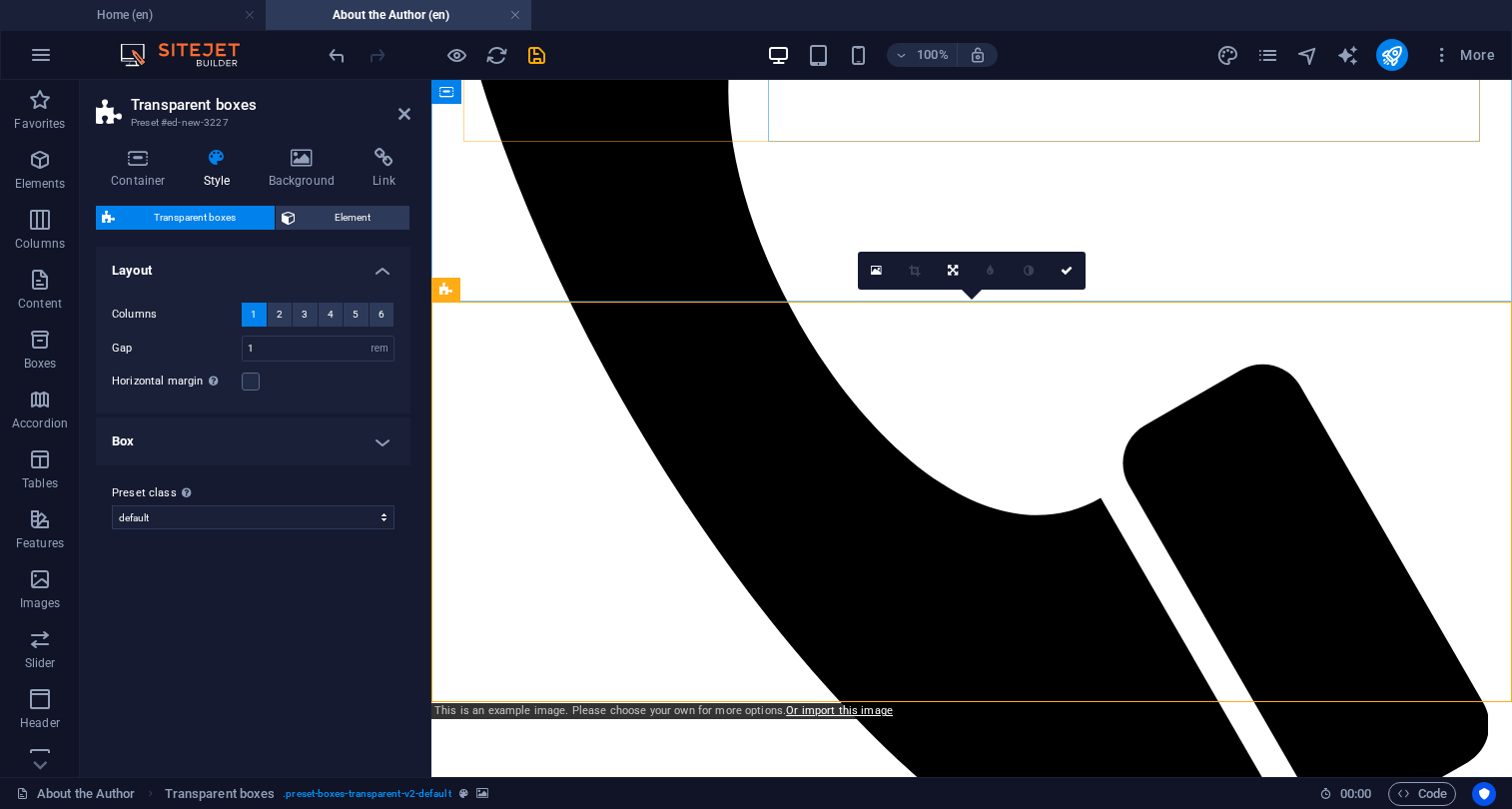 scroll, scrollTop: 751, scrollLeft: 0, axis: vertical 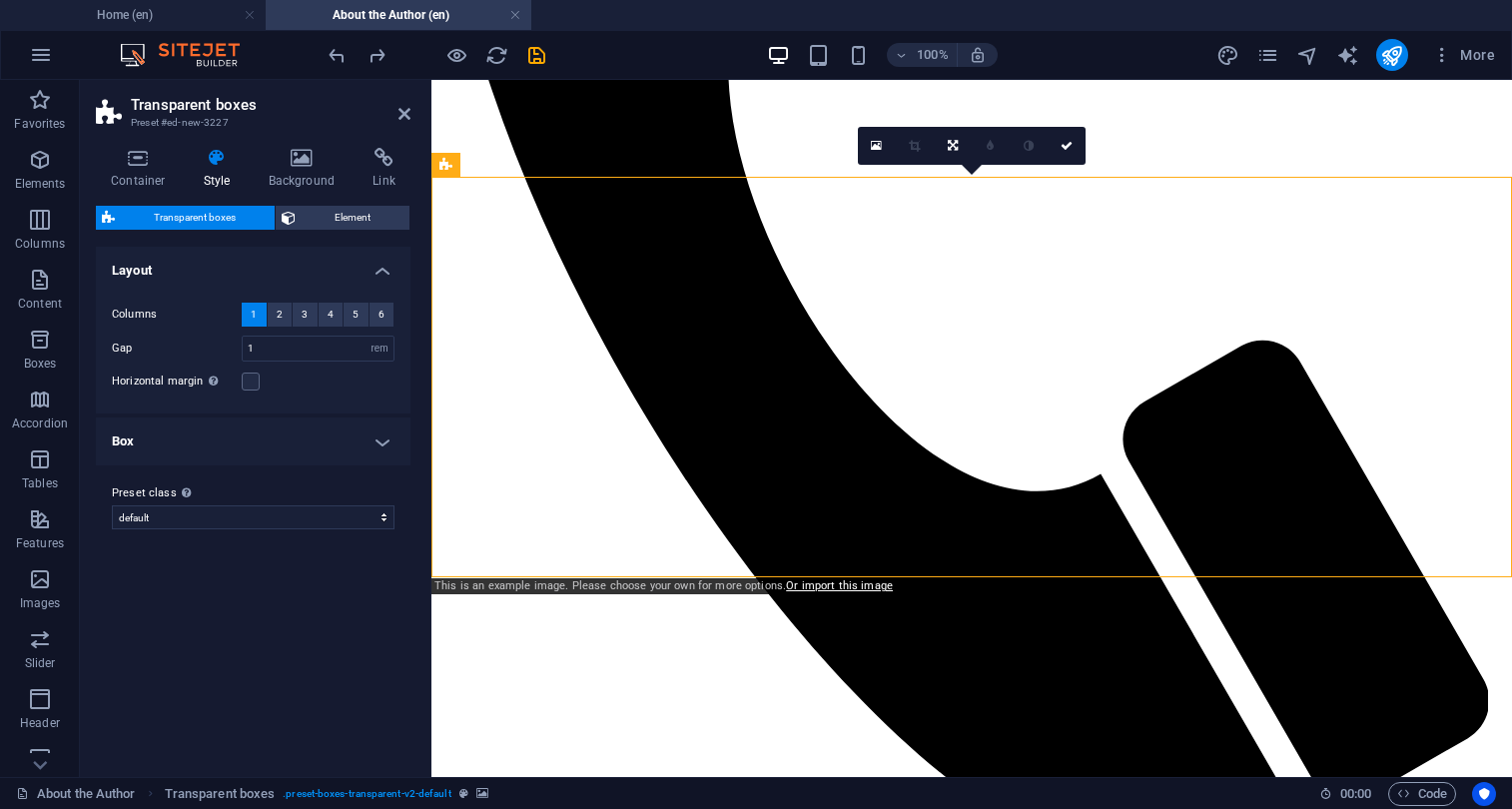 click on "Transparent boxes Preset #ed-new-3227
Container Style Background Link Size Height Default px rem % vh vw Min. height None px rem % vh vw Width Default px rem % em vh vw Min. width None px rem % vh vw Content width Default Custom width Width Default px rem % em vh vw Min. width None px rem % vh vw Default padding Custom spacing Default content width and padding can be changed under Design. Edit design Layout (Flexbox) Alignment Determines the flex direction. Default Main axis Determine how elements should behave along the main axis inside this container (justify content). Default Side axis Control the vertical direction of the element inside of the container (align items). Default Wrap Default On Off Fill Controls the distances and direction of elements on the y-axis across several lines (align content). Default Accessibility ARIA helps assistive technologies (like screen readers) to understand the role, state, and behavior of web elements Role The ARIA role defines the purpose of an element." at bounding box center [256, 428] 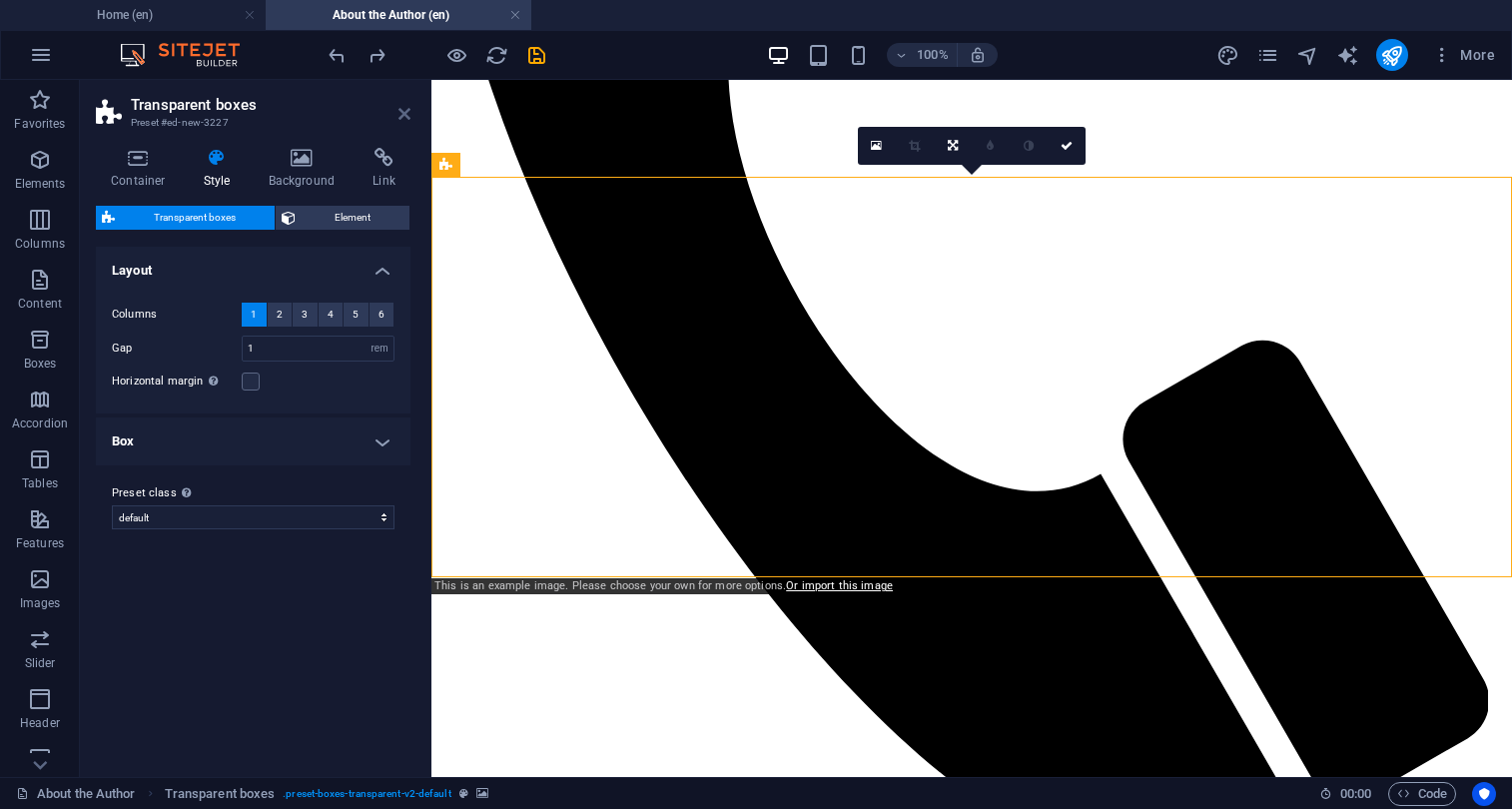 drag, startPoint x: 402, startPoint y: 116, endPoint x: 327, endPoint y: 36, distance: 109.65856 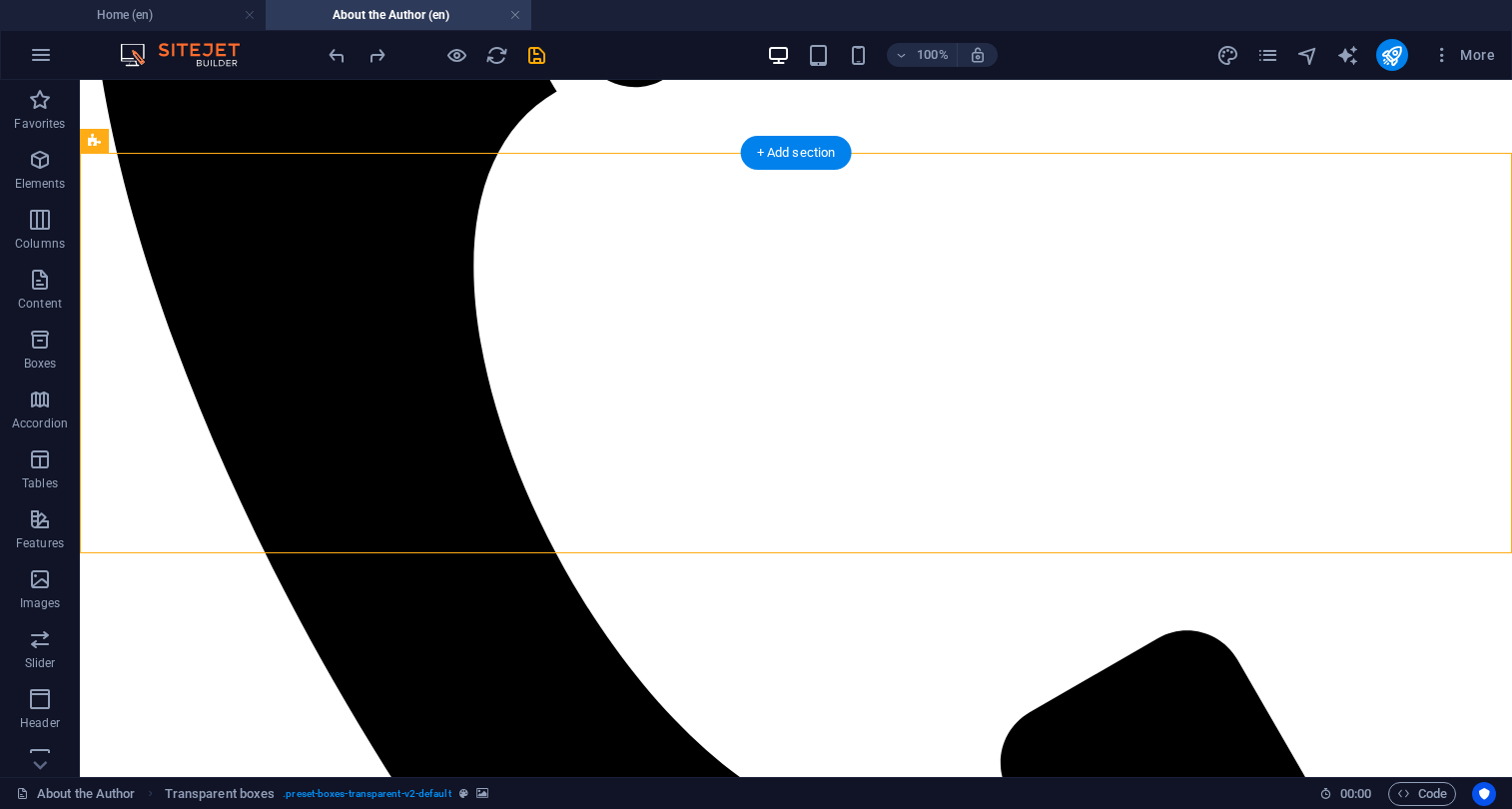 click at bounding box center [796, 1338] 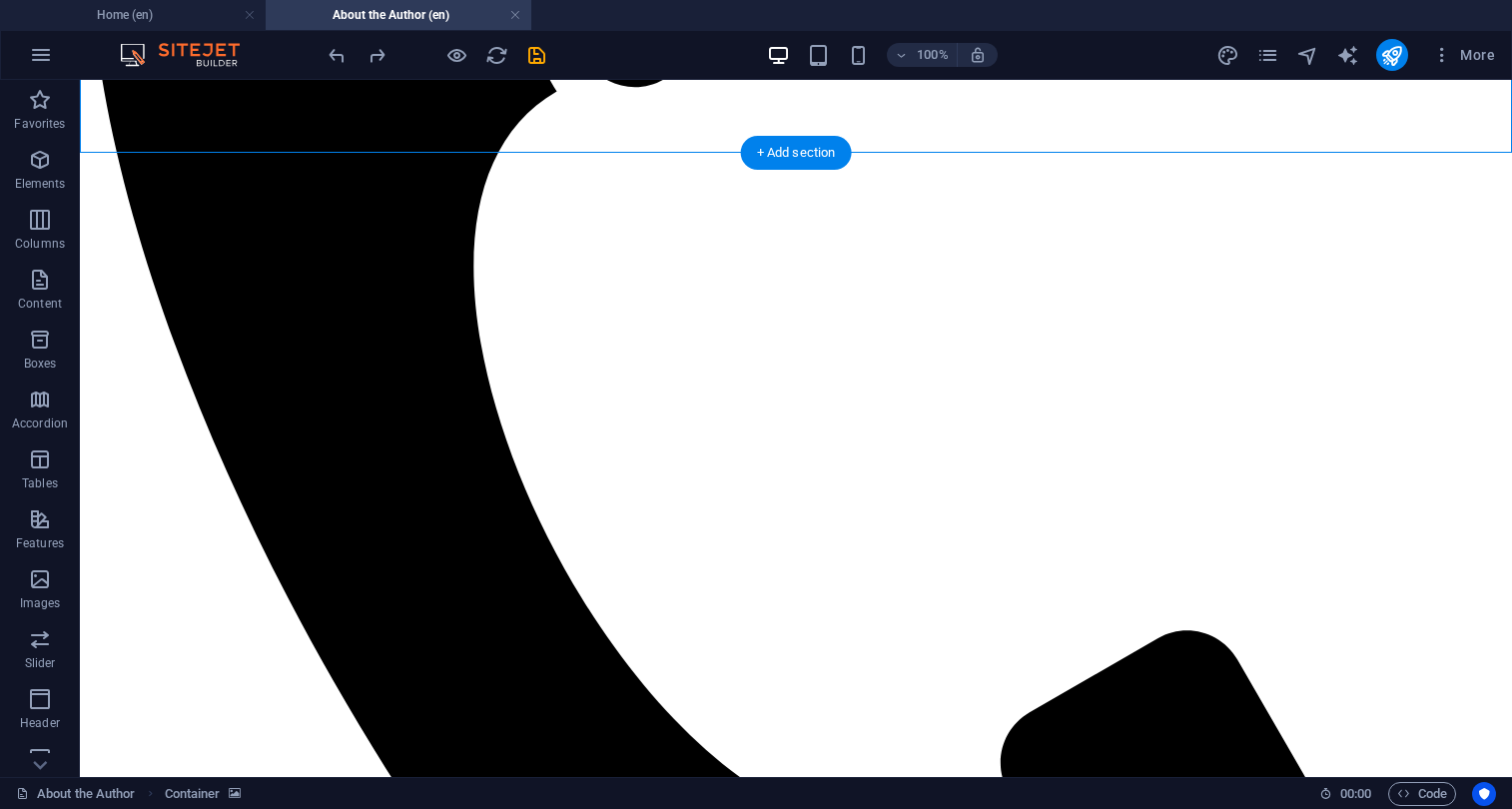 scroll, scrollTop: 433, scrollLeft: 0, axis: vertical 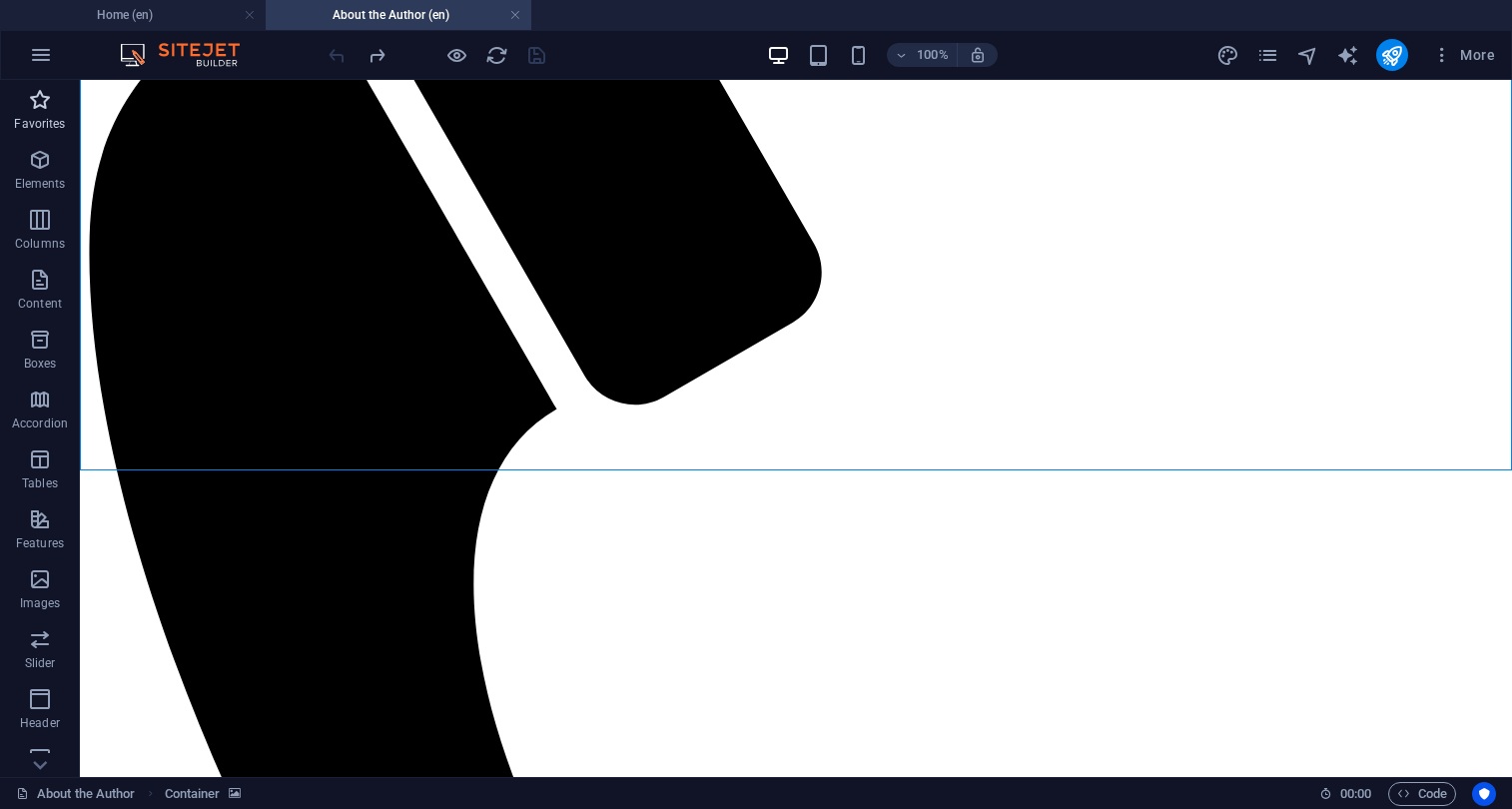 click at bounding box center (40, 100) 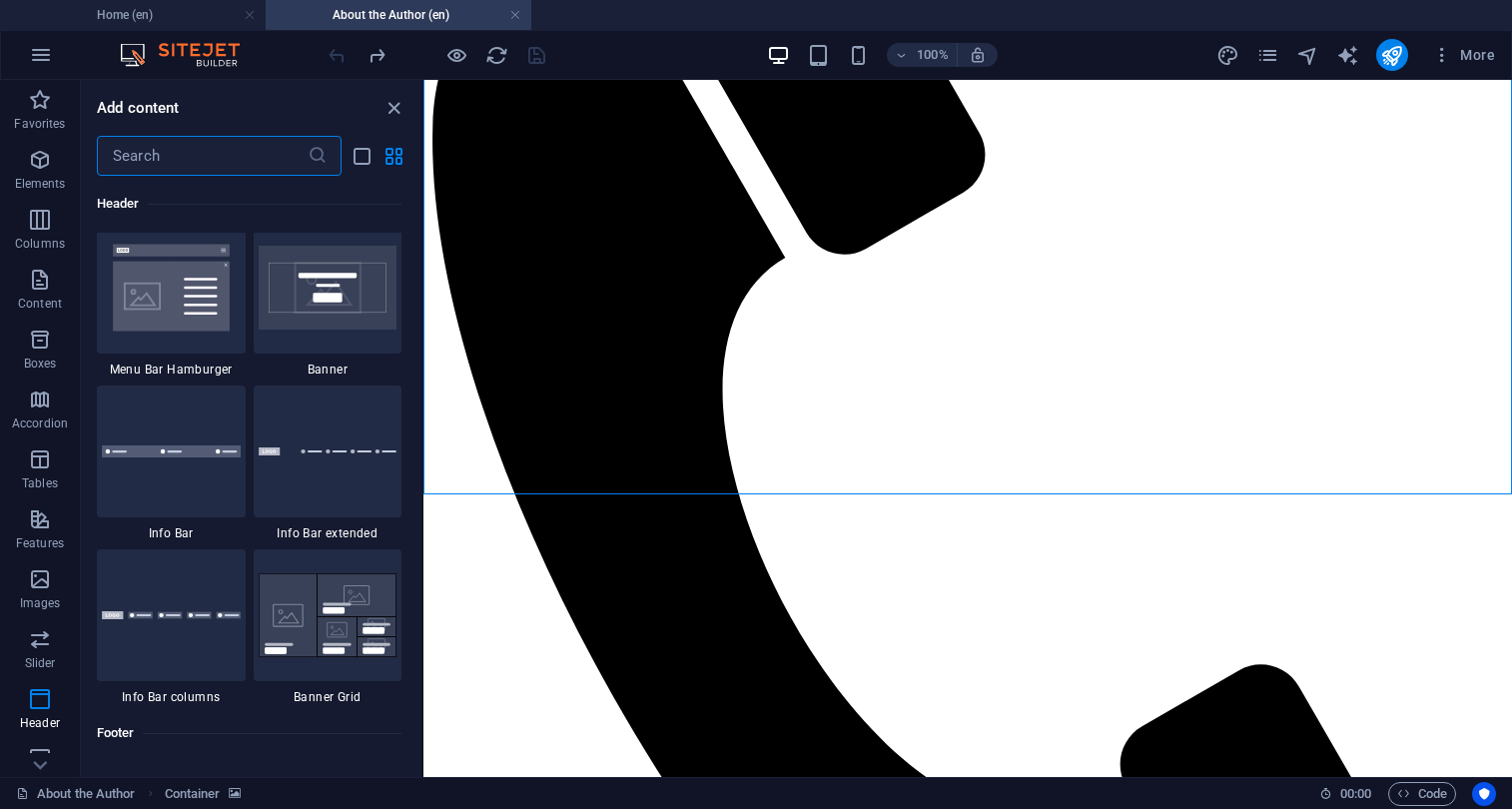 scroll, scrollTop: 13312, scrollLeft: 0, axis: vertical 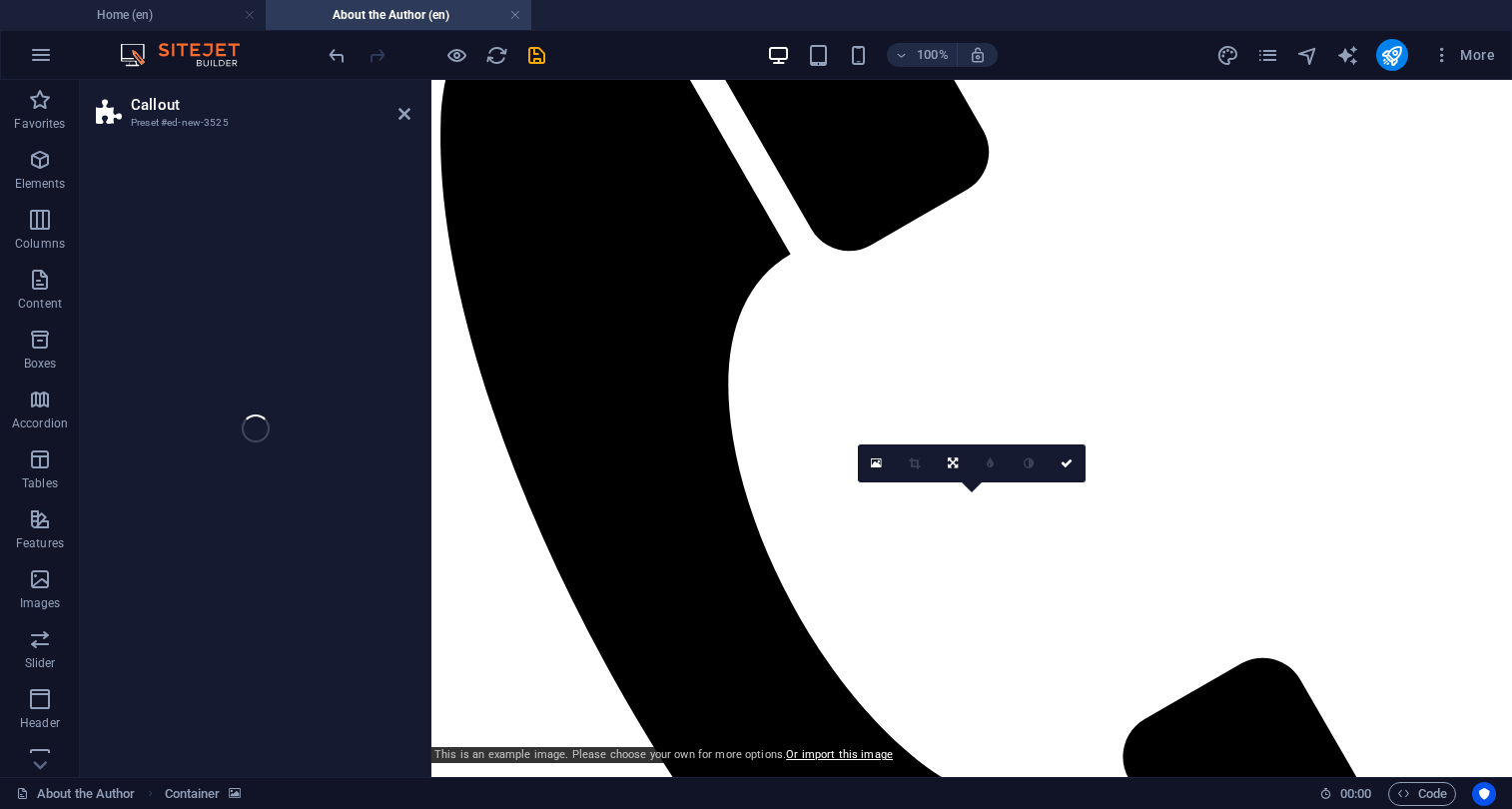 select on "rem" 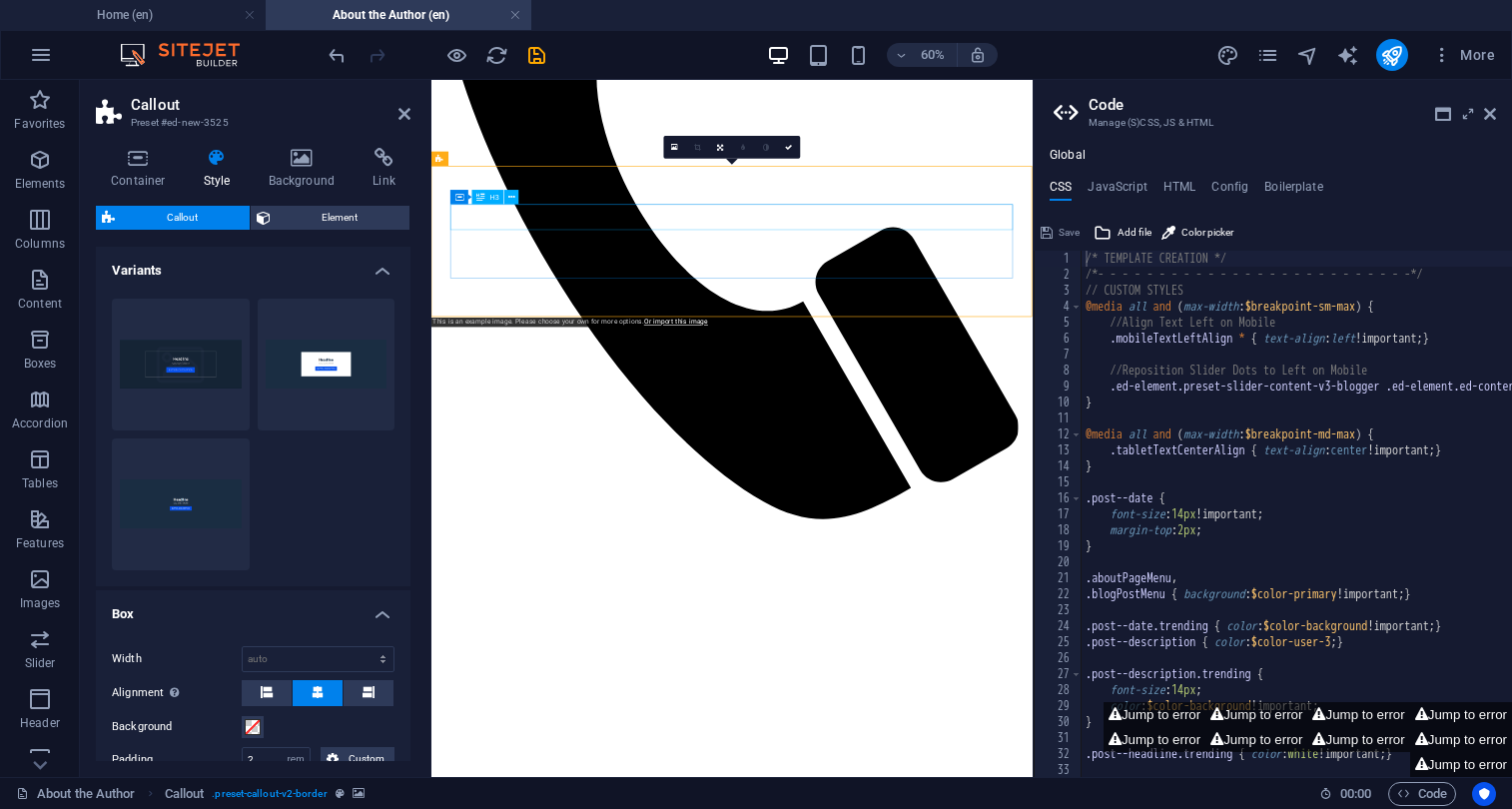 scroll, scrollTop: 704, scrollLeft: 0, axis: vertical 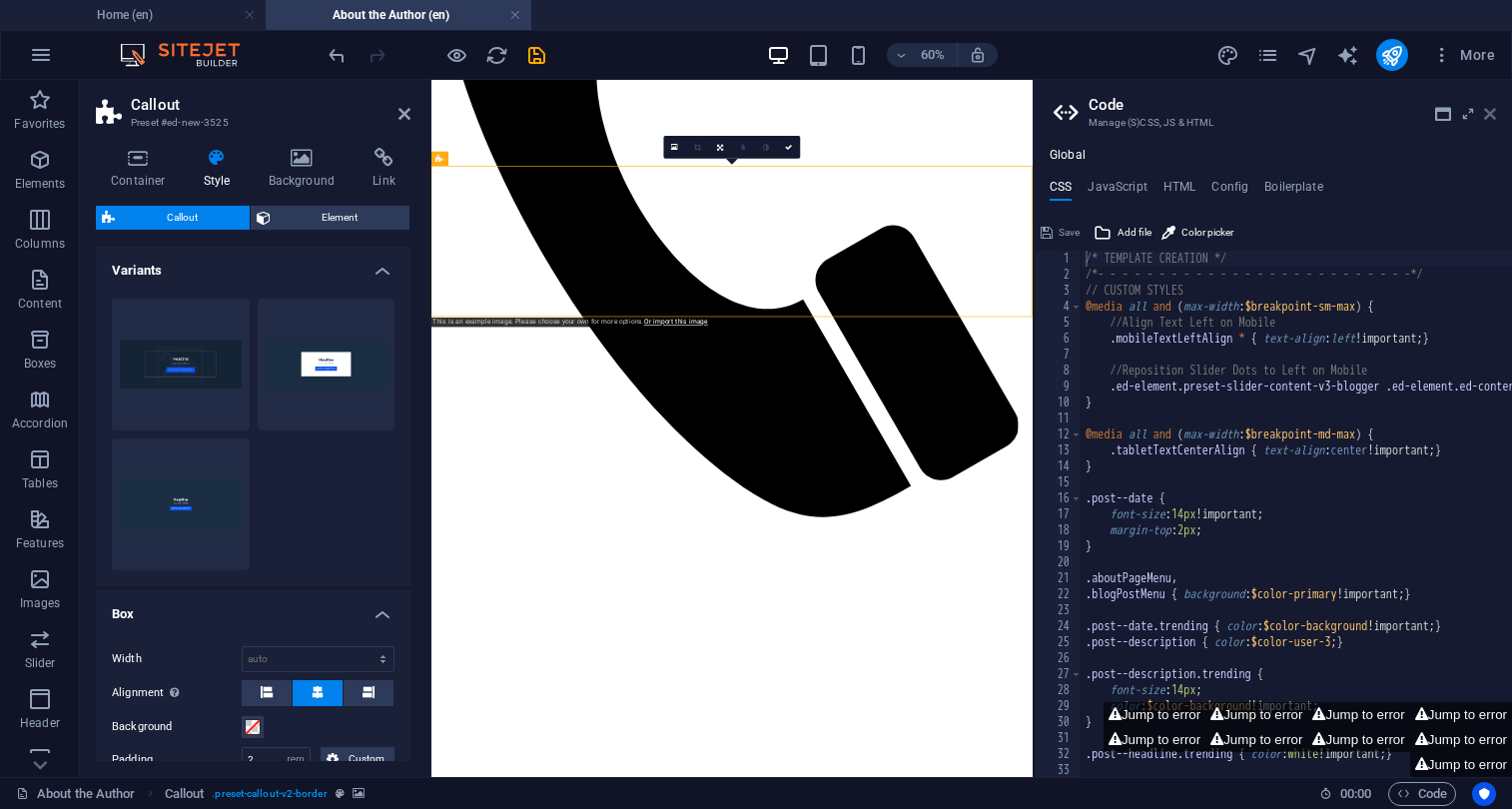 drag, startPoint x: 1494, startPoint y: 119, endPoint x: 632, endPoint y: 239, distance: 870.31259 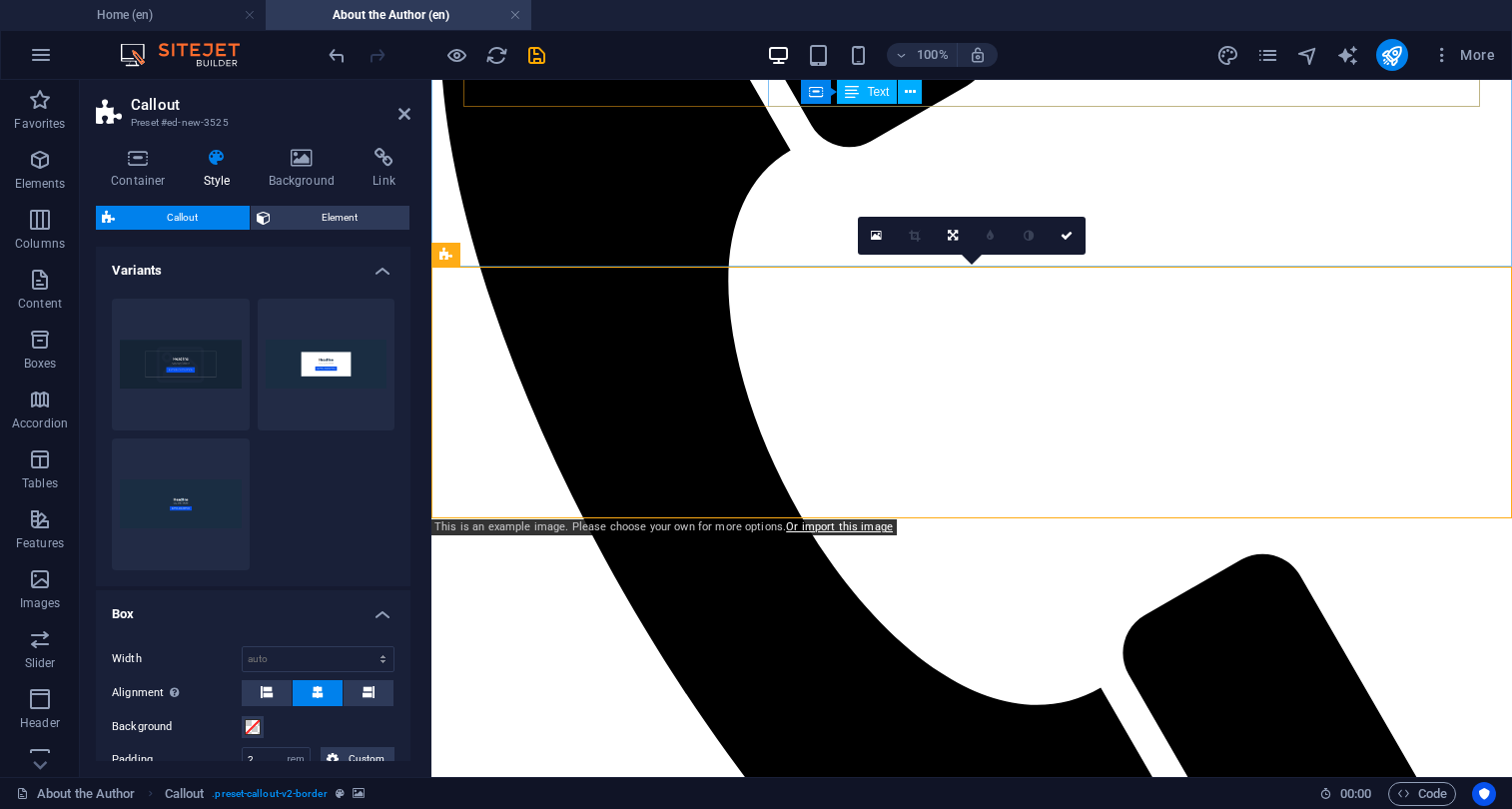scroll, scrollTop: 661, scrollLeft: 0, axis: vertical 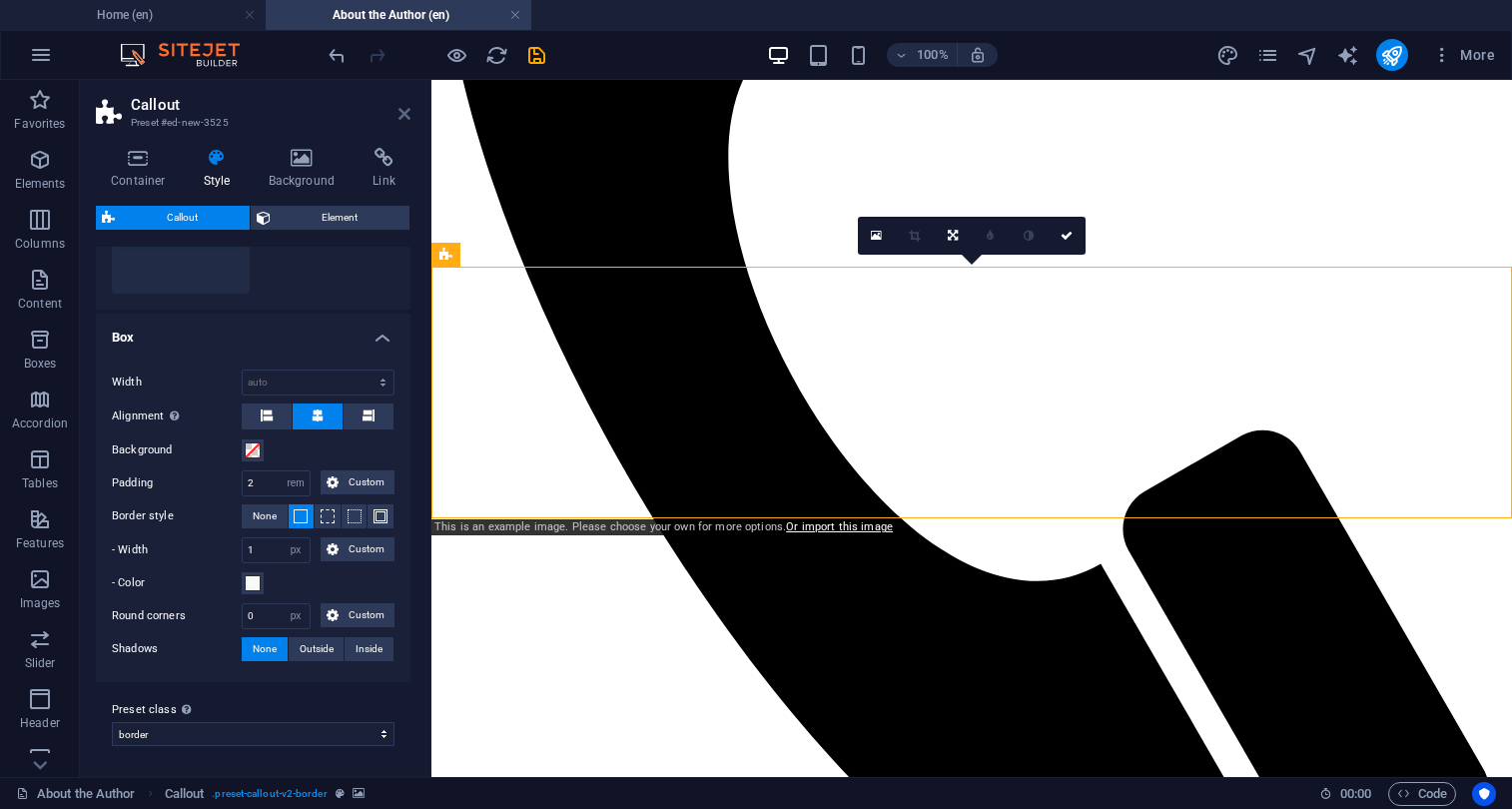 click at bounding box center [404, 114] 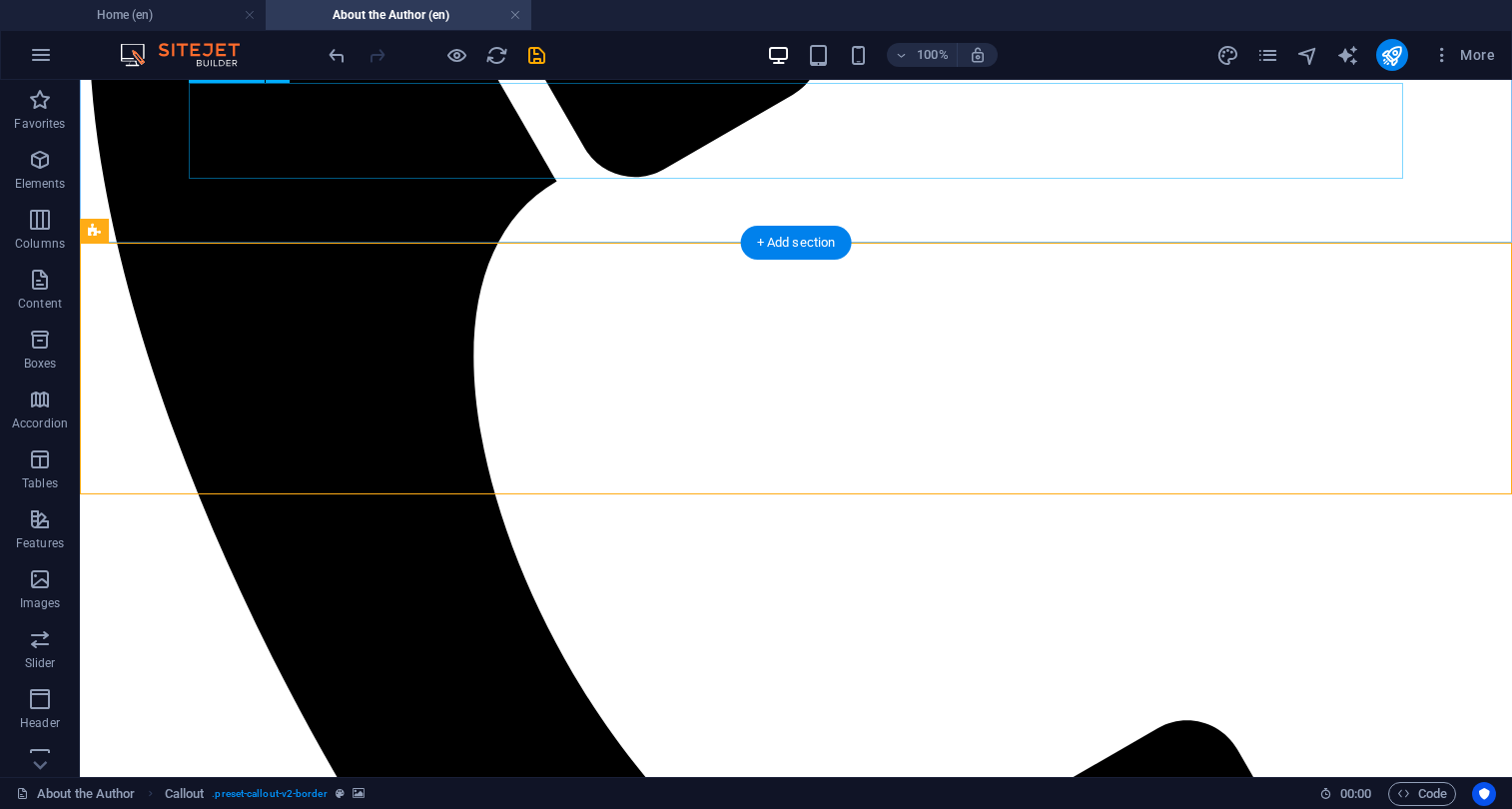 click at bounding box center [796, 4051] 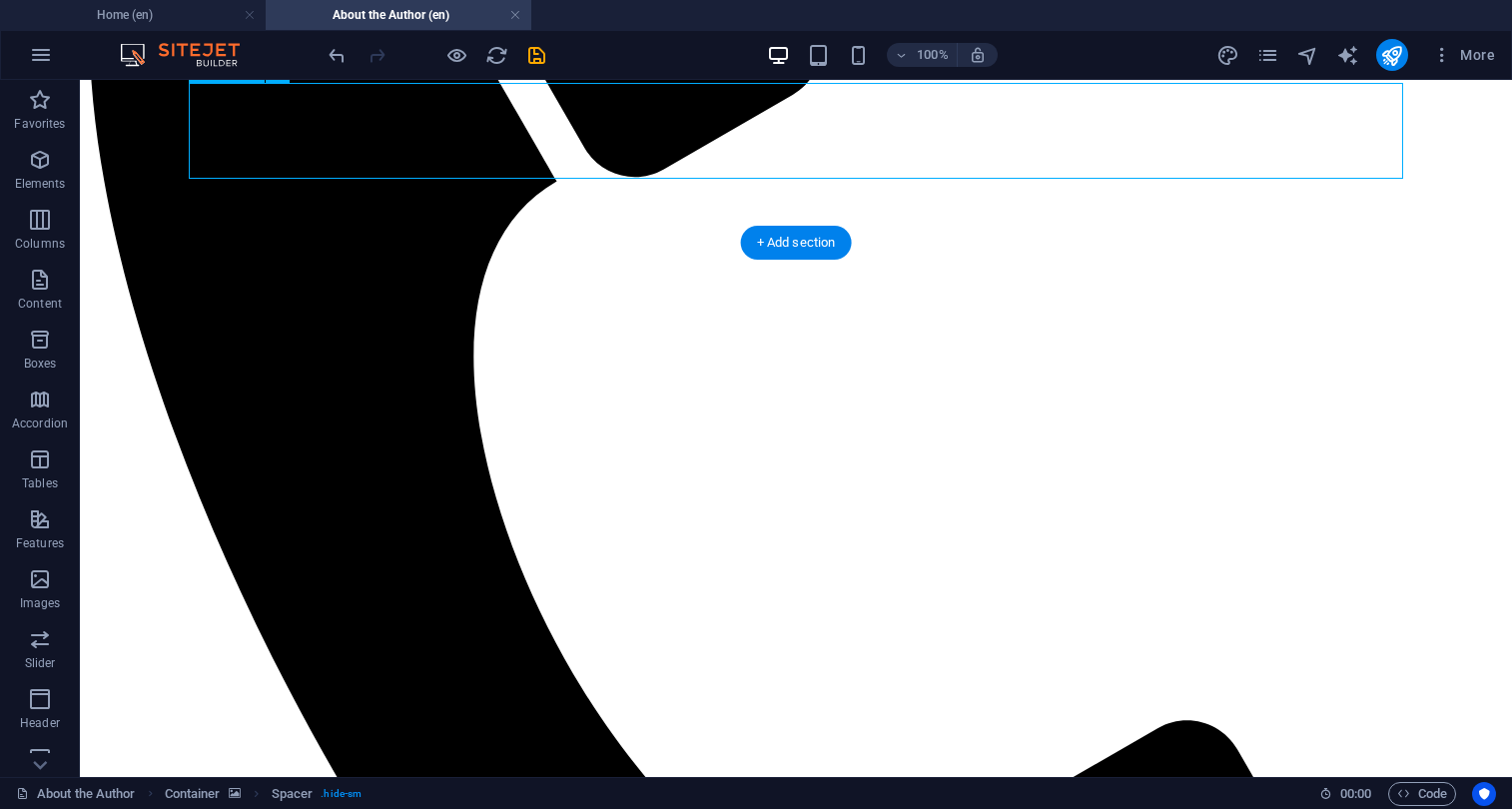 scroll, scrollTop: 433, scrollLeft: 0, axis: vertical 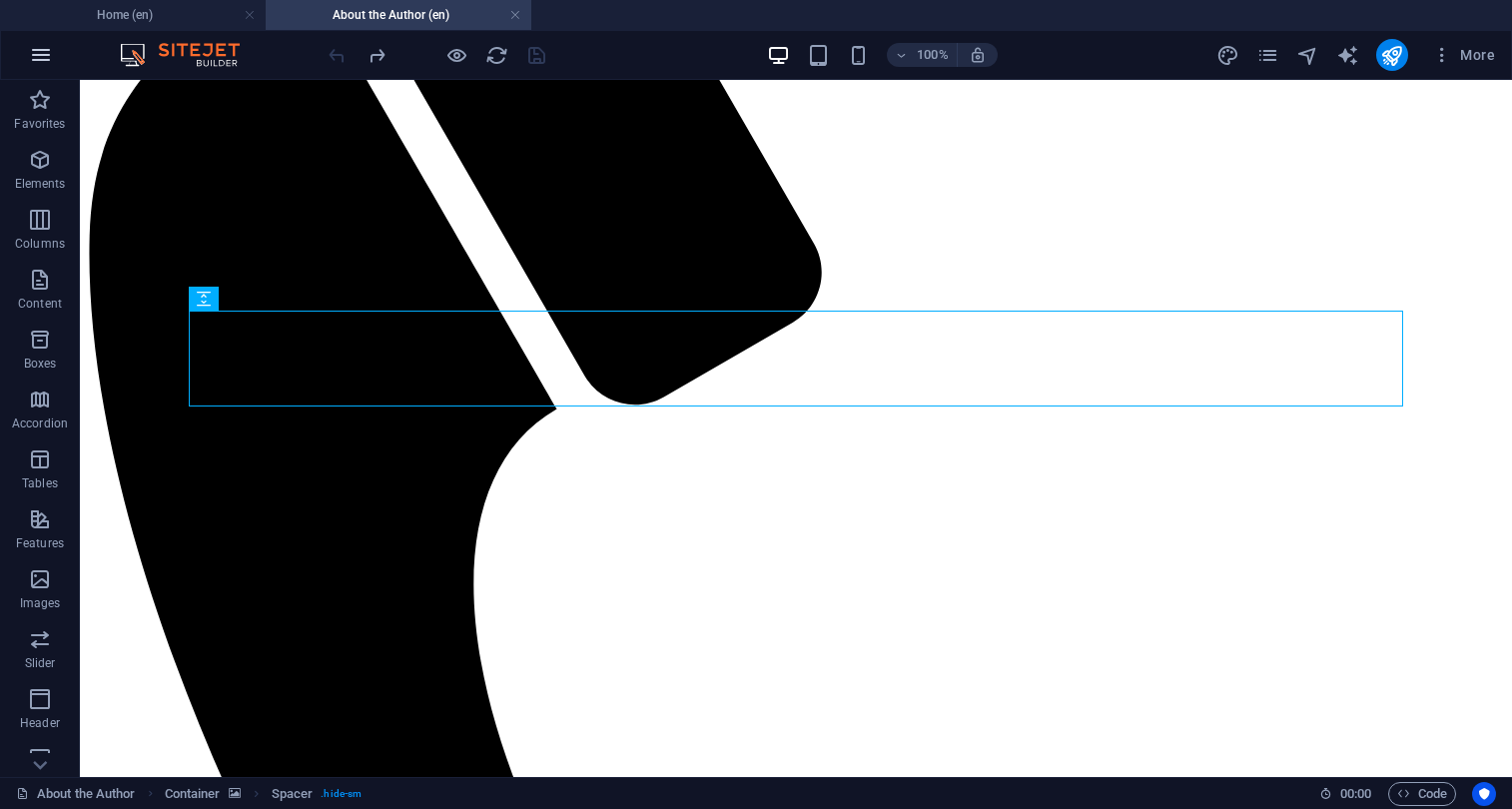 click at bounding box center [41, 55] 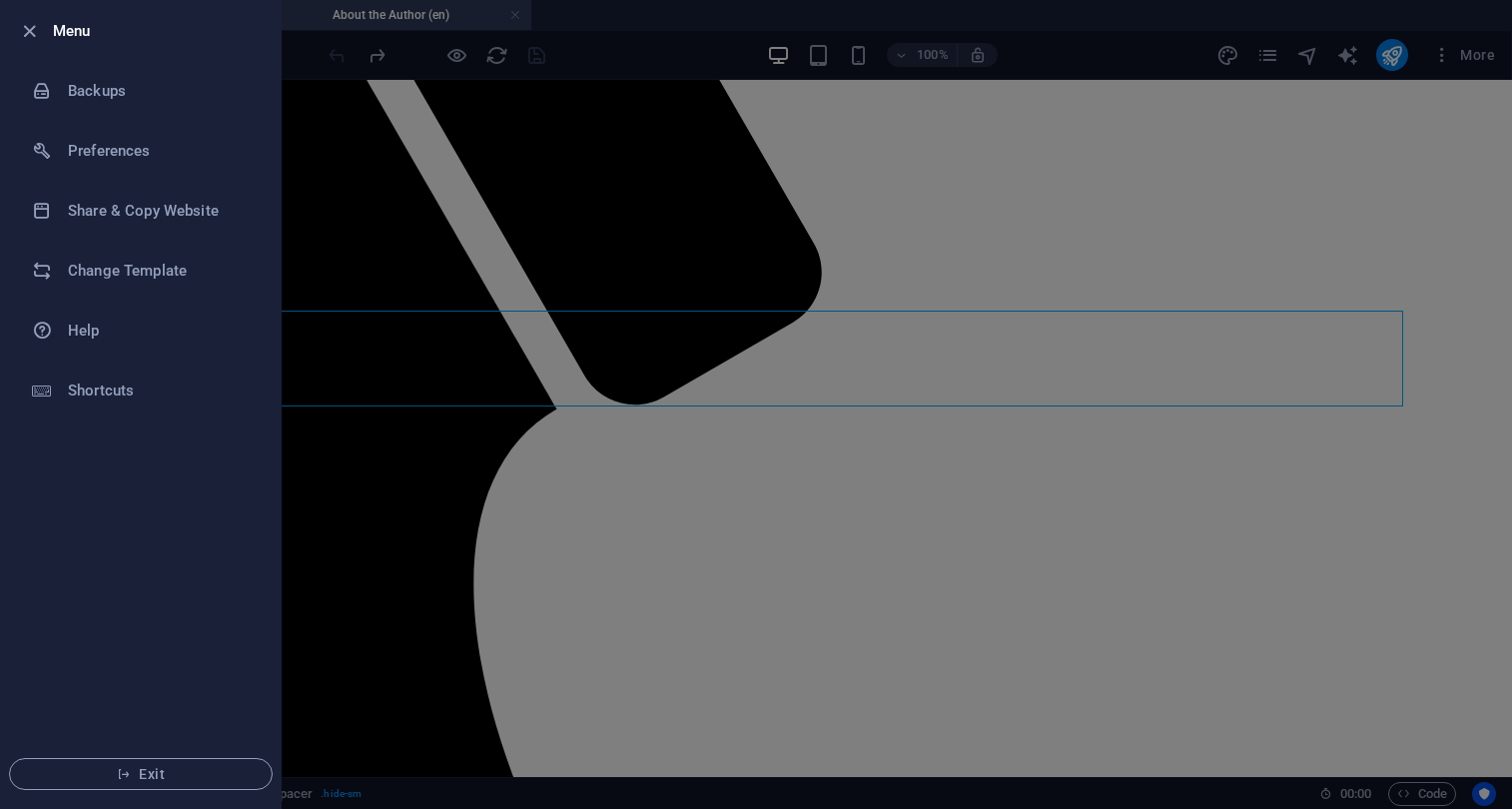 click at bounding box center [756, 404] 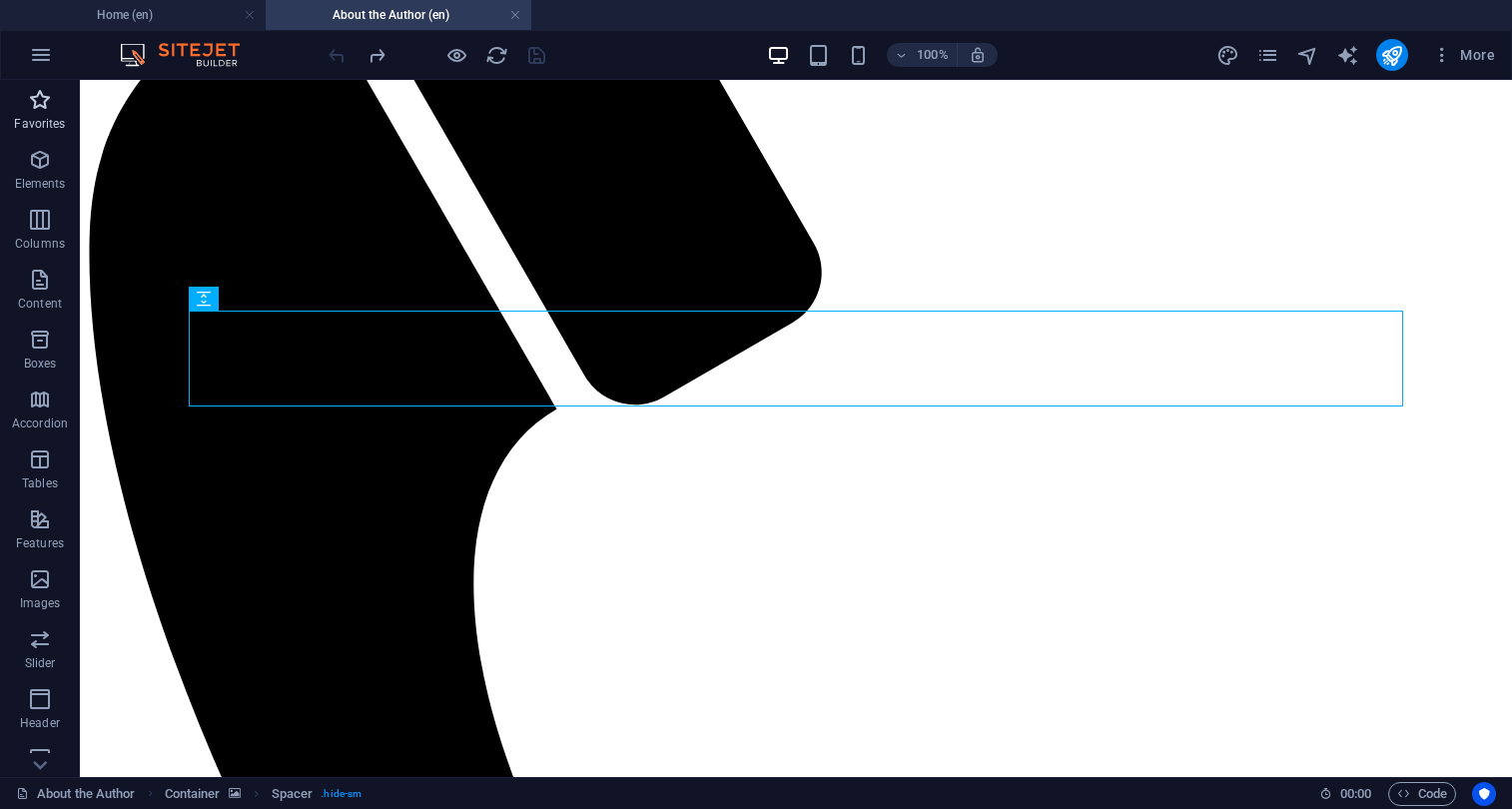 click at bounding box center (40, 100) 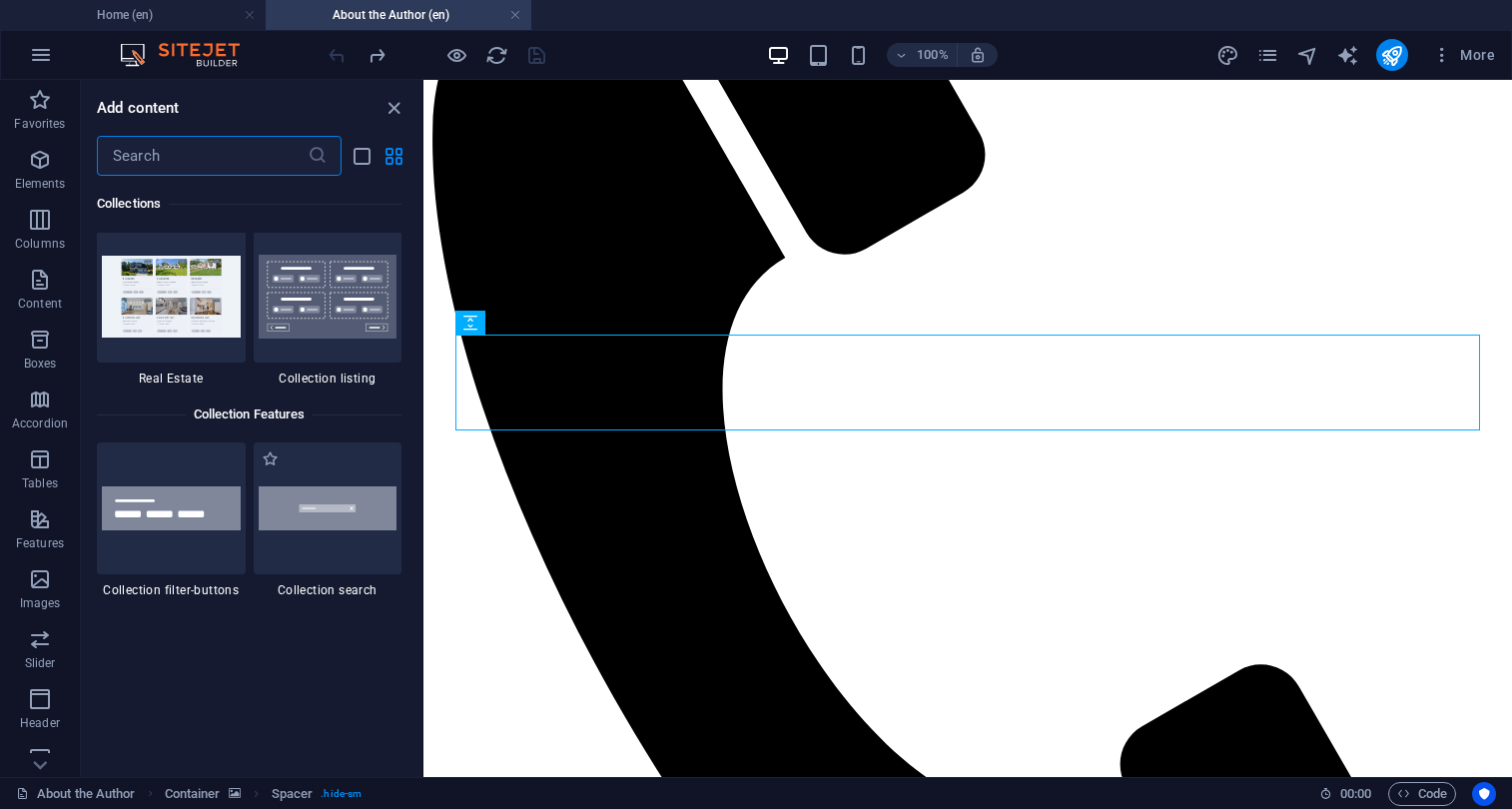 scroll, scrollTop: 19267, scrollLeft: 0, axis: vertical 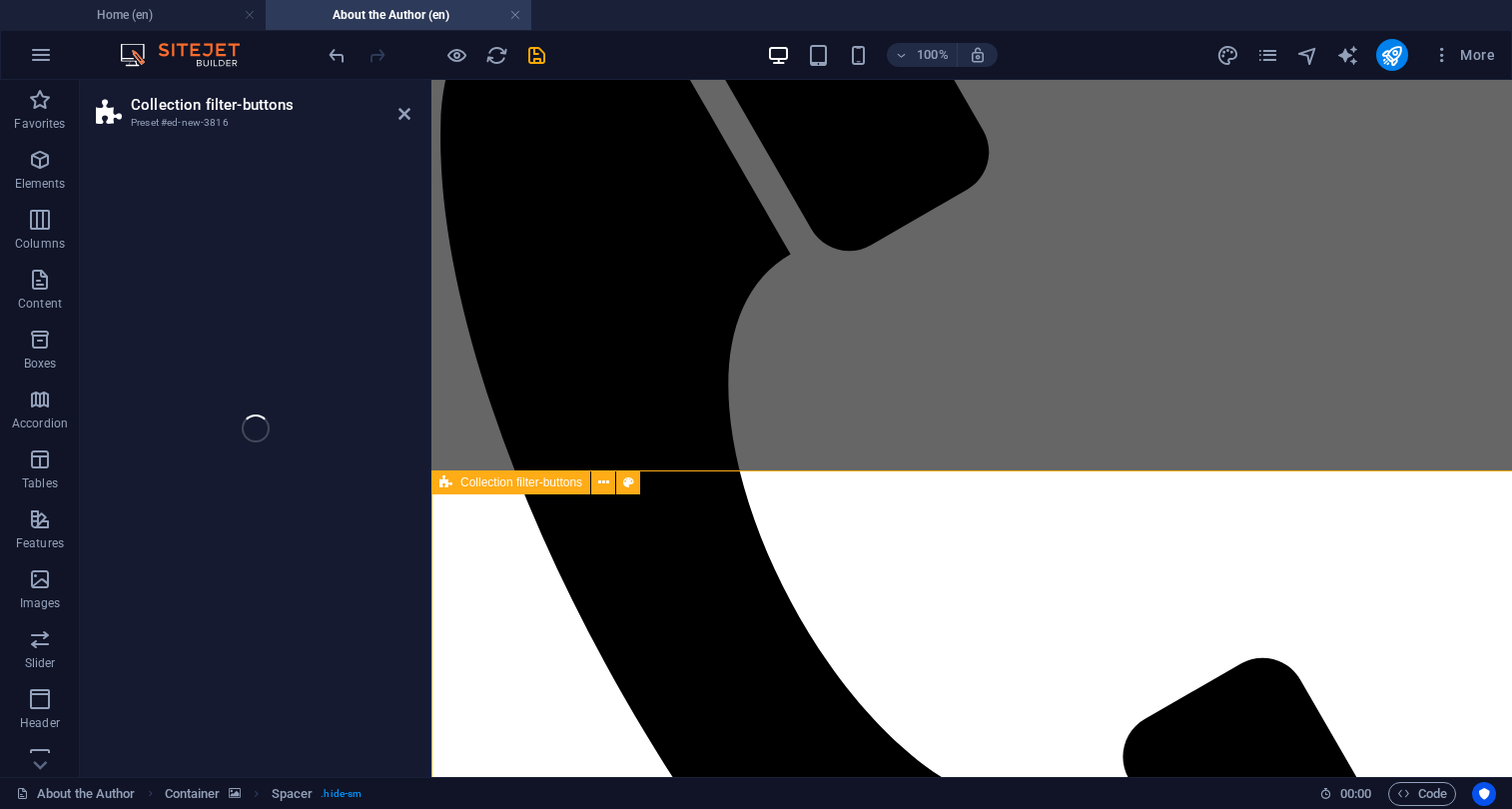 select on "rem" 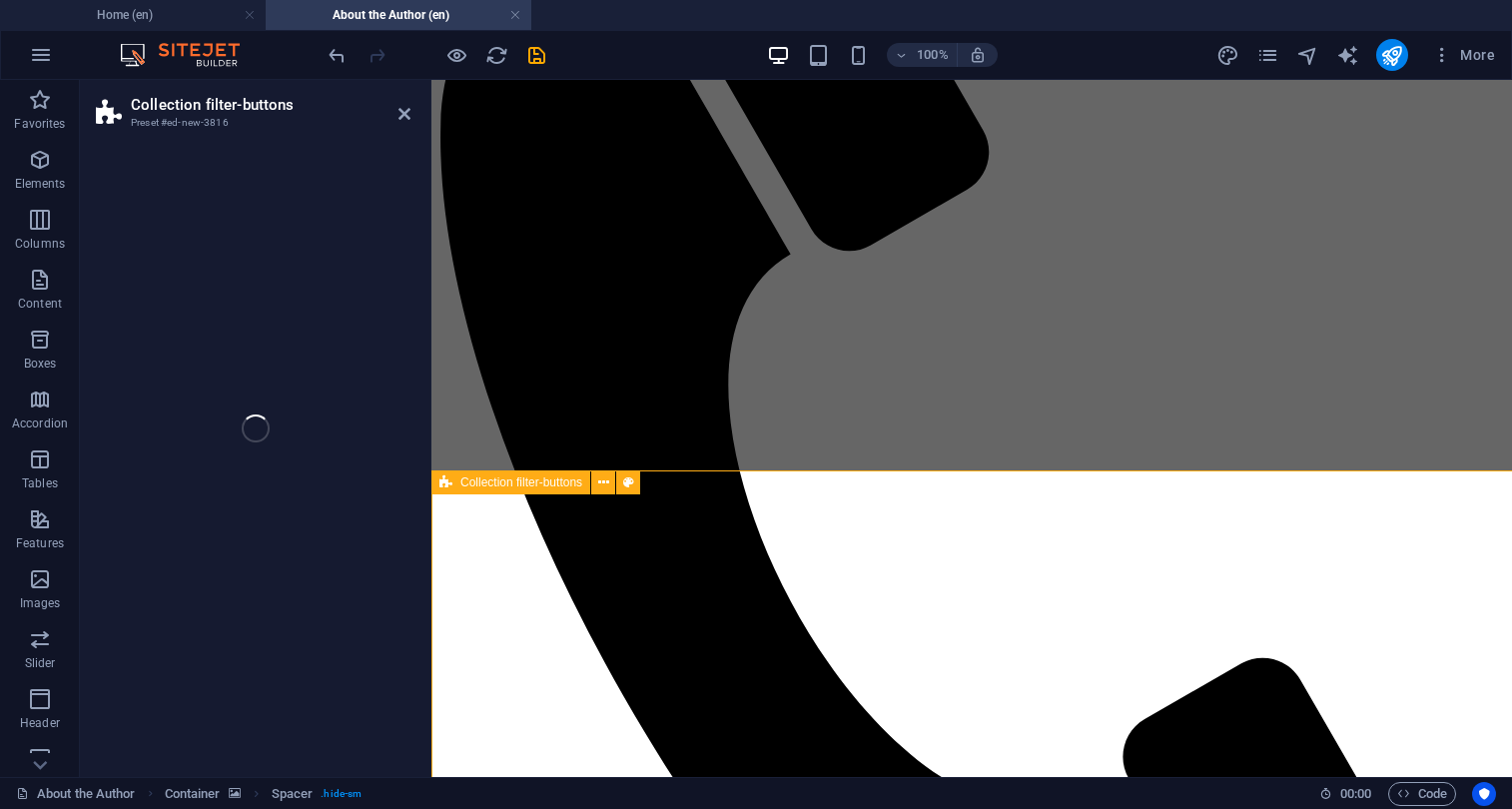select on "preset-collection-filter-buttons-default" 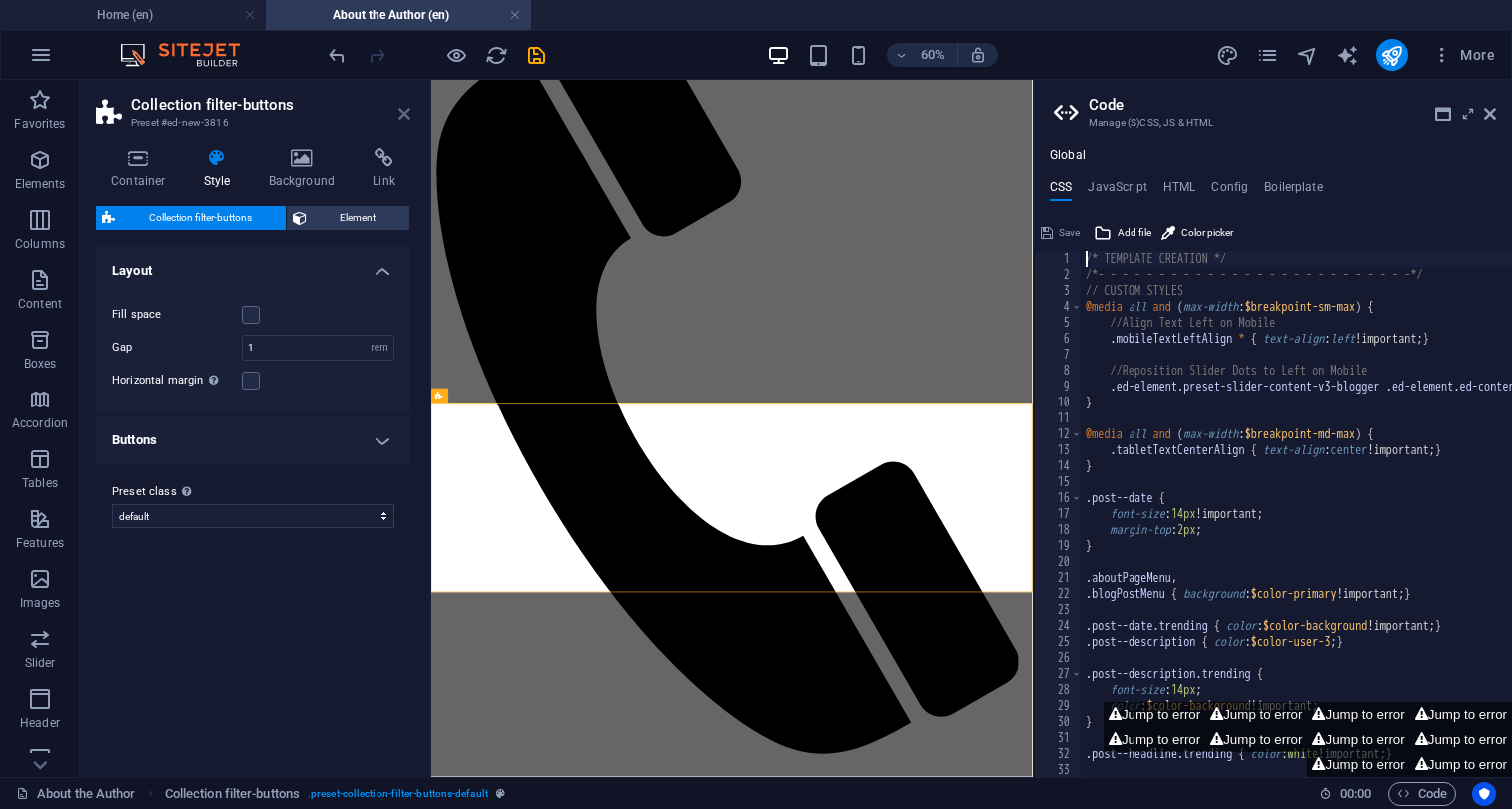 click at bounding box center (404, 114) 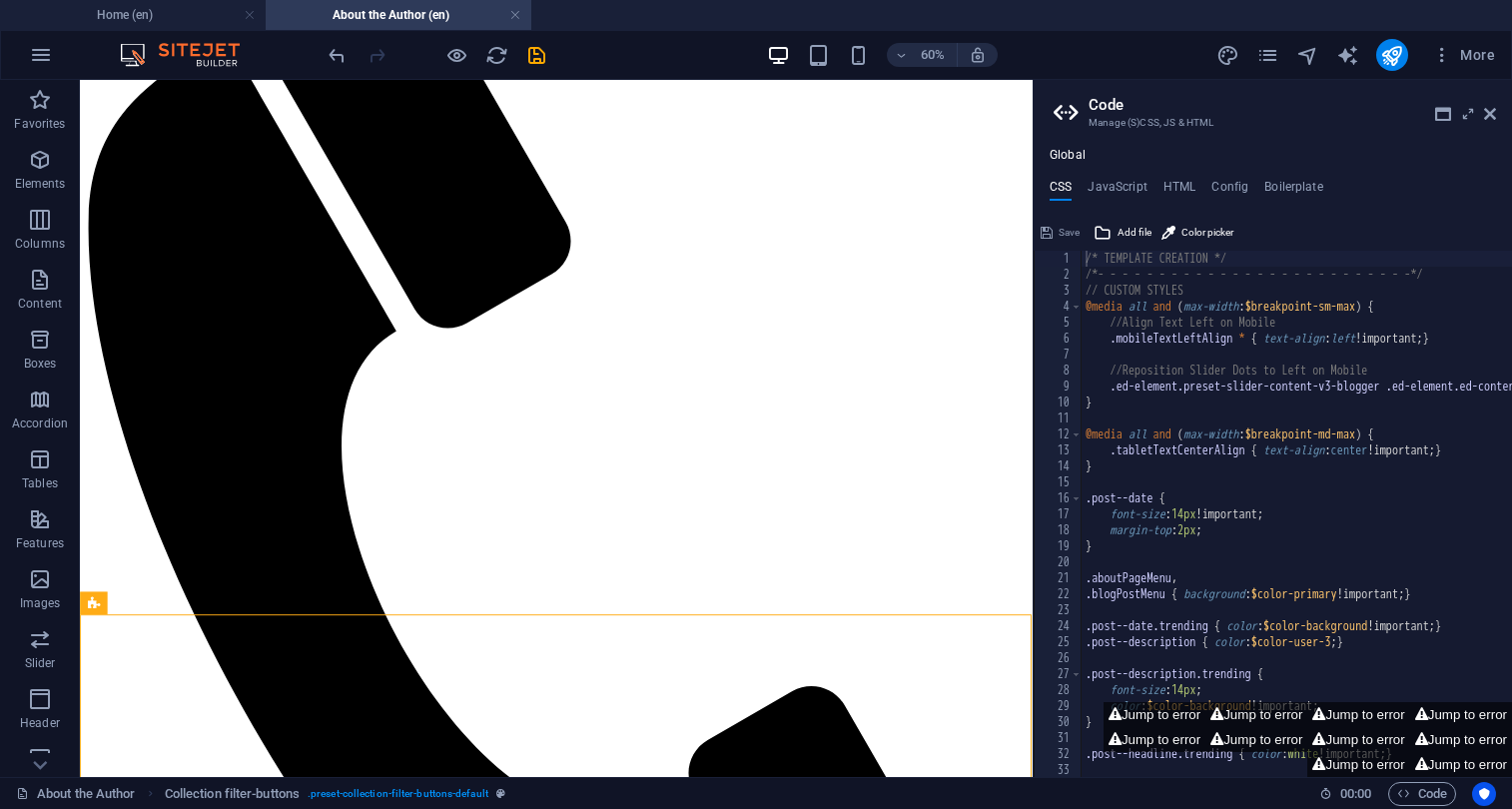 scroll, scrollTop: 286, scrollLeft: 0, axis: vertical 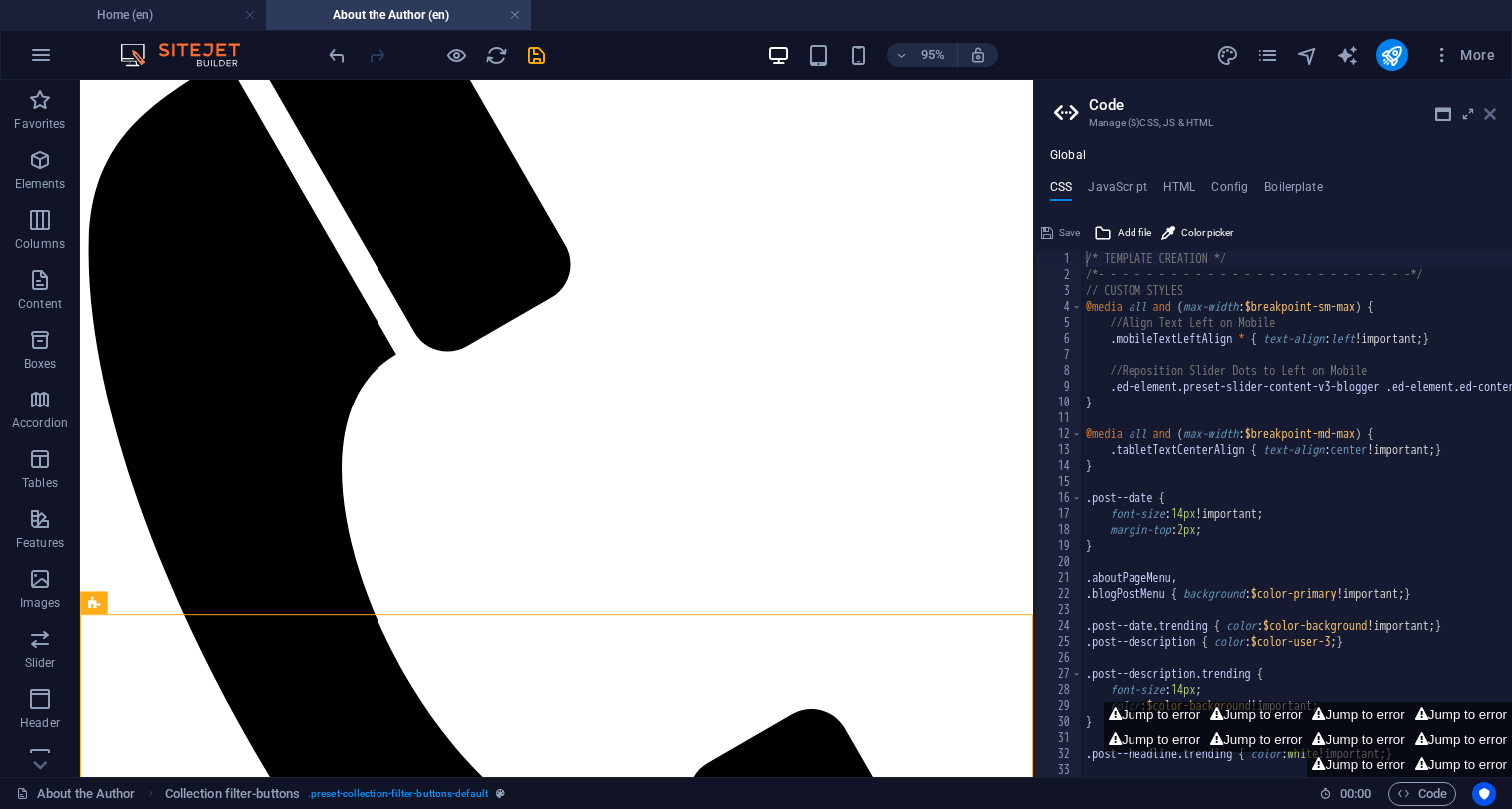 click at bounding box center [1490, 114] 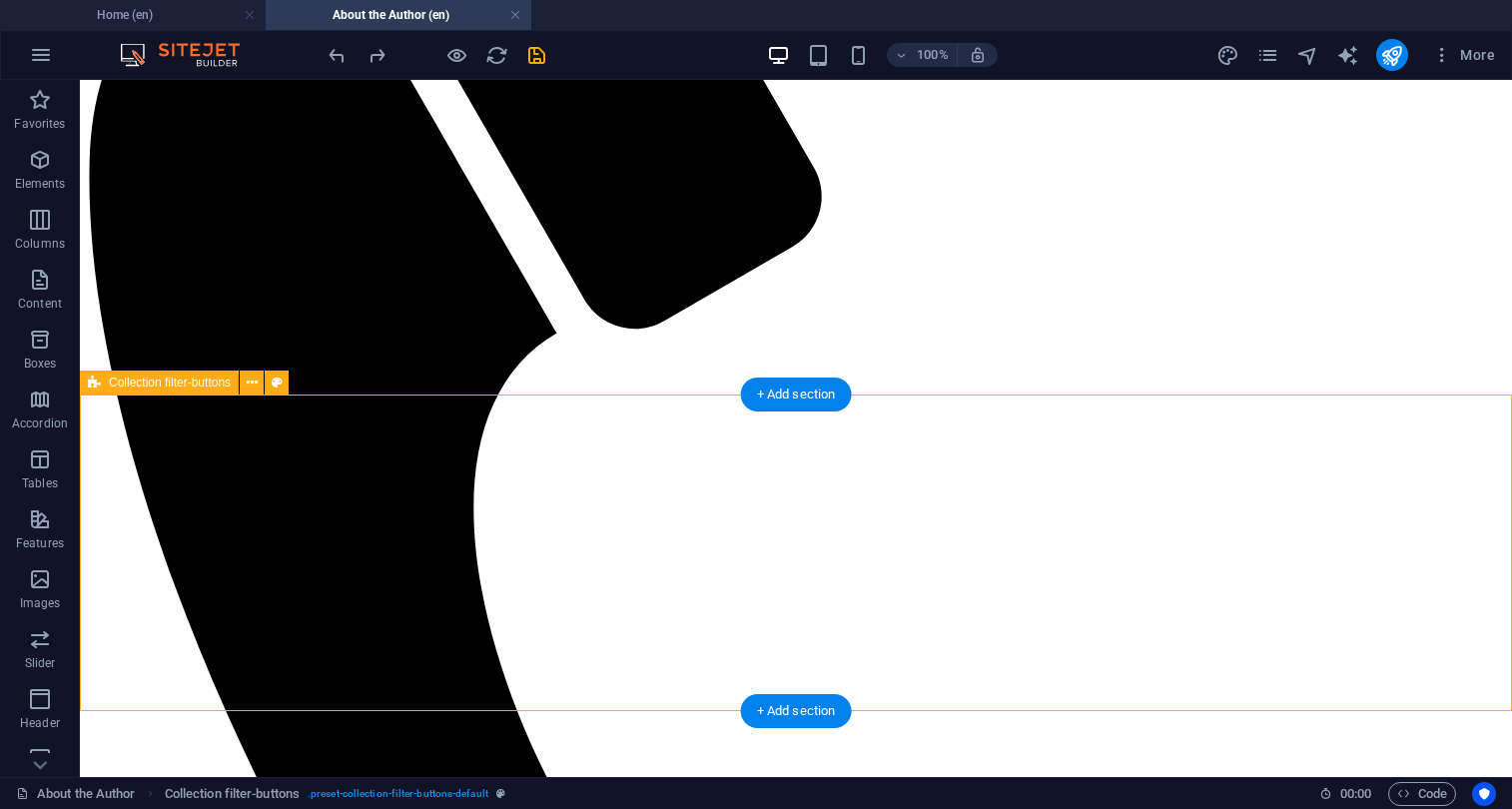scroll, scrollTop: 585, scrollLeft: 0, axis: vertical 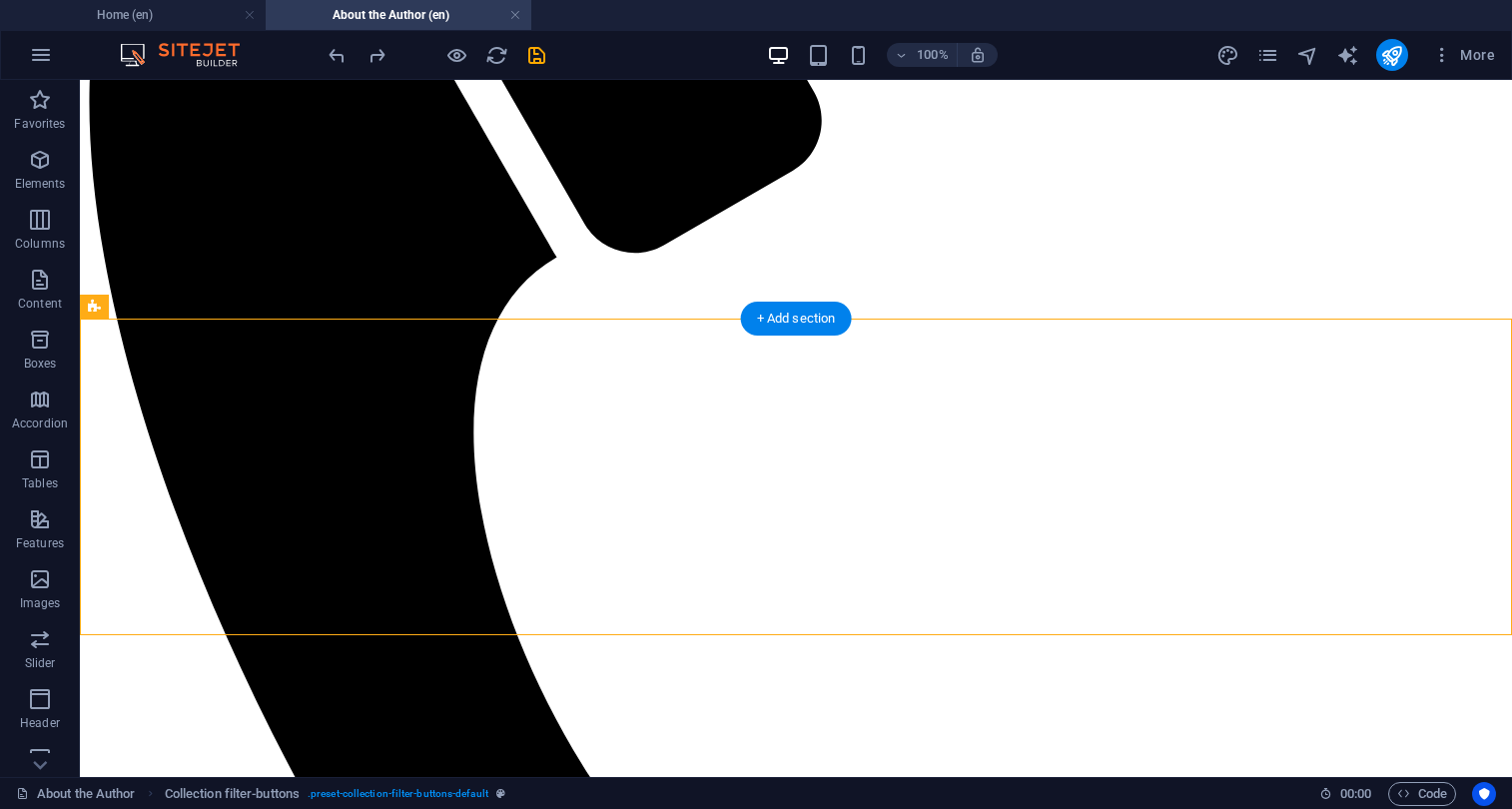 click at bounding box center (796, 1504) 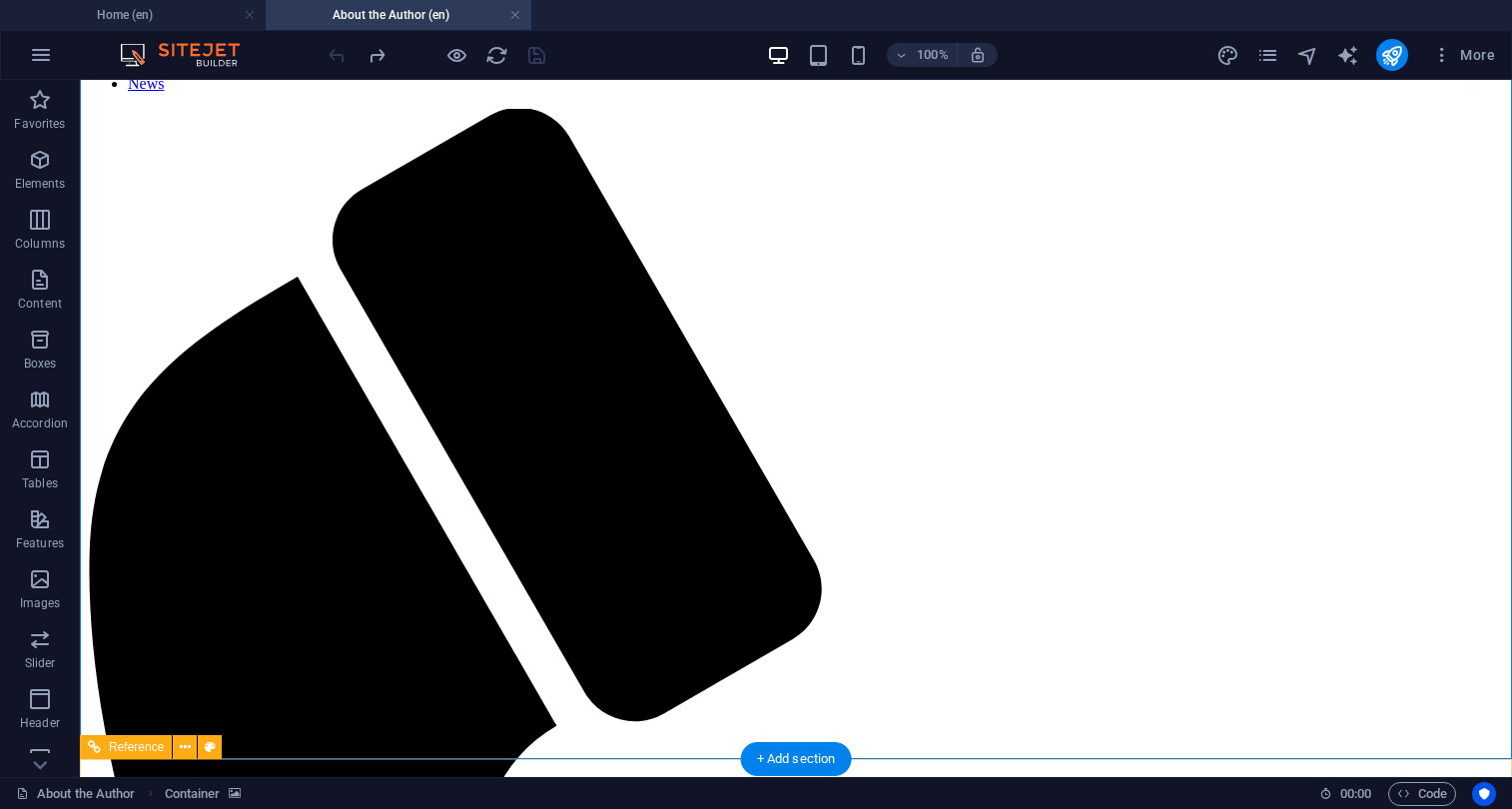 scroll, scrollTop: 78, scrollLeft: 0, axis: vertical 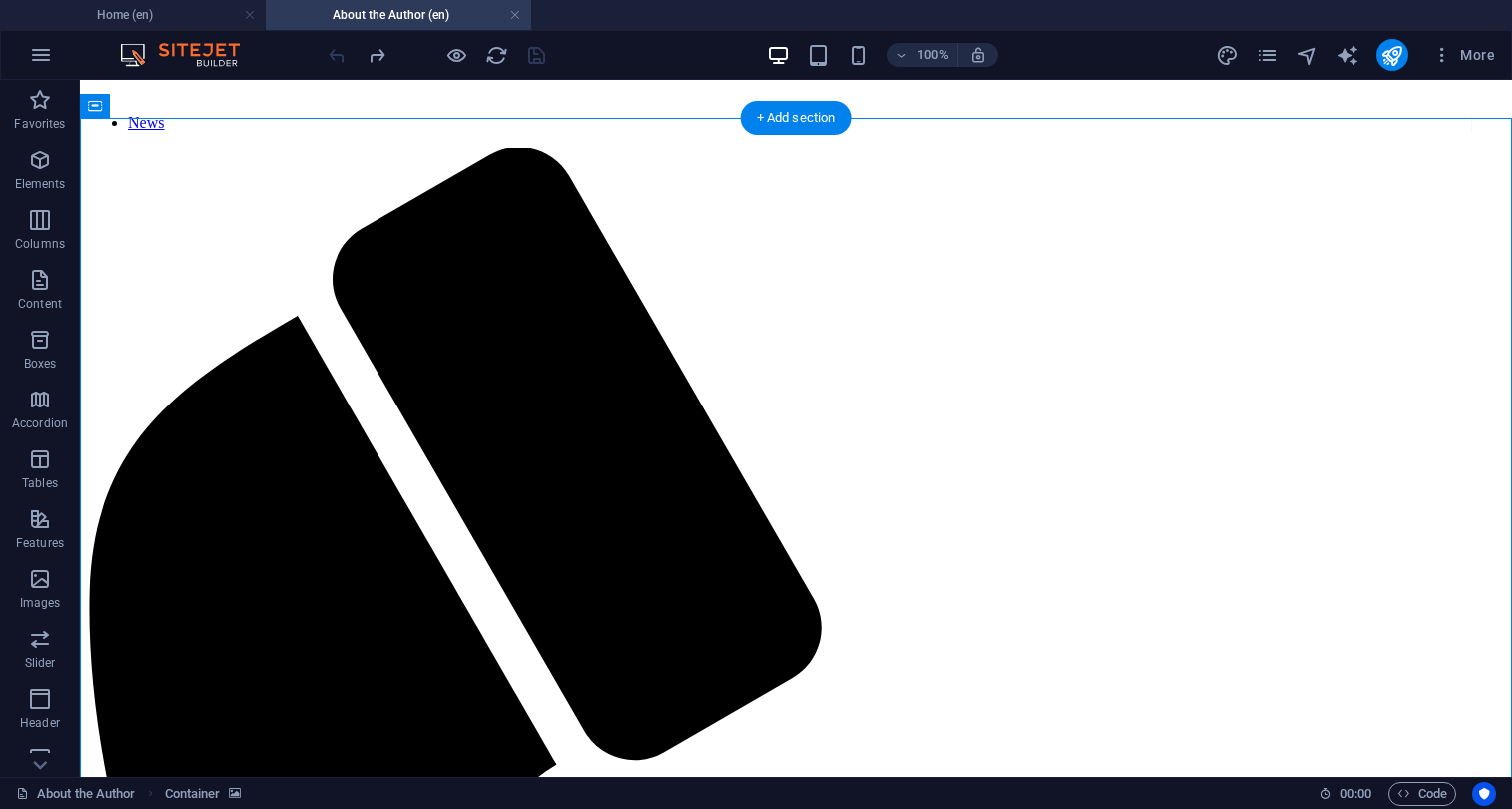click at bounding box center [796, 2012] 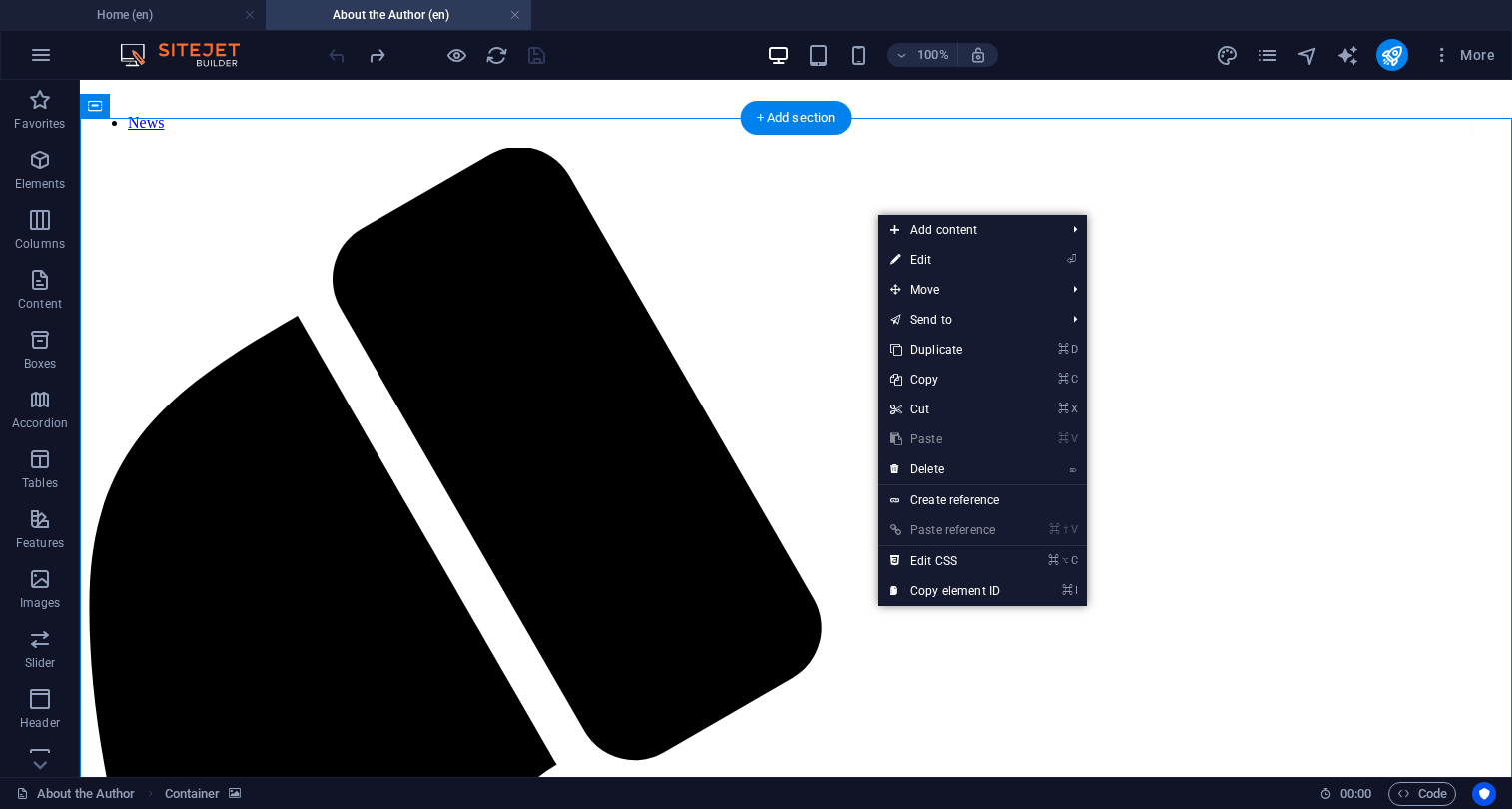 click at bounding box center [796, 2012] 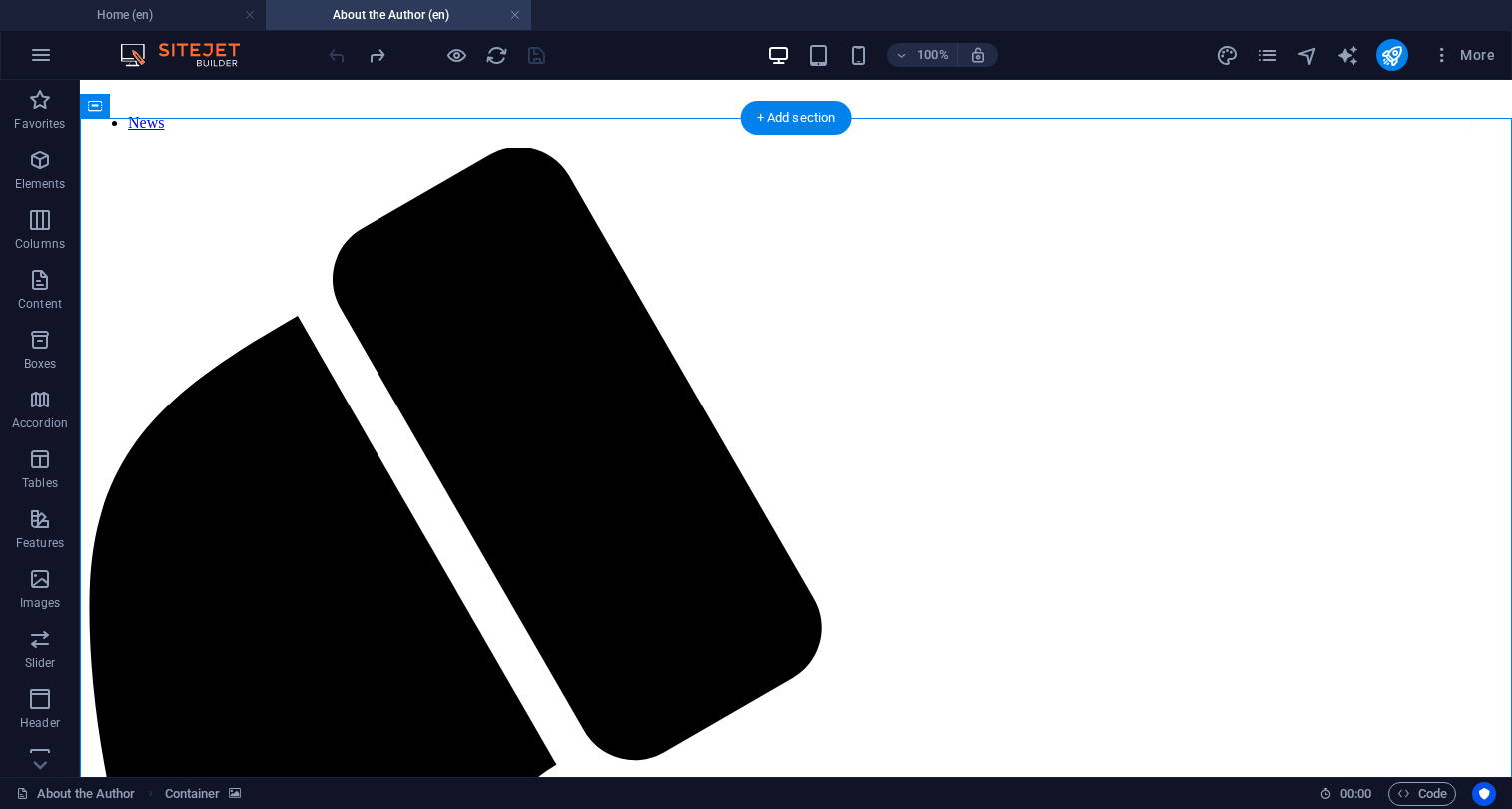 click at bounding box center [796, 2012] 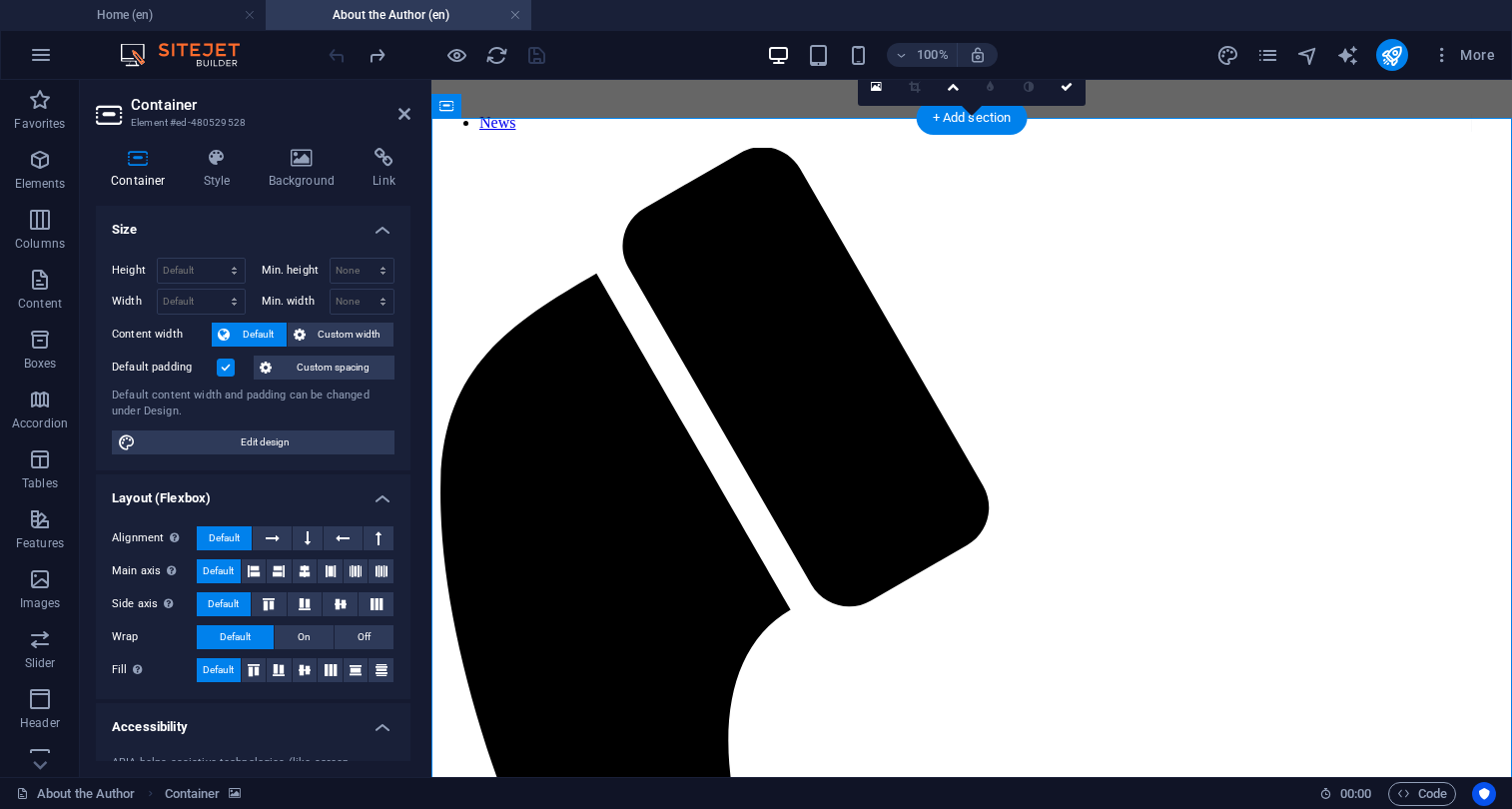 click at bounding box center [972, 1545] 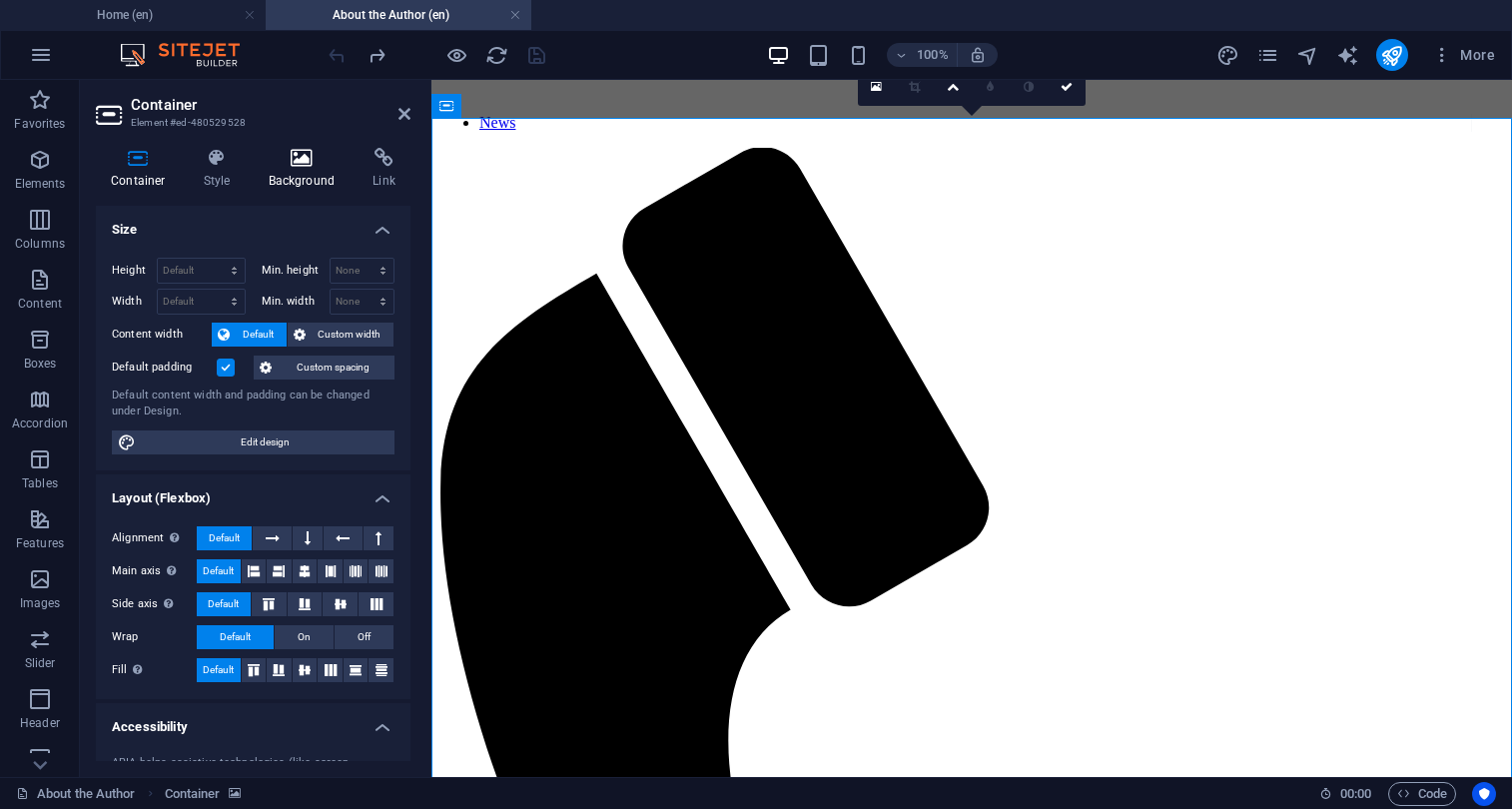click on "Background" at bounding box center (306, 169) 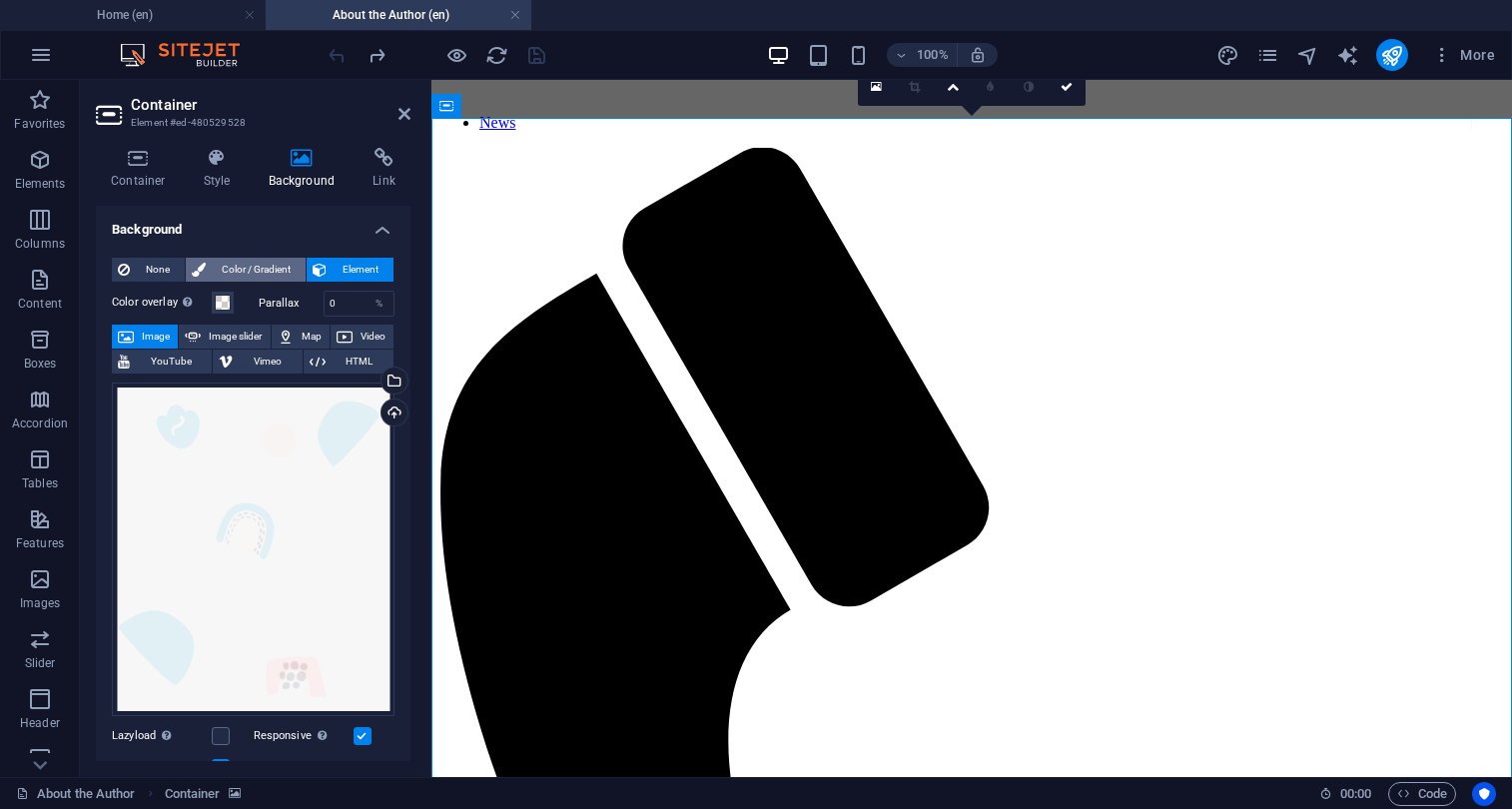 scroll, scrollTop: 0, scrollLeft: 0, axis: both 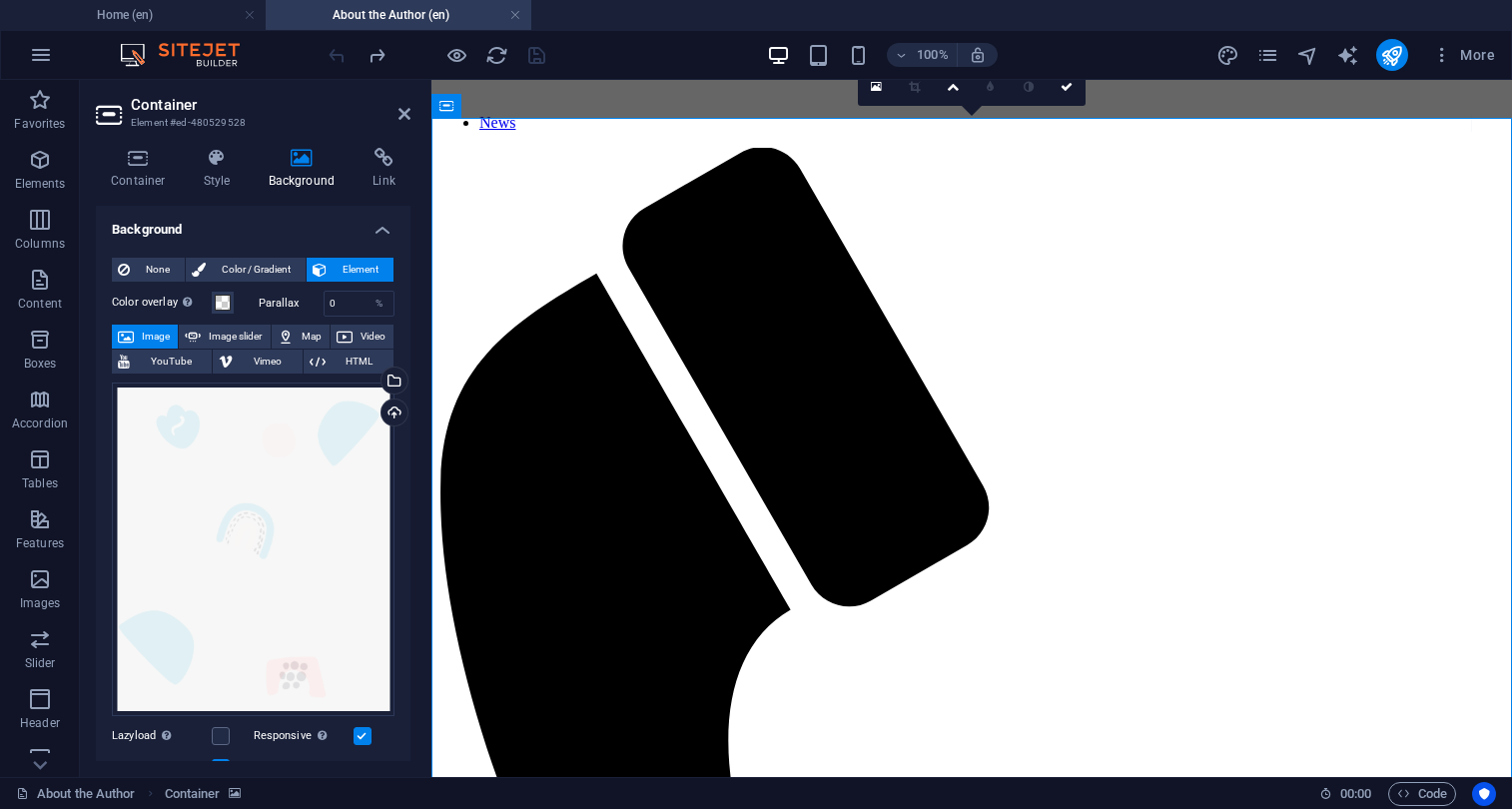 click on "None Color / Gradient Element Stretch background to full-width Color overlay Places an overlay over the background to colorize it Parallax 0 % Image Image slider Map Video YouTube Vimeo HTML Drag files here, click to choose files or select files from Files or our free stock photos & videos Select files from the file manager, stock photos, or upload file(s) Upload Lazyload Loading images after the page loads improves page speed. Responsive Automatically load retina image and smartphone optimized sizes. Optimized Images are compressed to improve page speed. Size Default Cover Contain Original Repeat Default Position Direction Custom X offset 50 px rem % vh vw Y offset 50 px rem % vh vw Alternative text The alternative text is used by devices that cannot display images (e.g. image search engines) and should be added to every image to improve website accessibility. Image caption Paragraph Format Normal Heading 1 Heading 2 Heading 3 Heading 4 Heading 5 Heading 6 Code Font Family Arial Georgia Impact Tahoma Verdana" at bounding box center (253, 679) 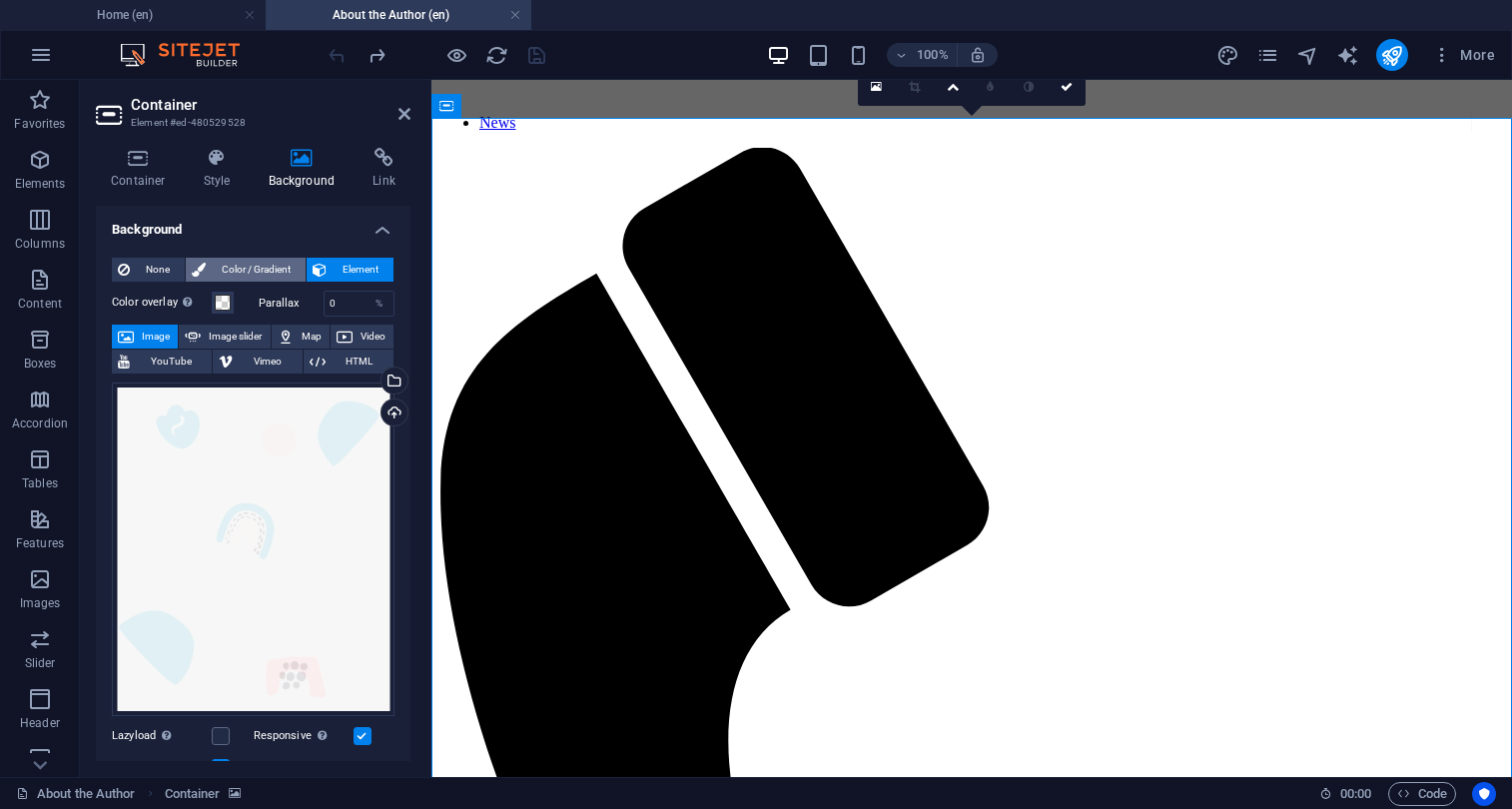 click on "Color / Gradient" at bounding box center (256, 270) 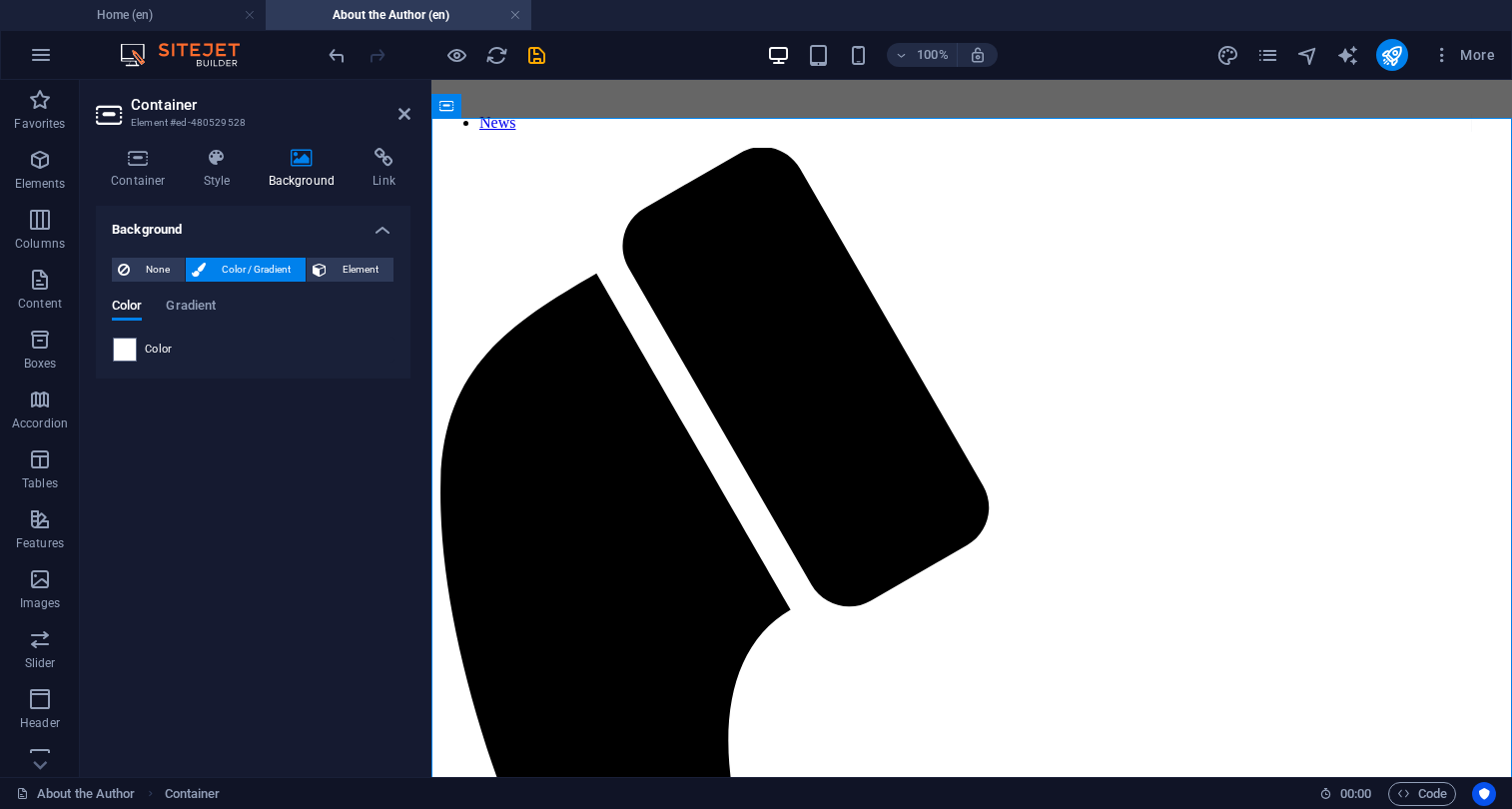 click on "Color Gradient Color" at bounding box center [253, 323] 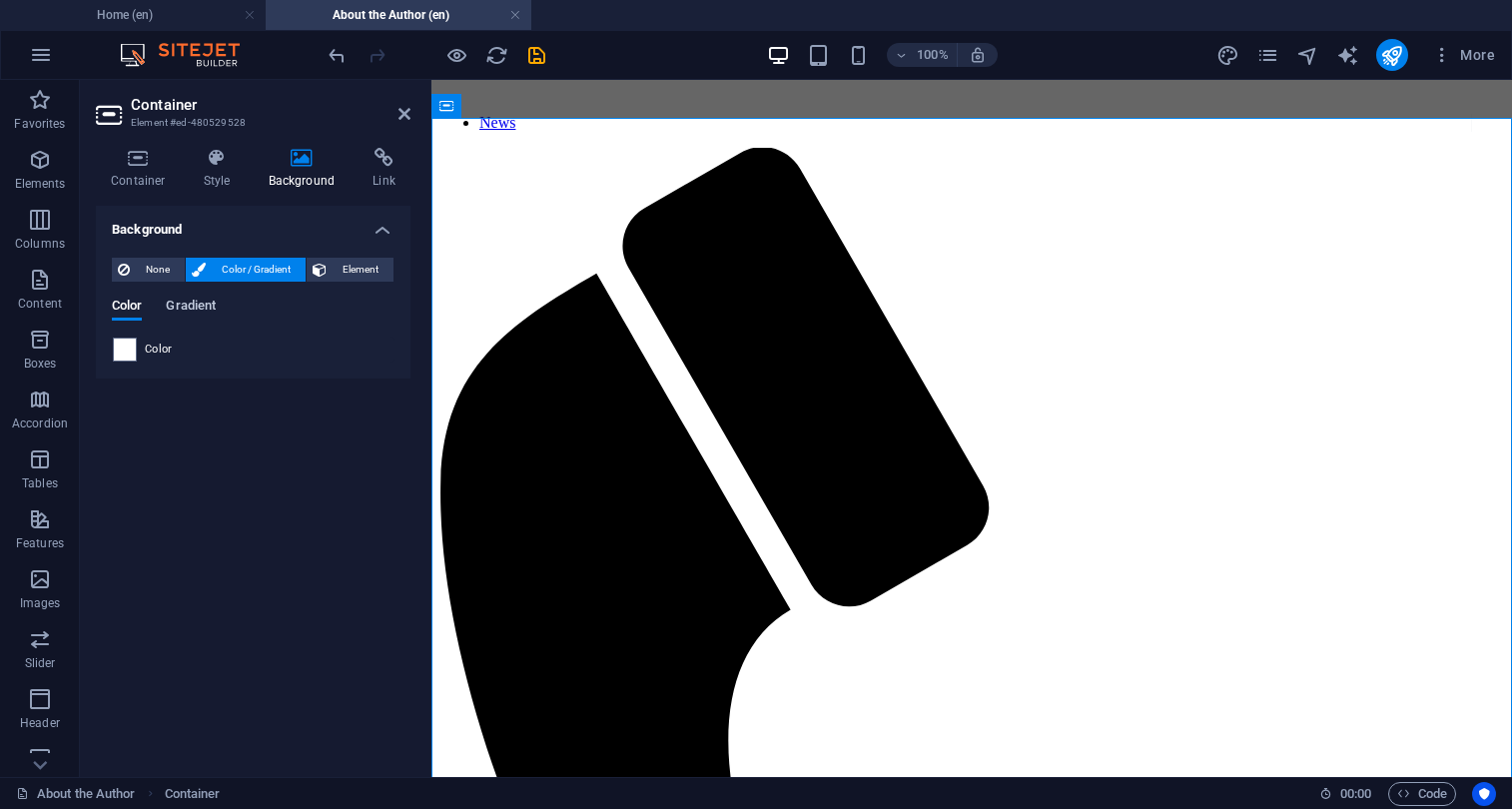 click on "Gradient" at bounding box center [191, 308] 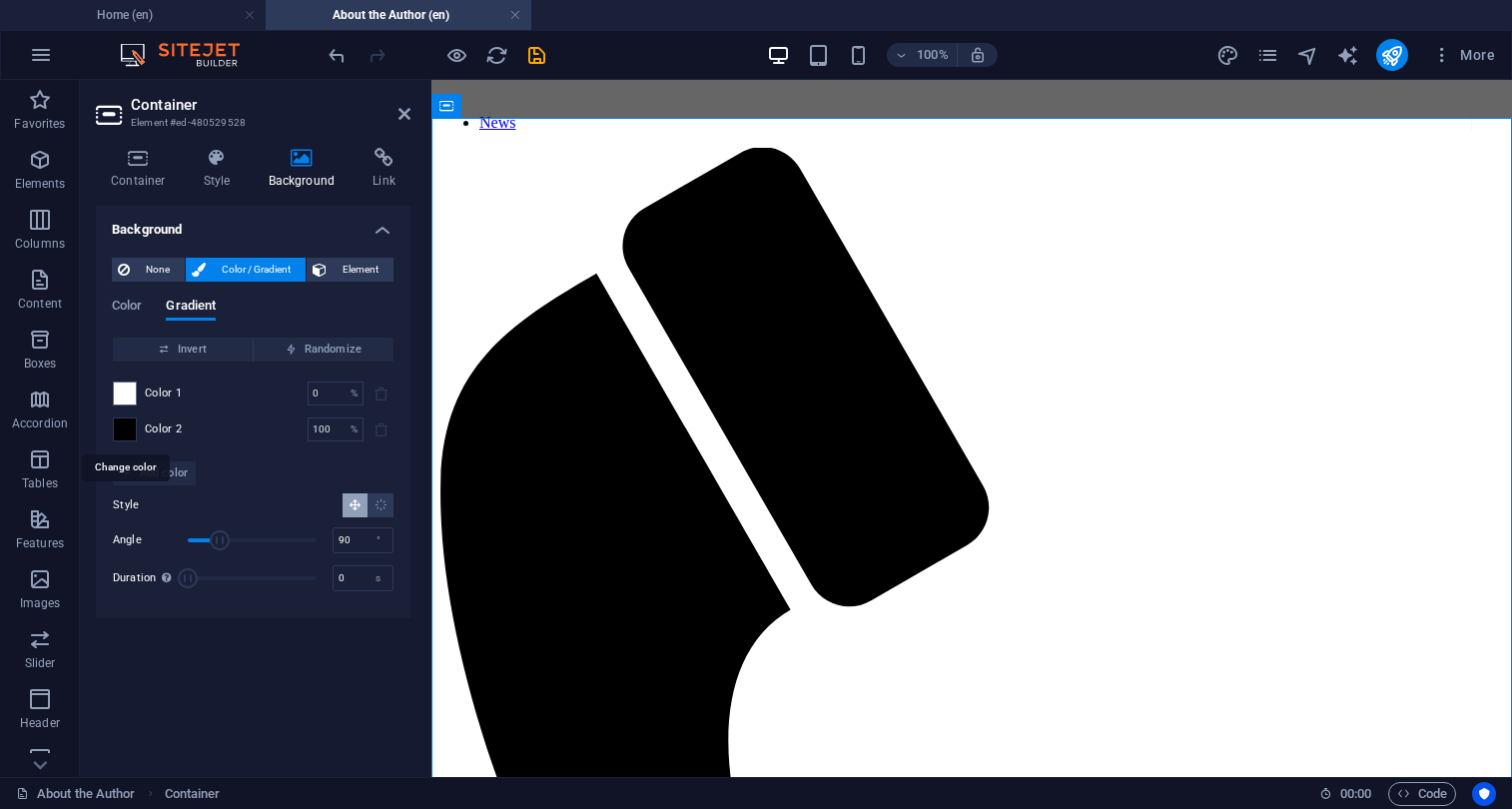 click at bounding box center (125, 429) 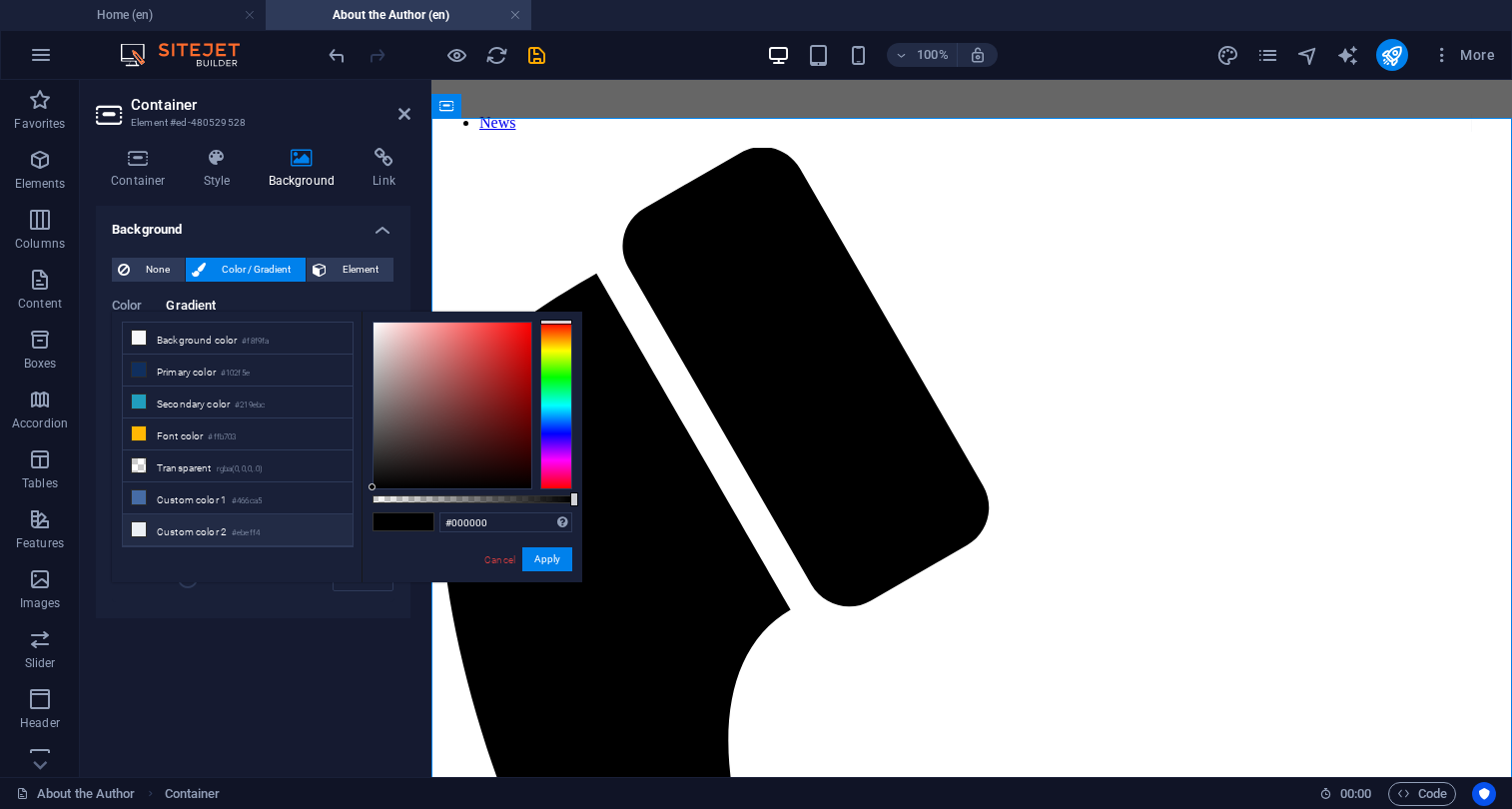 click on "Custom color 2
#ebeff4" at bounding box center (238, 530) 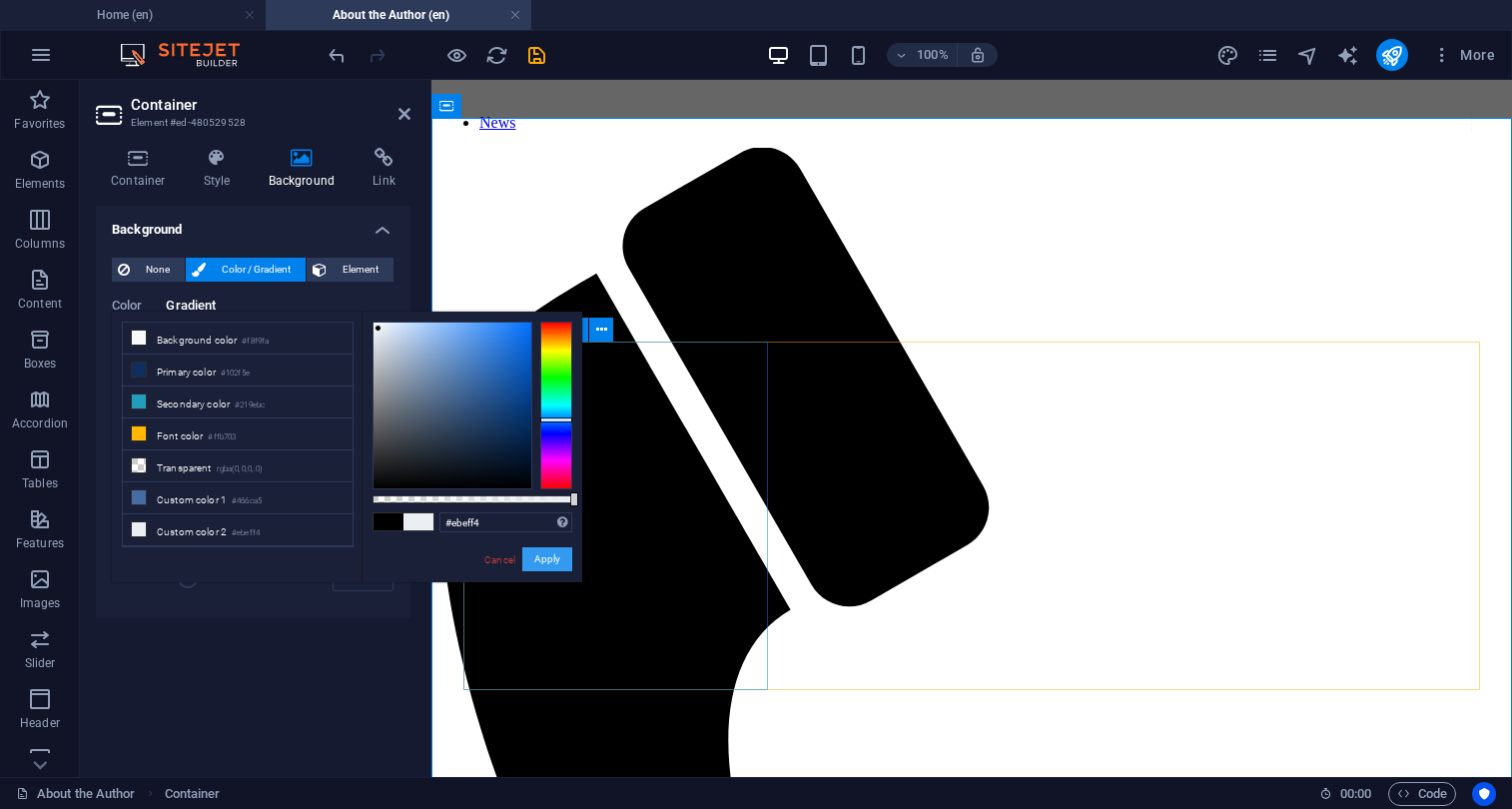 click on "Apply" at bounding box center (547, 559) 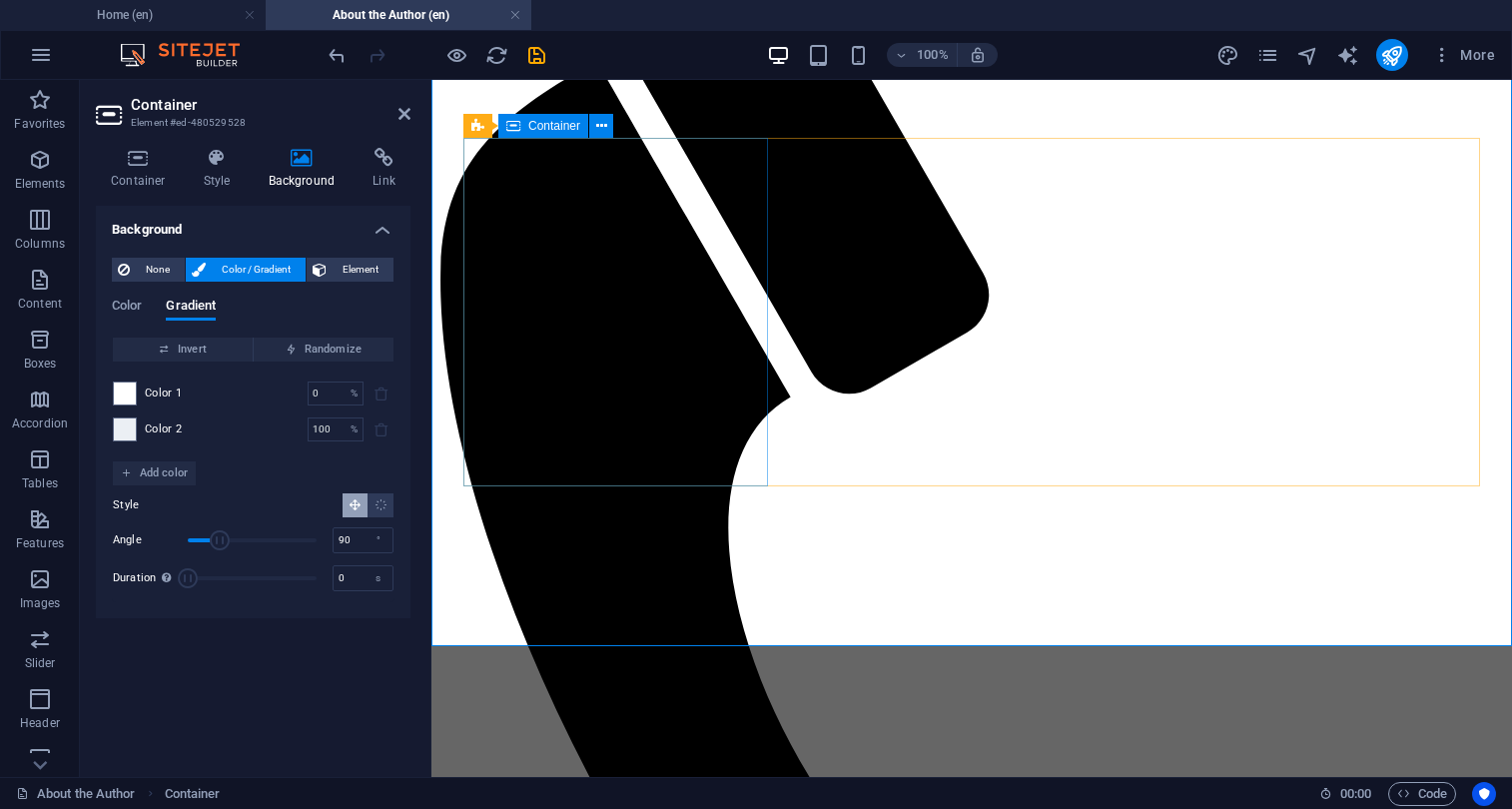 scroll, scrollTop: 313, scrollLeft: 0, axis: vertical 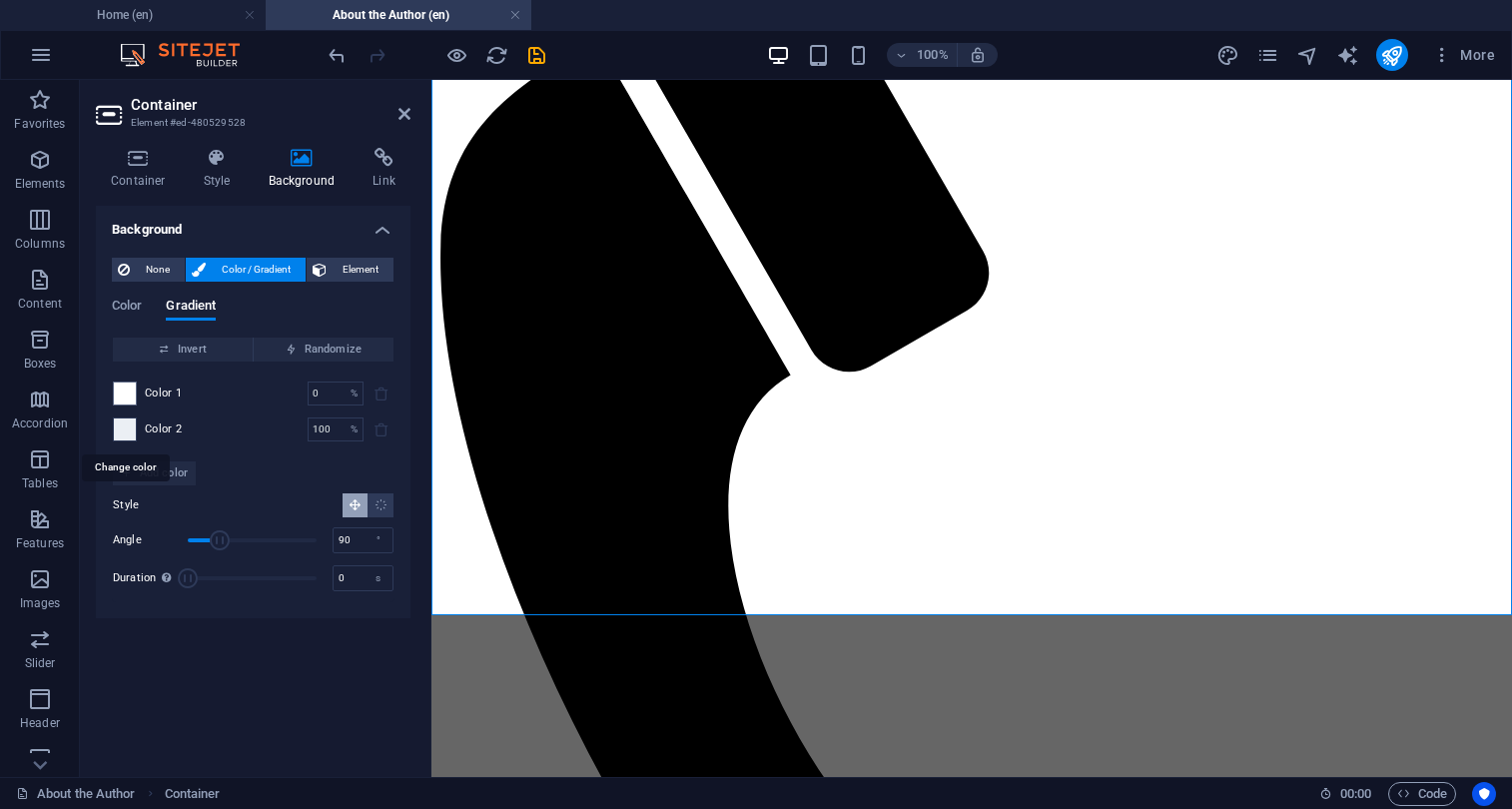 click at bounding box center (125, 429) 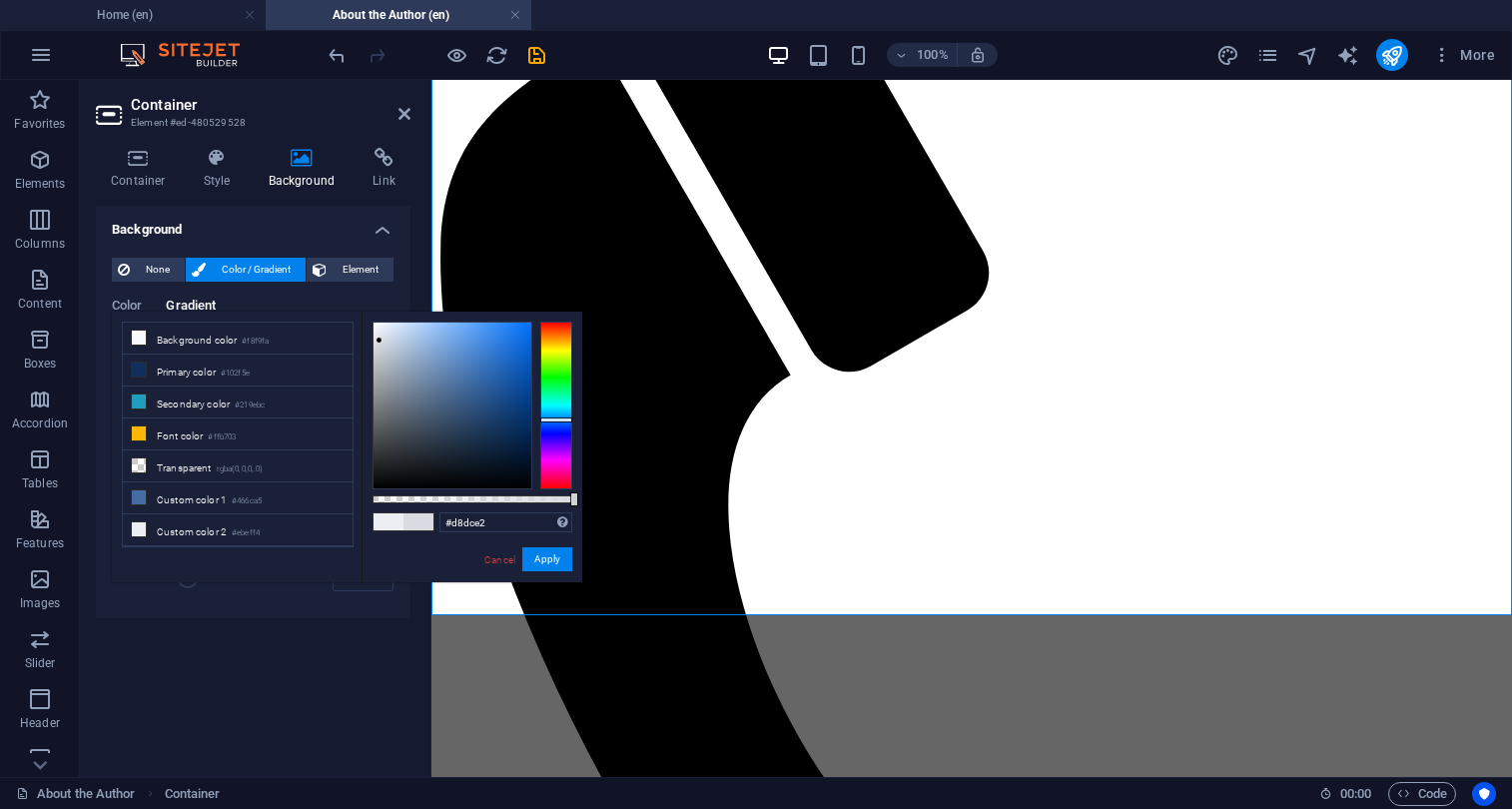 type on "#d6dbe2" 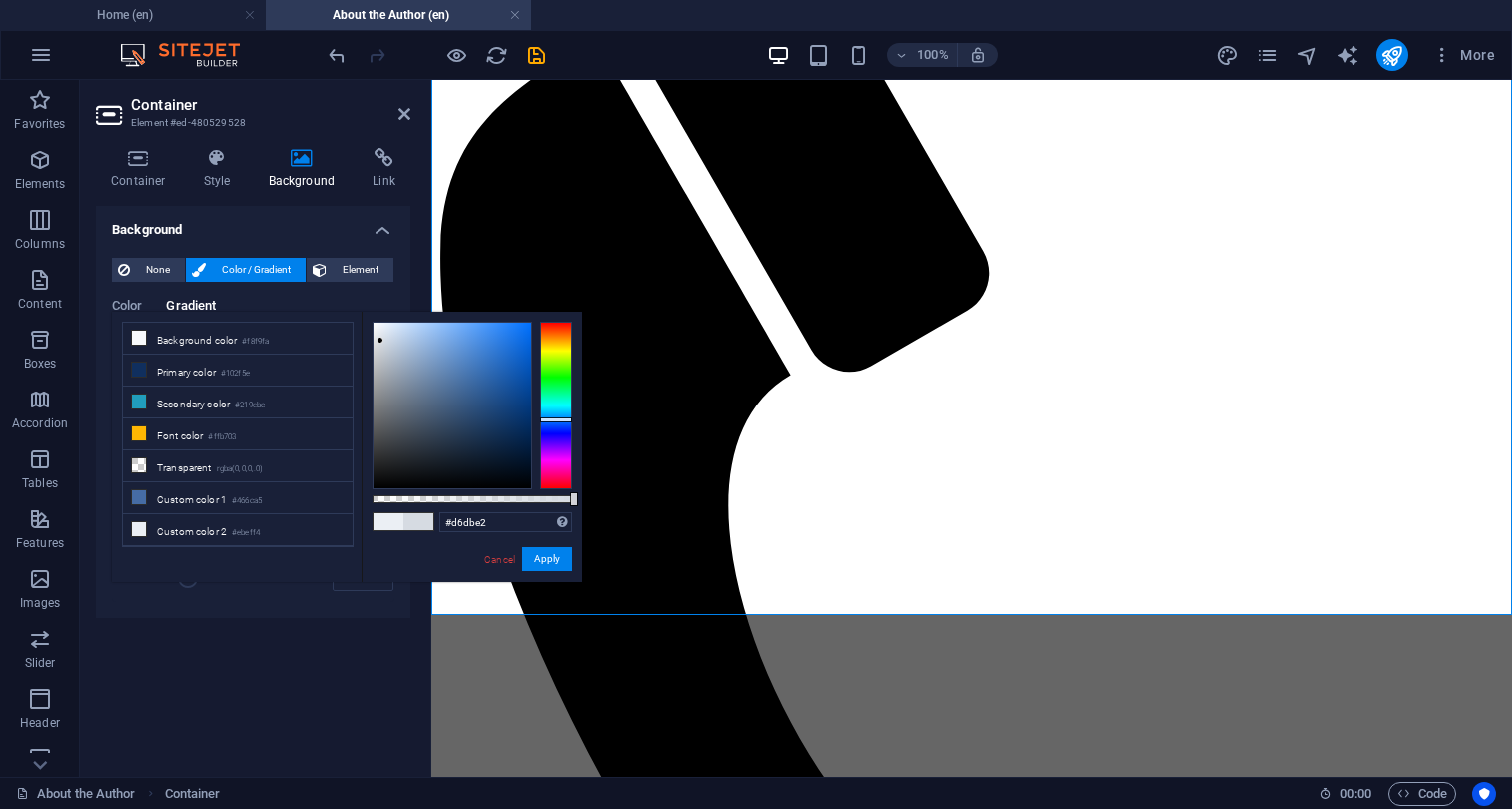 click at bounding box center (452, 405) 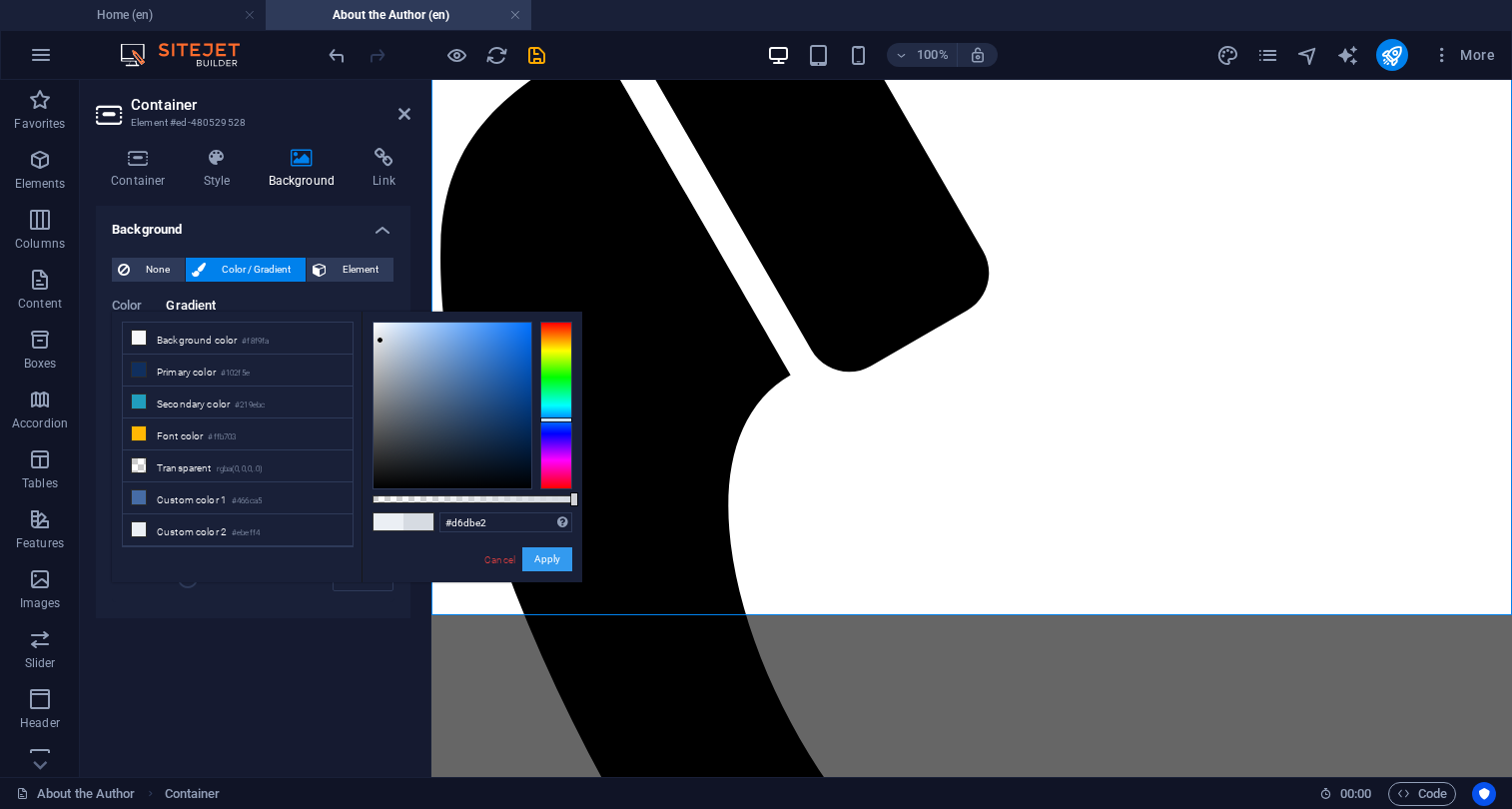click on "Apply" at bounding box center [547, 559] 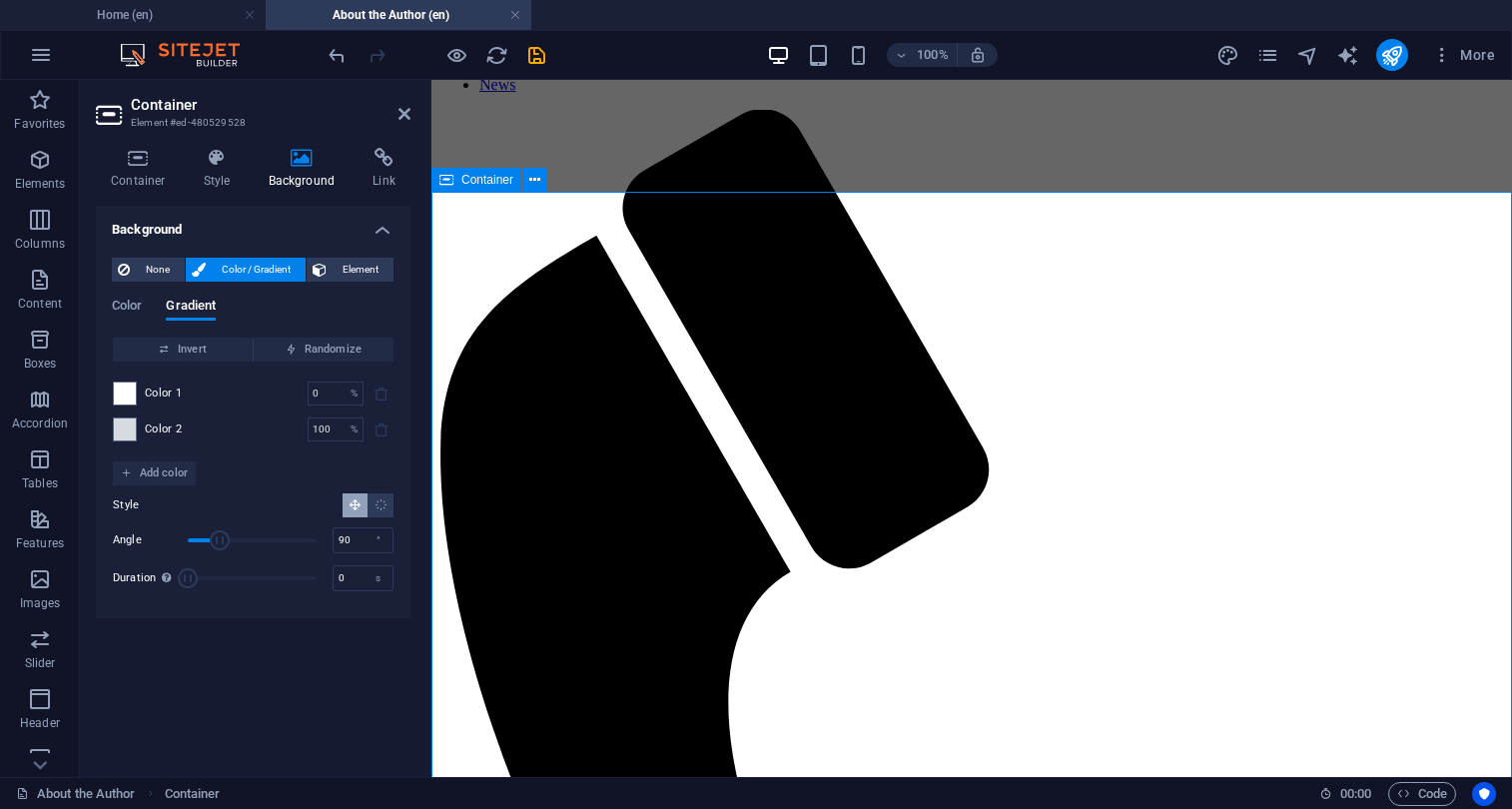 scroll, scrollTop: 137, scrollLeft: 0, axis: vertical 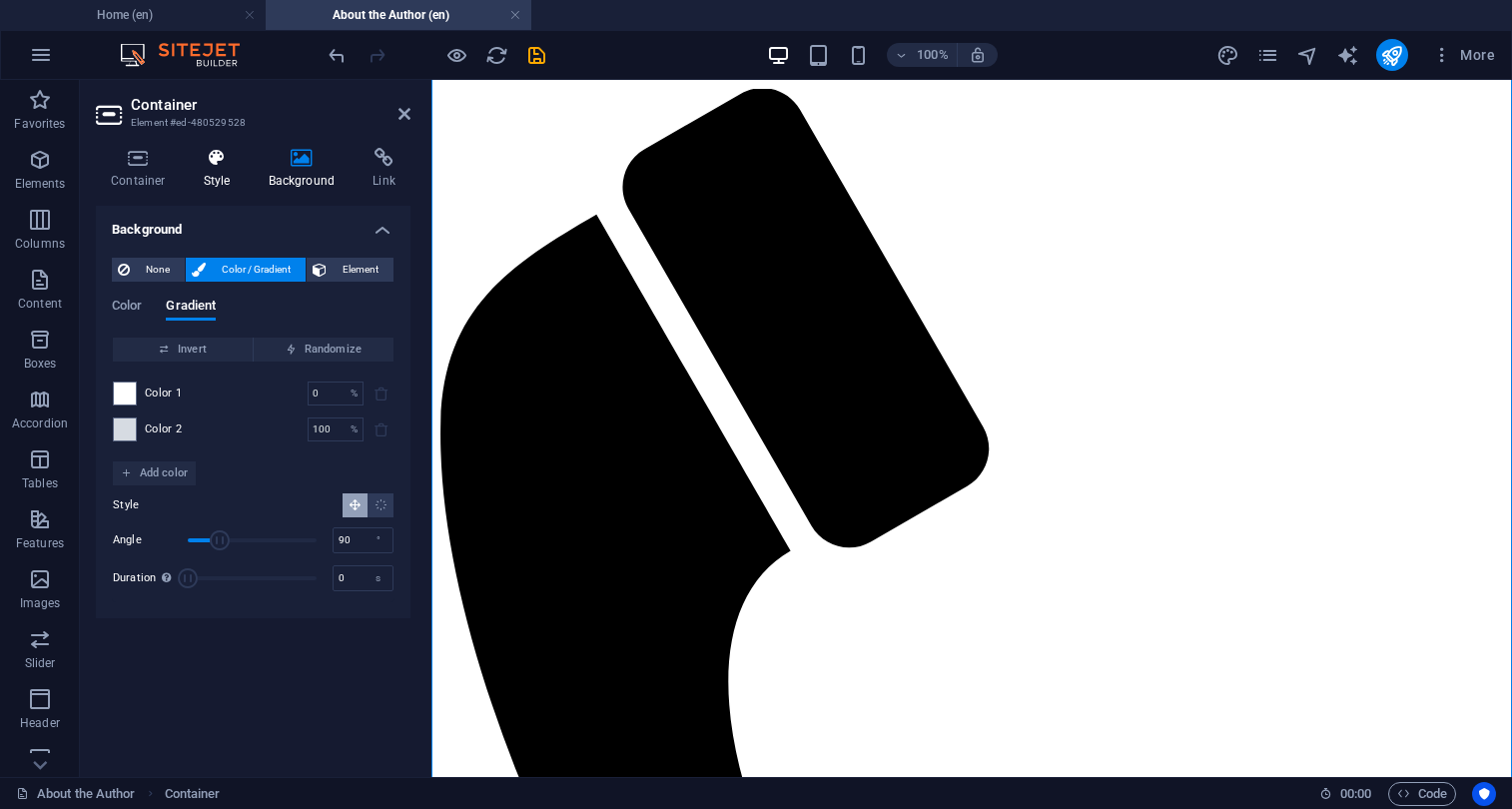 click on "Style" at bounding box center (221, 169) 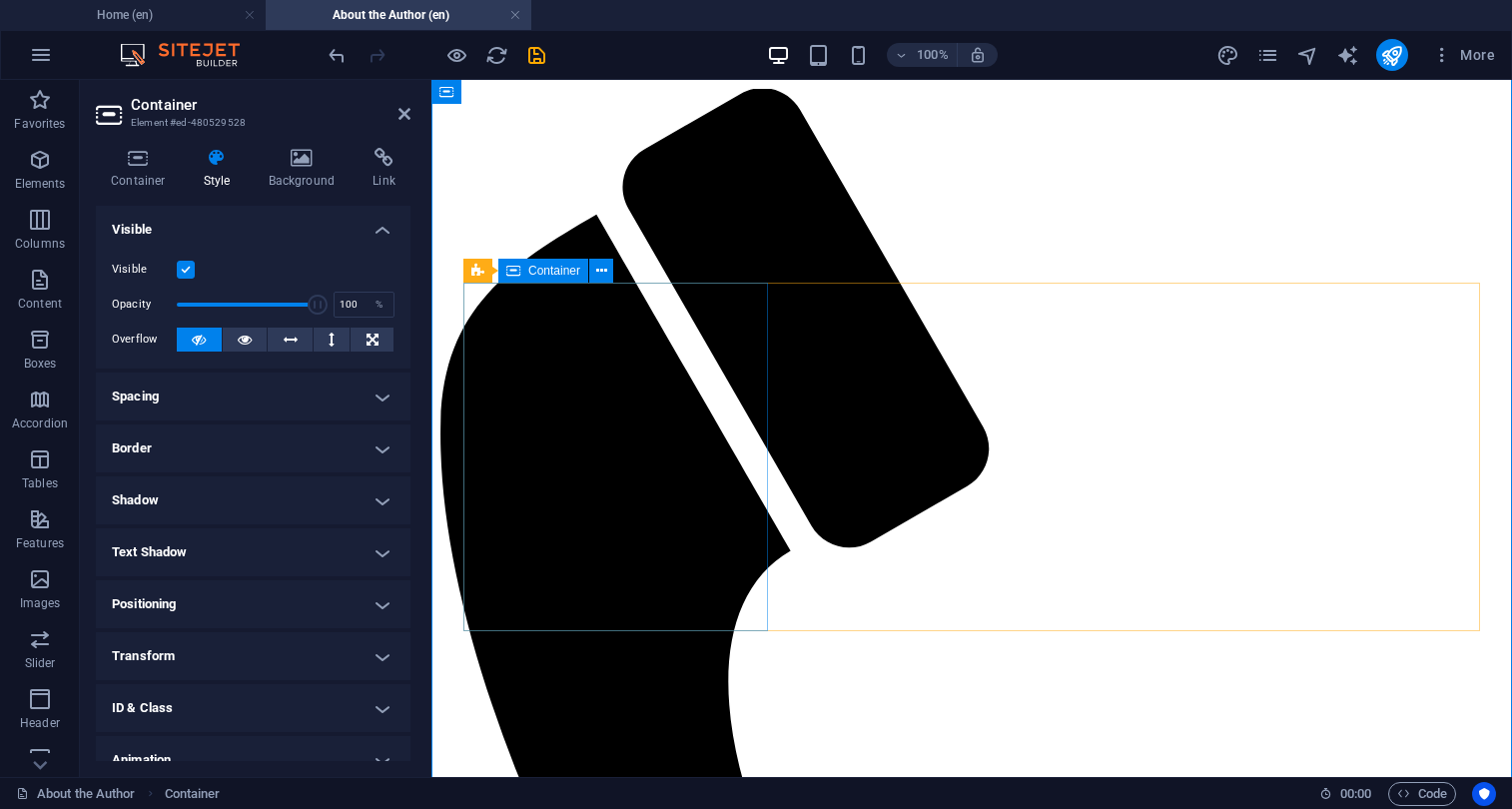 click at bounding box center (972, 2252) 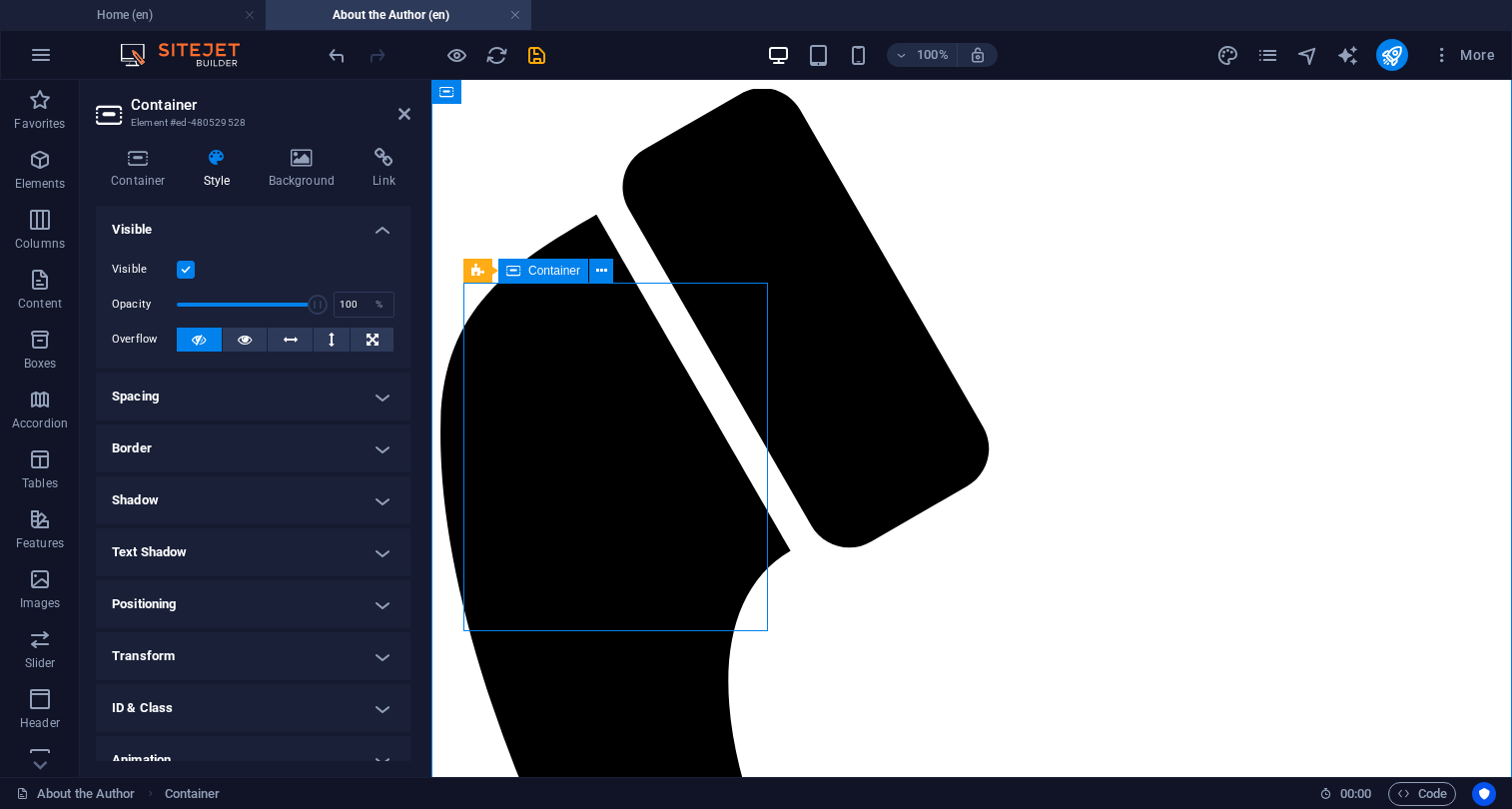 click at bounding box center (972, 2252) 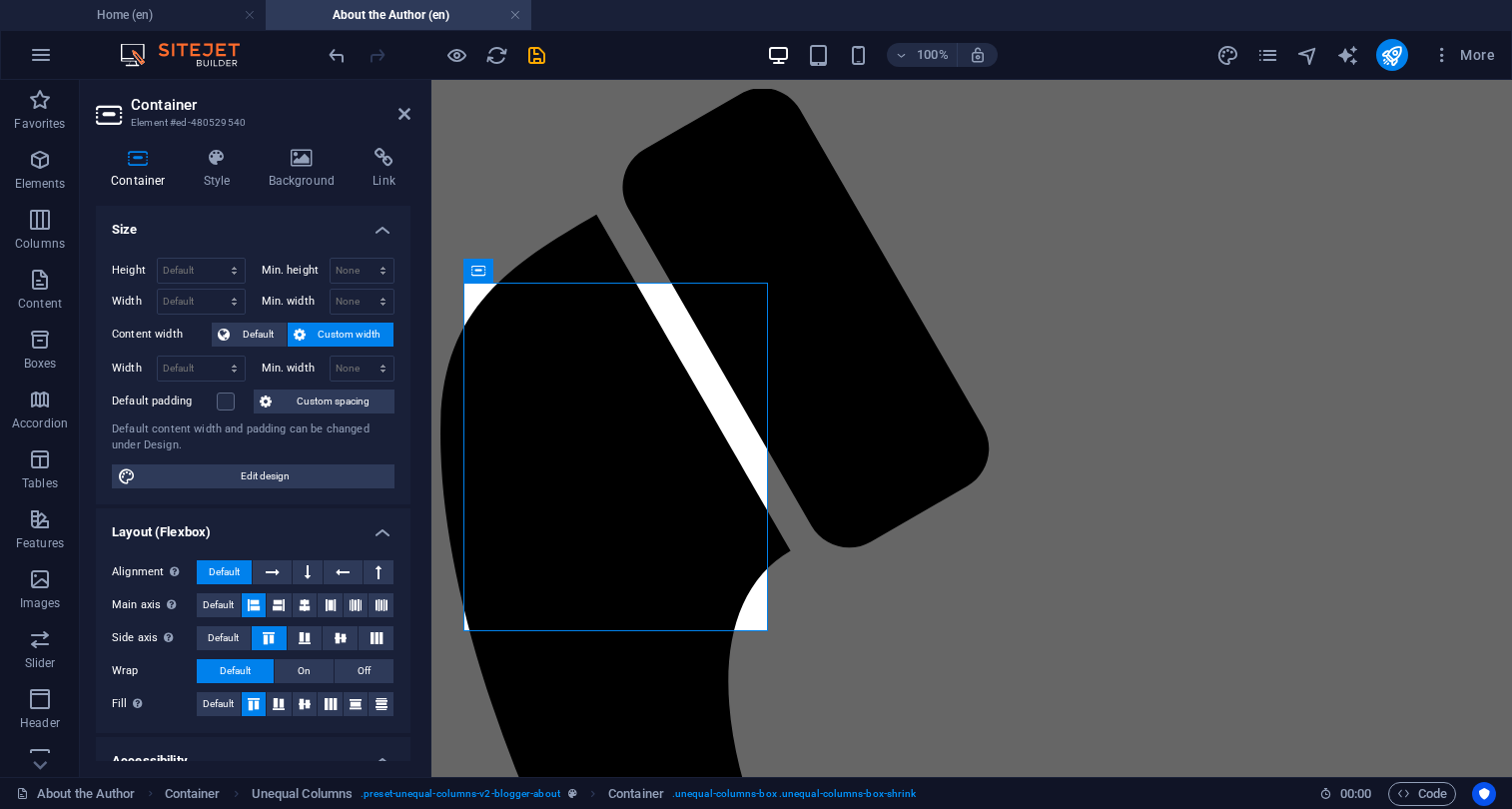 click on "Container" at bounding box center [271, 105] 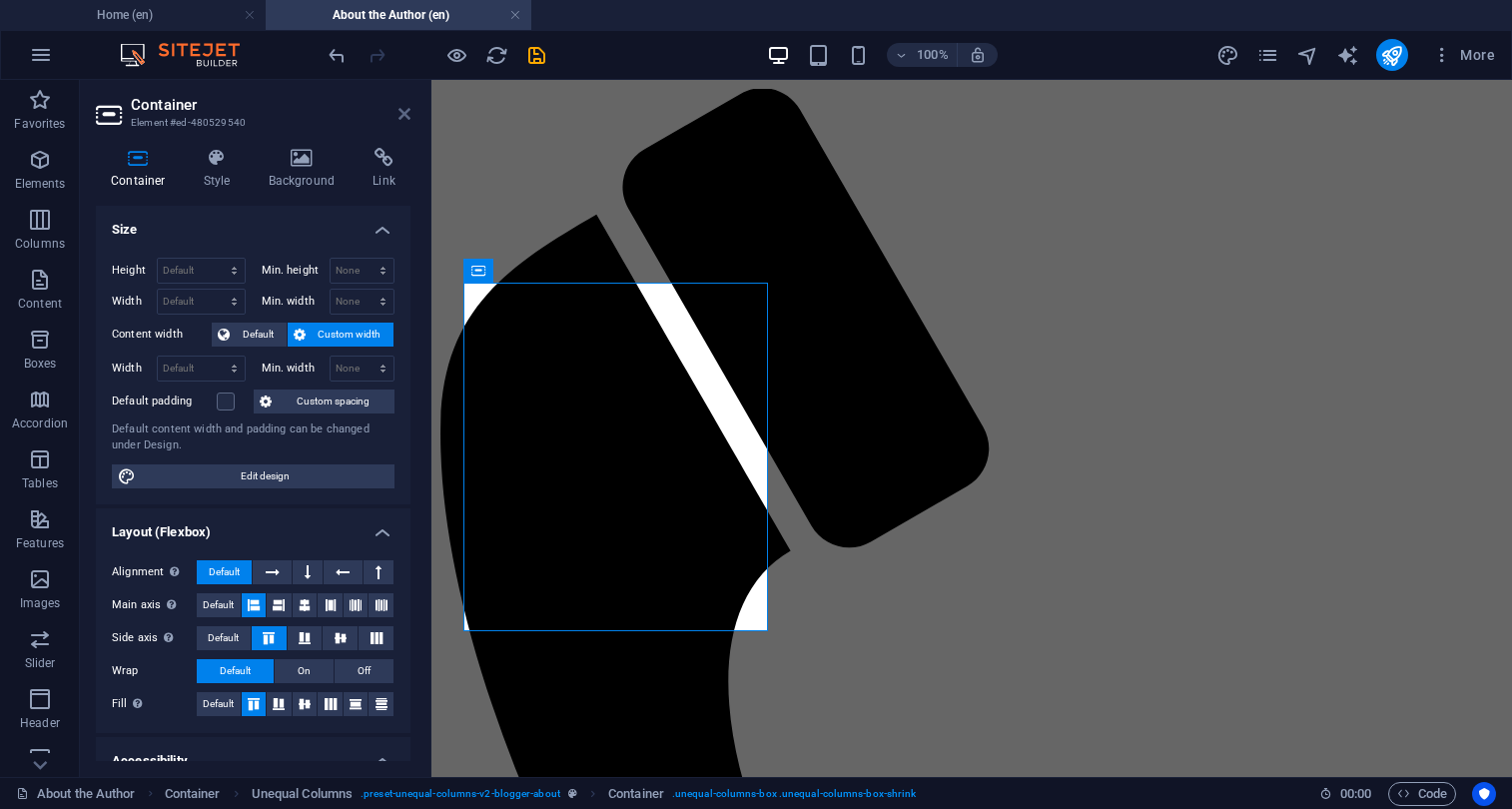 click at bounding box center [404, 114] 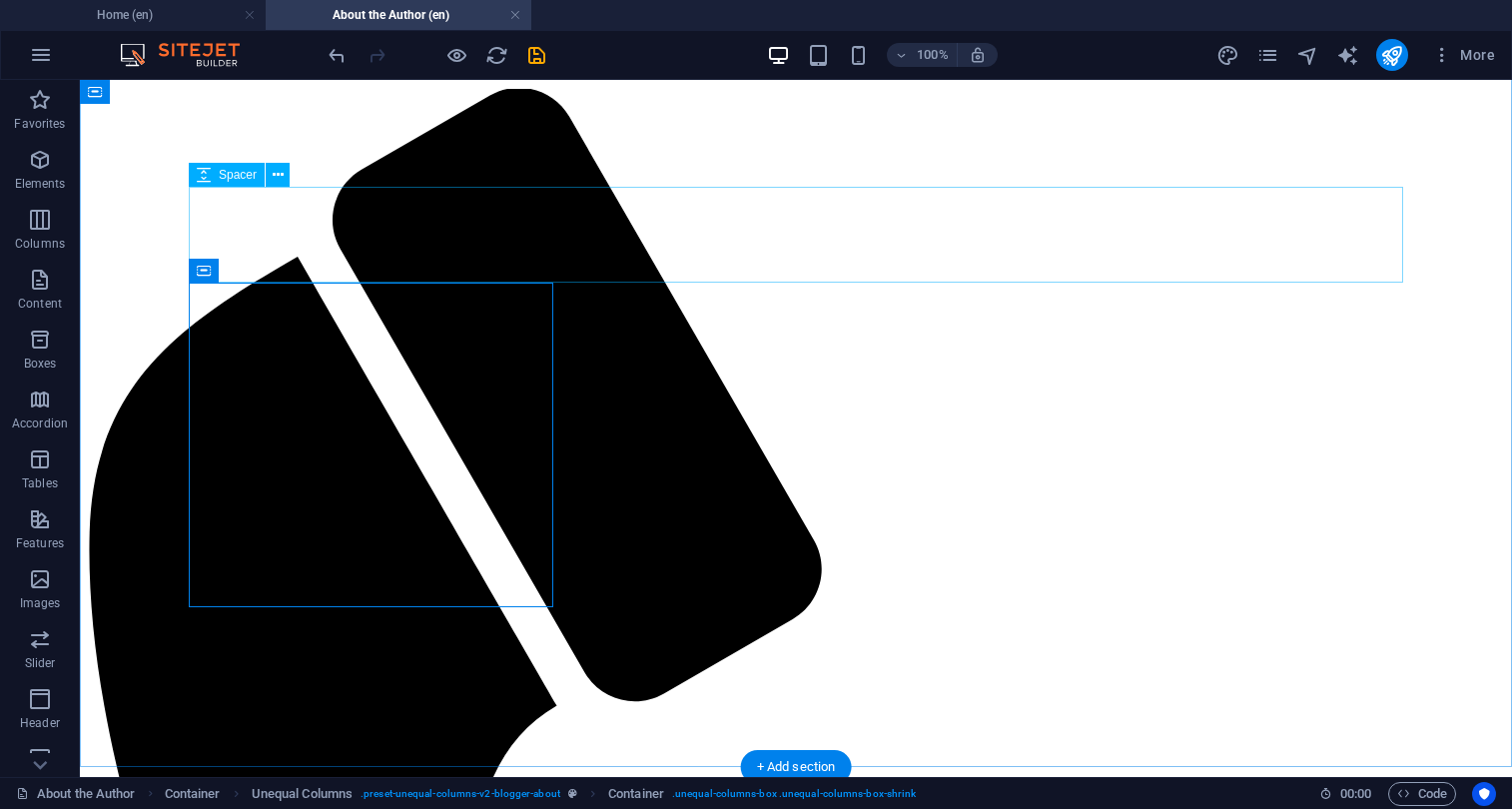 click at bounding box center [796, 2128] 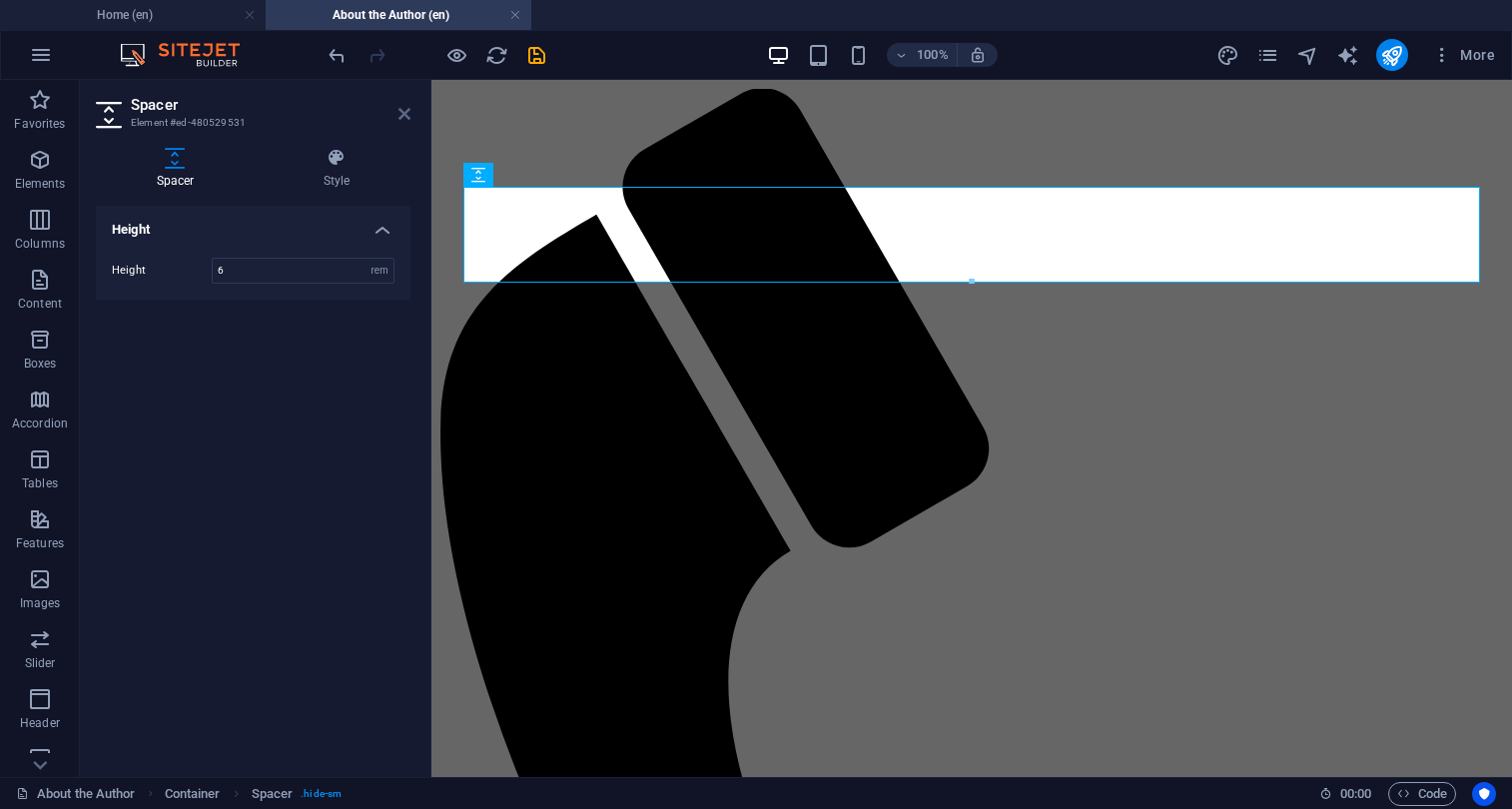 click at bounding box center [404, 114] 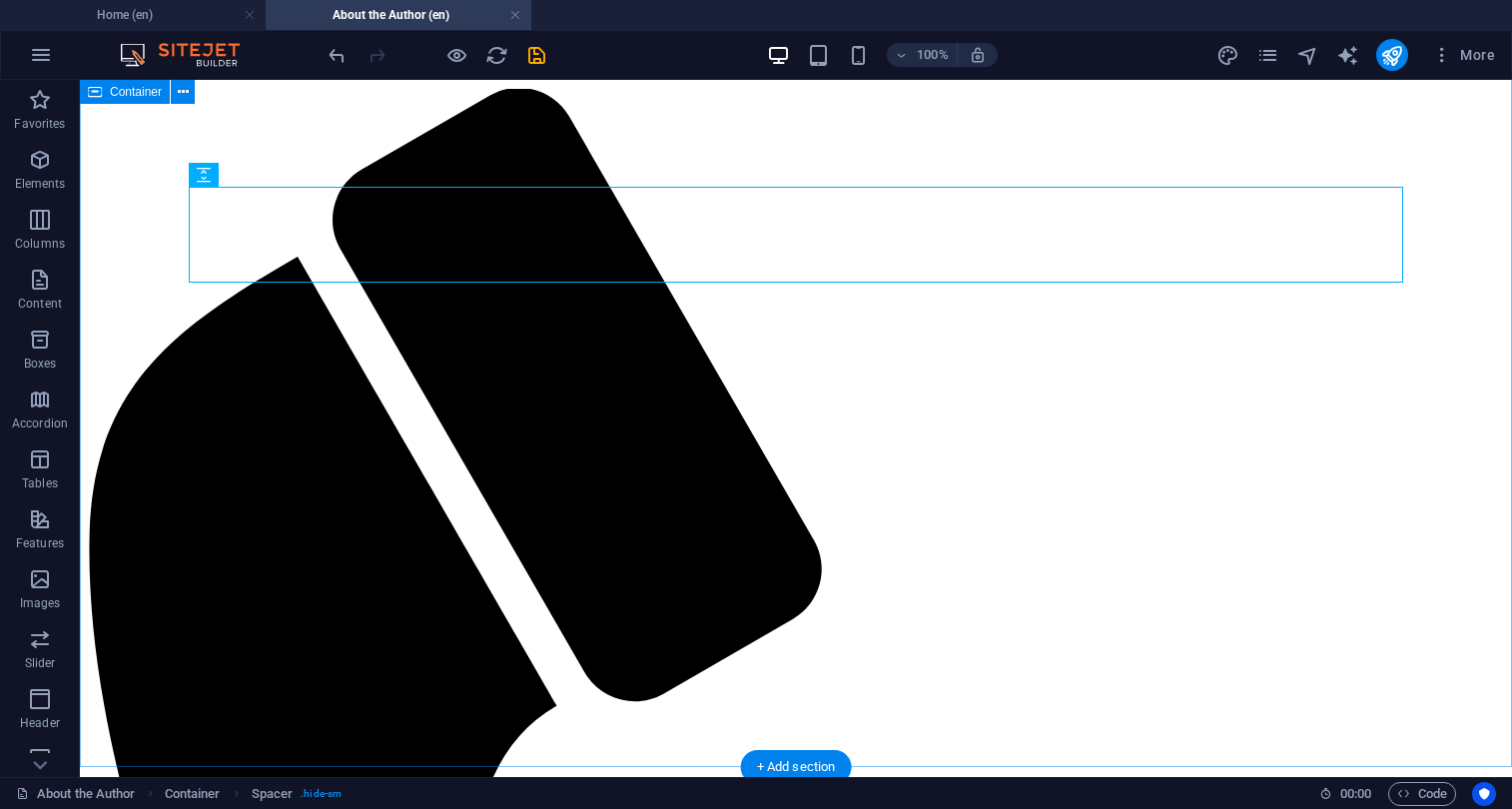 click on "[BRAND] LEGO Content Creator [FIRST] is a journalist & a photographer based in [CITY], [COUNTRY]. As a student he used to visit pilates classes for fun a now he uses passion for it to travel and share his insights.  He is currently in [COUNTRY], where he is doing research for his master thesis. All the things he sees on his journey are being shared as on his Instagram." at bounding box center (796, 2953) 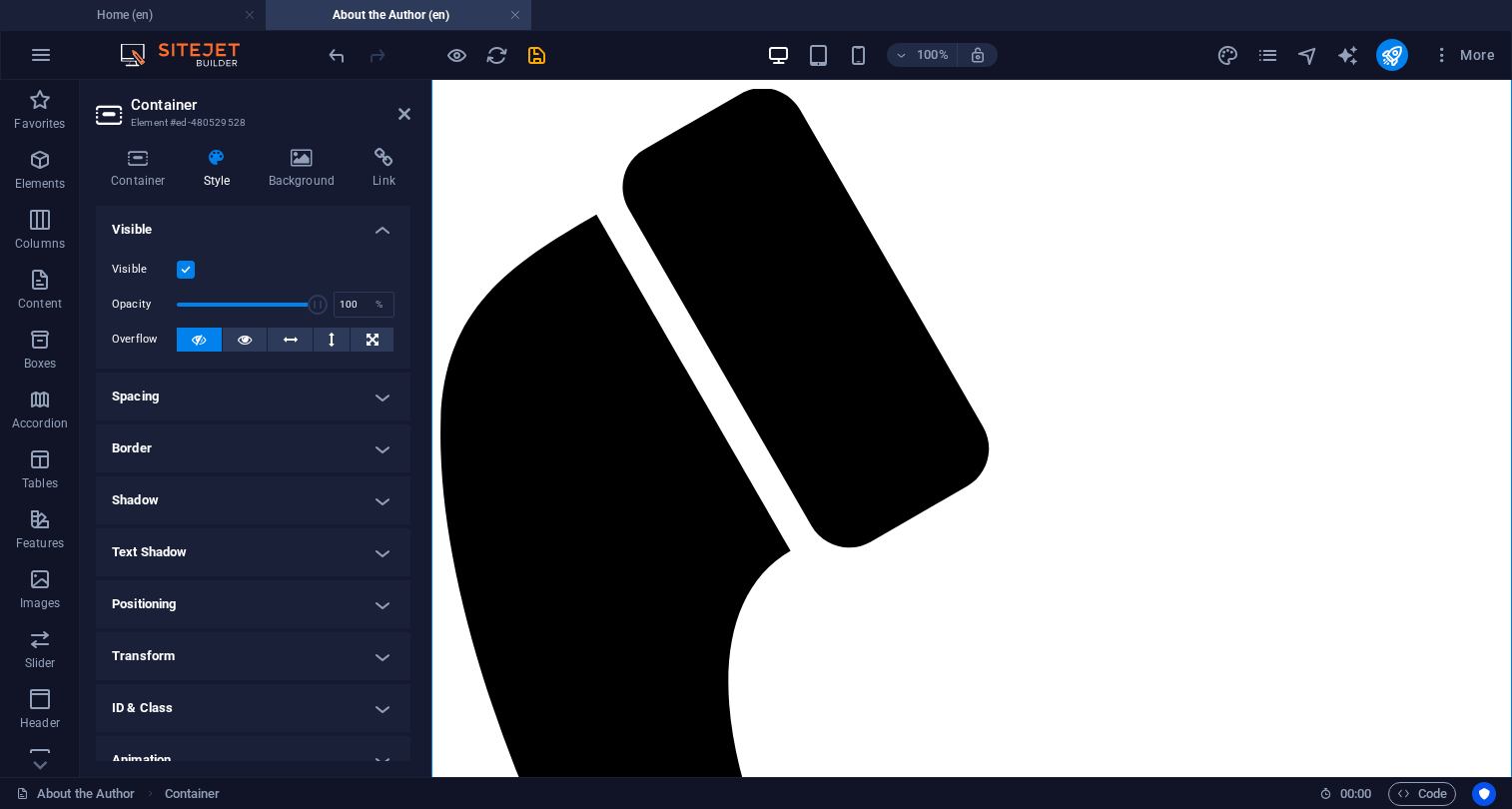 click on "Text Shadow" at bounding box center [253, 552] 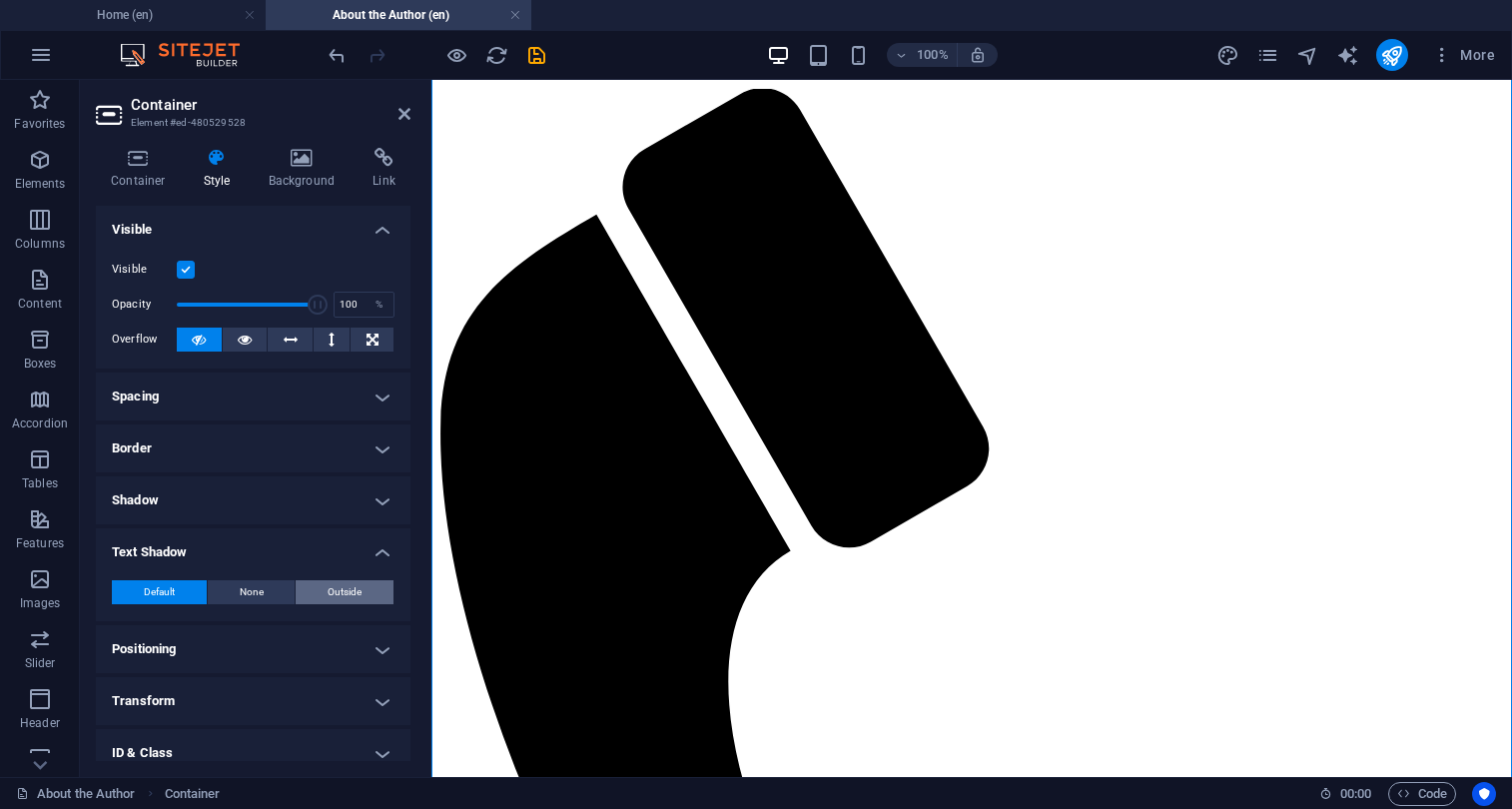 click on "Outside" at bounding box center (345, 592) 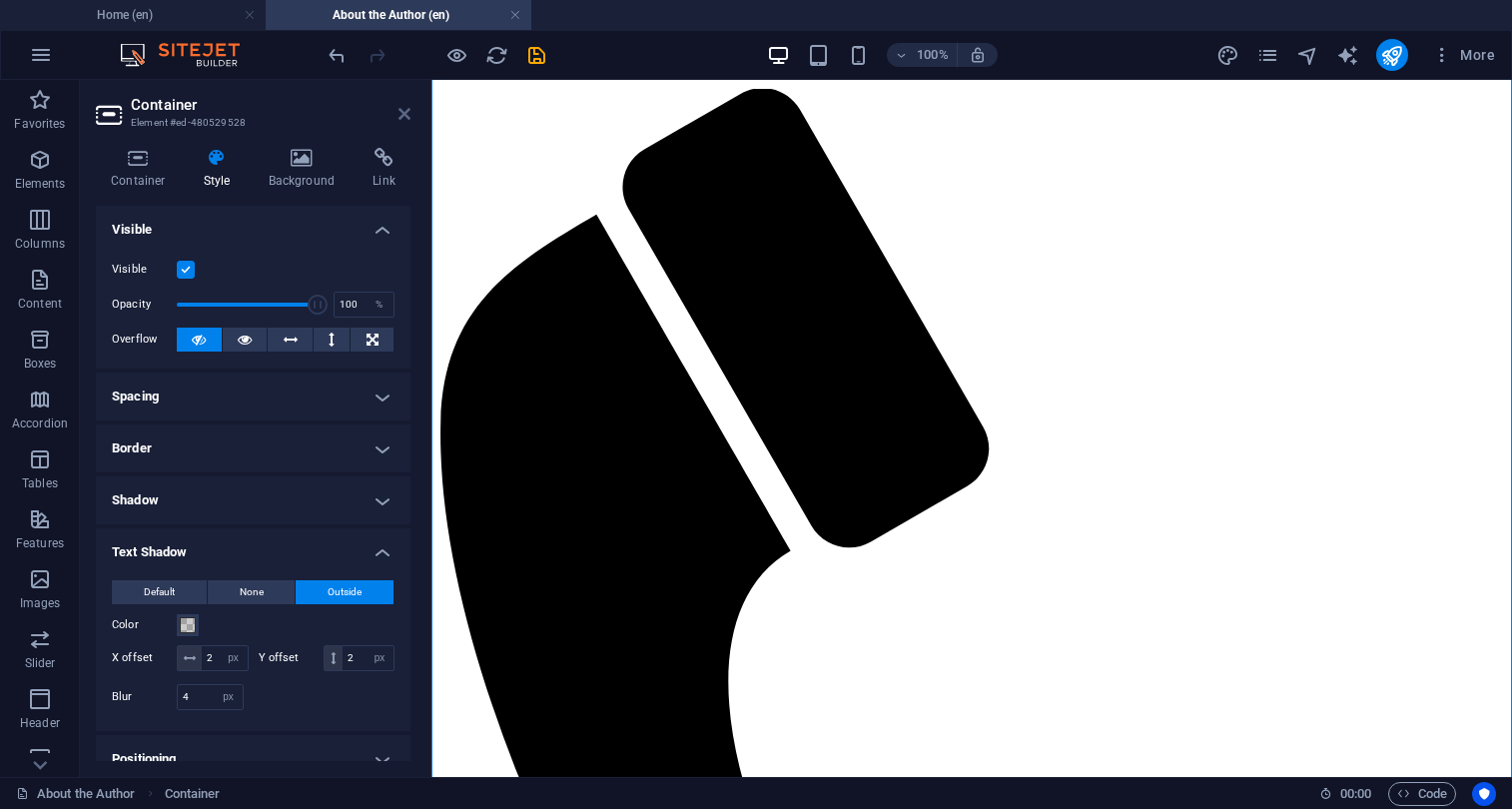 click at bounding box center (404, 114) 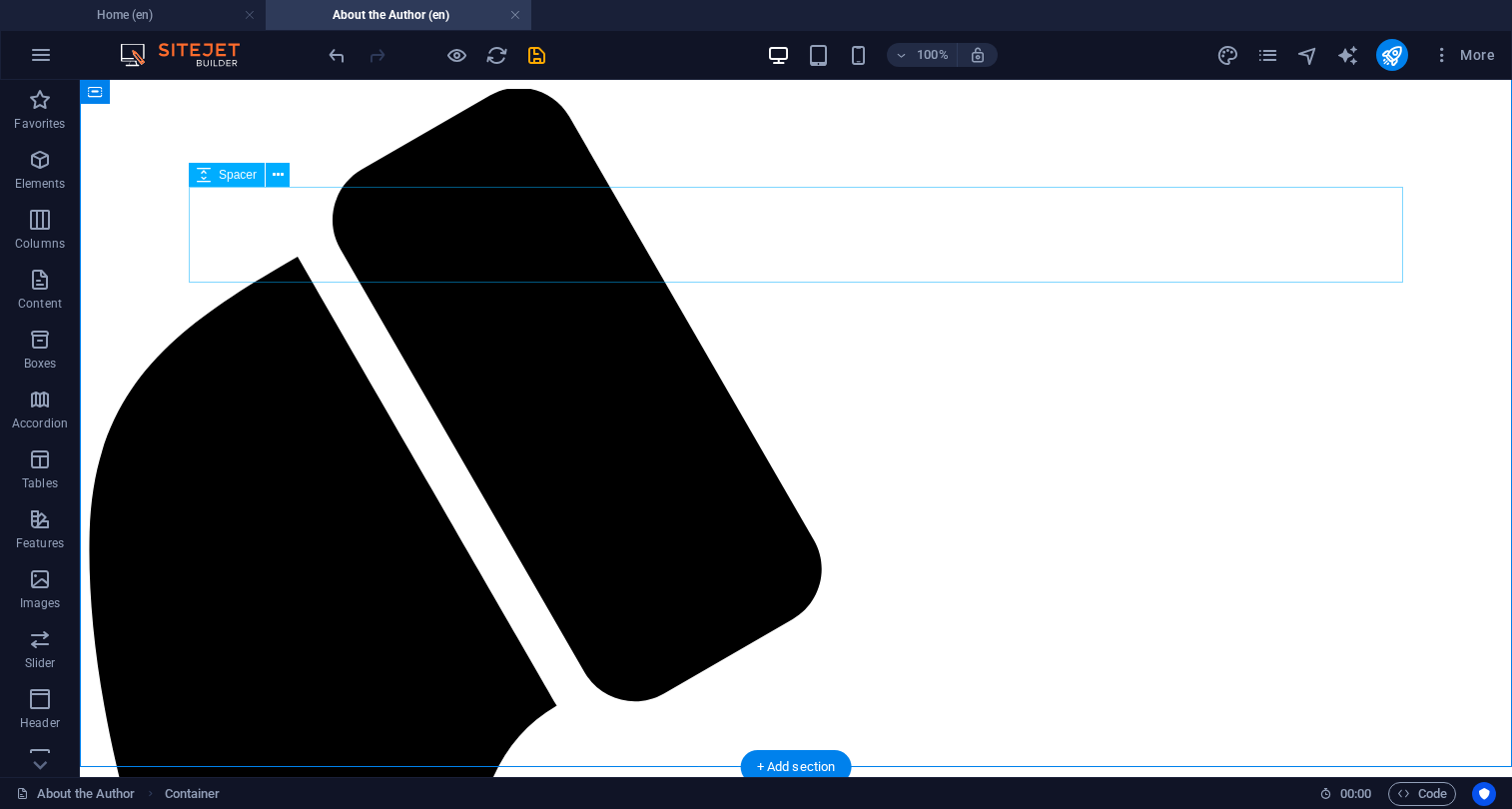 click at bounding box center (796, 2128) 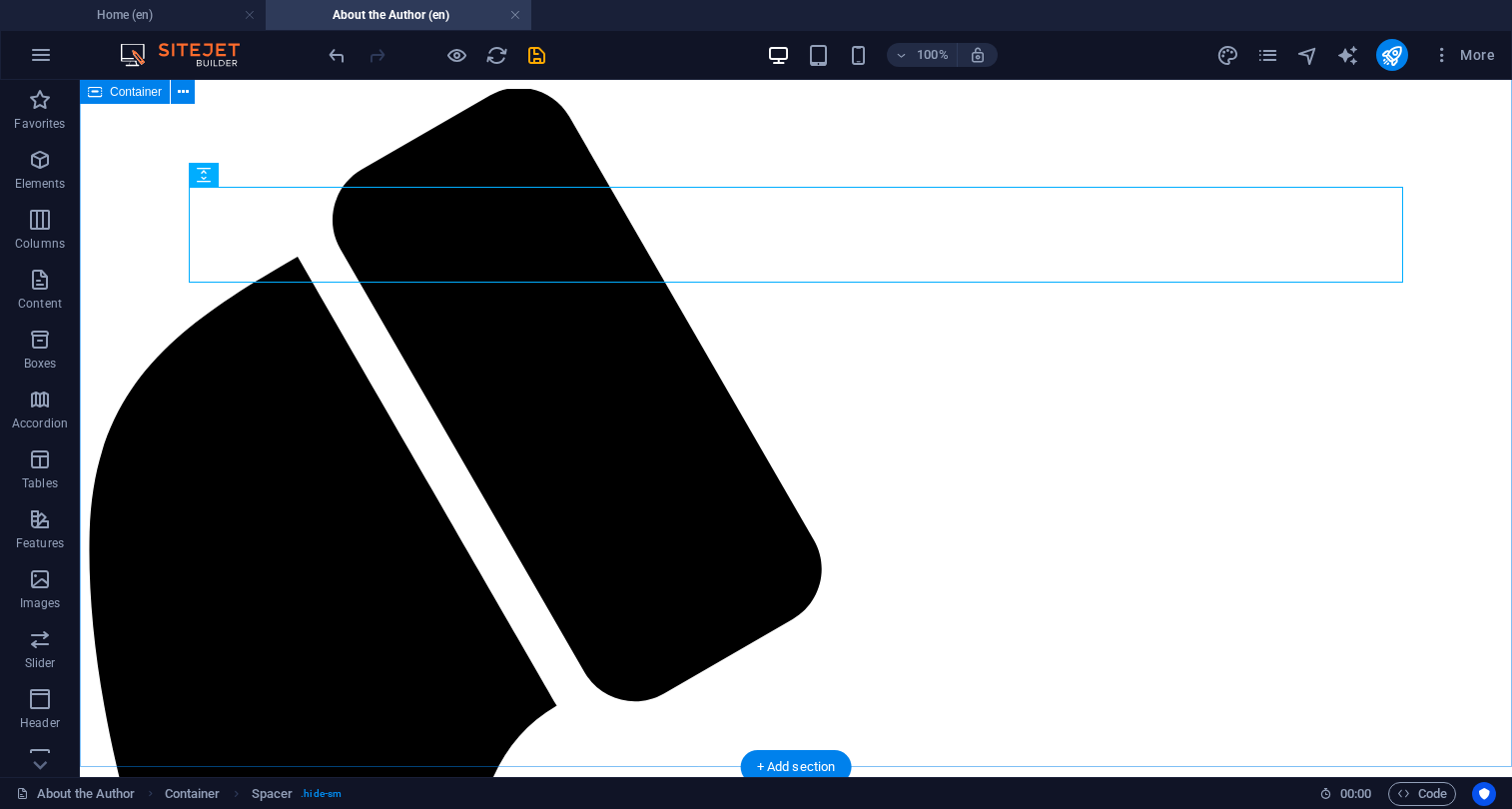 click on "[BRAND] LEGO Content Creator [FIRST] is a journalist & a photographer based in [CITY], [COUNTRY]. As a student he used to visit pilates classes for fun a now he uses passion for it to travel and share his insights.  He is currently in [COUNTRY], where he is doing research for his master thesis. All the things he sees on his journey are being shared as on his Instagram." at bounding box center [796, 2953] 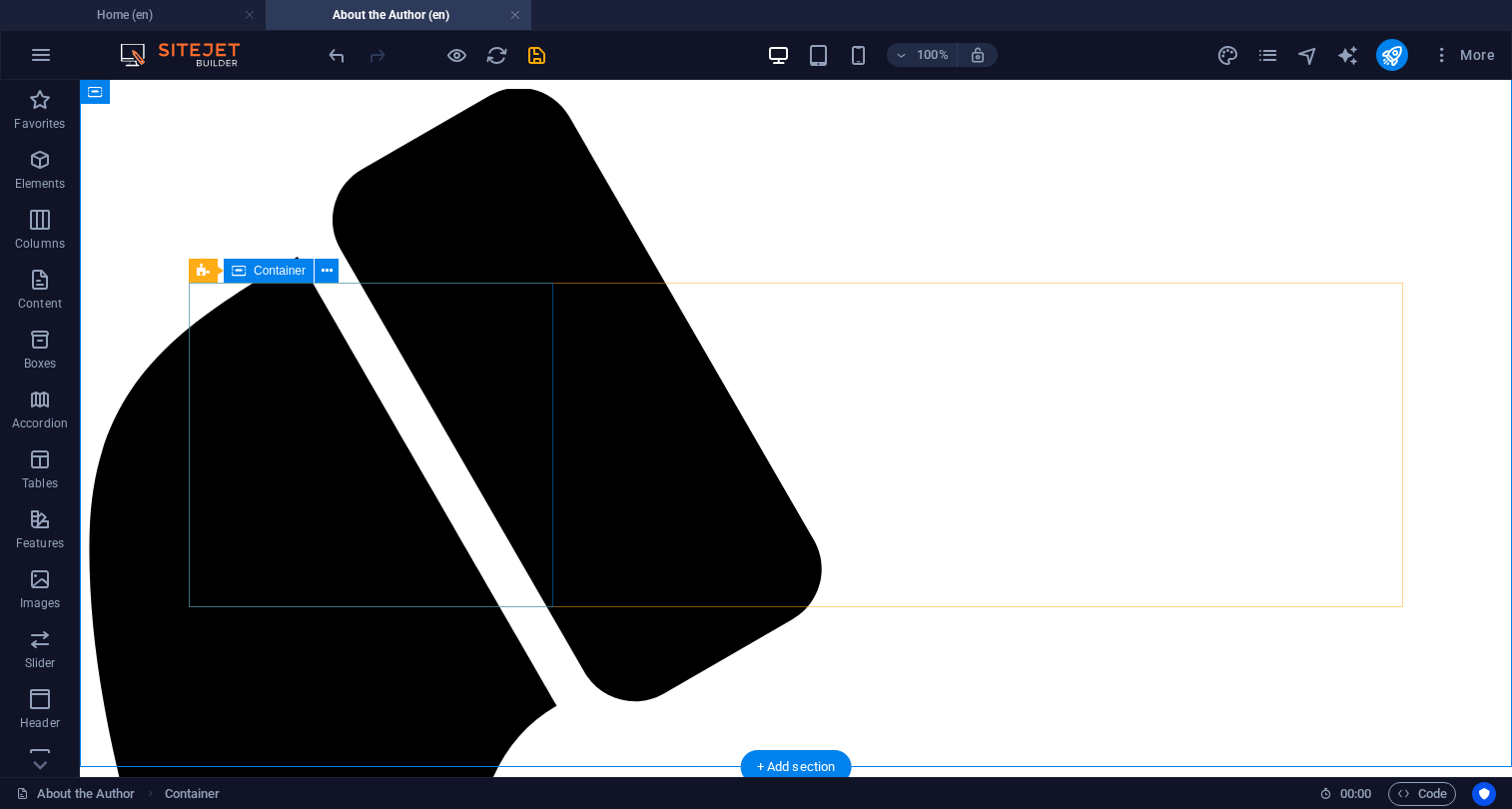 click at bounding box center (796, 2894) 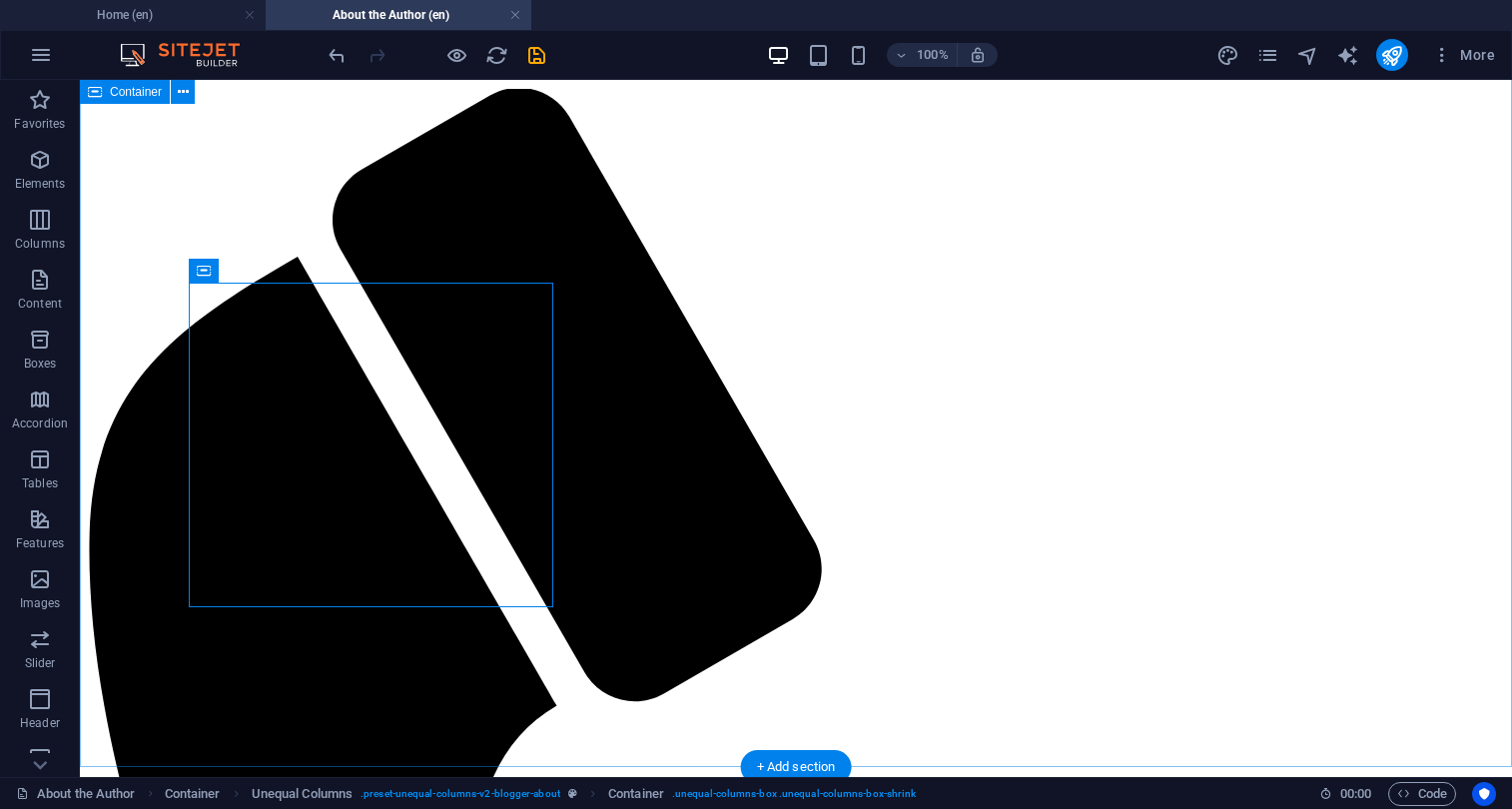 click on "[BRAND] LEGO Content Creator [FIRST] is a journalist & a photographer based in [CITY], [COUNTRY]. As a student he used to visit pilates classes for fun a now he uses passion for it to travel and share his insights.  He is currently in [COUNTRY], where he is doing research for his master thesis. All the things he sees on his journey are being shared as on his Instagram." at bounding box center [796, 2953] 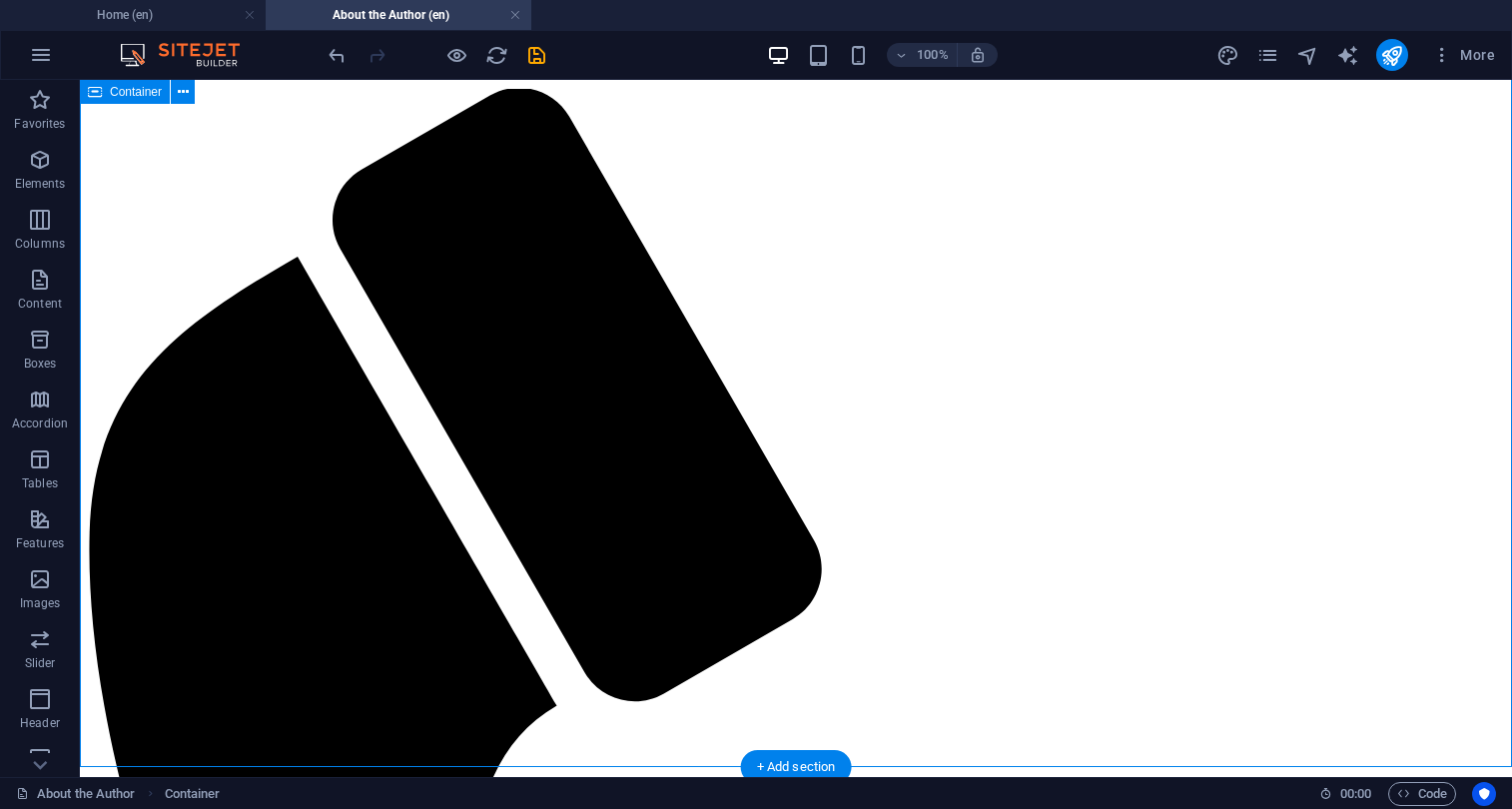 click on "[BRAND] LEGO Content Creator [FIRST] is a journalist & a photographer based in [CITY], [COUNTRY]. As a student he used to visit pilates classes for fun a now he uses passion for it to travel and share his insights.  He is currently in [COUNTRY], where he is doing research for his master thesis. All the things he sees on his journey are being shared as on his Instagram." at bounding box center [796, 2953] 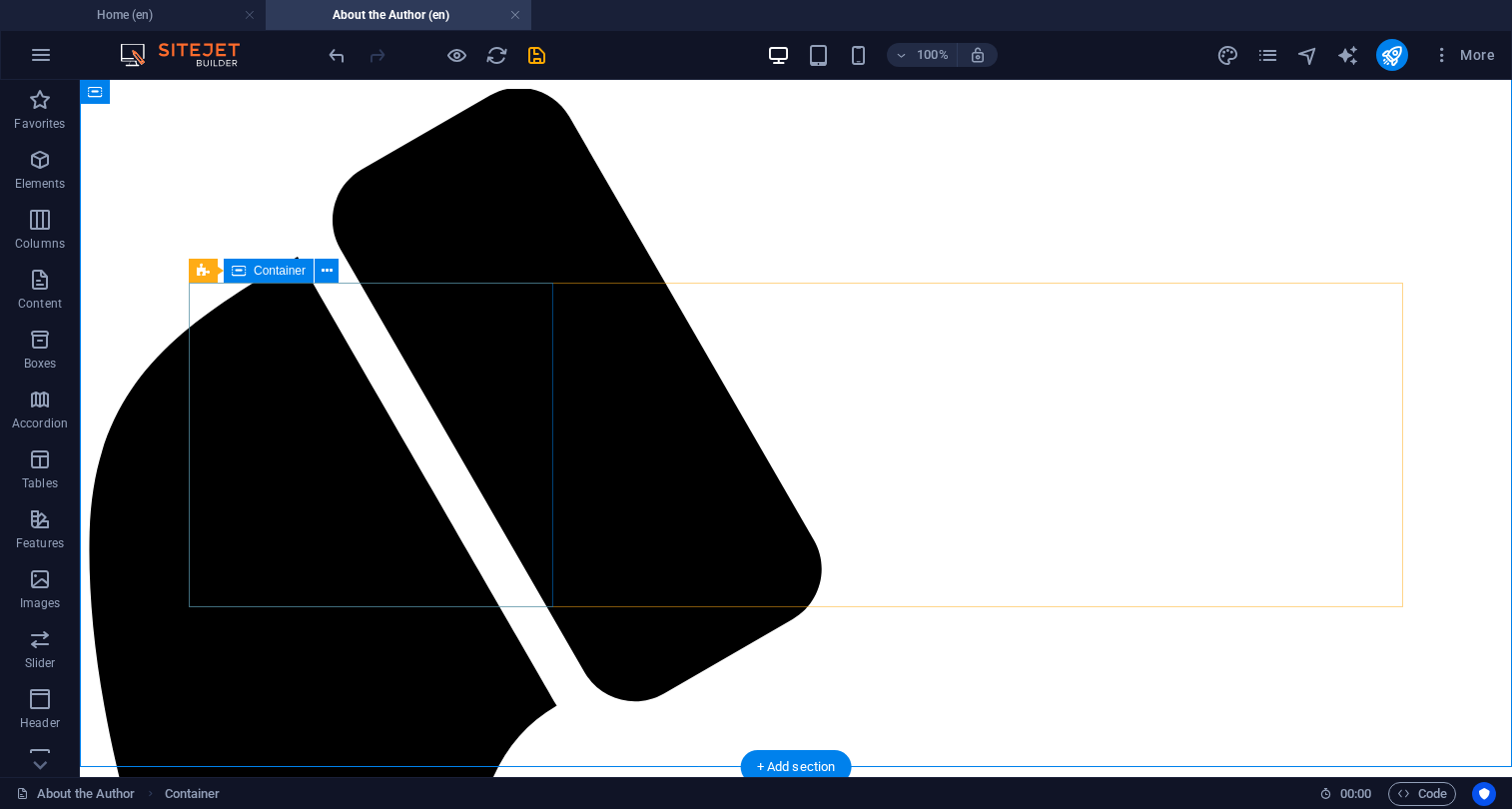 click at bounding box center (796, 2894) 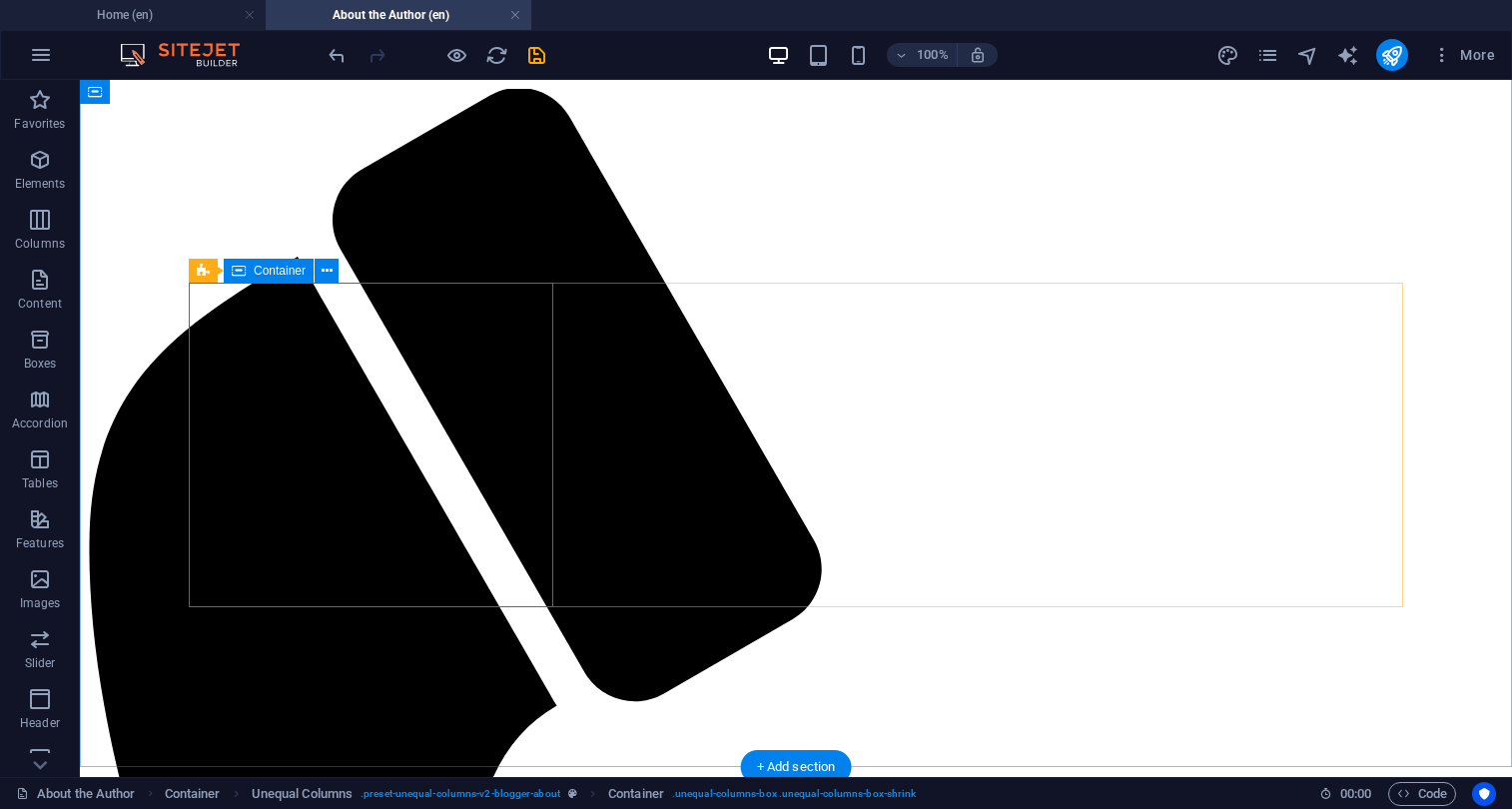 click at bounding box center (796, 2894) 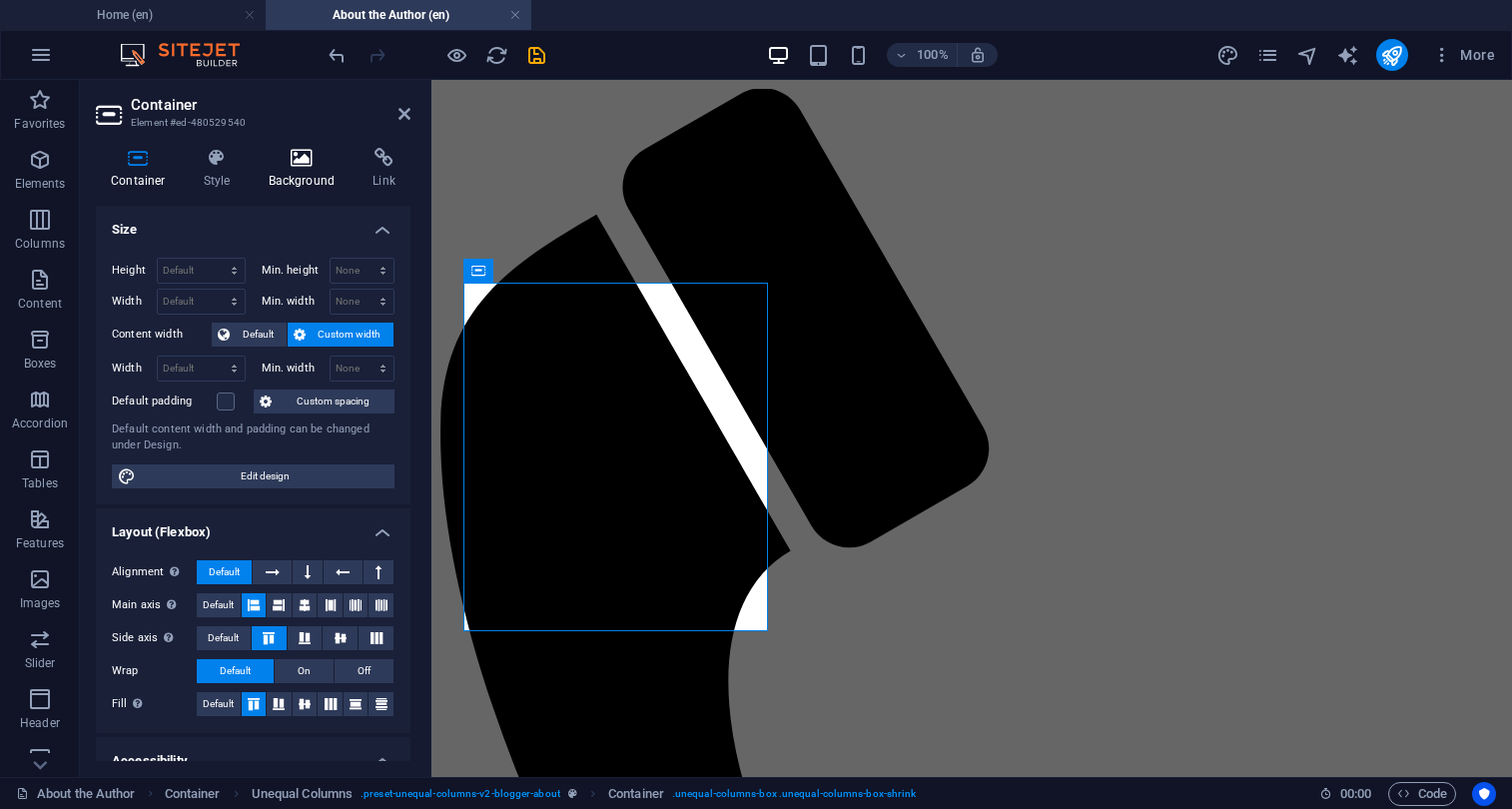 click on "Background" at bounding box center [306, 169] 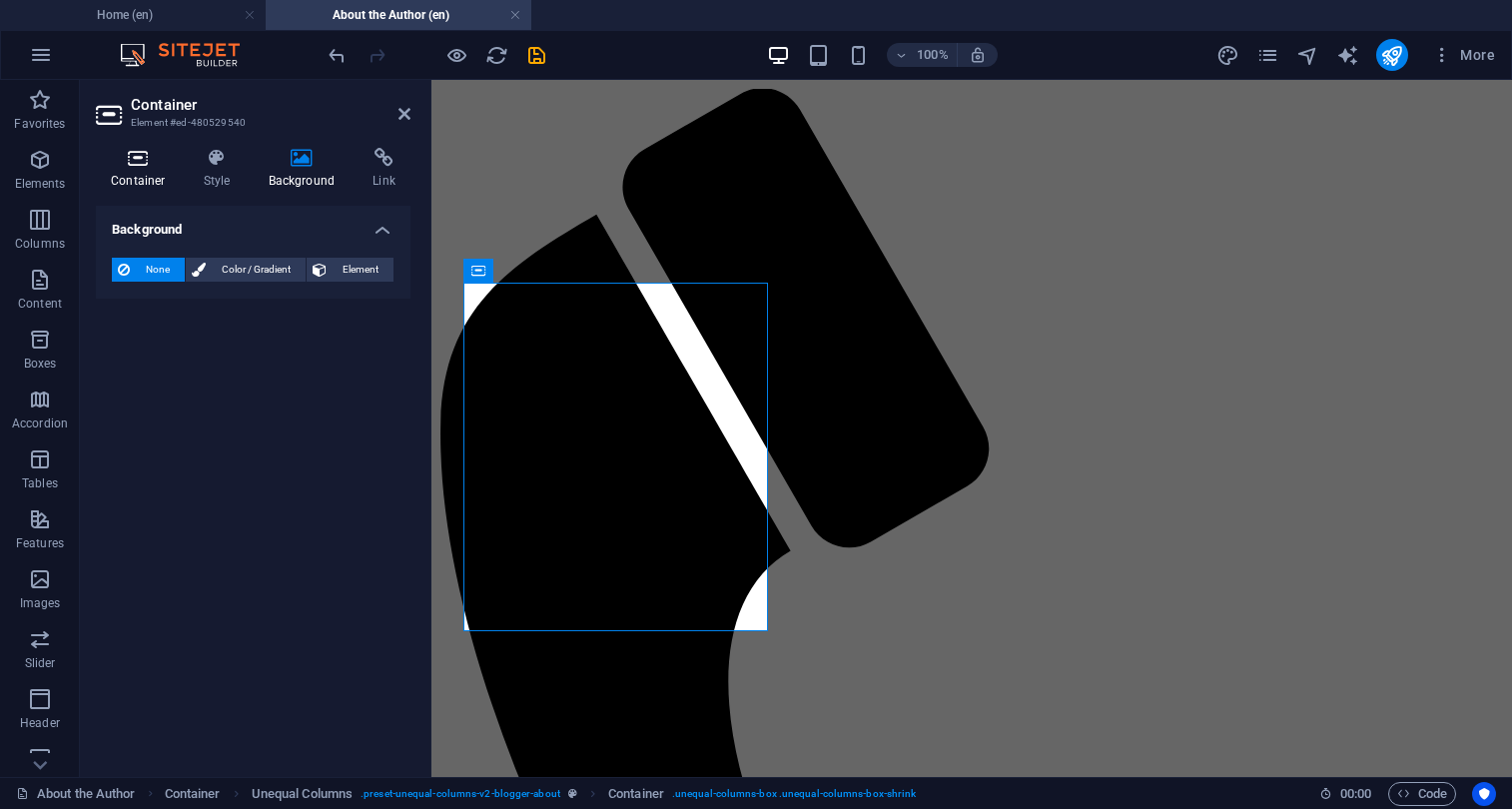 click at bounding box center (138, 158) 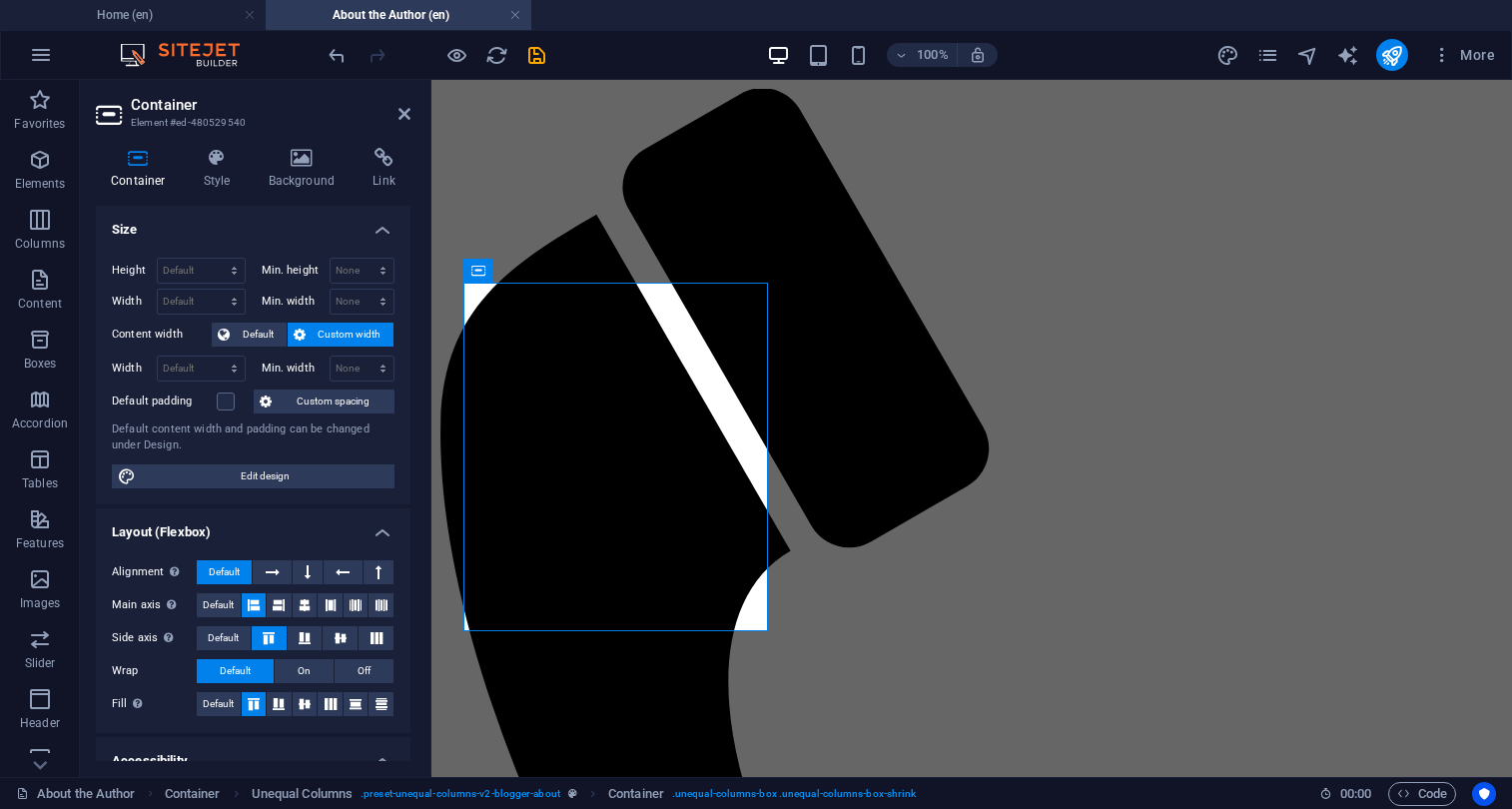 scroll, scrollTop: 0, scrollLeft: 0, axis: both 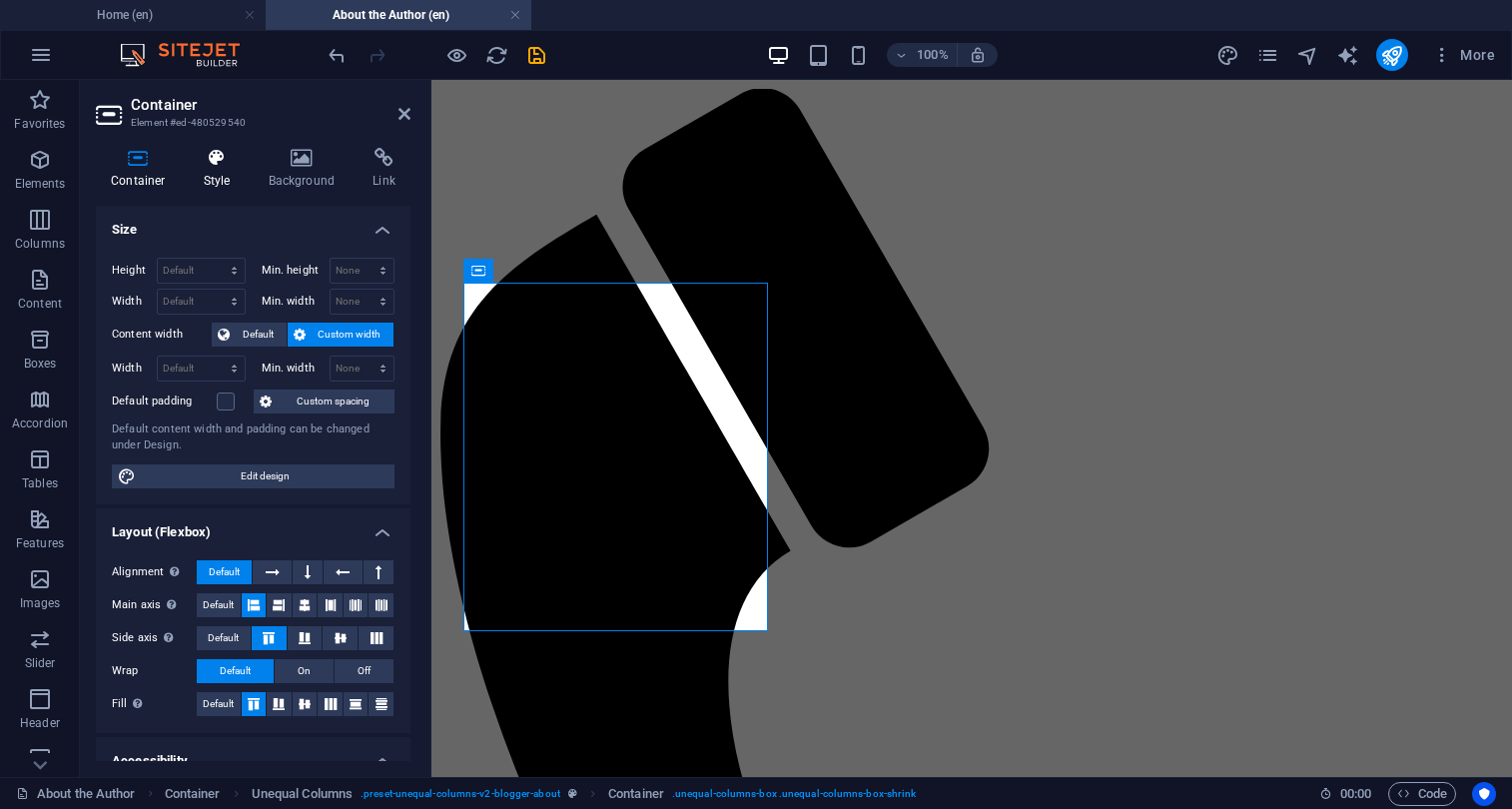 click on "Style" at bounding box center [221, 169] 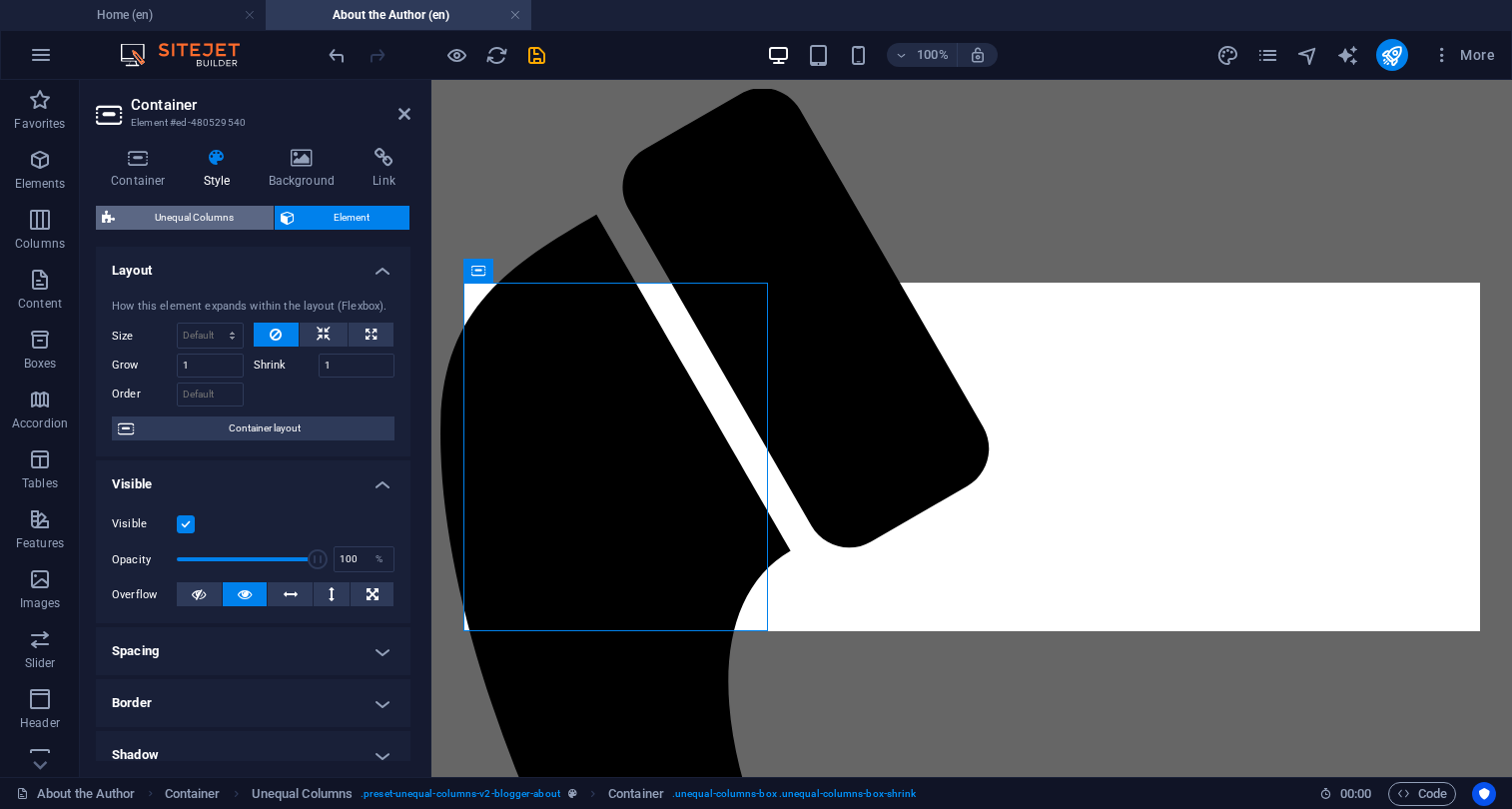 click on "Unequal Columns" at bounding box center [194, 218] 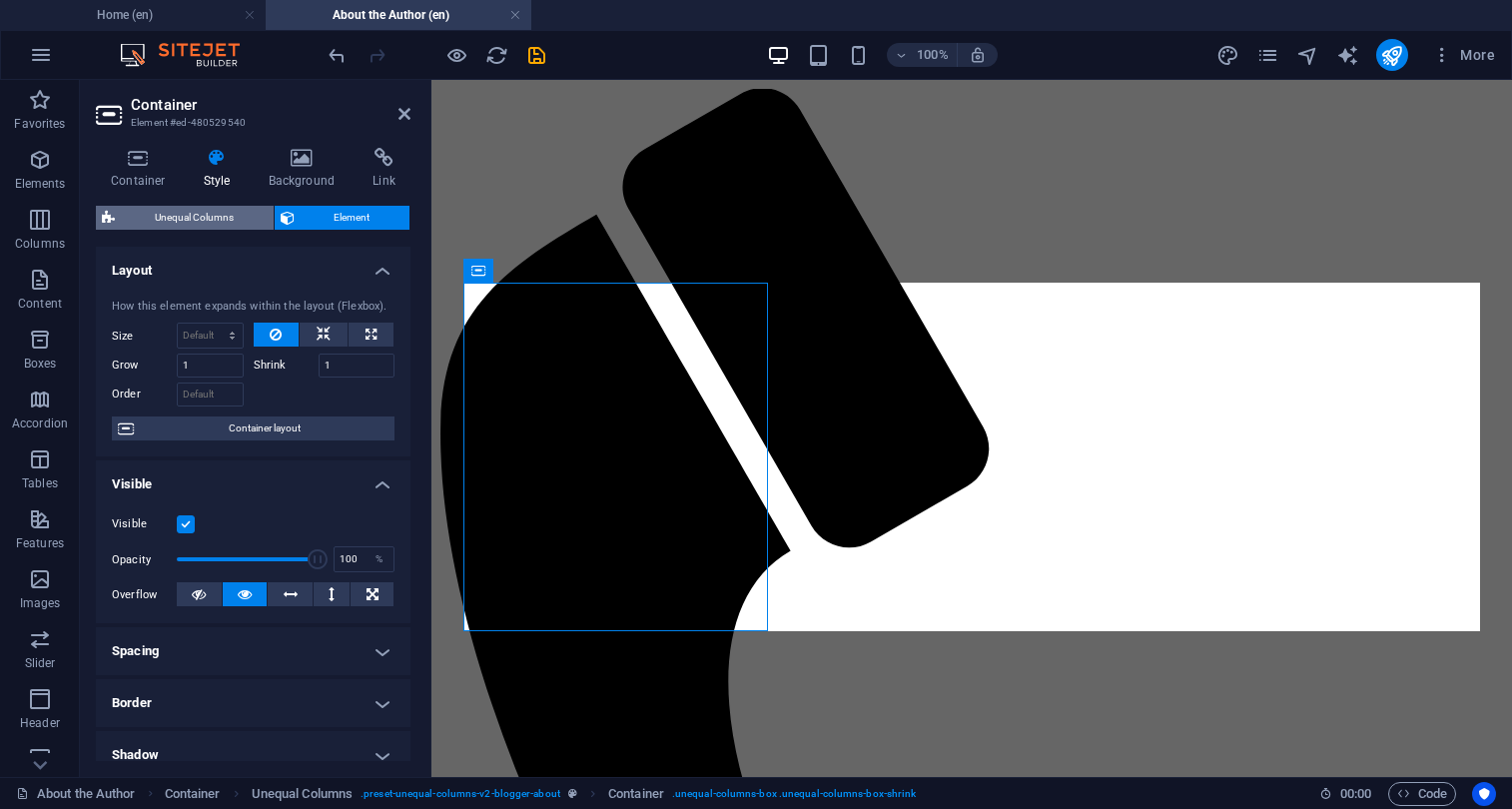select on "%" 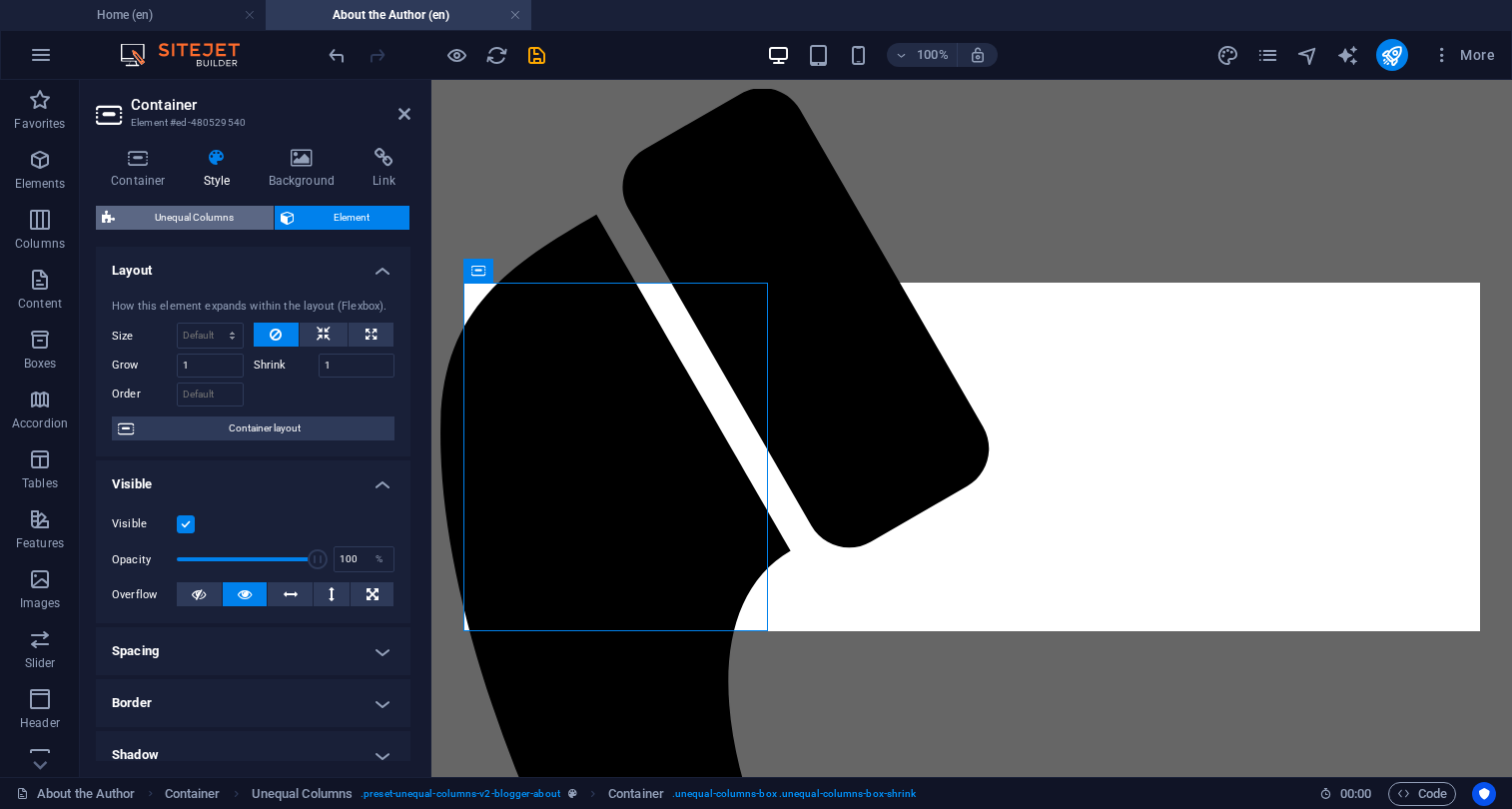 select on "rem" 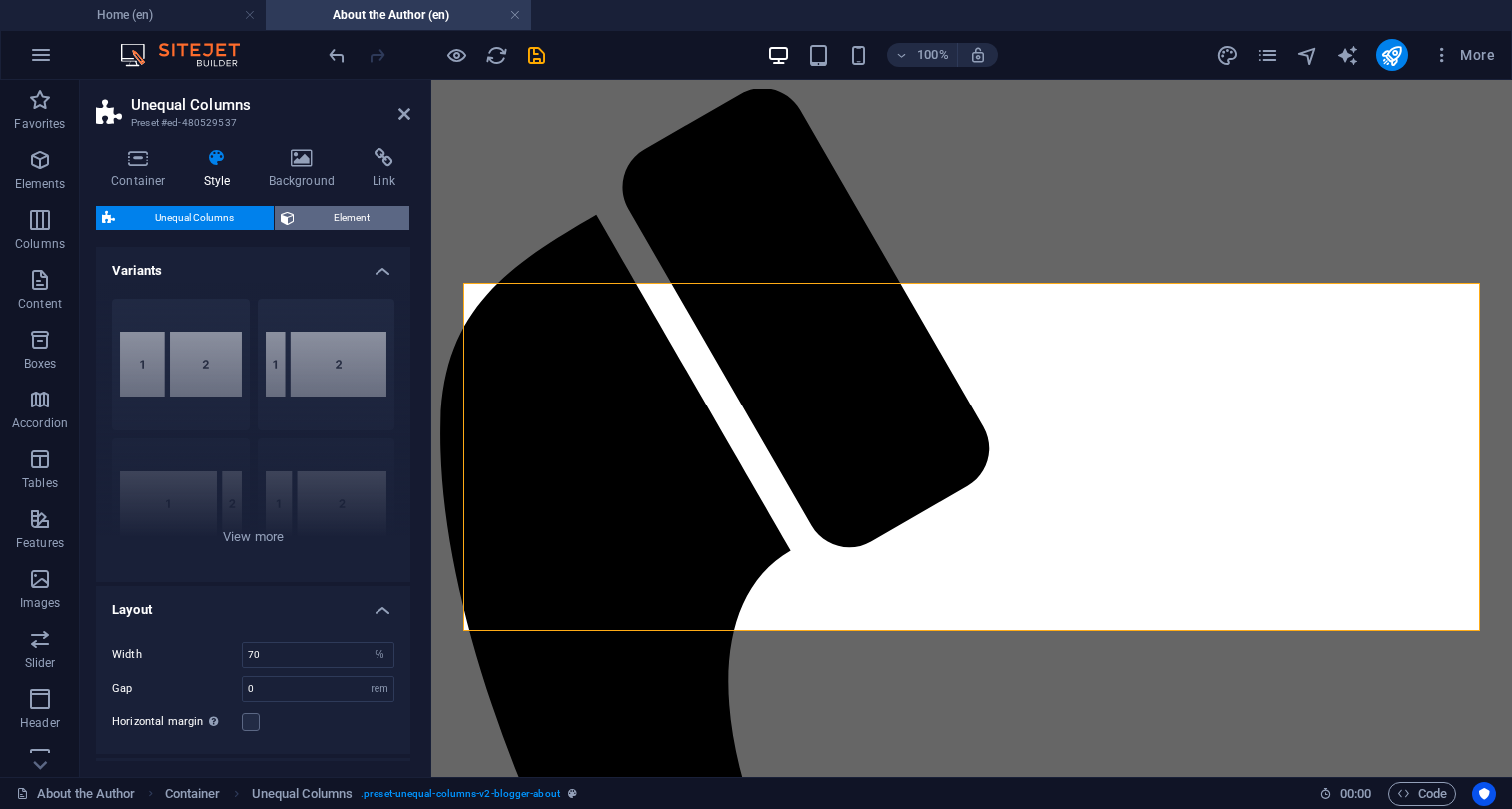 click on "Element" at bounding box center (353, 218) 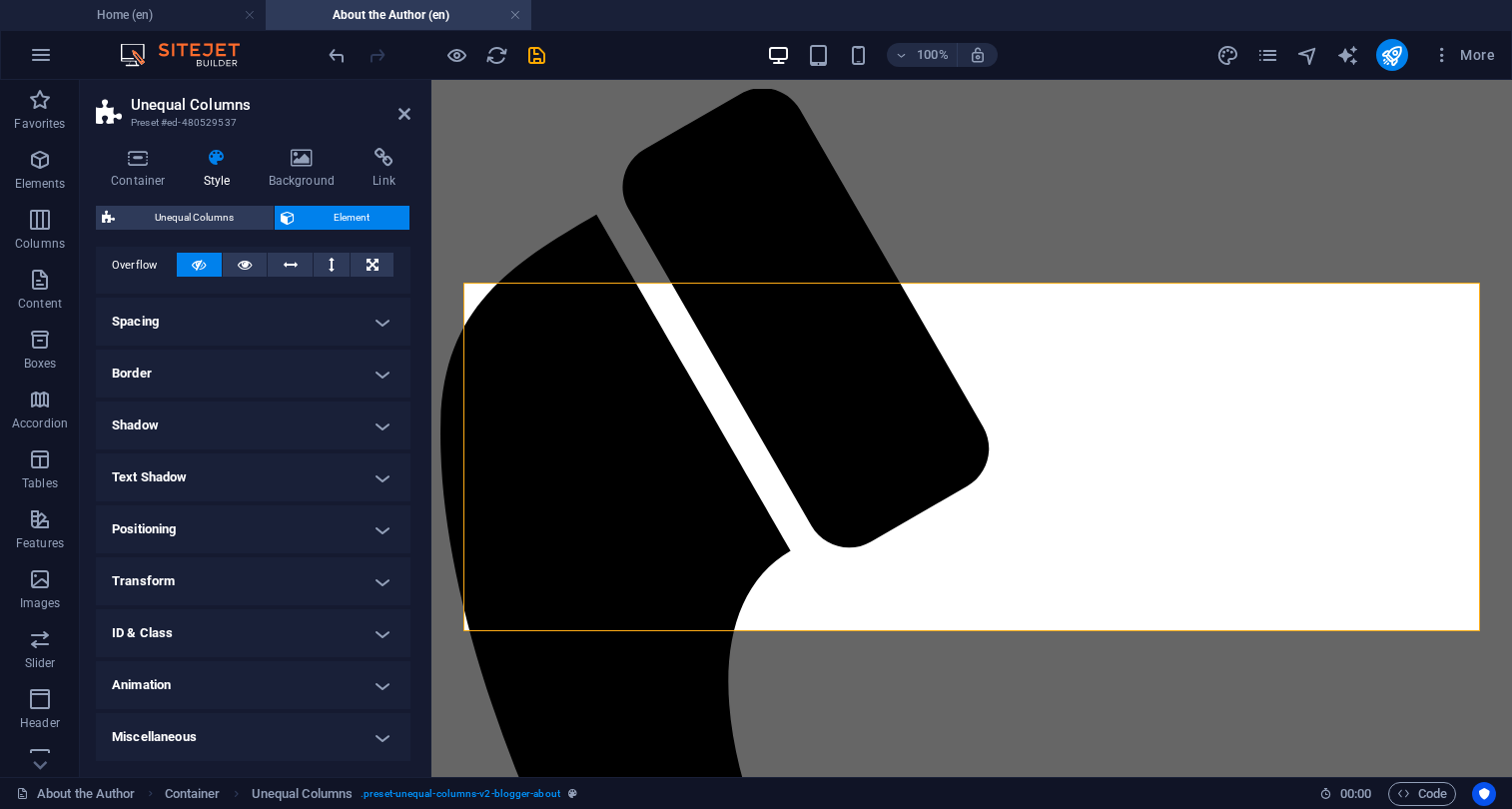 scroll, scrollTop: 329, scrollLeft: 0, axis: vertical 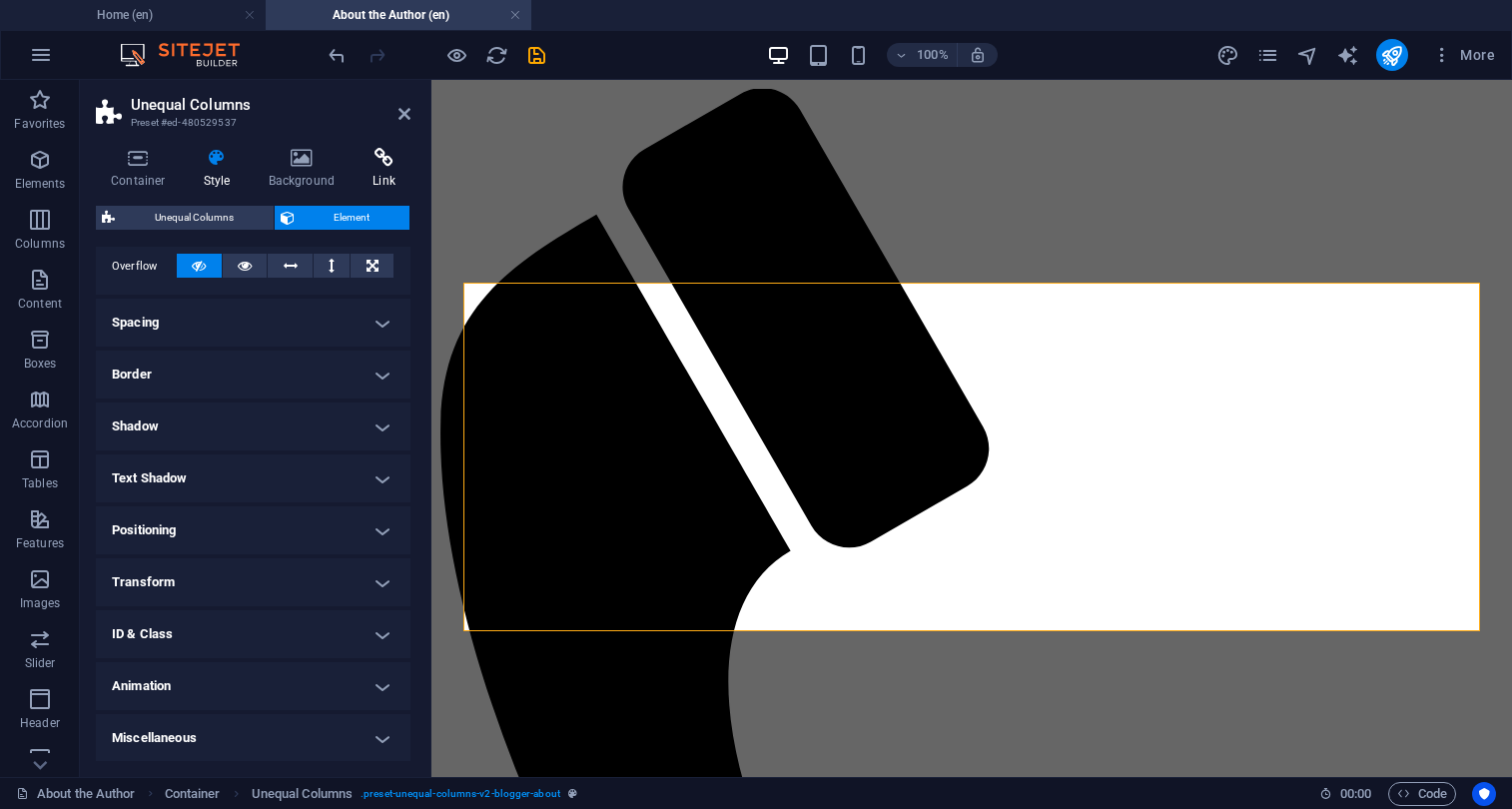 click on "Link" at bounding box center (383, 169) 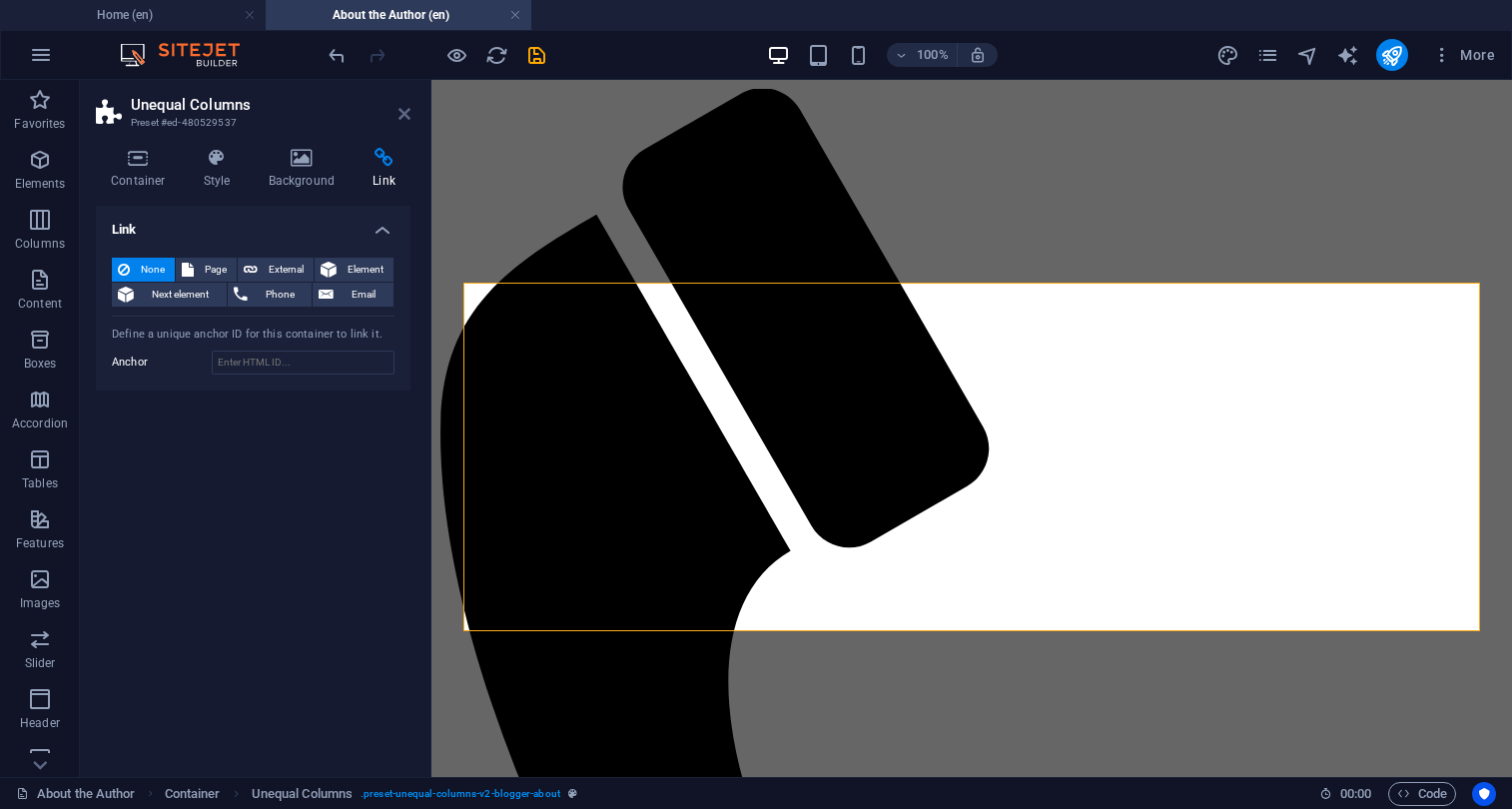 click at bounding box center [404, 114] 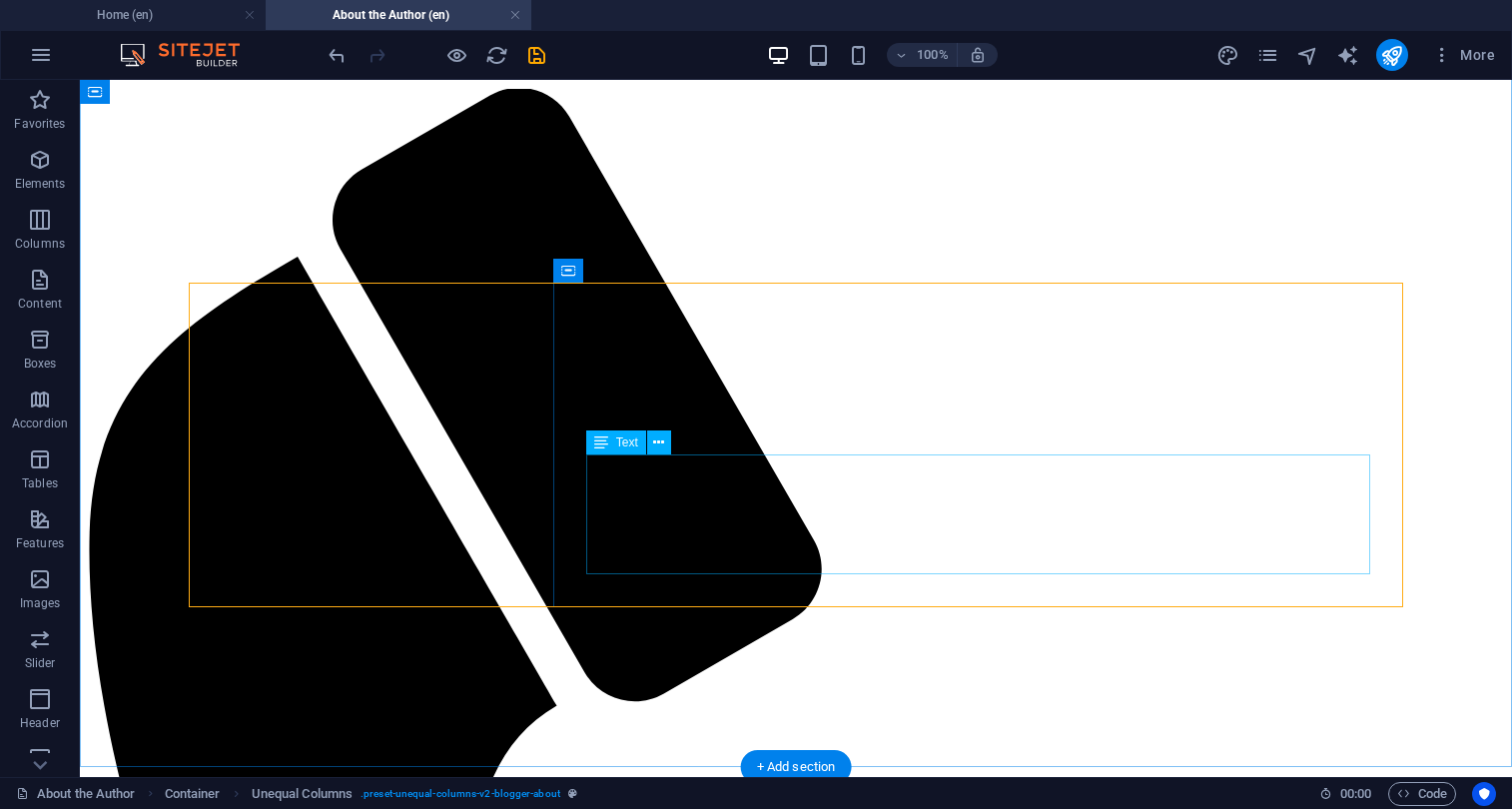 click on "[FIRST] is a journalist & a photographer based in [CITY], [COUNTRY]. As a student he used to visit pilates classes for fun a now he uses passion for it to travel and share his insights.  He is currently in [COUNTRY], where he is doing research for his master thesis. All the things he sees on his journey are being shared as on his Instagram." at bounding box center [796, 3768] 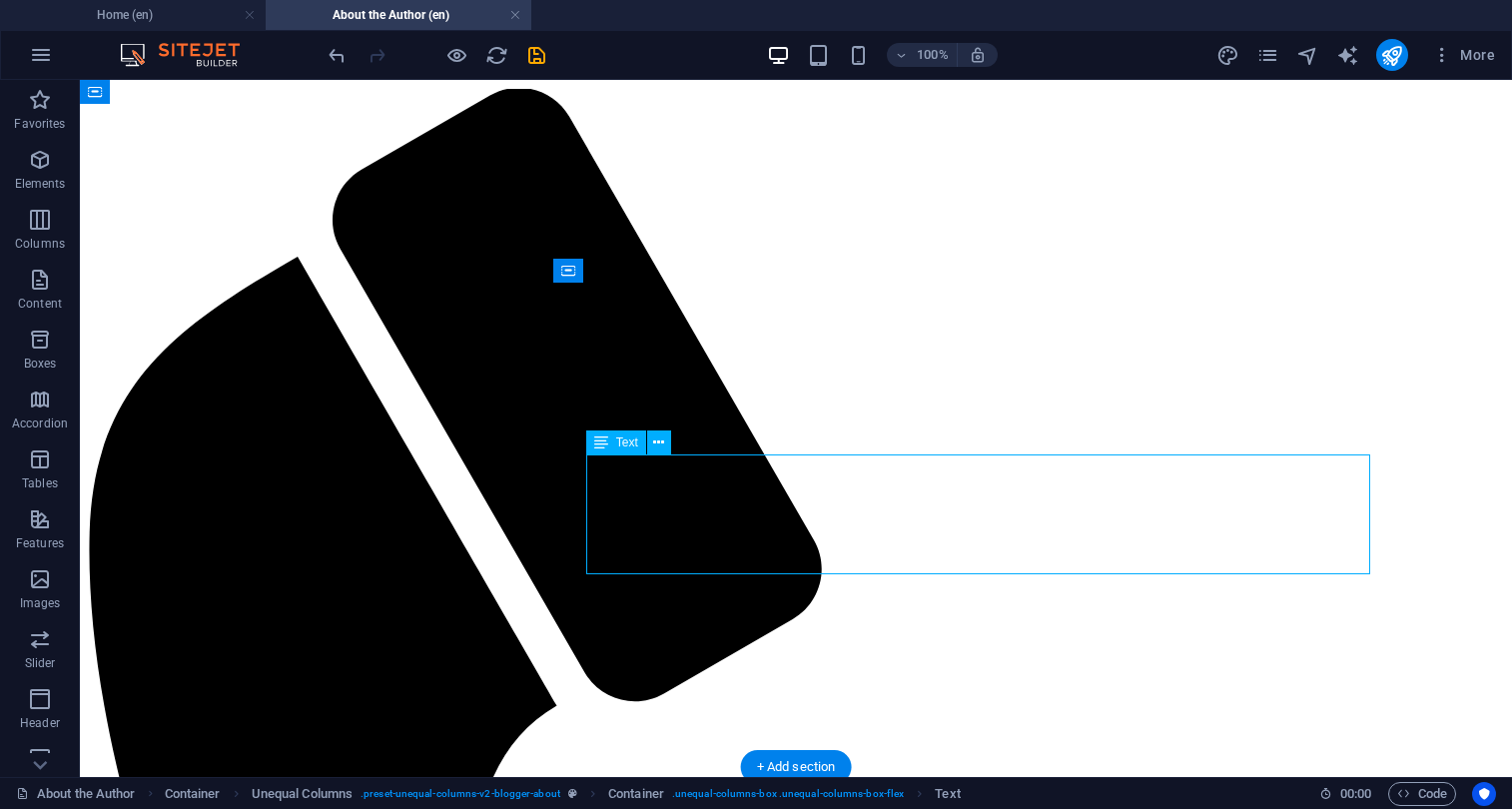 click on "[FIRST] is a journalist & a photographer based in [CITY], [COUNTRY]. As a student he used to visit pilates classes for fun a now he uses passion for it to travel and share his insights.  He is currently in [COUNTRY], where he is doing research for his master thesis. All the things he sees on his journey are being shared as on his Instagram." at bounding box center (796, 3768) 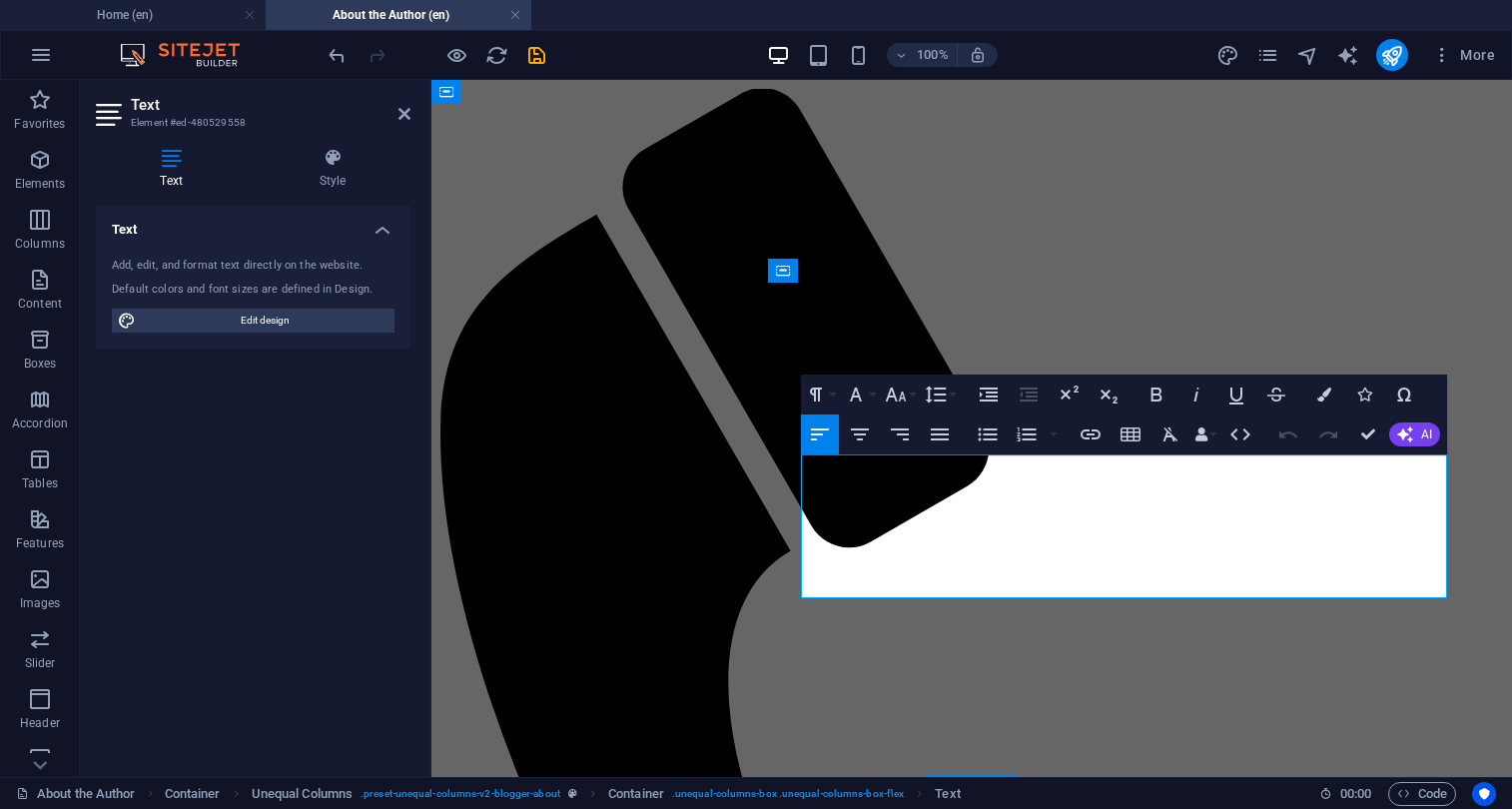 click at bounding box center (972, 2967) 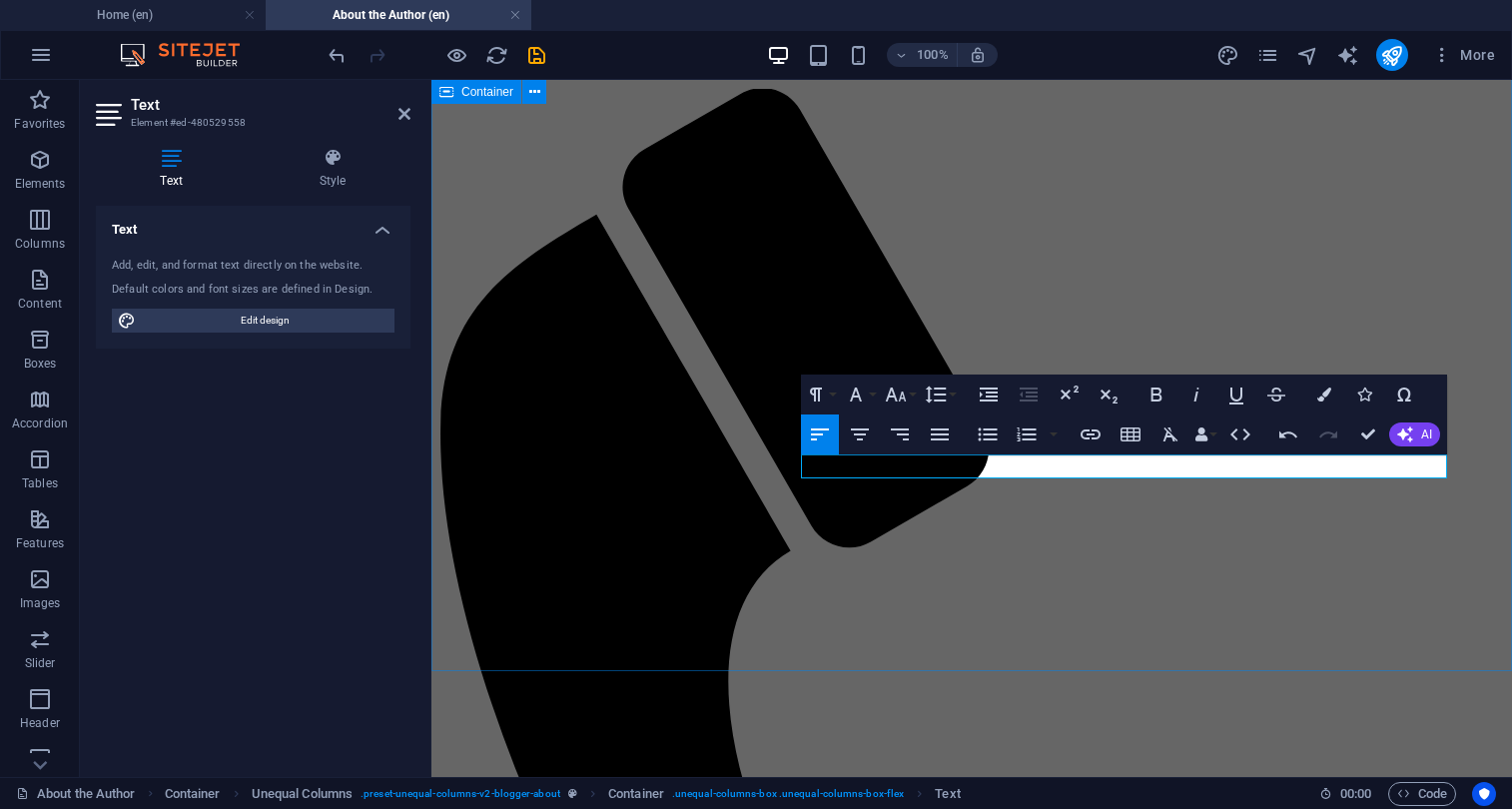 click on "Dzstudios LEGO Content Creator" at bounding box center (972, 2309) 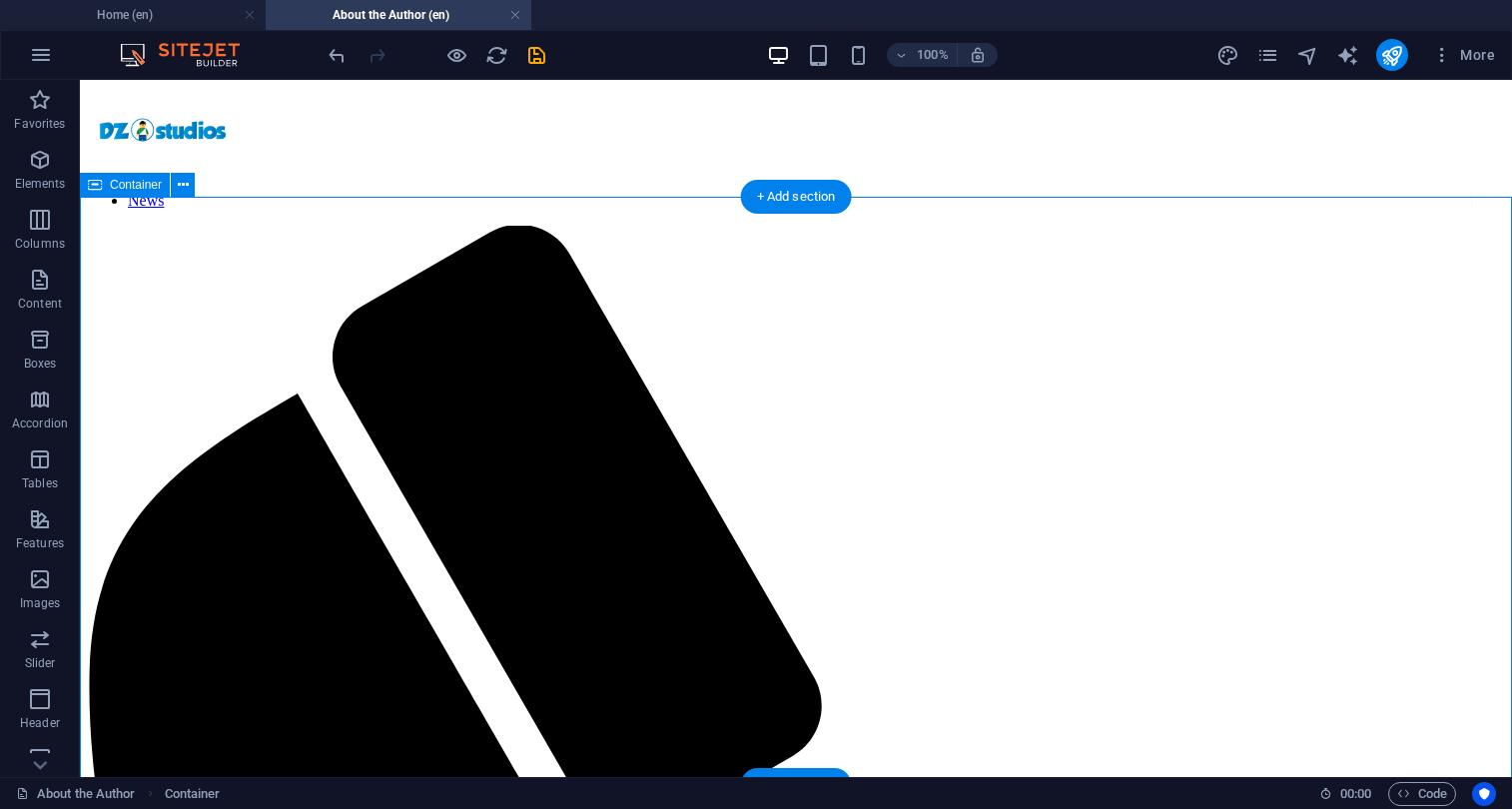 scroll, scrollTop: 0, scrollLeft: 0, axis: both 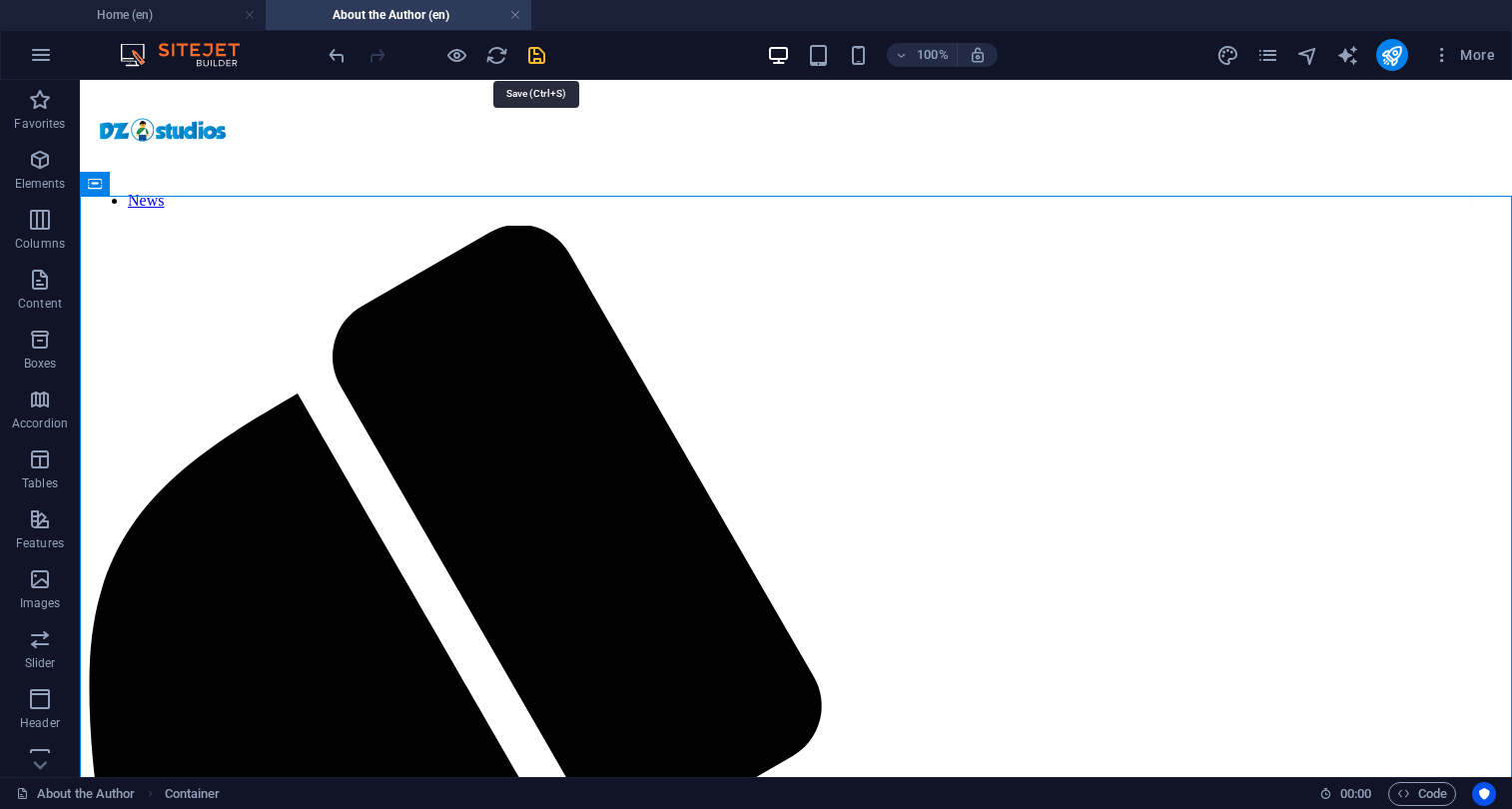 click at bounding box center [536, 55] 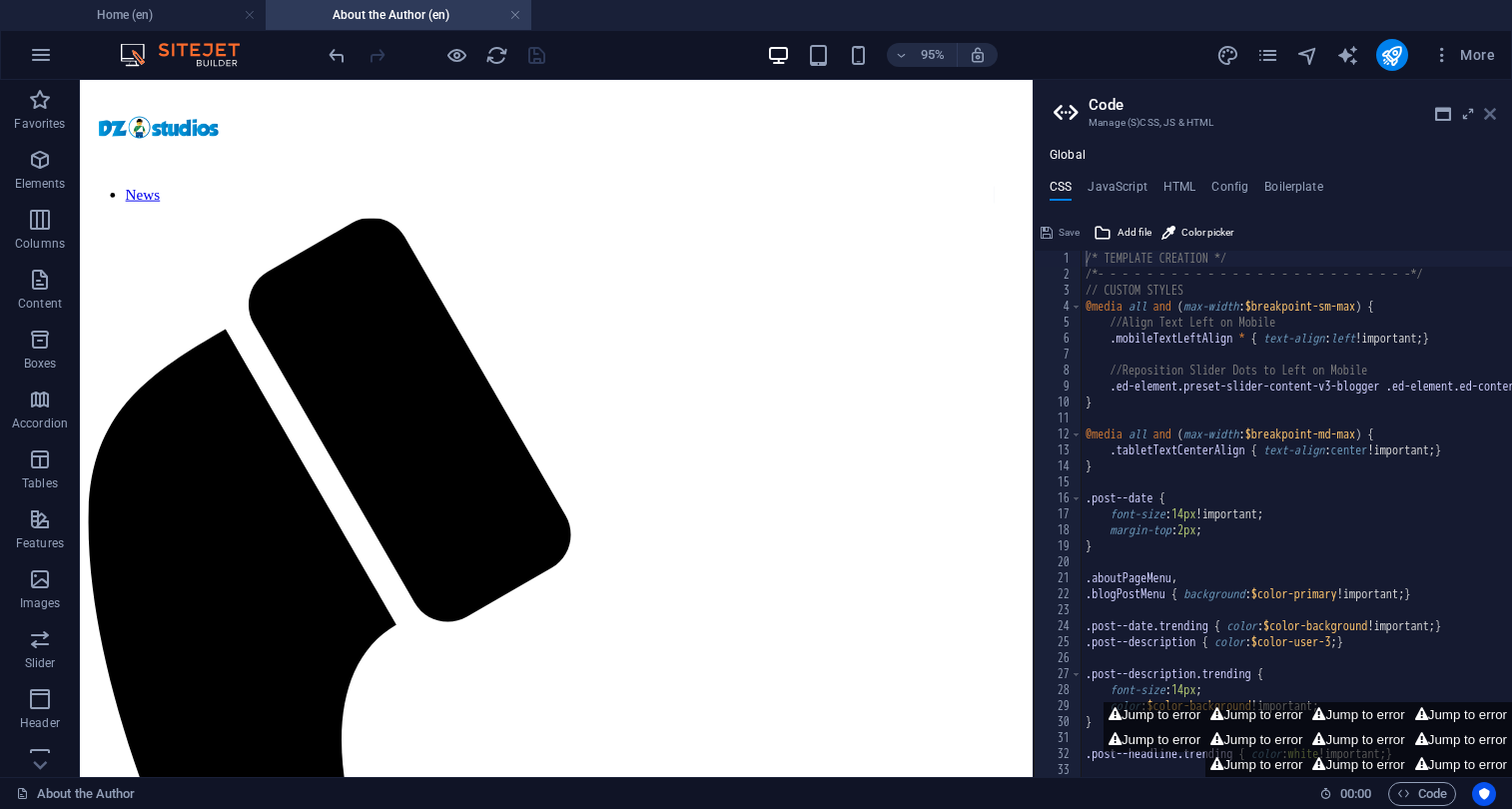 click at bounding box center (1490, 114) 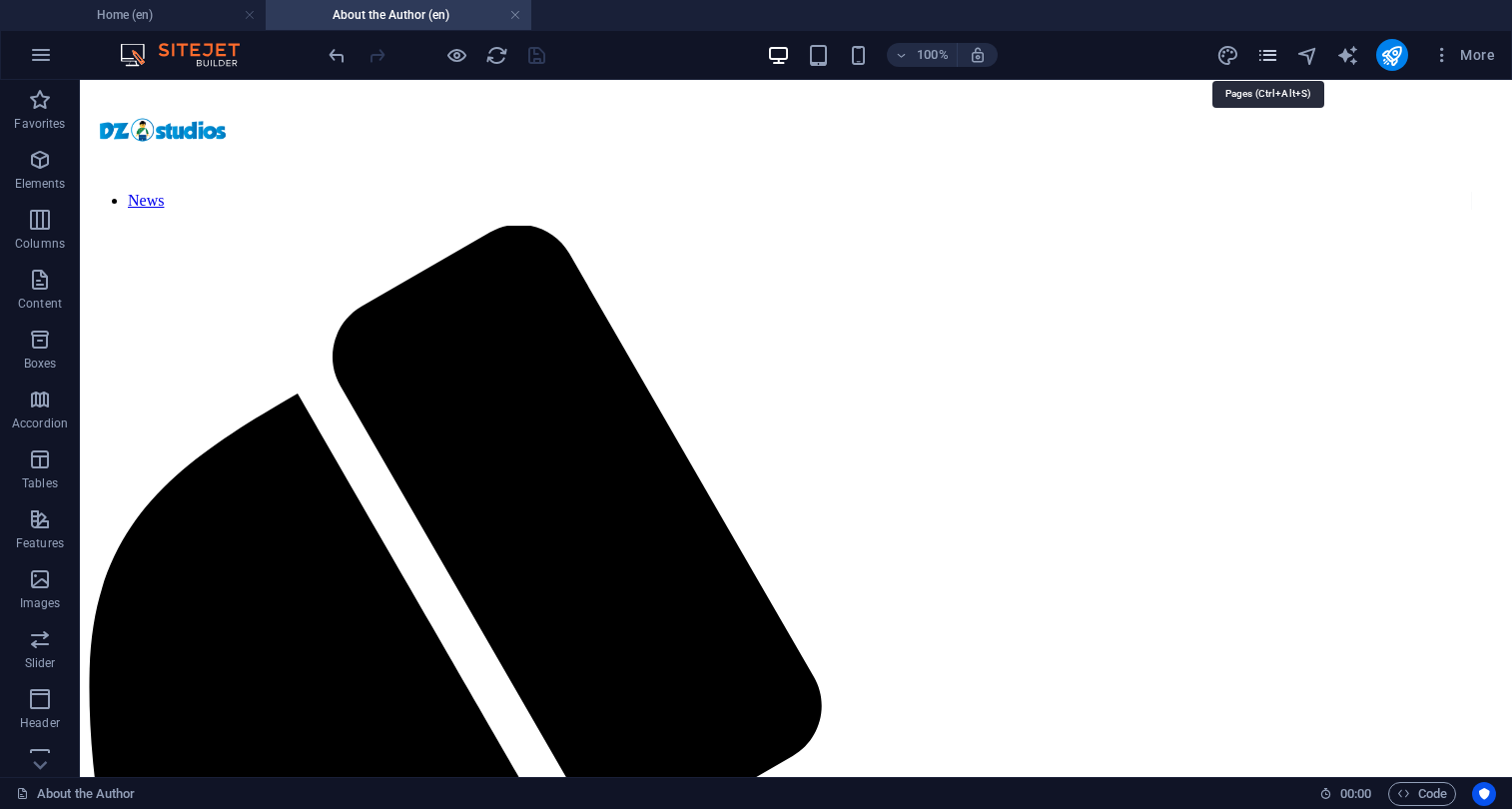 click at bounding box center [1267, 55] 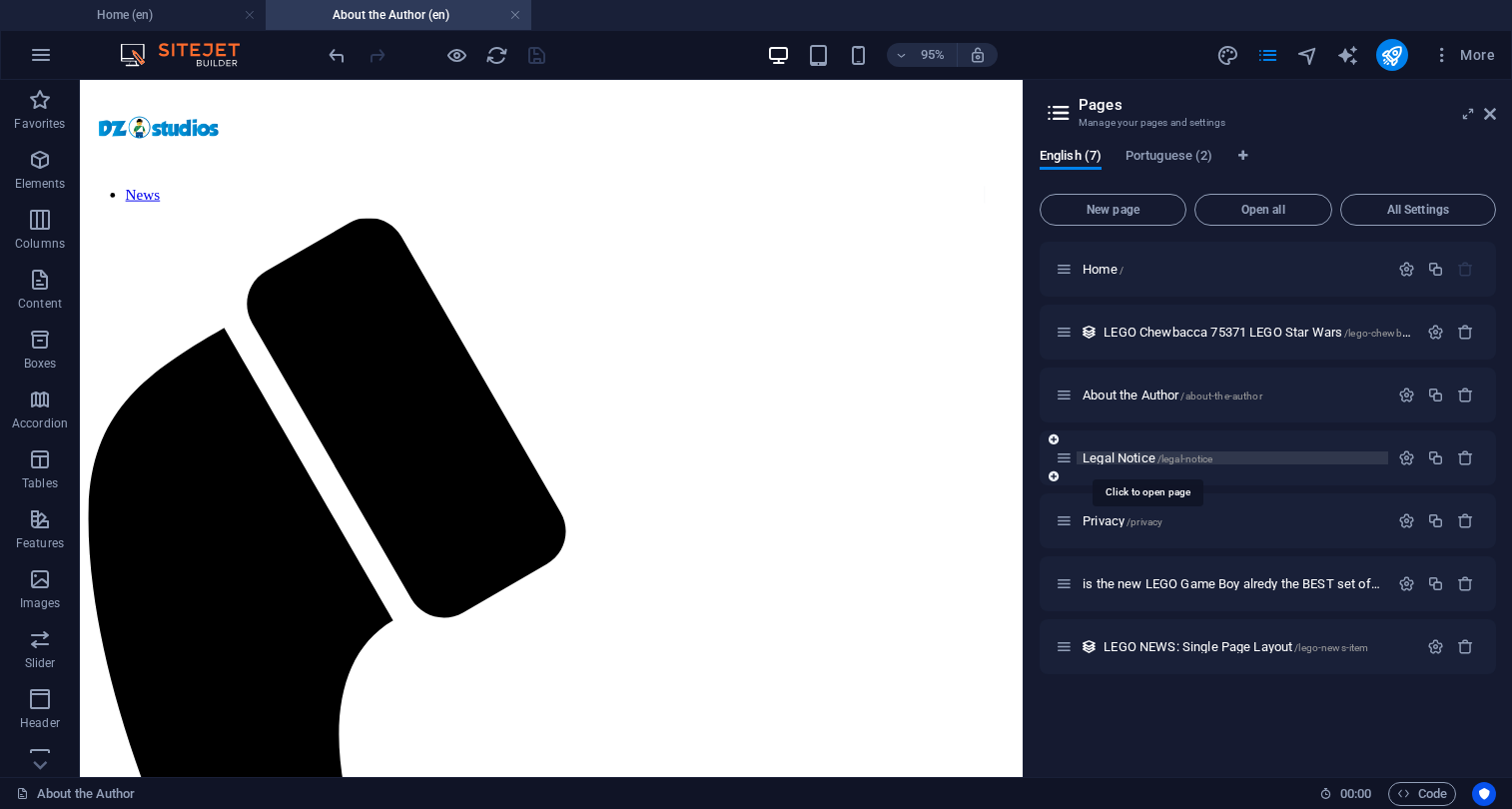 click on "Legal Notice /legal-notice" at bounding box center (1147, 457) 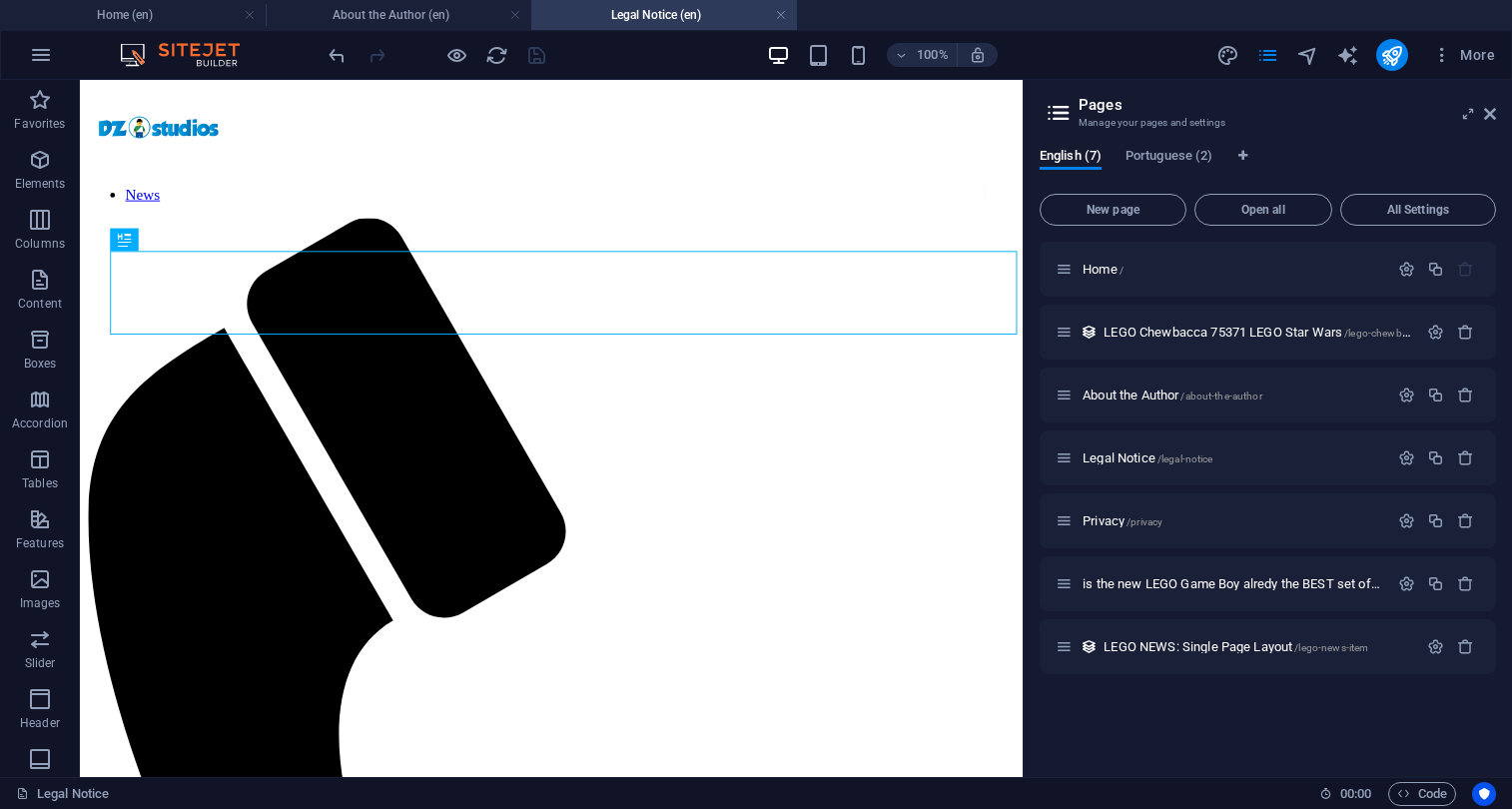 scroll, scrollTop: 0, scrollLeft: 0, axis: both 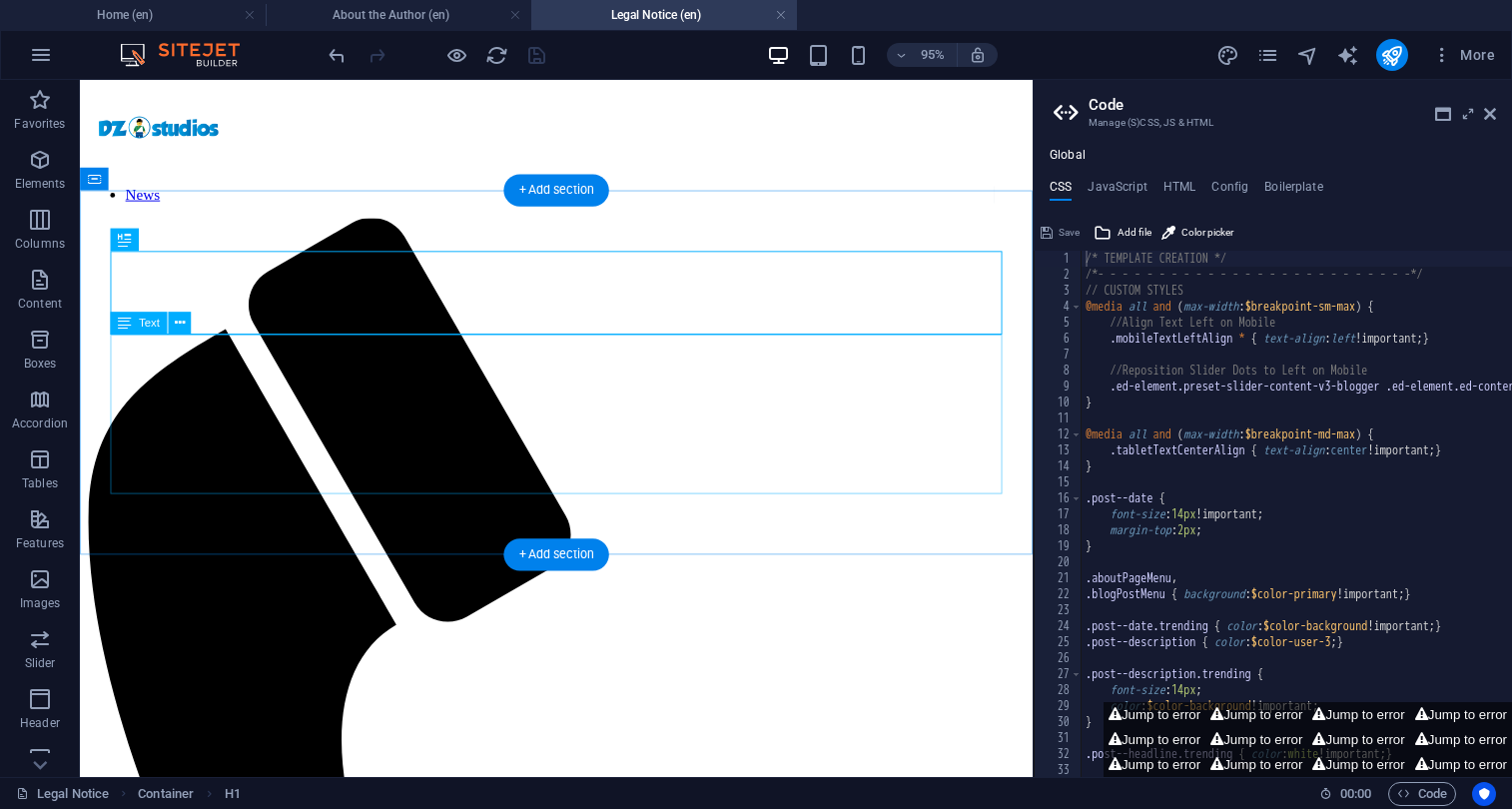 click on "[BRAND] Street [CITY] Phone.:  [PHONE] Email:  [EMAIL]" at bounding box center (581, 1678) 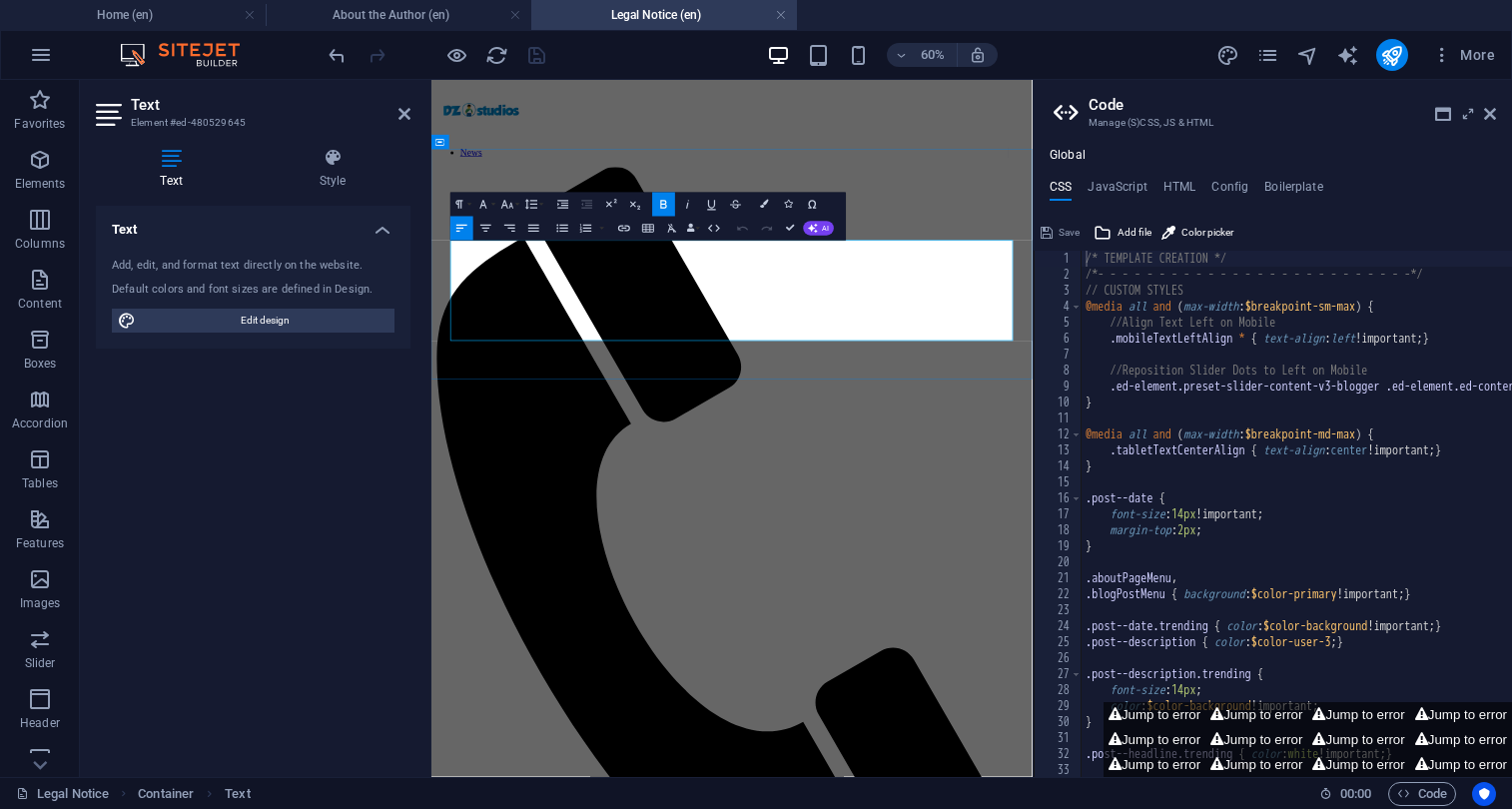 click on "[EMAIL]" at bounding box center (512, 1746) 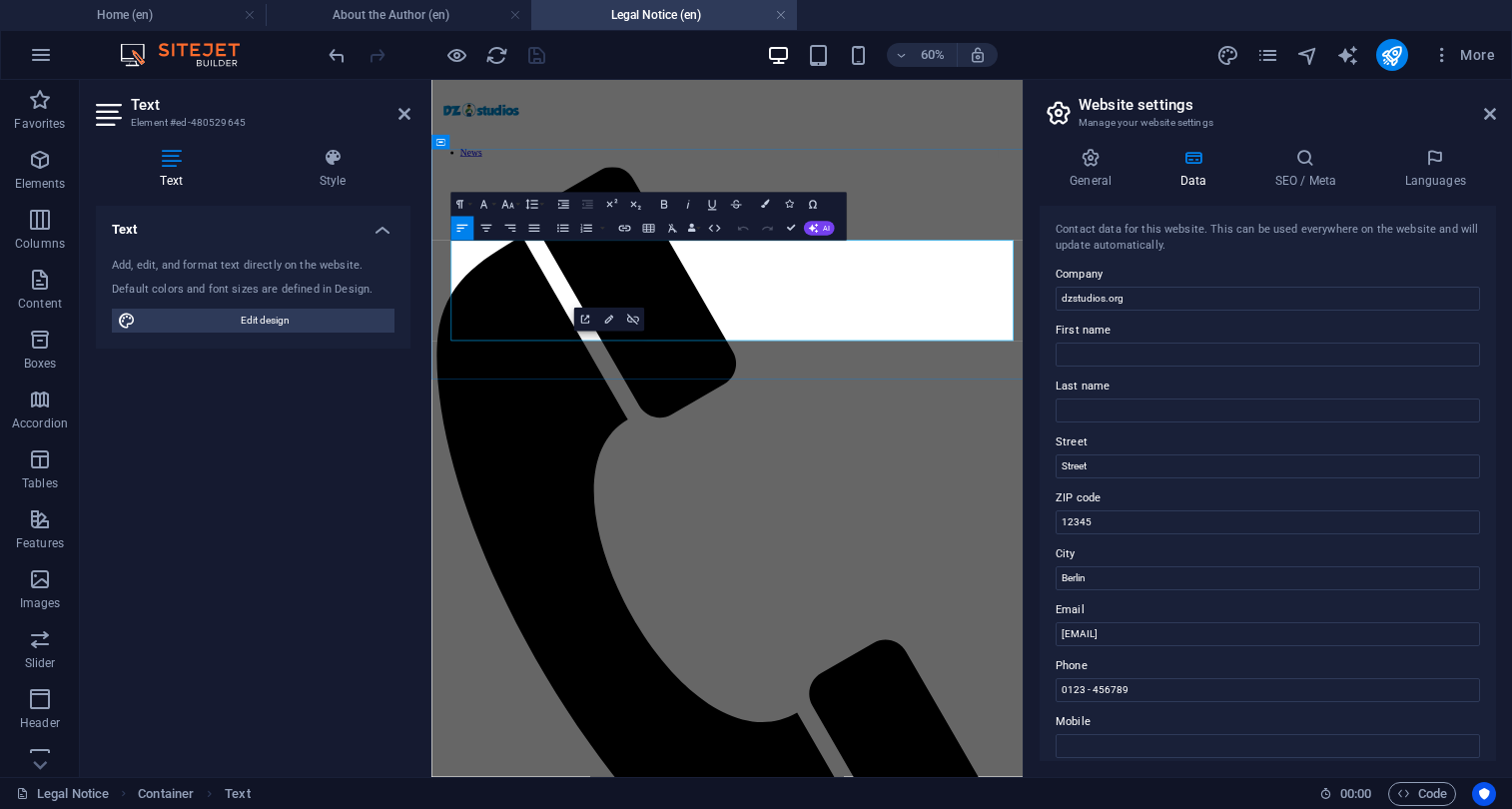 click on "[EMAIL]" at bounding box center [512, 1724] 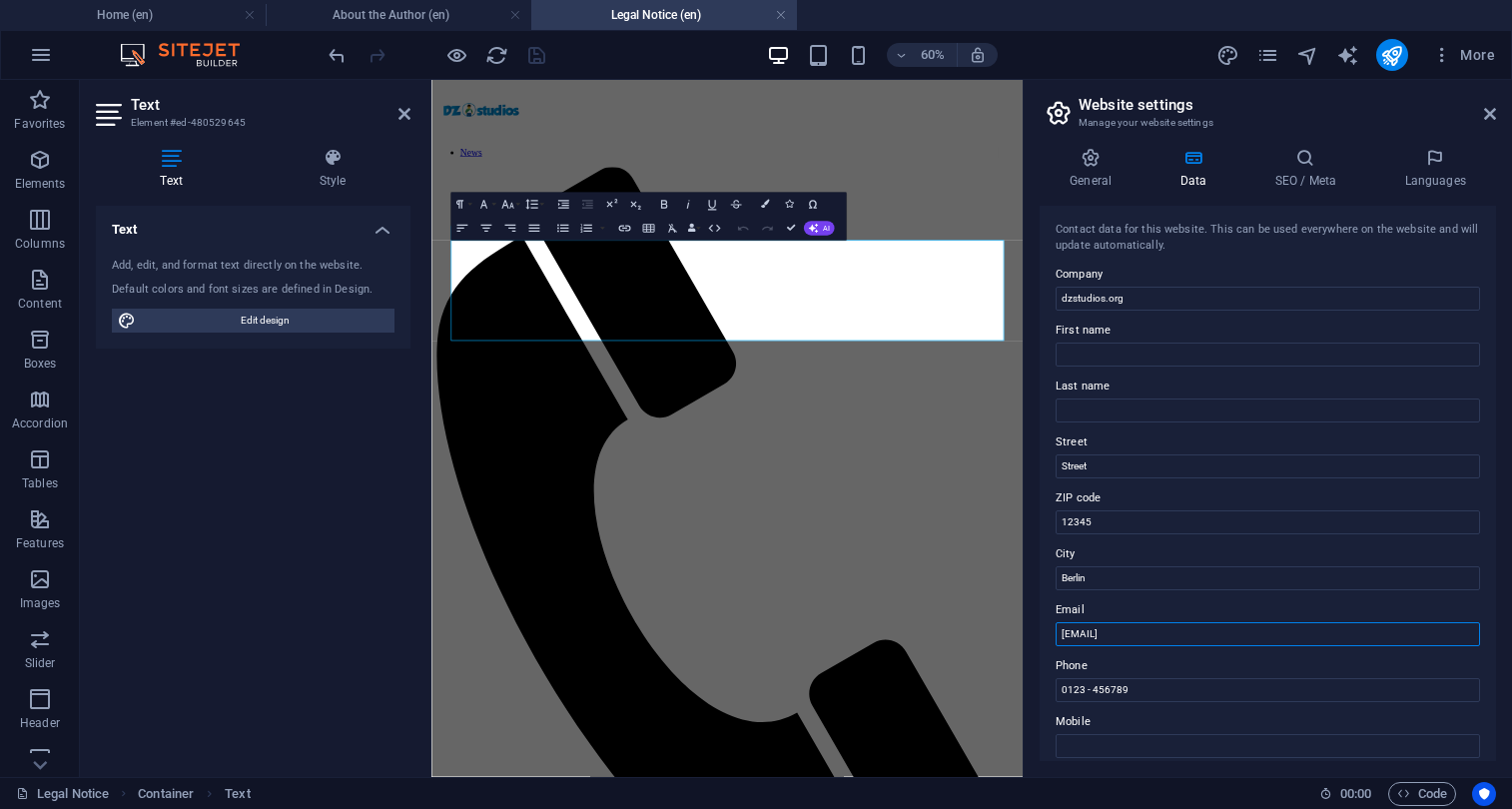 drag, startPoint x: 1322, startPoint y: 634, endPoint x: 1041, endPoint y: 627, distance: 281.08718 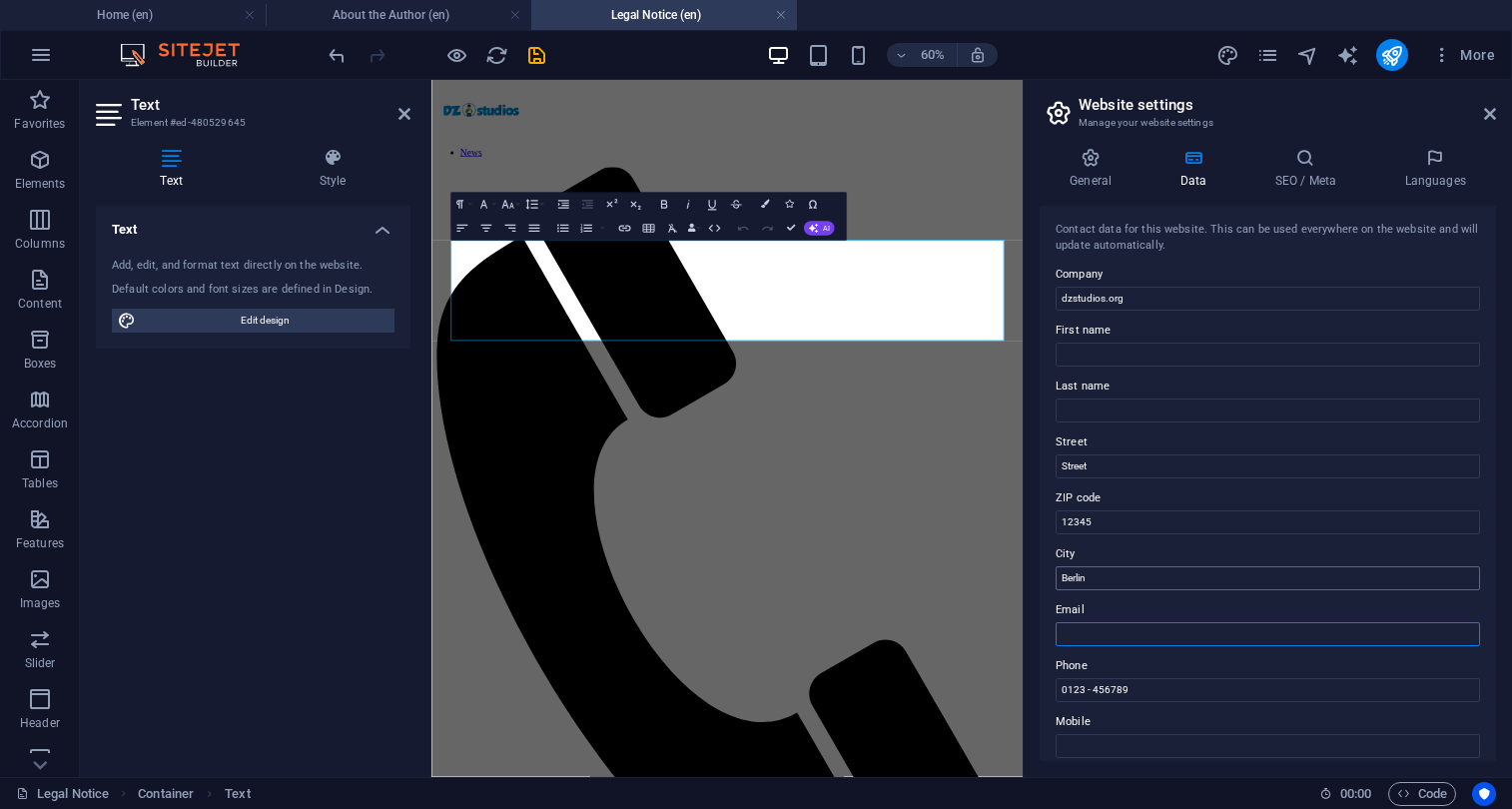 type 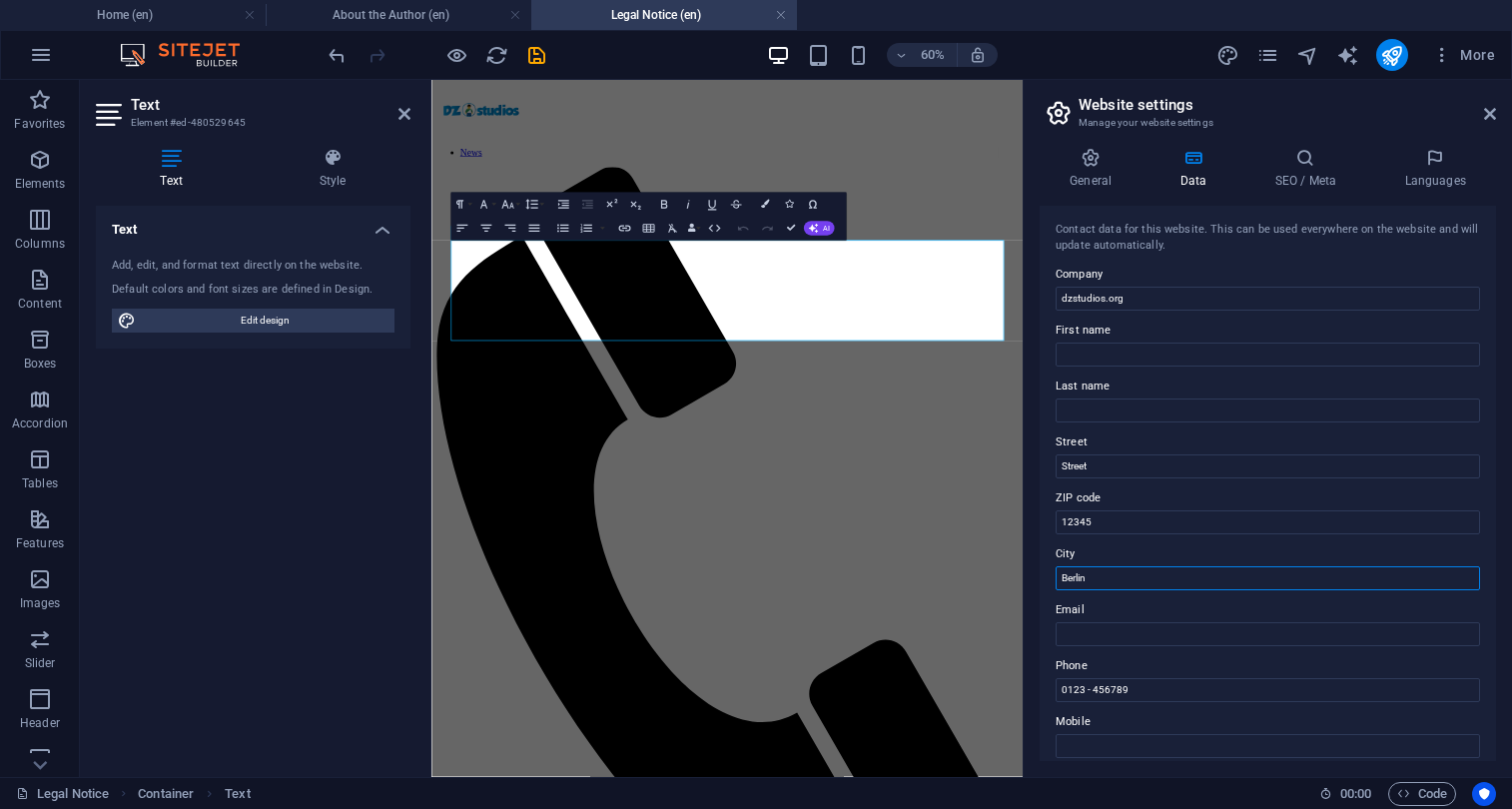 drag, startPoint x: 1118, startPoint y: 576, endPoint x: 1040, endPoint y: 576, distance: 78 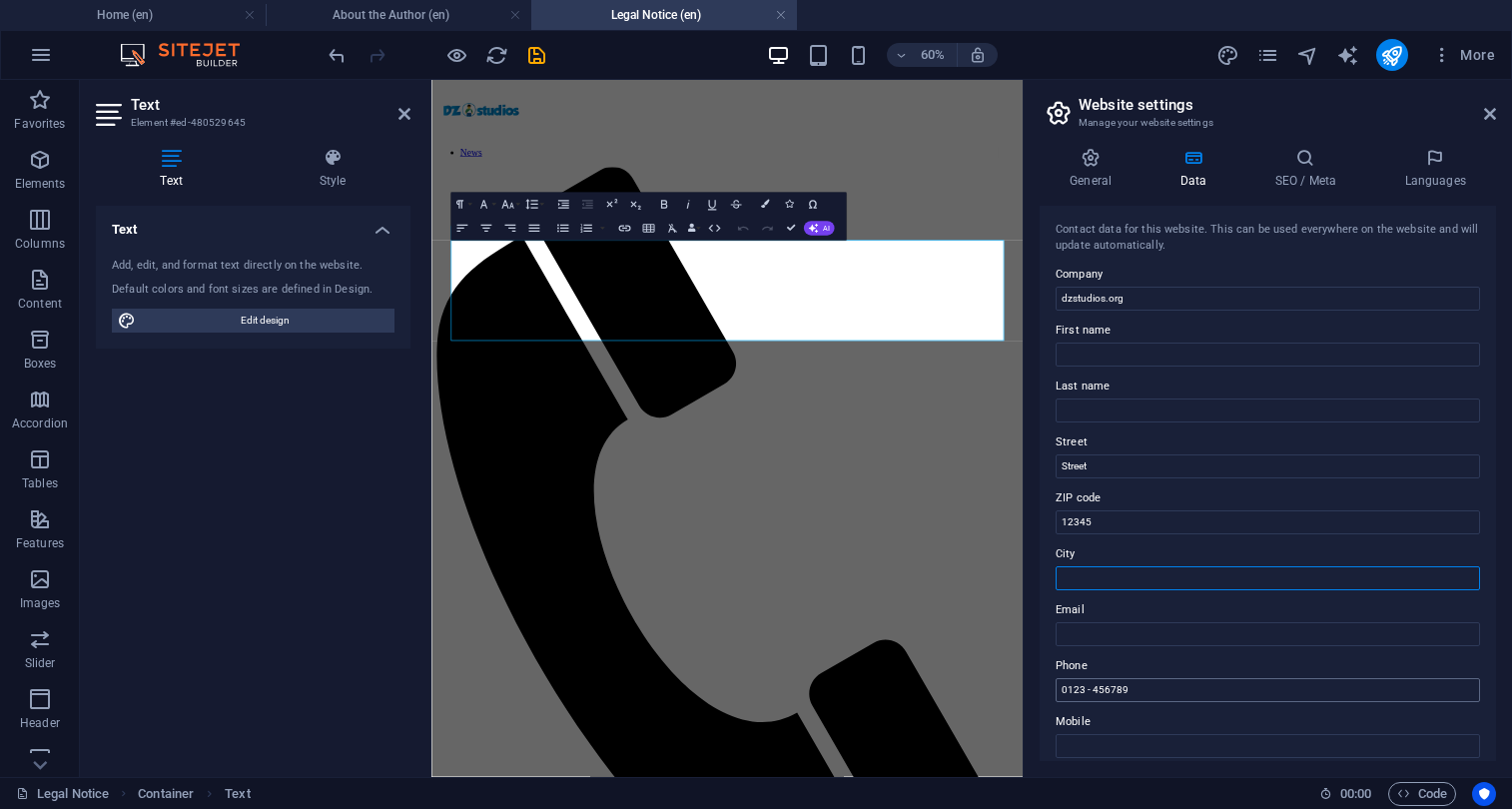 type 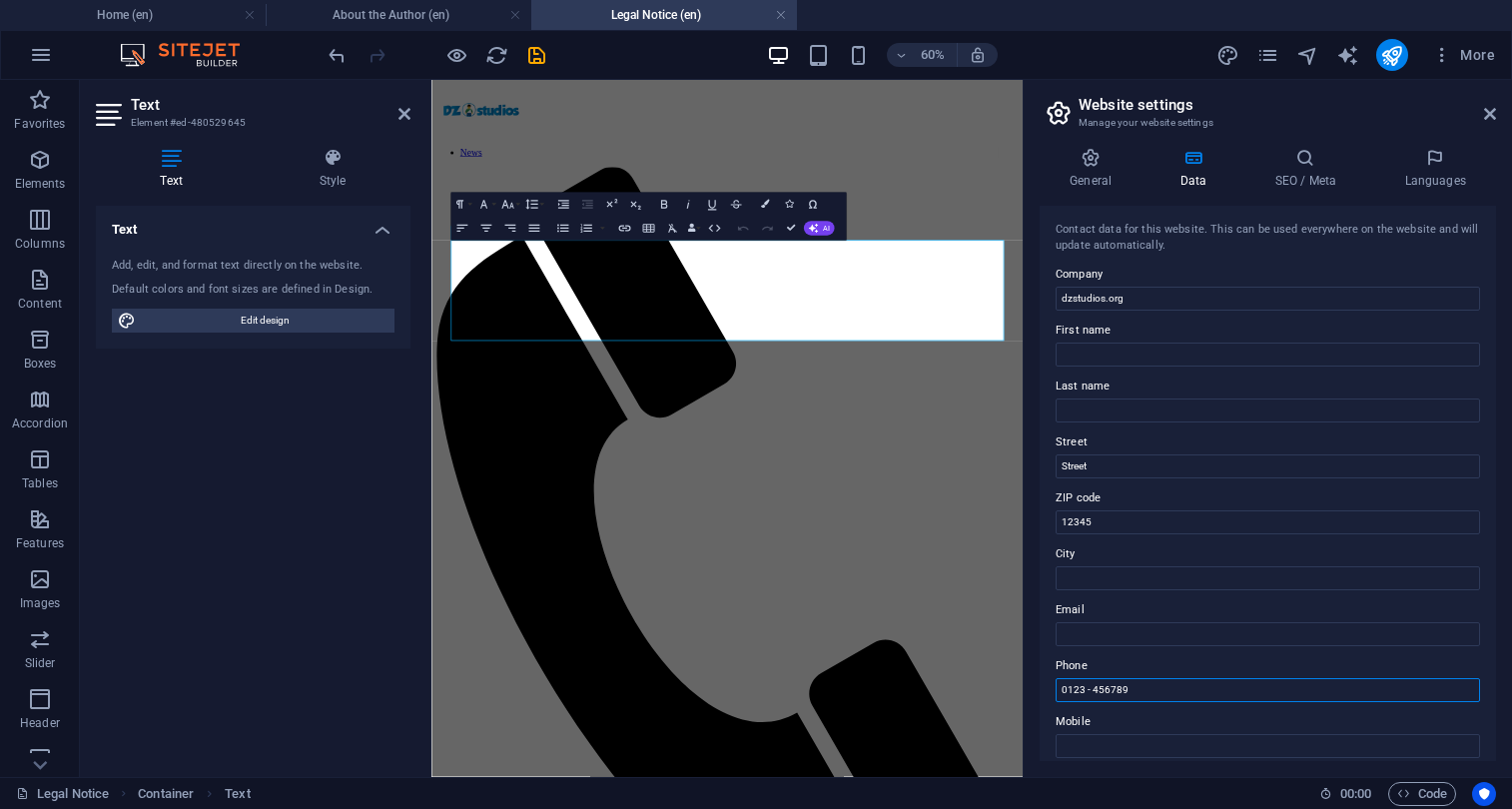 drag, startPoint x: 1158, startPoint y: 686, endPoint x: 1031, endPoint y: 686, distance: 127 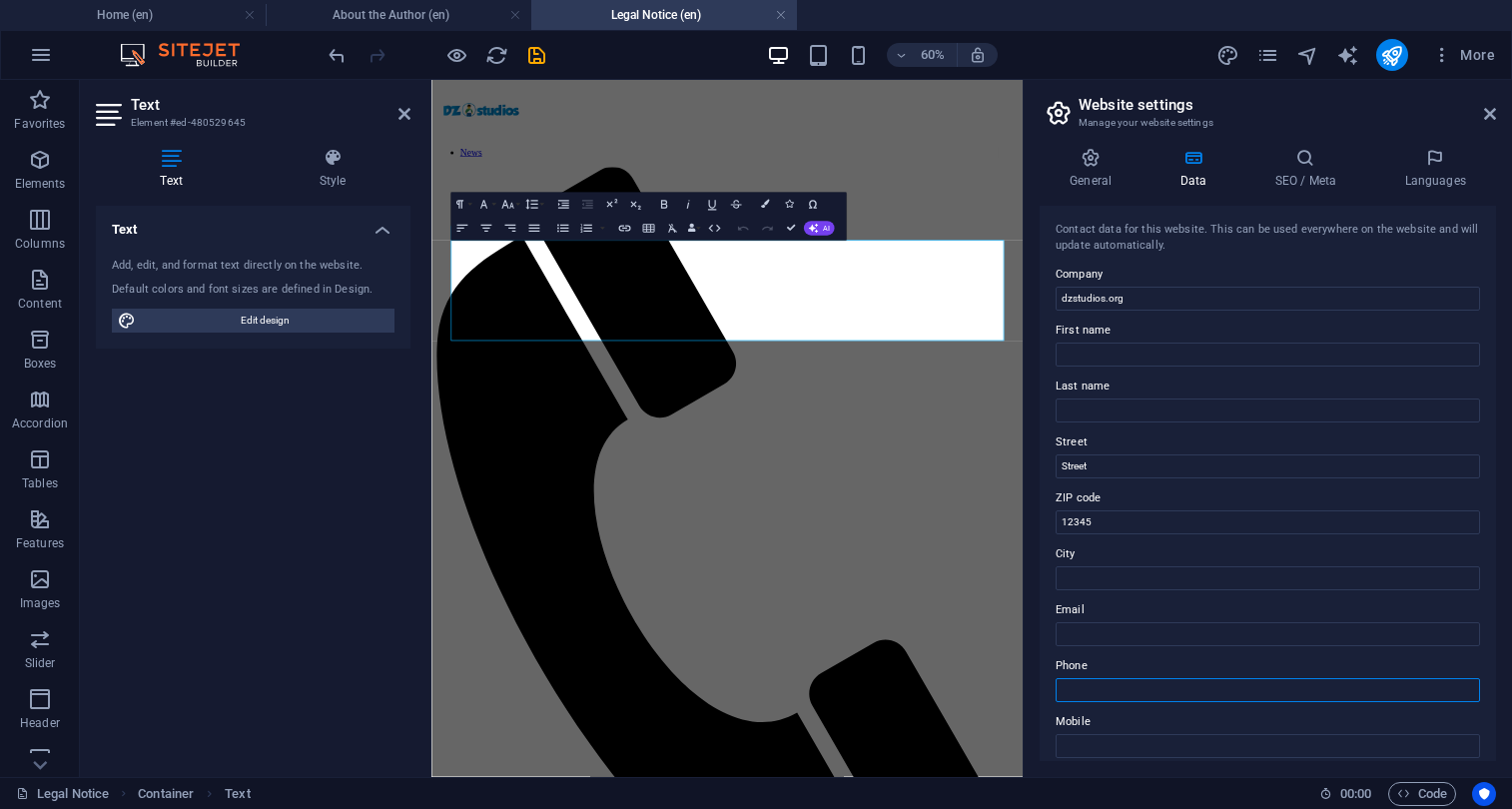scroll, scrollTop: 0, scrollLeft: 0, axis: both 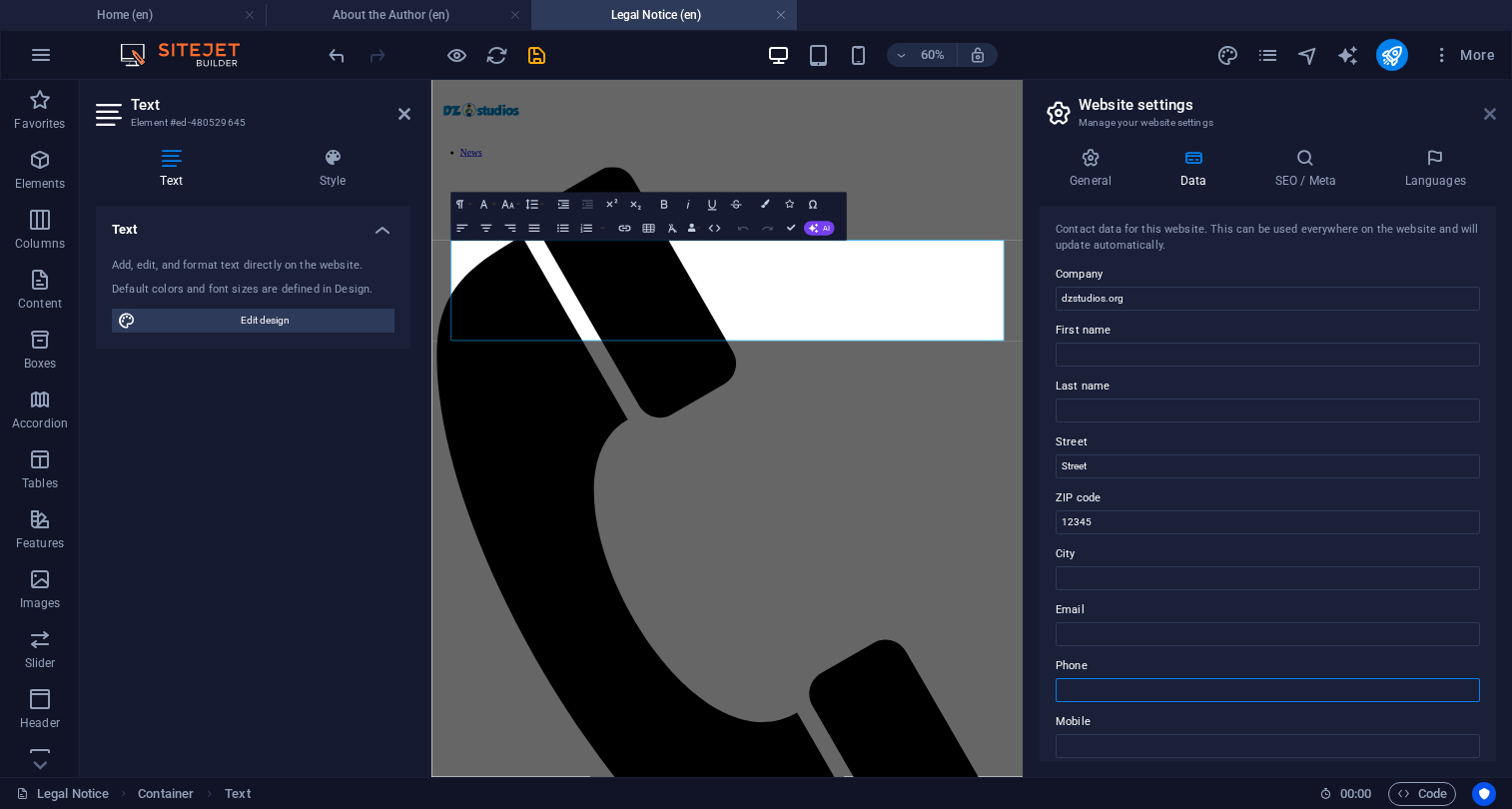 type 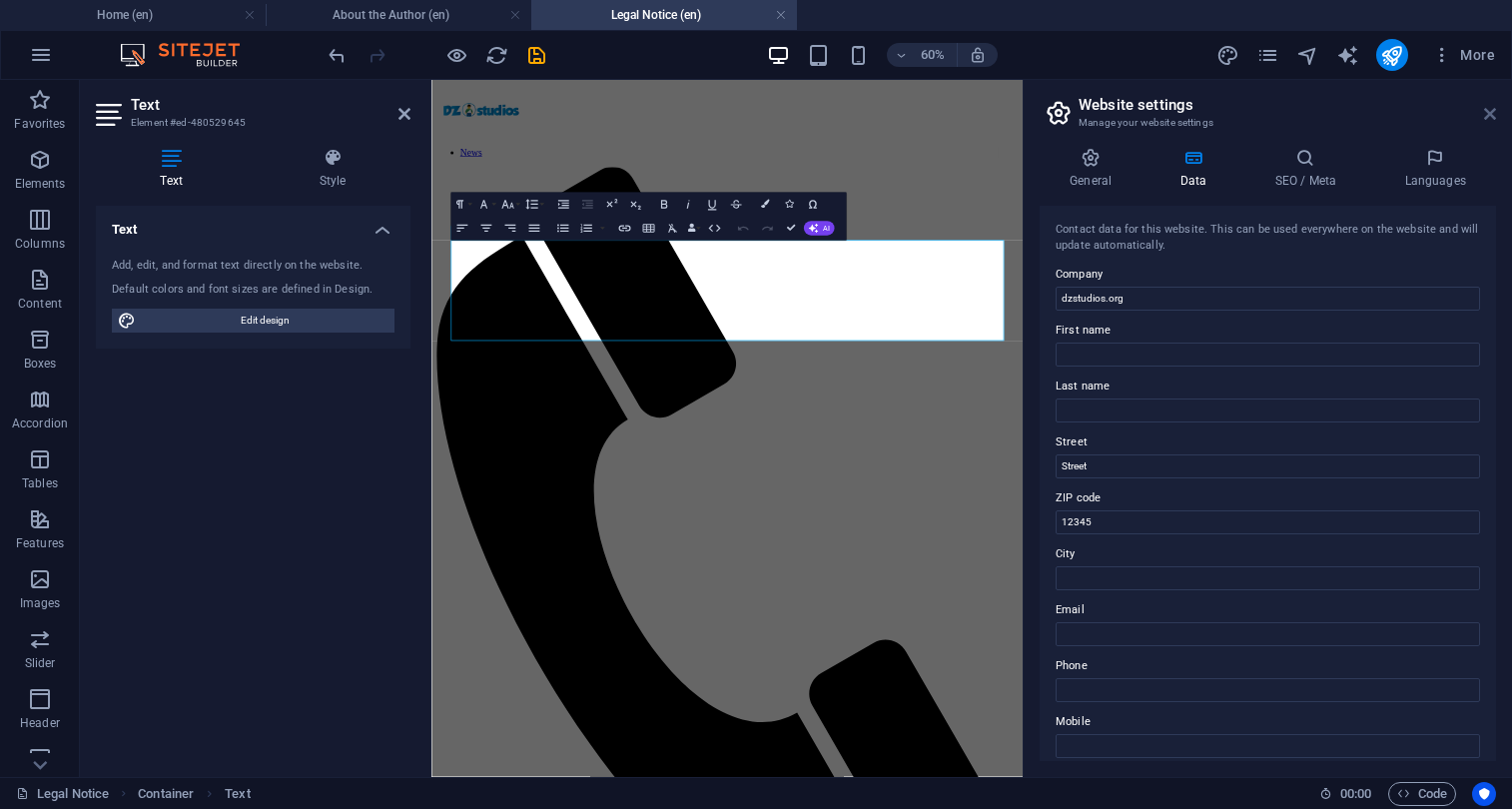 click at bounding box center (1490, 114) 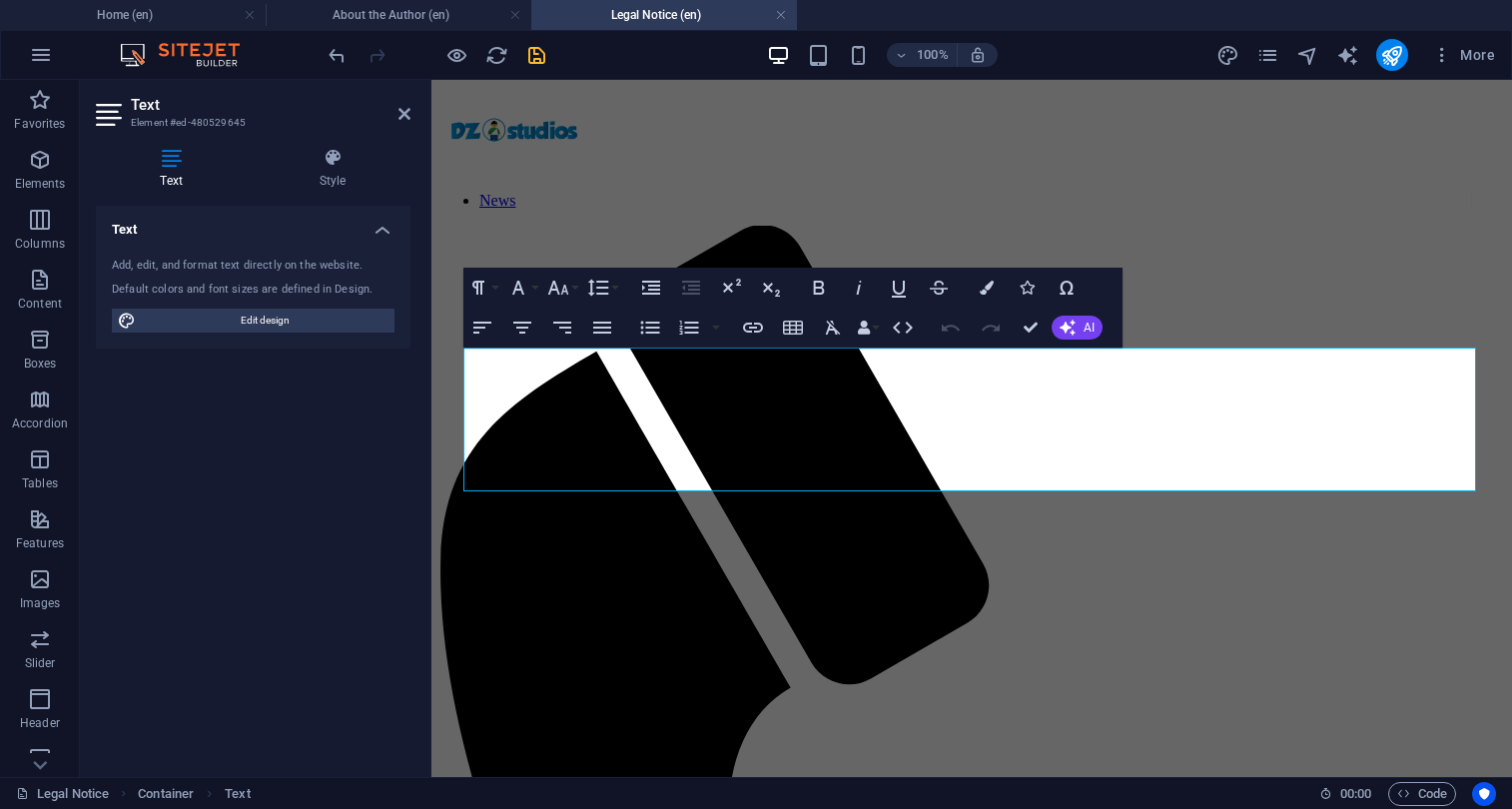 click at bounding box center (536, 55) 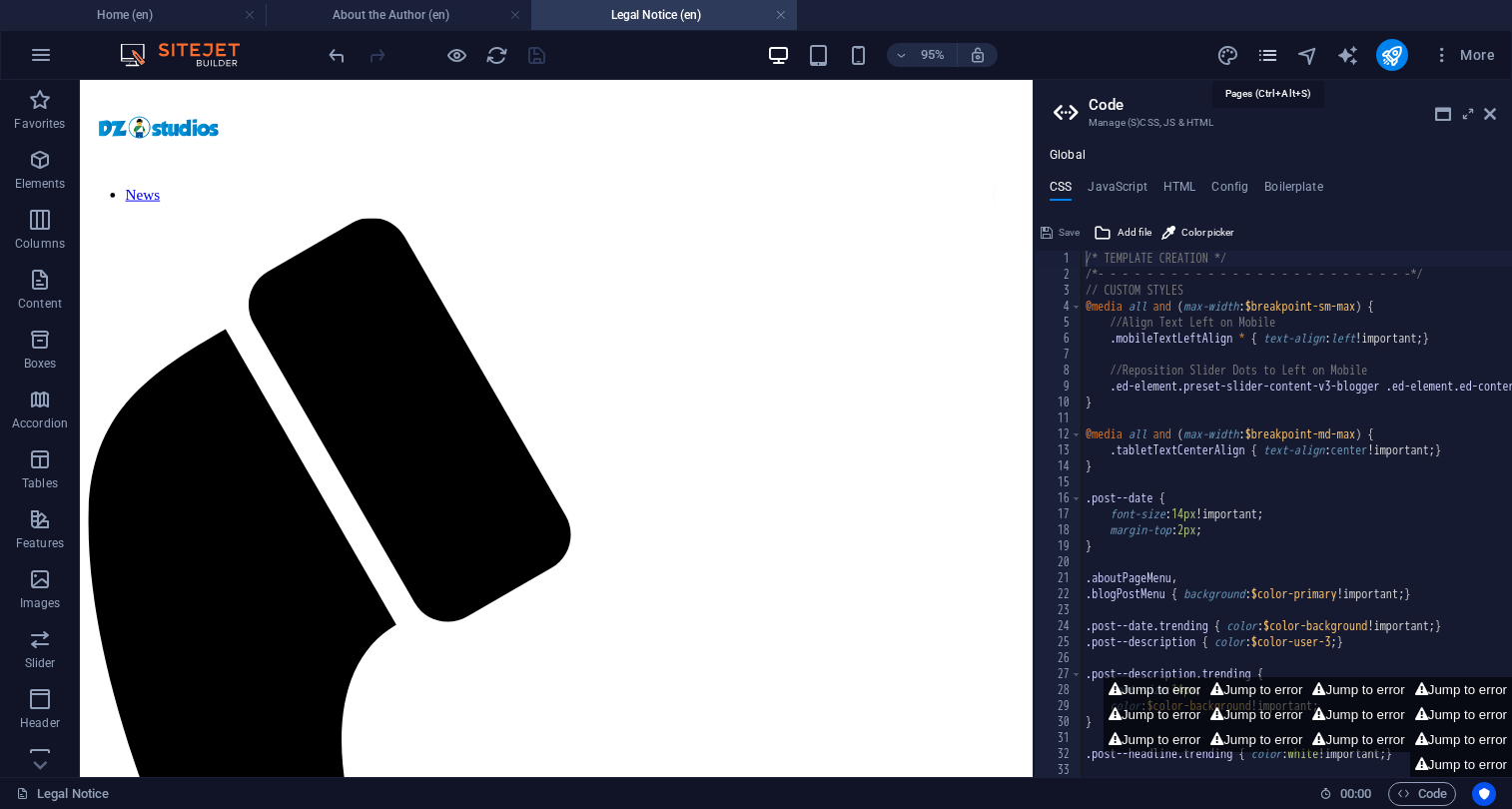 click at bounding box center (1267, 55) 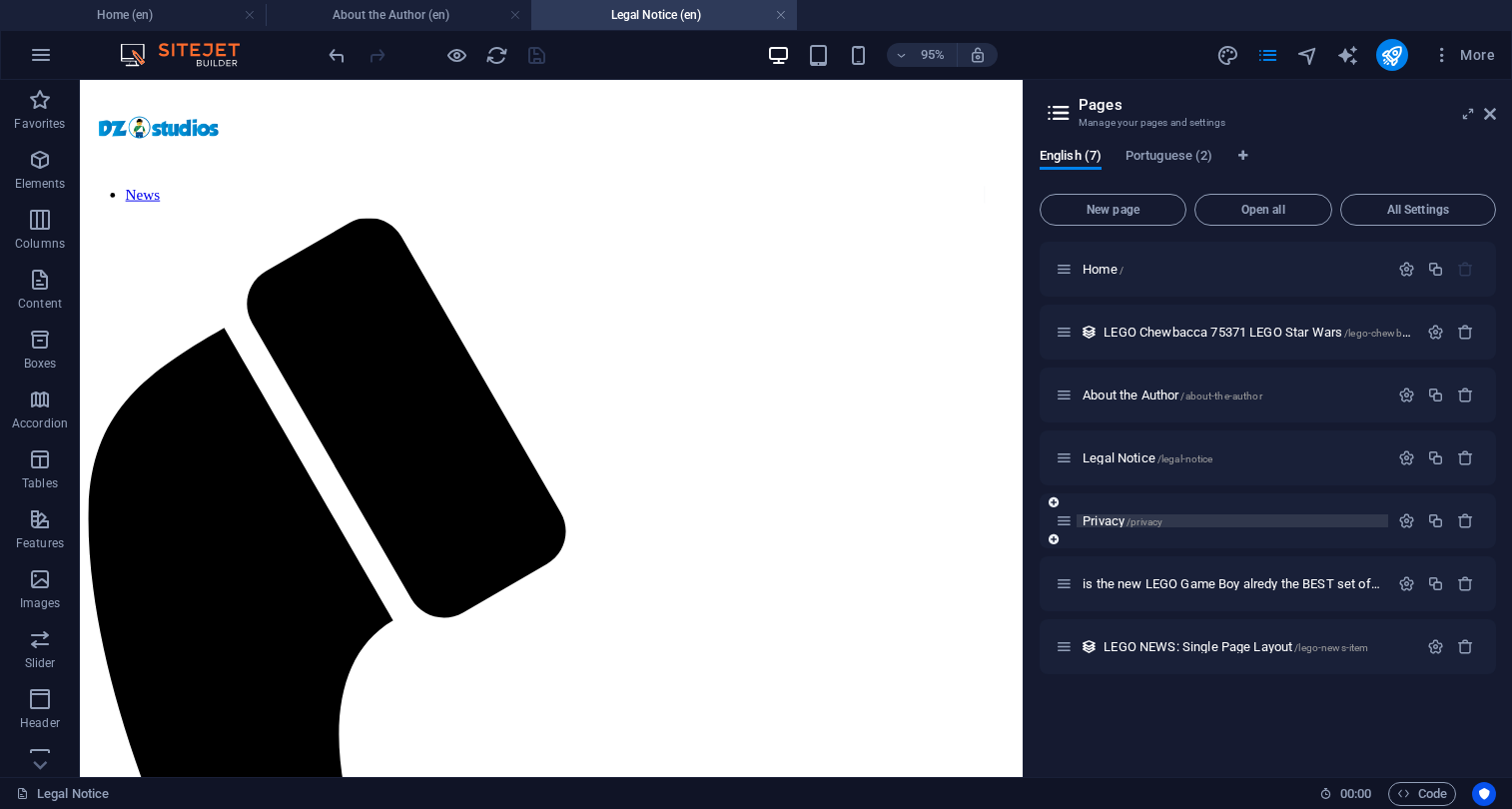 click on "Privacy /privacy" at bounding box center [1123, 520] 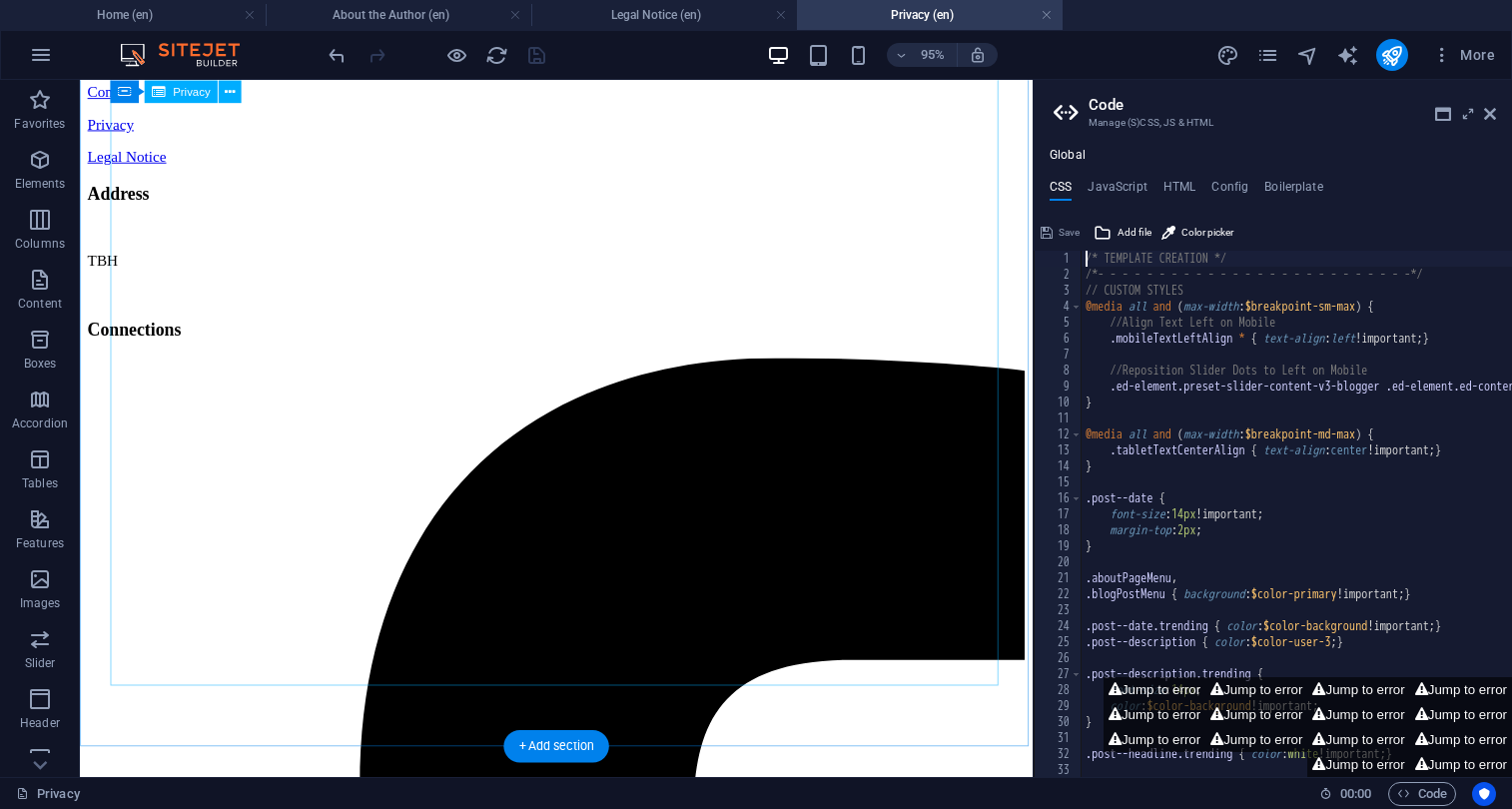 scroll, scrollTop: 5345, scrollLeft: 0, axis: vertical 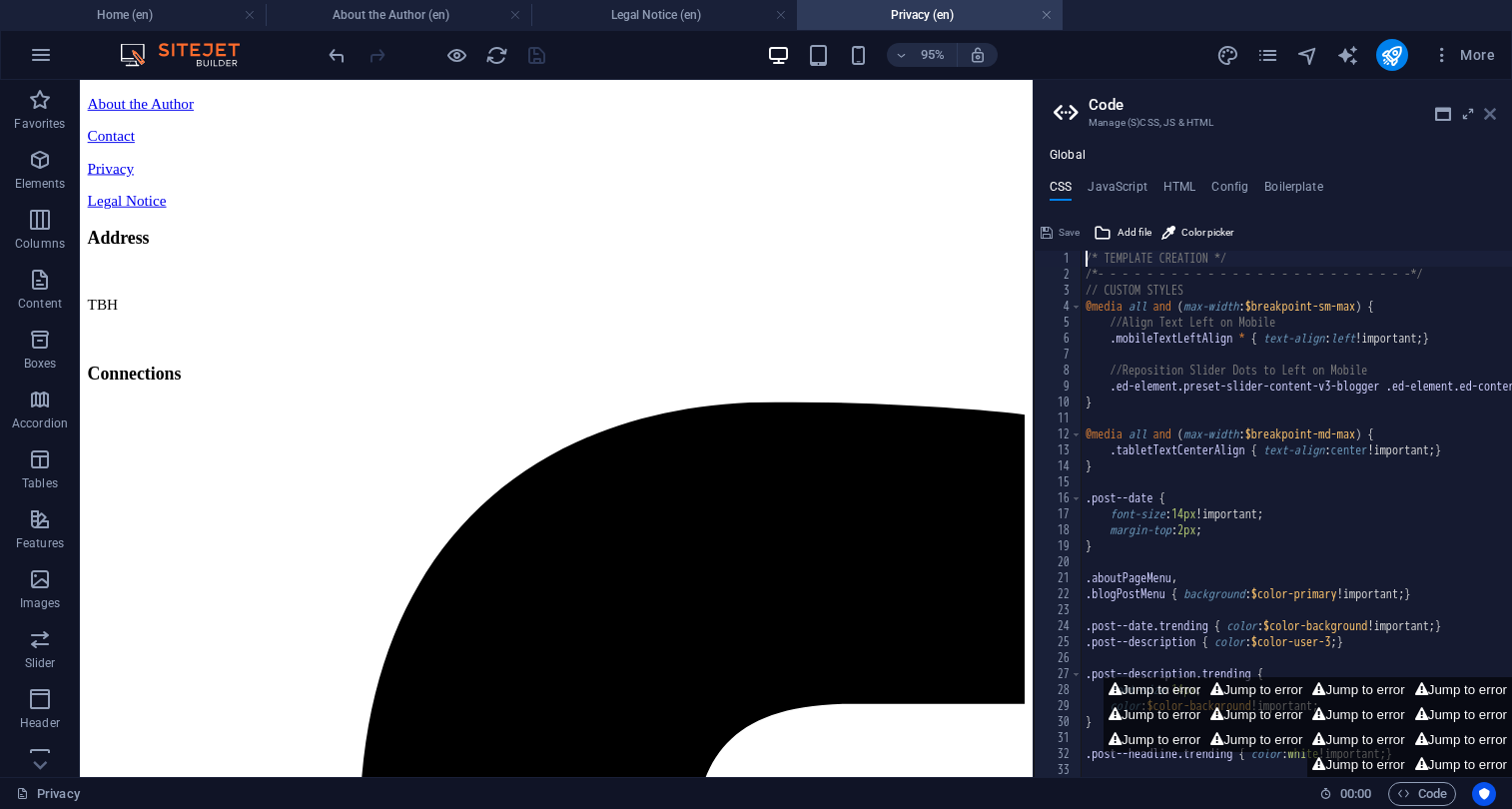 click at bounding box center (1490, 114) 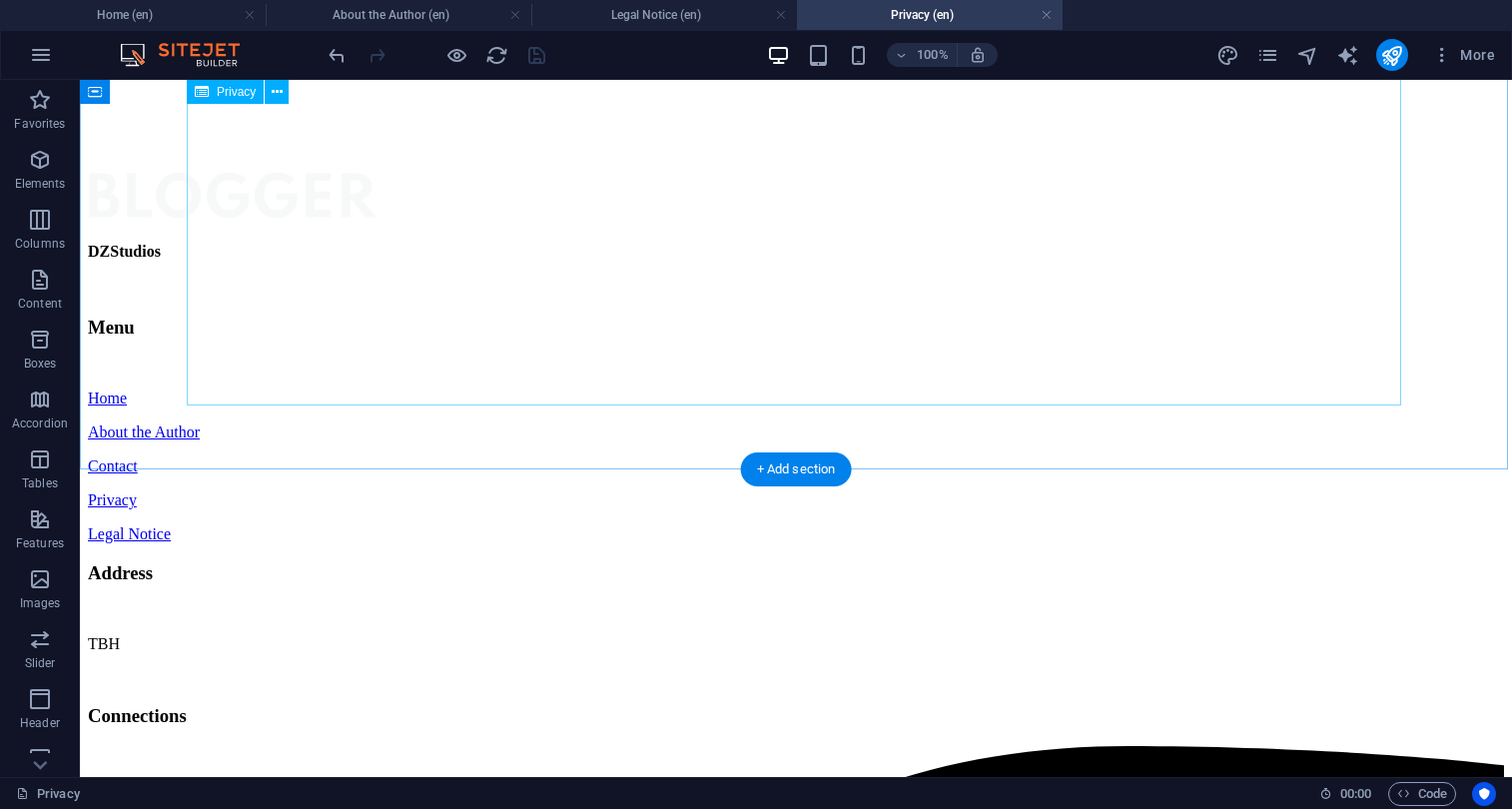 scroll, scrollTop: 5174, scrollLeft: 0, axis: vertical 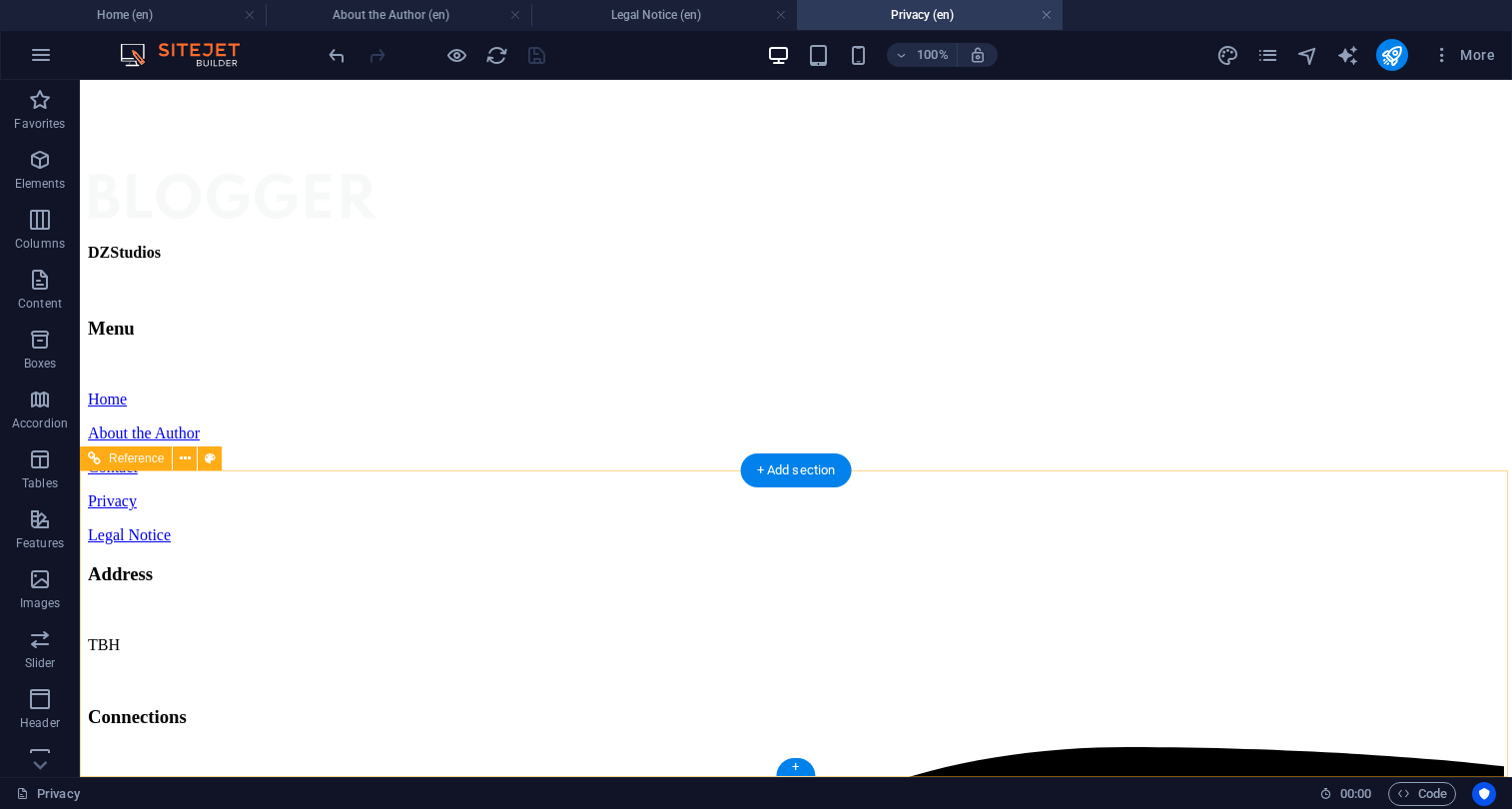 click at bounding box center [796, 367] 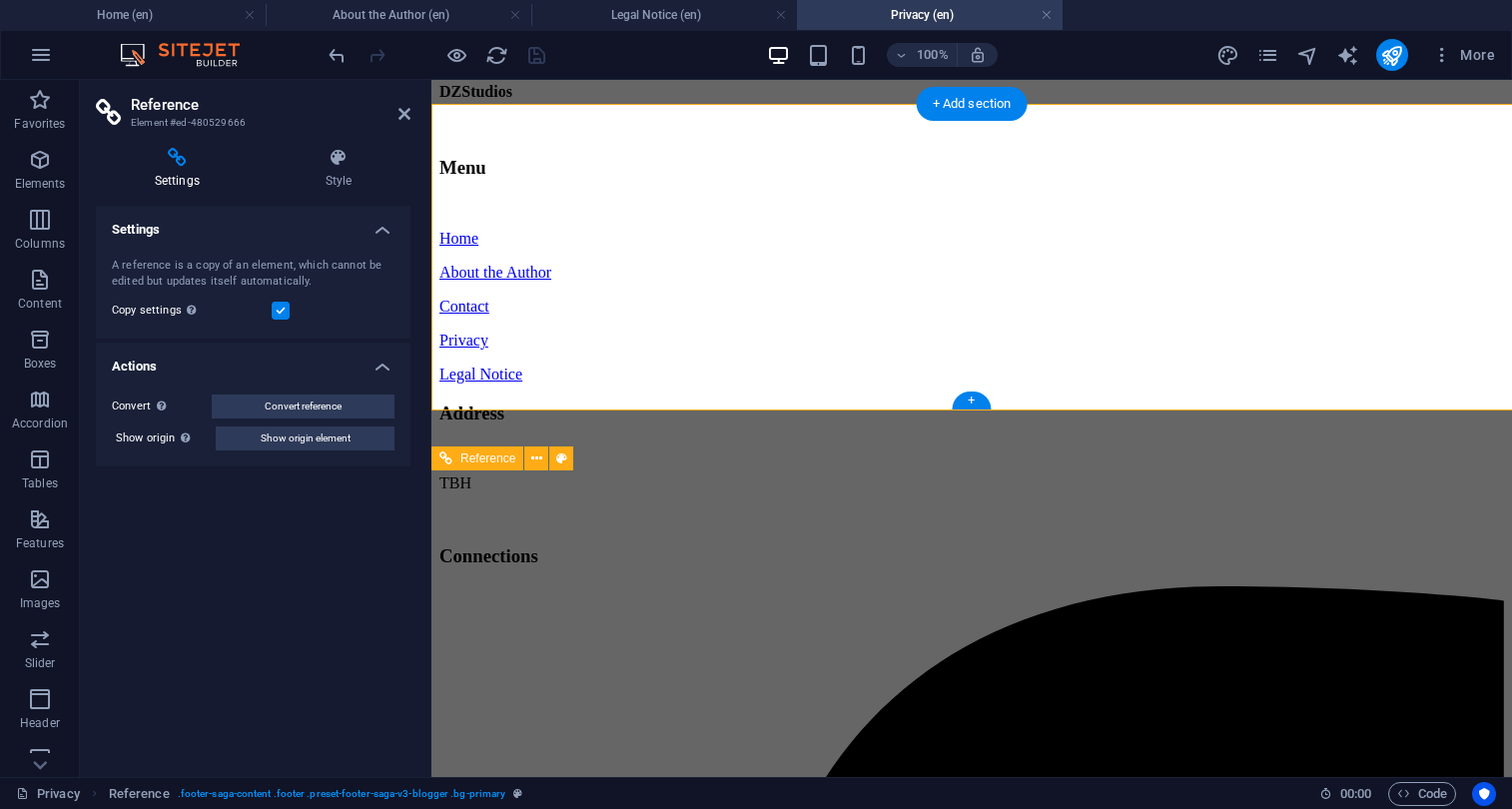 scroll, scrollTop: 5540, scrollLeft: 0, axis: vertical 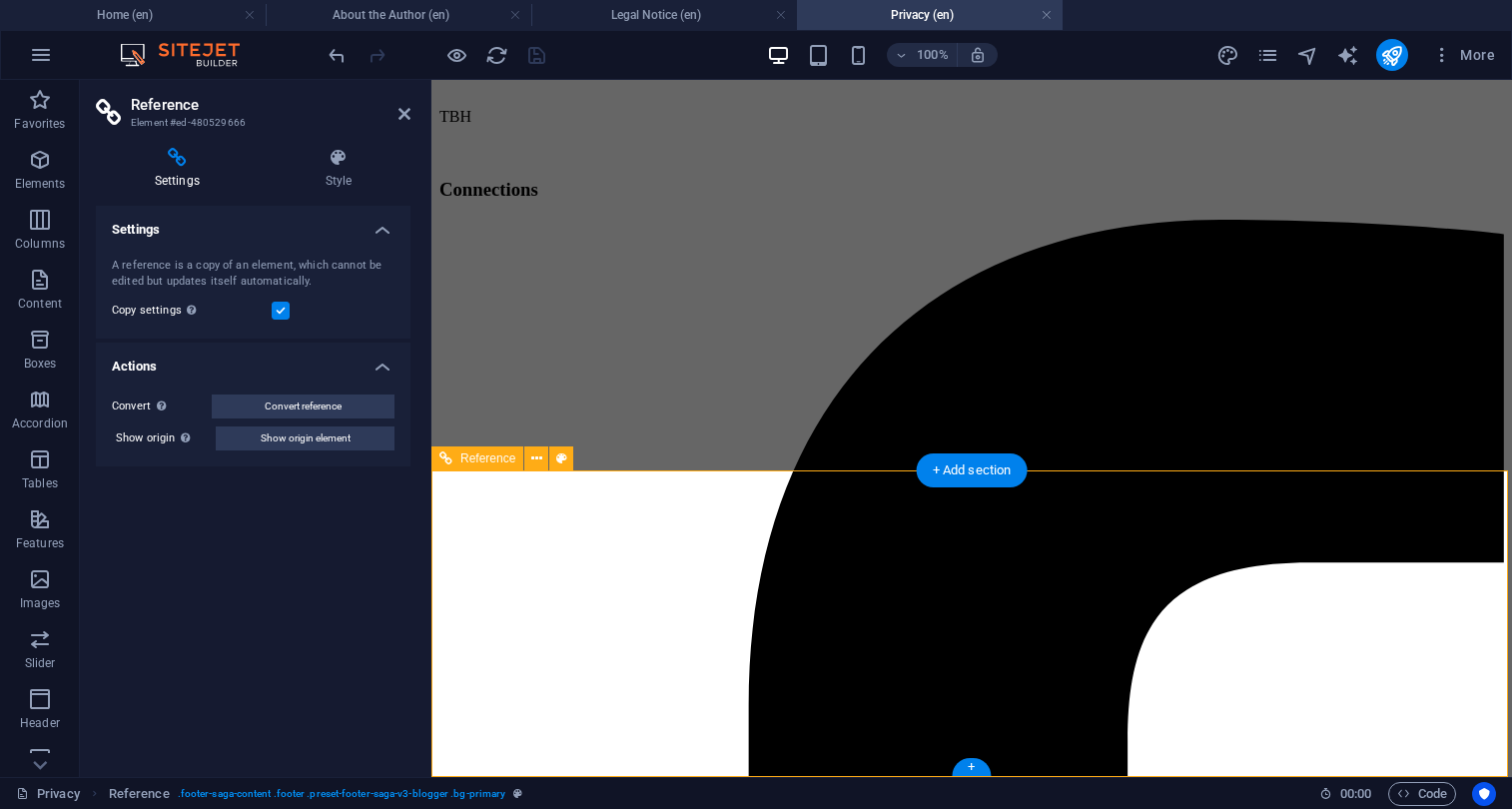 click at bounding box center [972, -331] 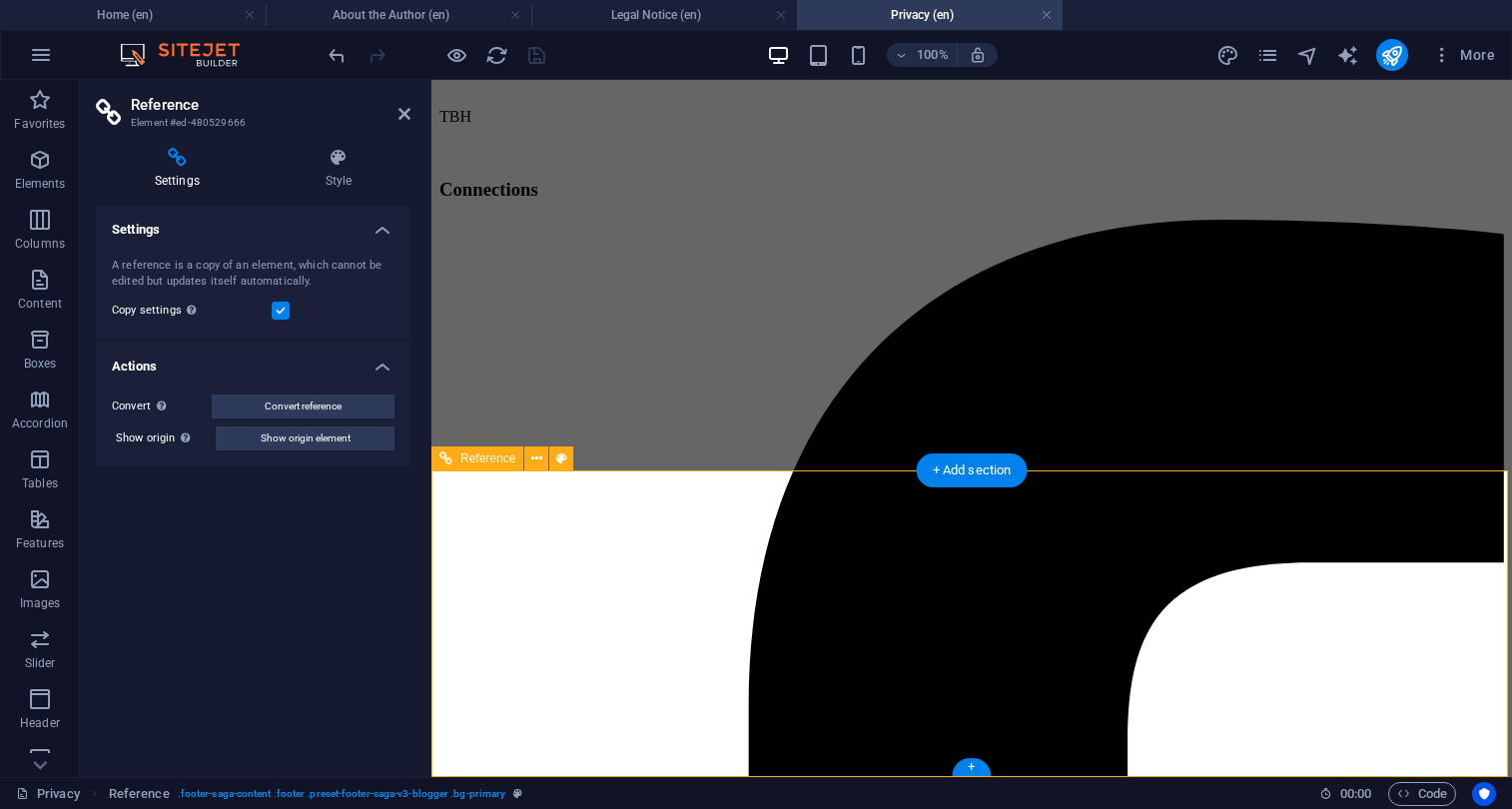 click at bounding box center (972, -331) 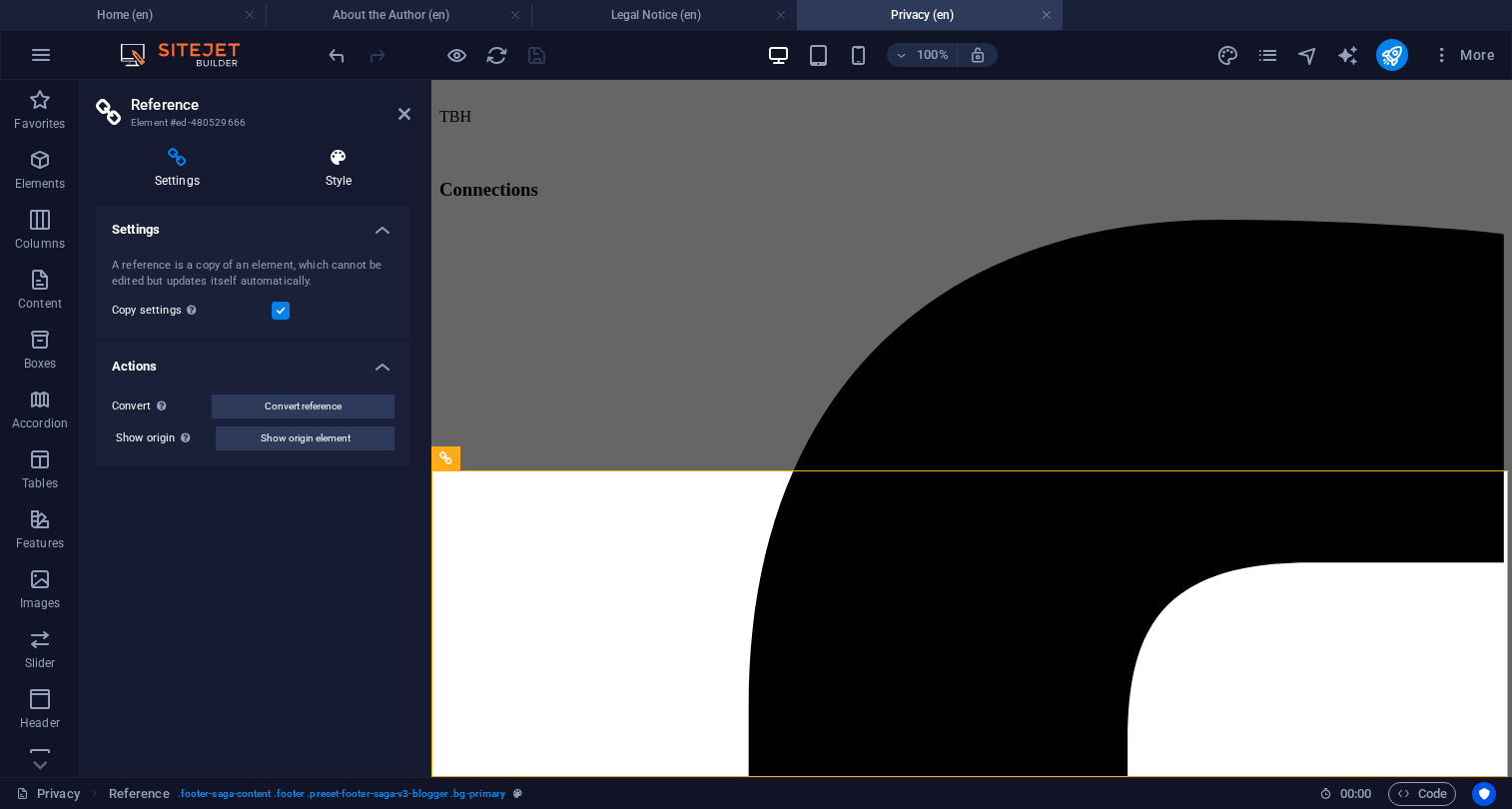 click on "Style" at bounding box center [339, 169] 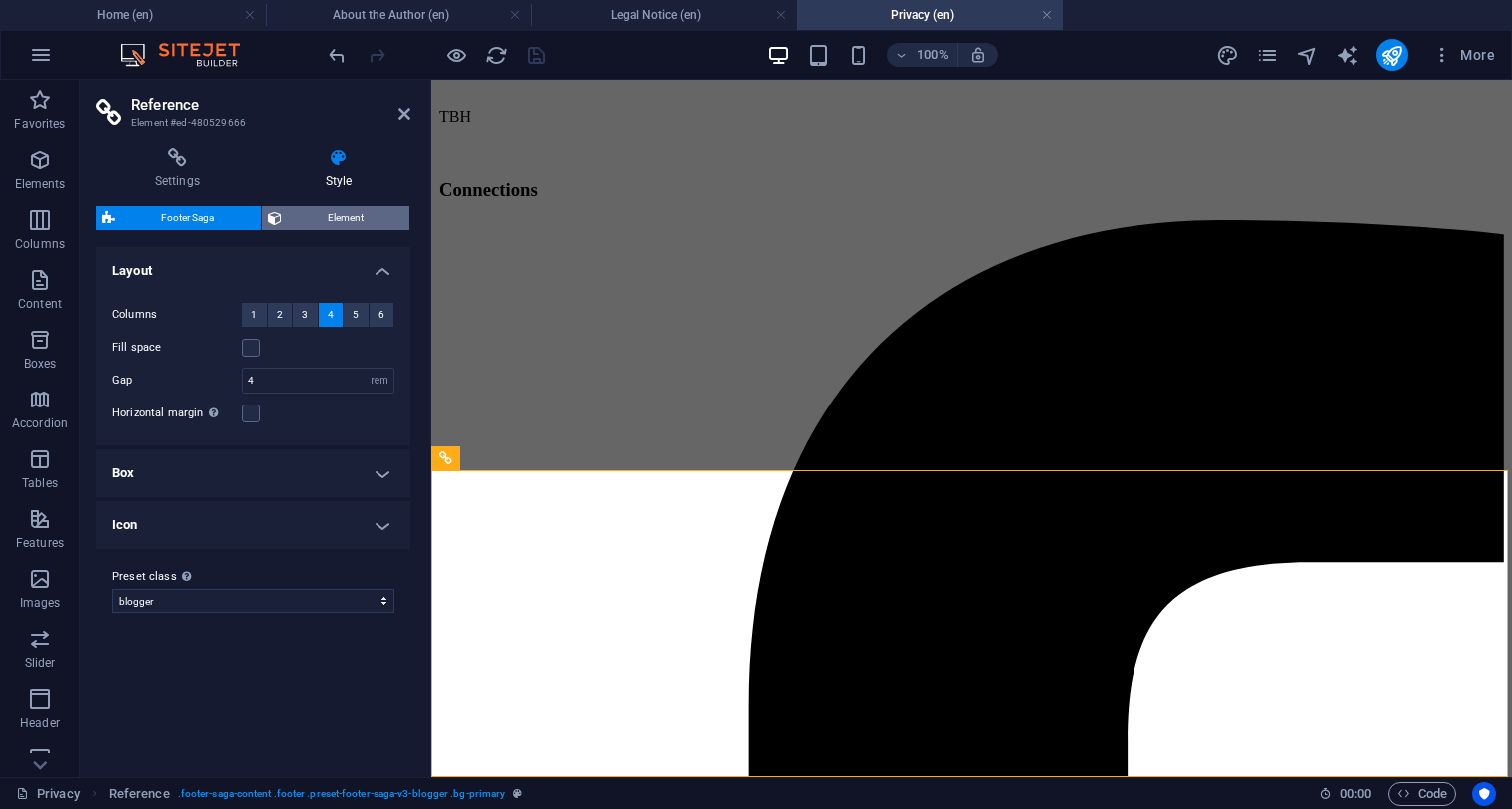 click on "Element" at bounding box center (346, 218) 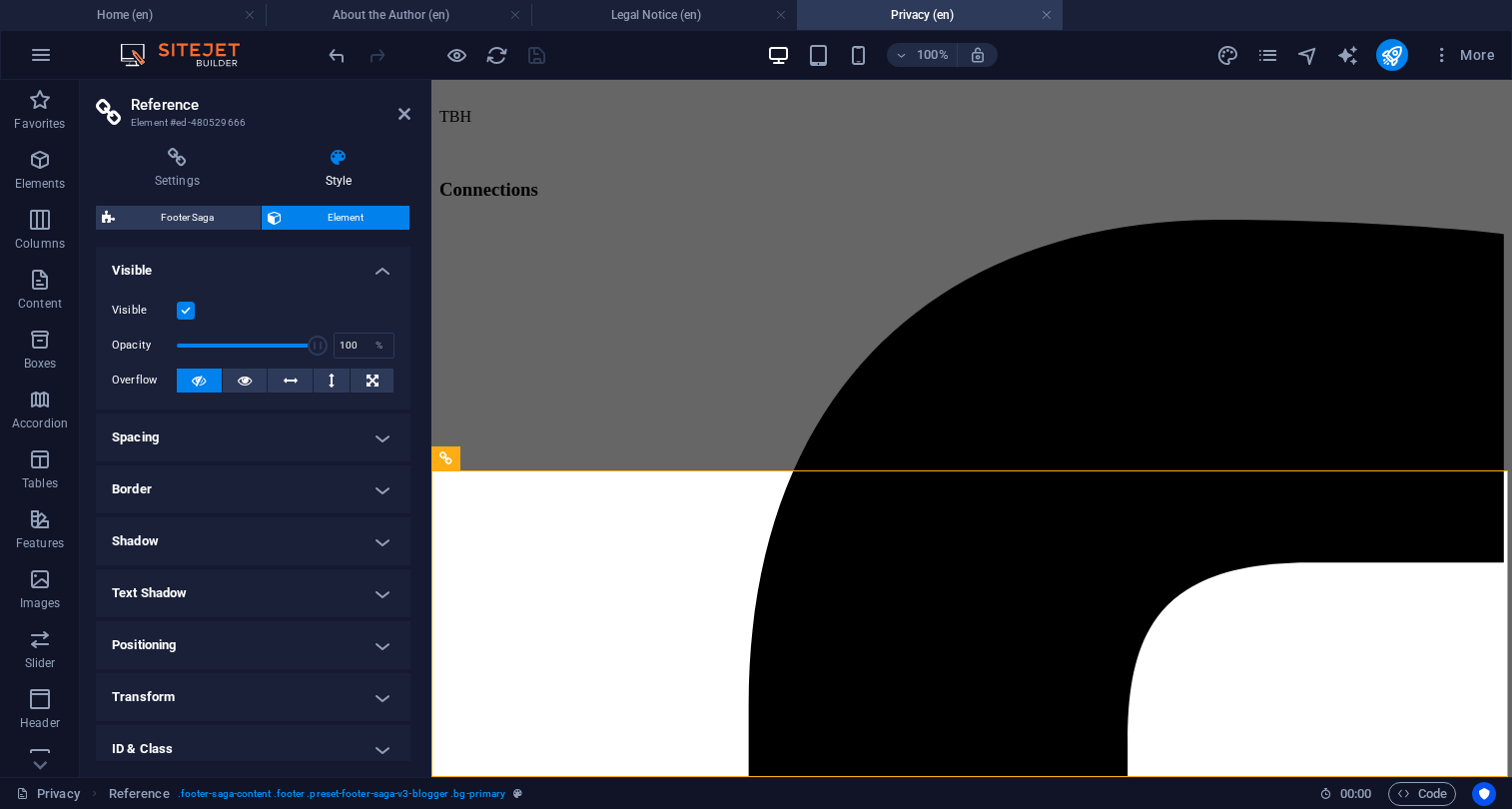click on "Shadow" at bounding box center [253, 541] 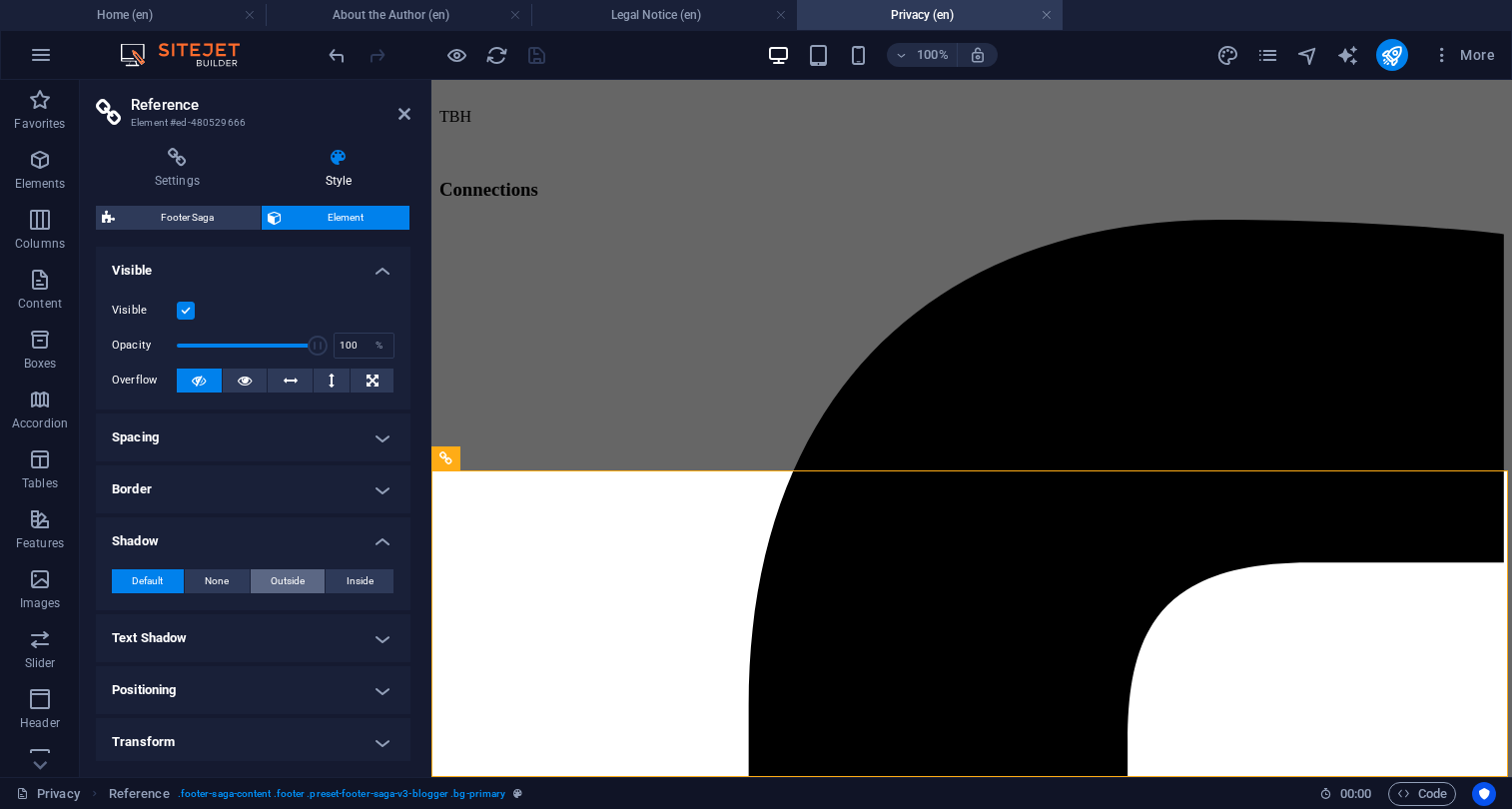 click on "Outside" at bounding box center (288, 581) 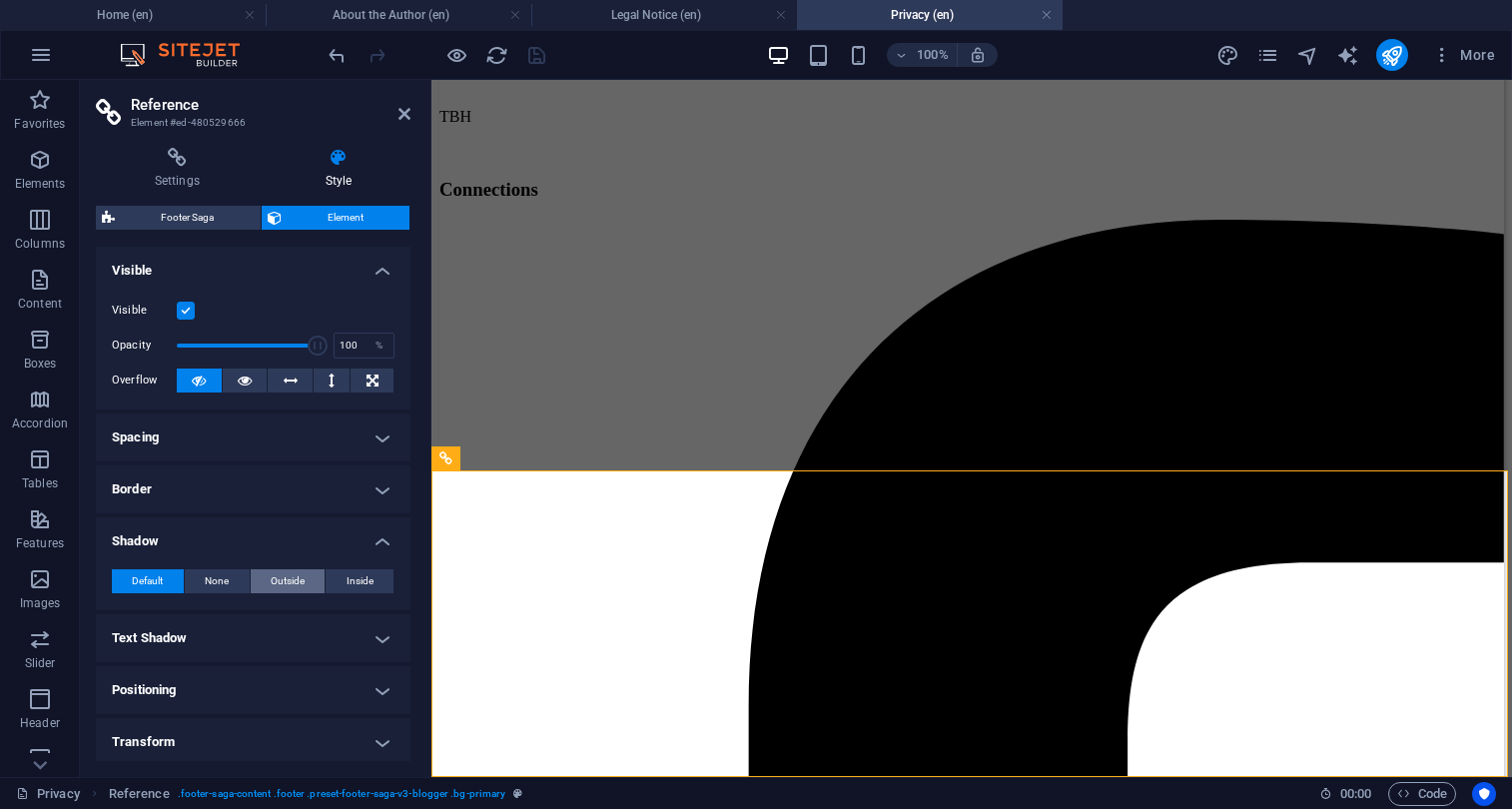type on "2" 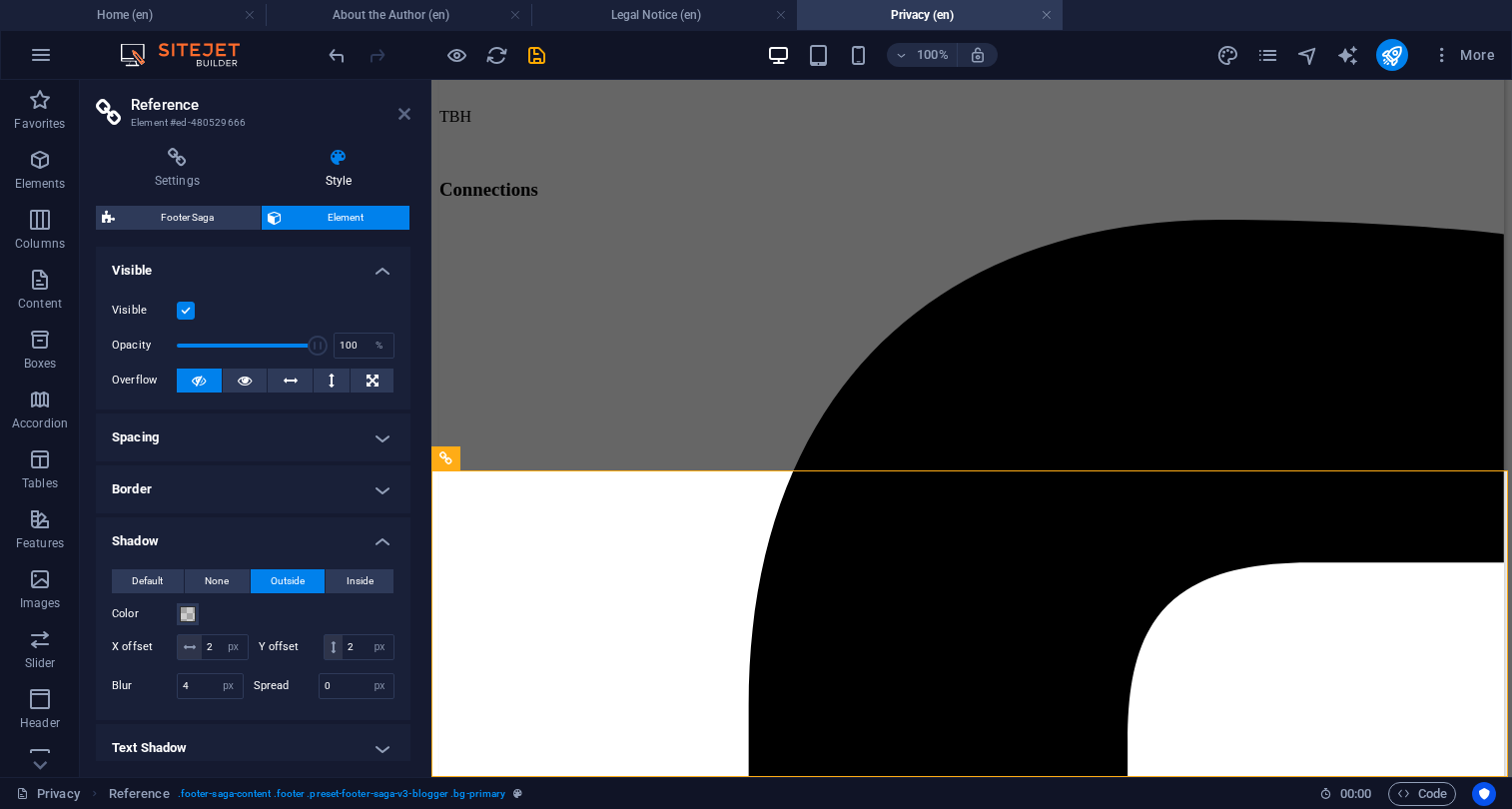 click at bounding box center (404, 114) 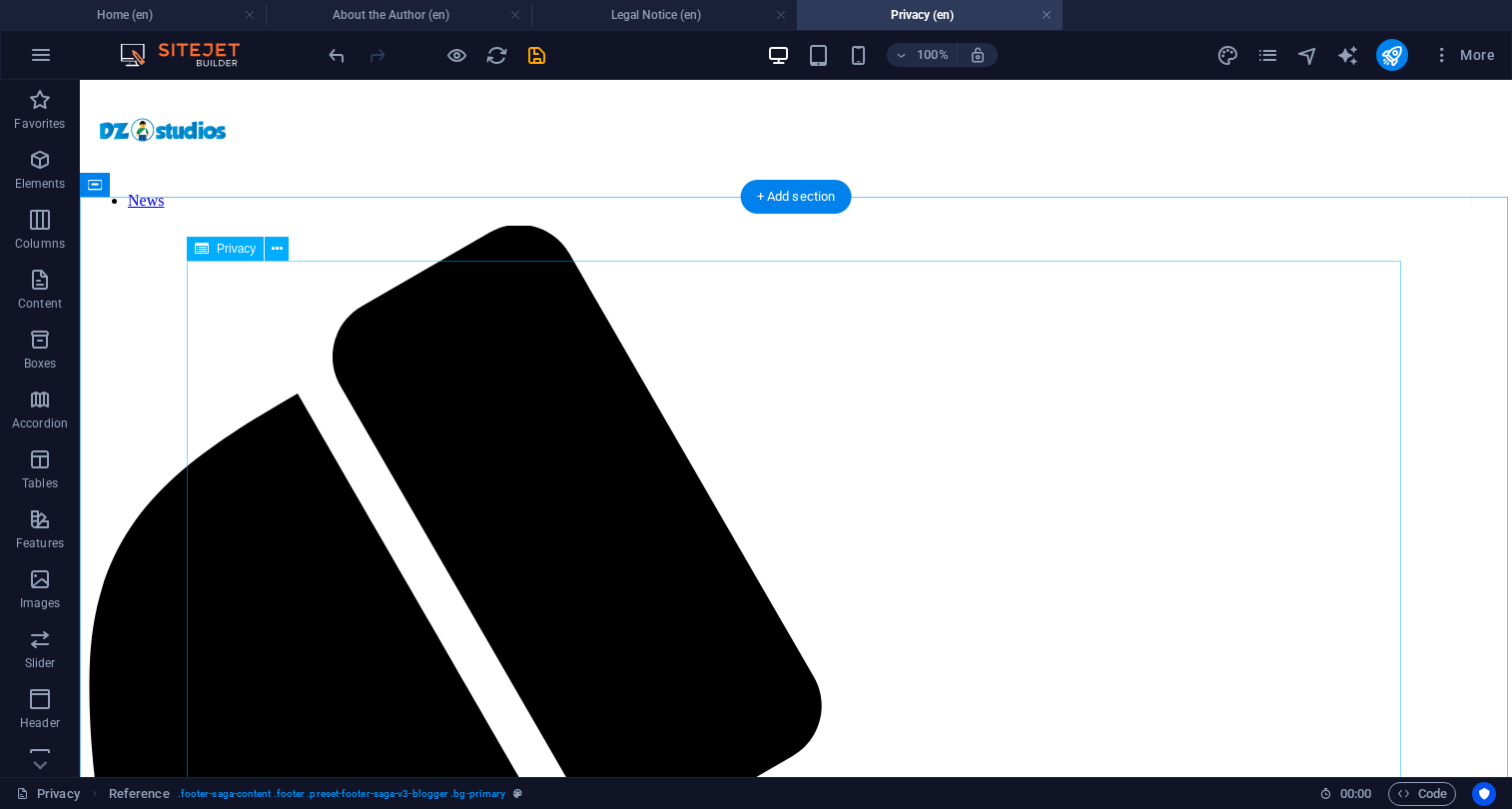 scroll, scrollTop: 0, scrollLeft: 0, axis: both 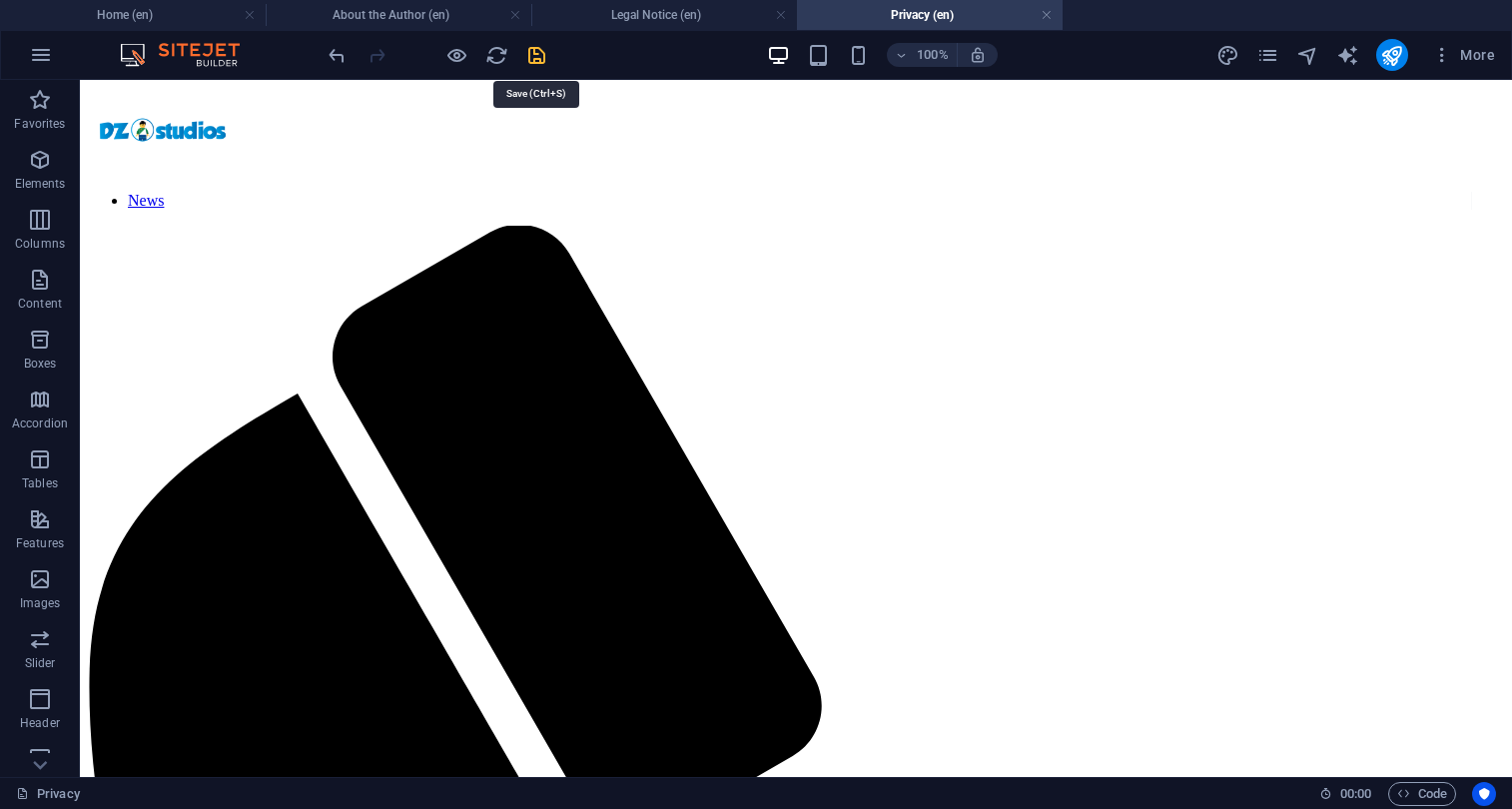 click at bounding box center (536, 55) 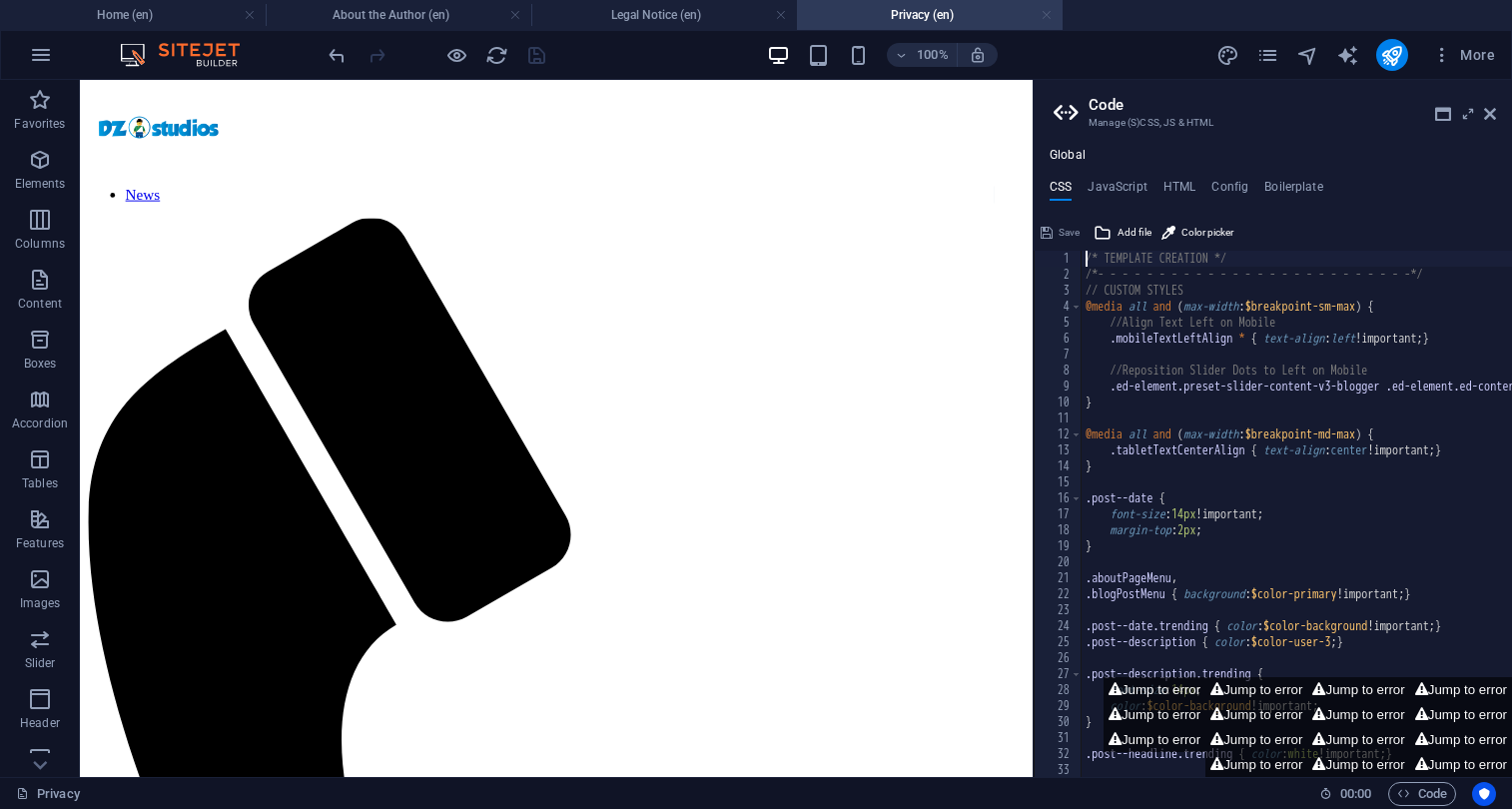 click at bounding box center [1047, 15] 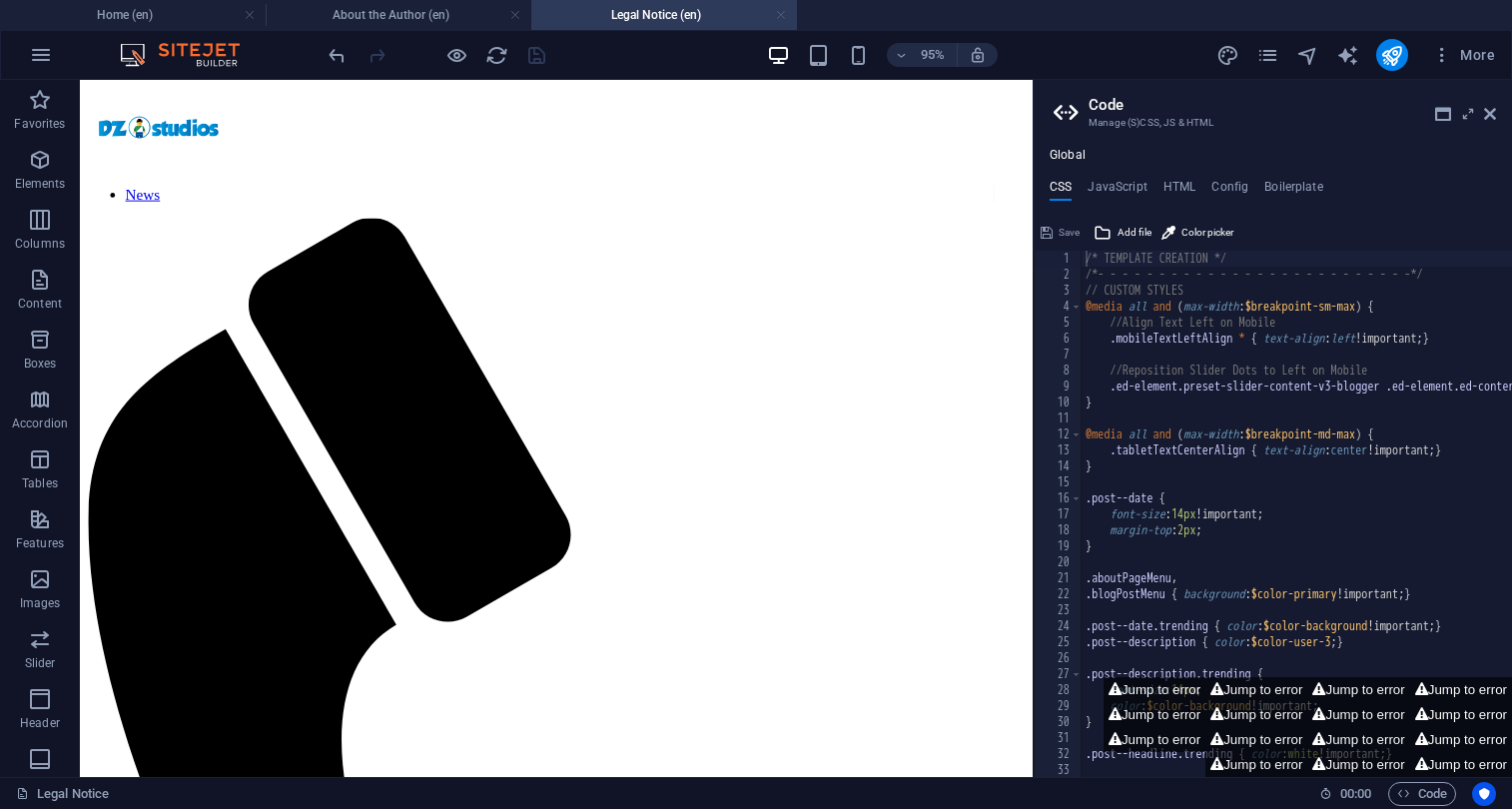 click at bounding box center [781, 15] 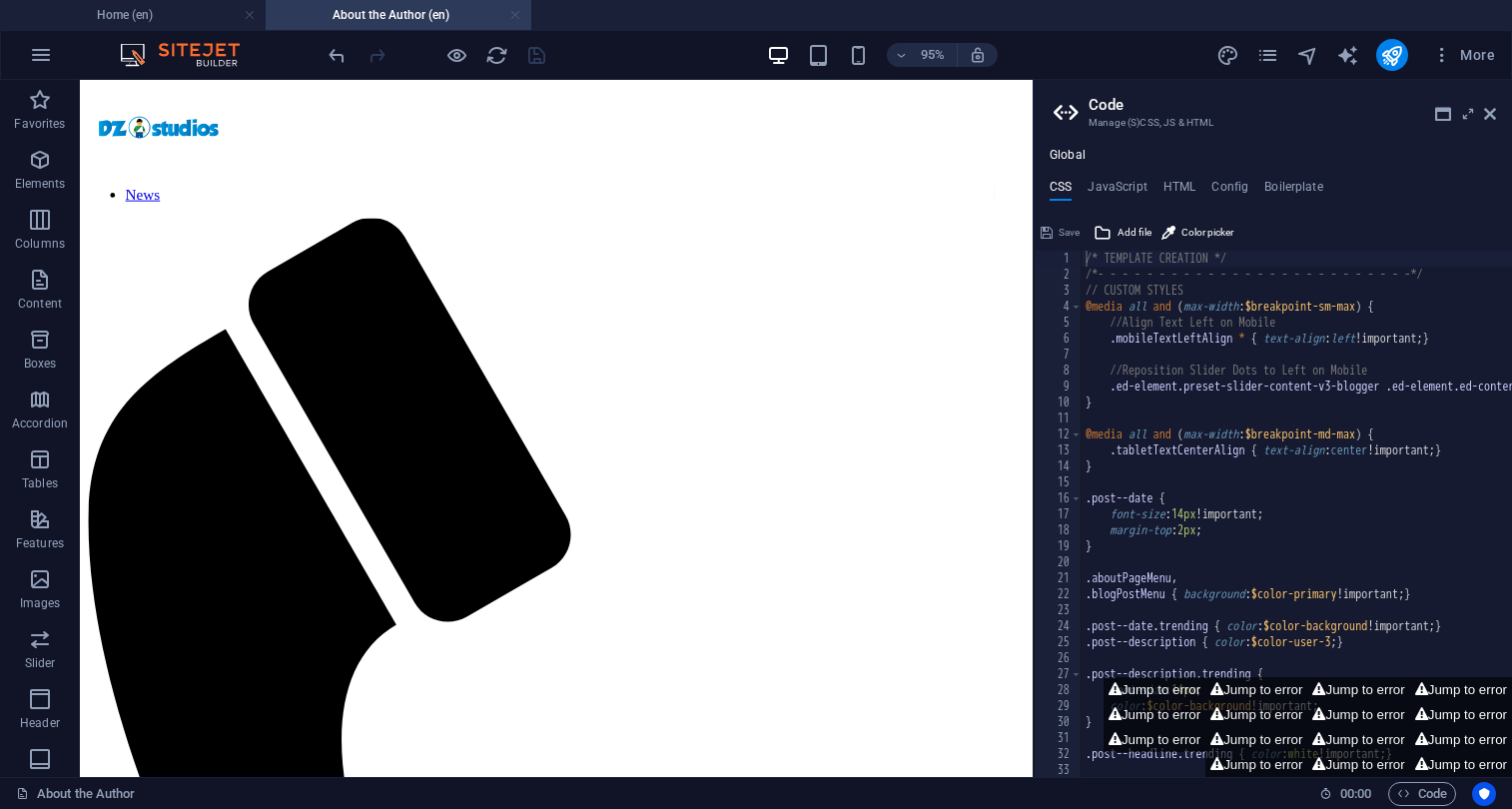 click at bounding box center [515, 15] 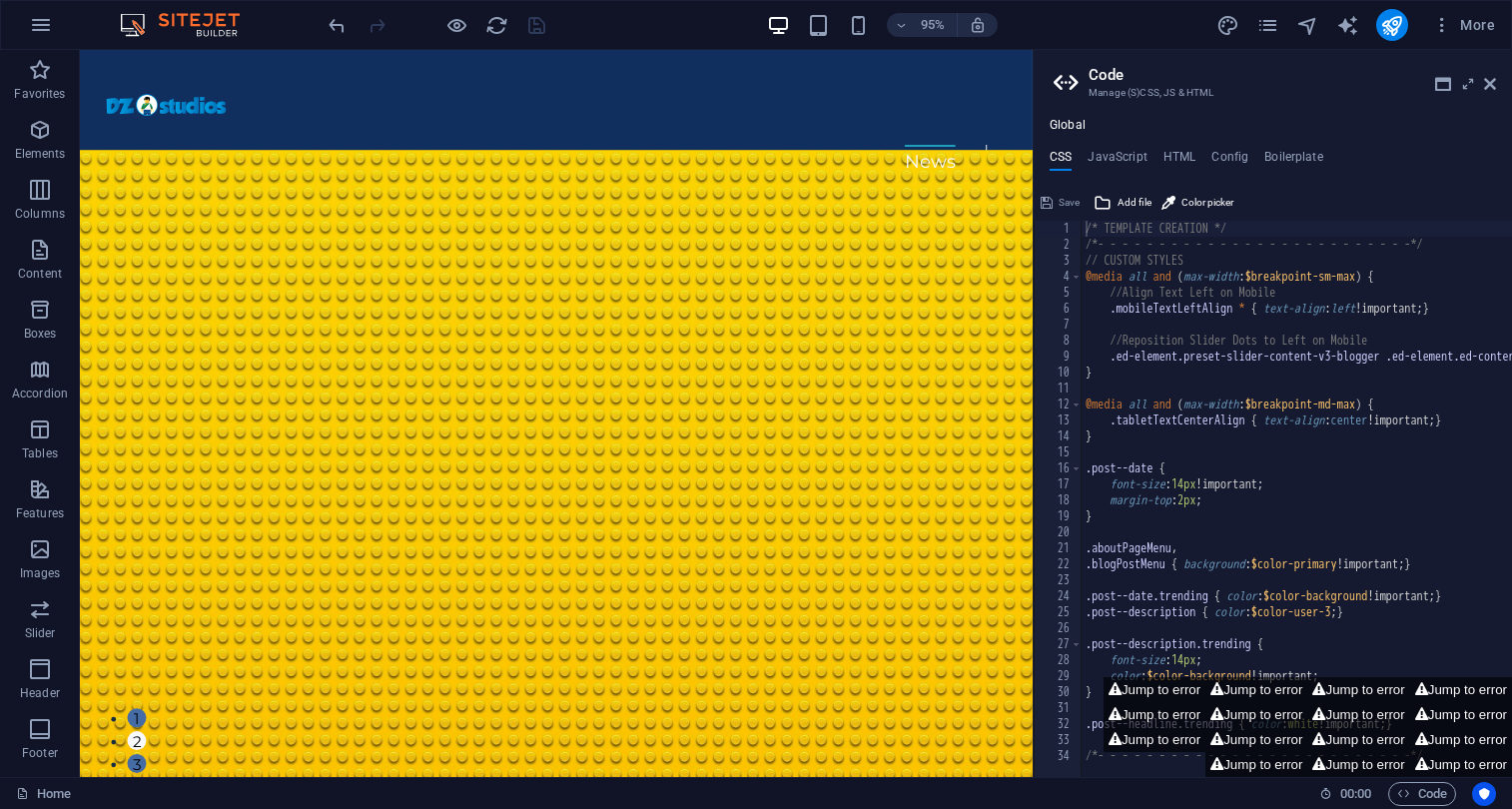click on "Code Manage (S)CSS, JS & HTML Global CSS JavaScript HTML Config Boilerplate /* TEMPLATE CREATION */ 1 2 3 4 5 6 7 8 9 10 11 12 13 14 15 16 17 18 19 20 21 22 23 24 25 26 27 28 29 30 31 32 33 34 /* TEMPLATE CREATION */ /*- - - - - - - - - - - - - - - - - - - - - - - - - -*/ // CUSTOM STYLES @media   all   and   ( max-width :  $breakpoint-sm-max )   {      //Align Text Left on Mobile      .mobileTextLeftAlign   *   {   text-align :  left !important;  }      //Reposition Slider Dots to Left on Mobile      .ed-element.preset-slider-content-v3-blogger   .ed-element.ed-content-slider   .slick-dots   {   left :  4.5rem !important;  } } @media   all   and   ( max-width :  $breakpoint-md-max )   {      .tabletTextCenterAlign   {   text-align :  center !important;  } } .post--date   {      font-size :  14px !important;      margin-top :  2px ; } .aboutPageMenu , .blogPostMenu   {   background :  $color-primary !important;  } .post--date.trending   {   color :  $color-background !important;  } .post--description   {   :" at bounding box center (1272, 413) 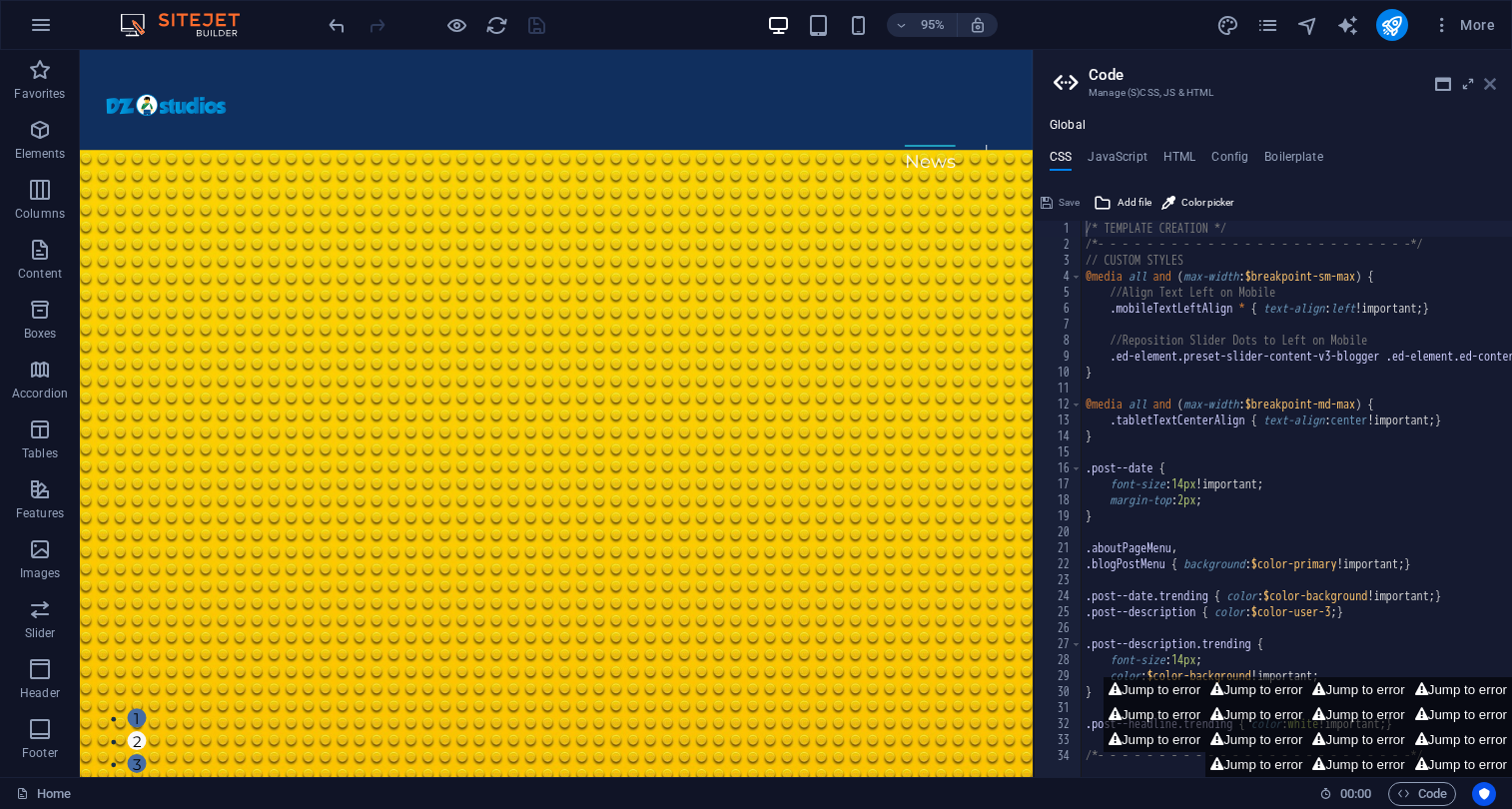 click at bounding box center [1490, 84] 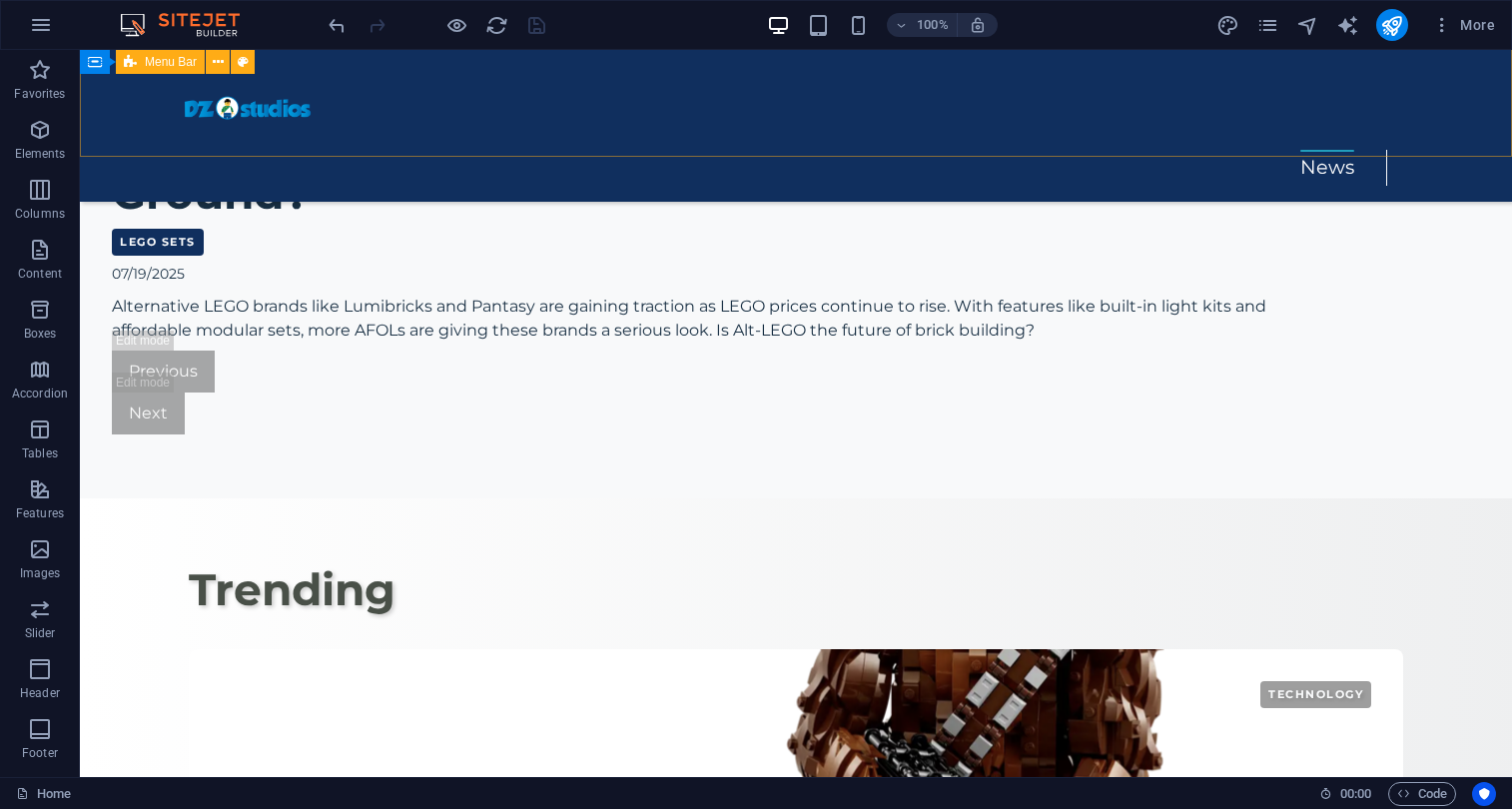 scroll, scrollTop: 2425, scrollLeft: 0, axis: vertical 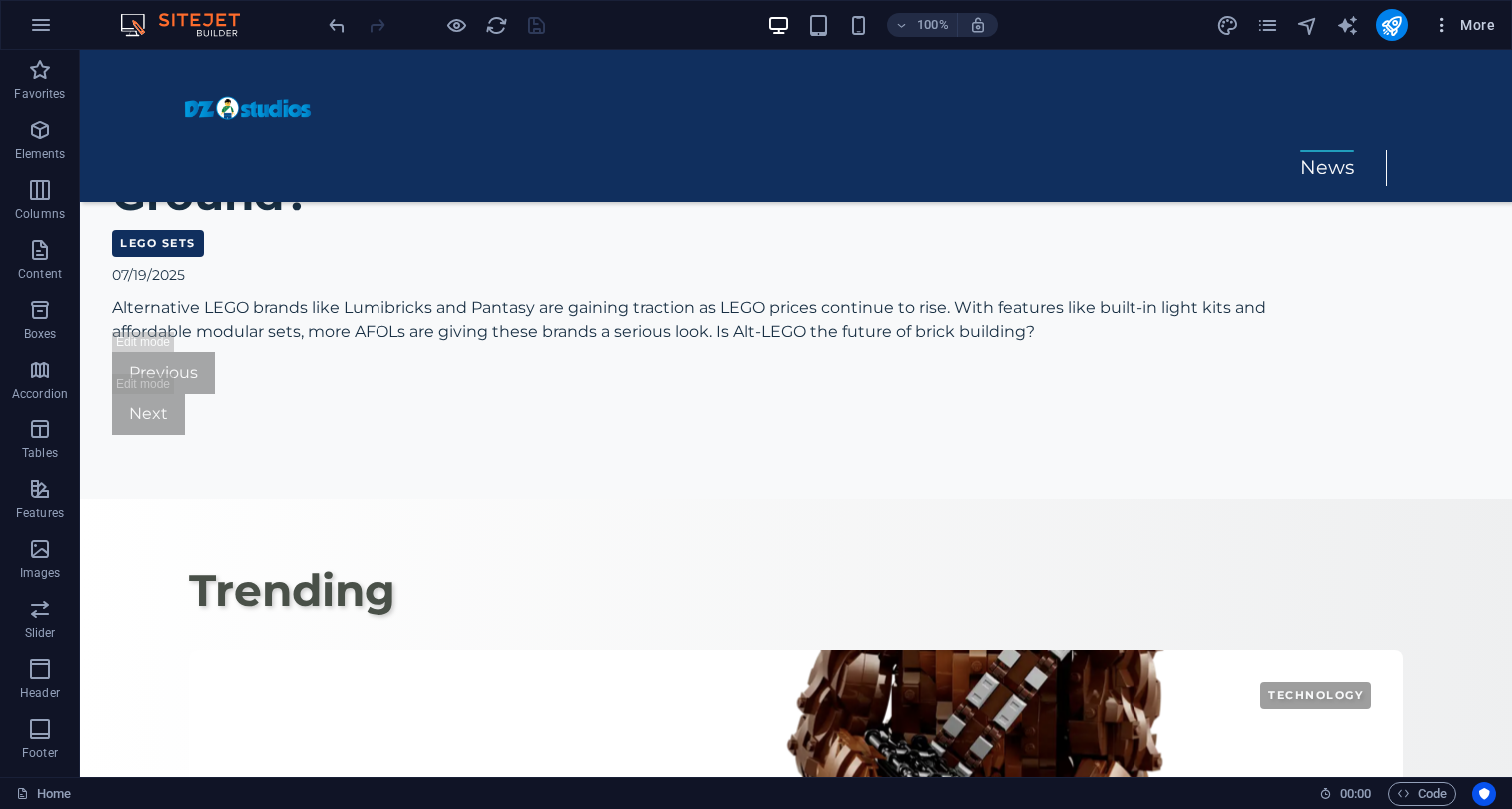 click on "More" at bounding box center [1463, 25] 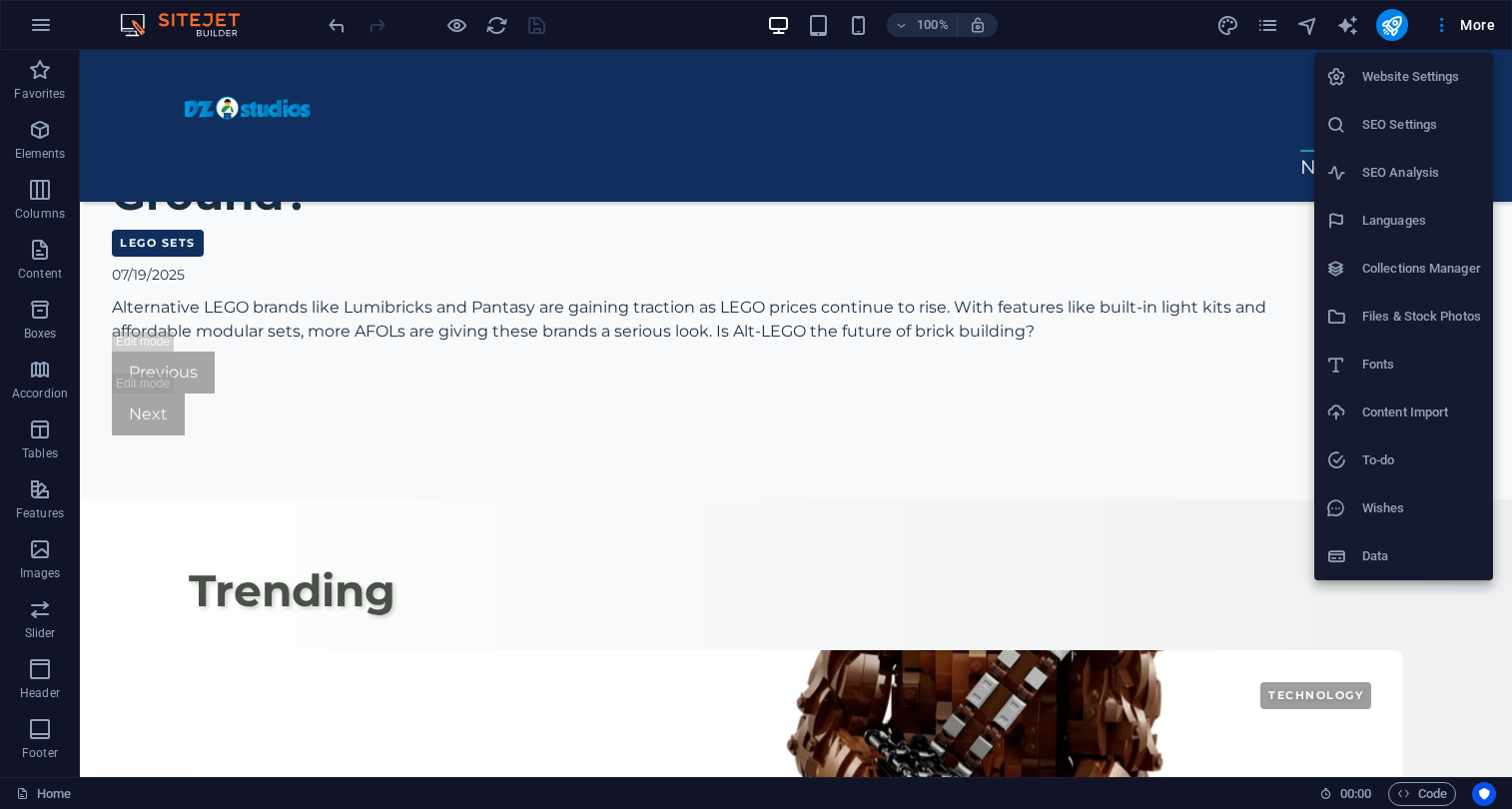 click on "SEO Settings" at bounding box center (1421, 125) 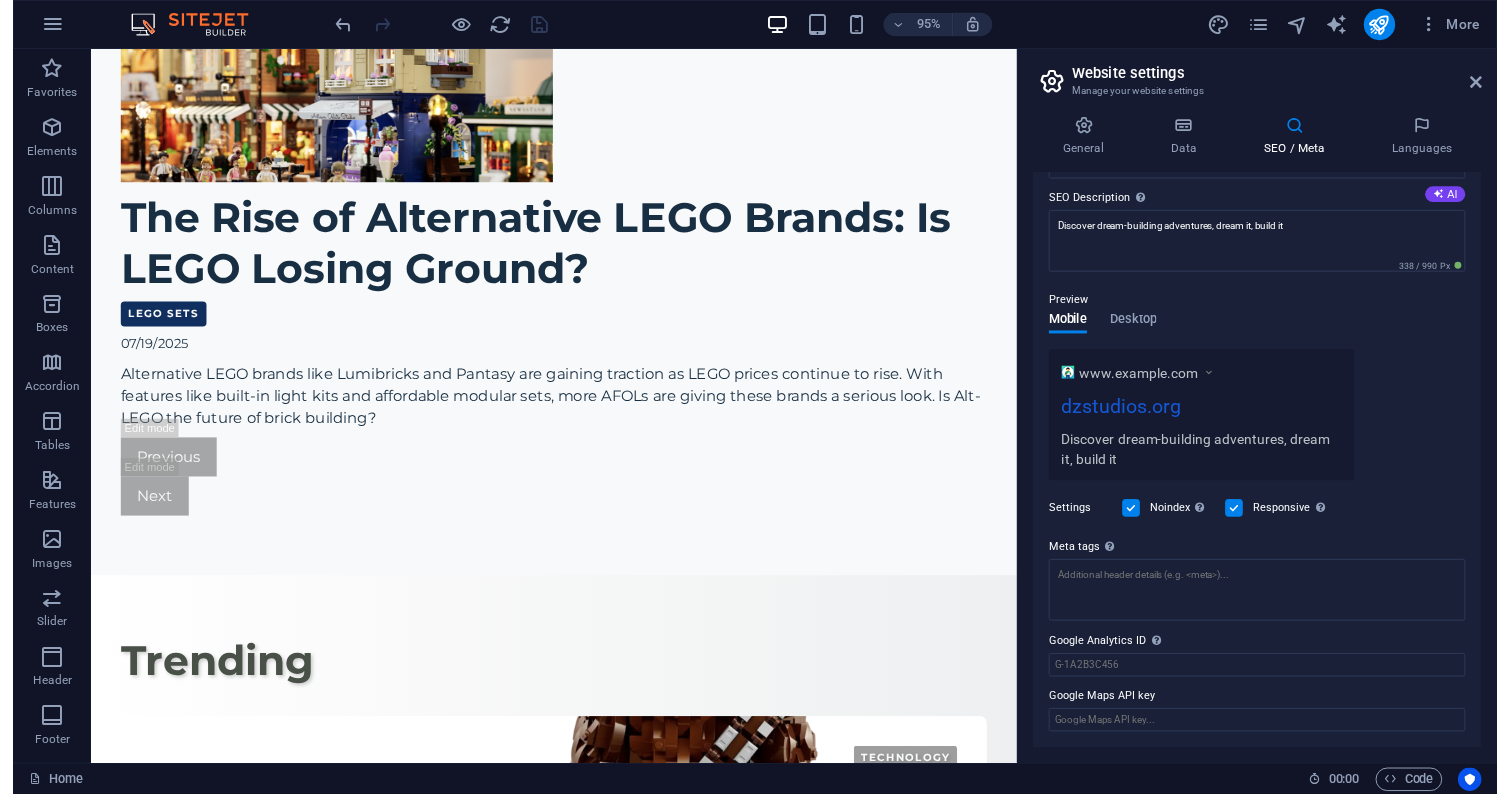 scroll, scrollTop: 169, scrollLeft: 0, axis: vertical 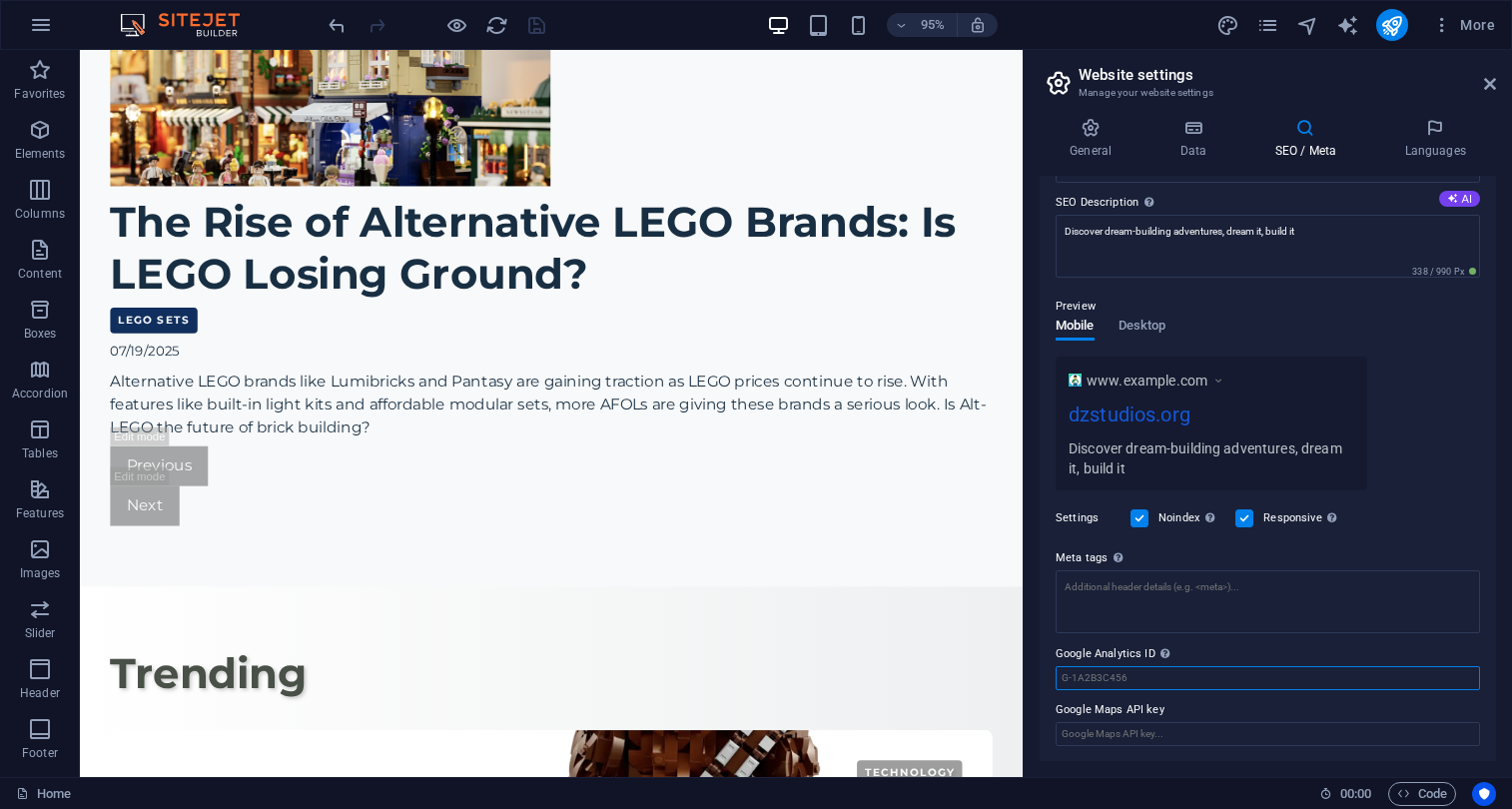 click on "Google Analytics ID Please only add the Google Analytics ID. We automatically include the ID in the tracking snippet. The Analytics ID looks similar to e.g. G-1A2B3C456" at bounding box center (1267, 678) 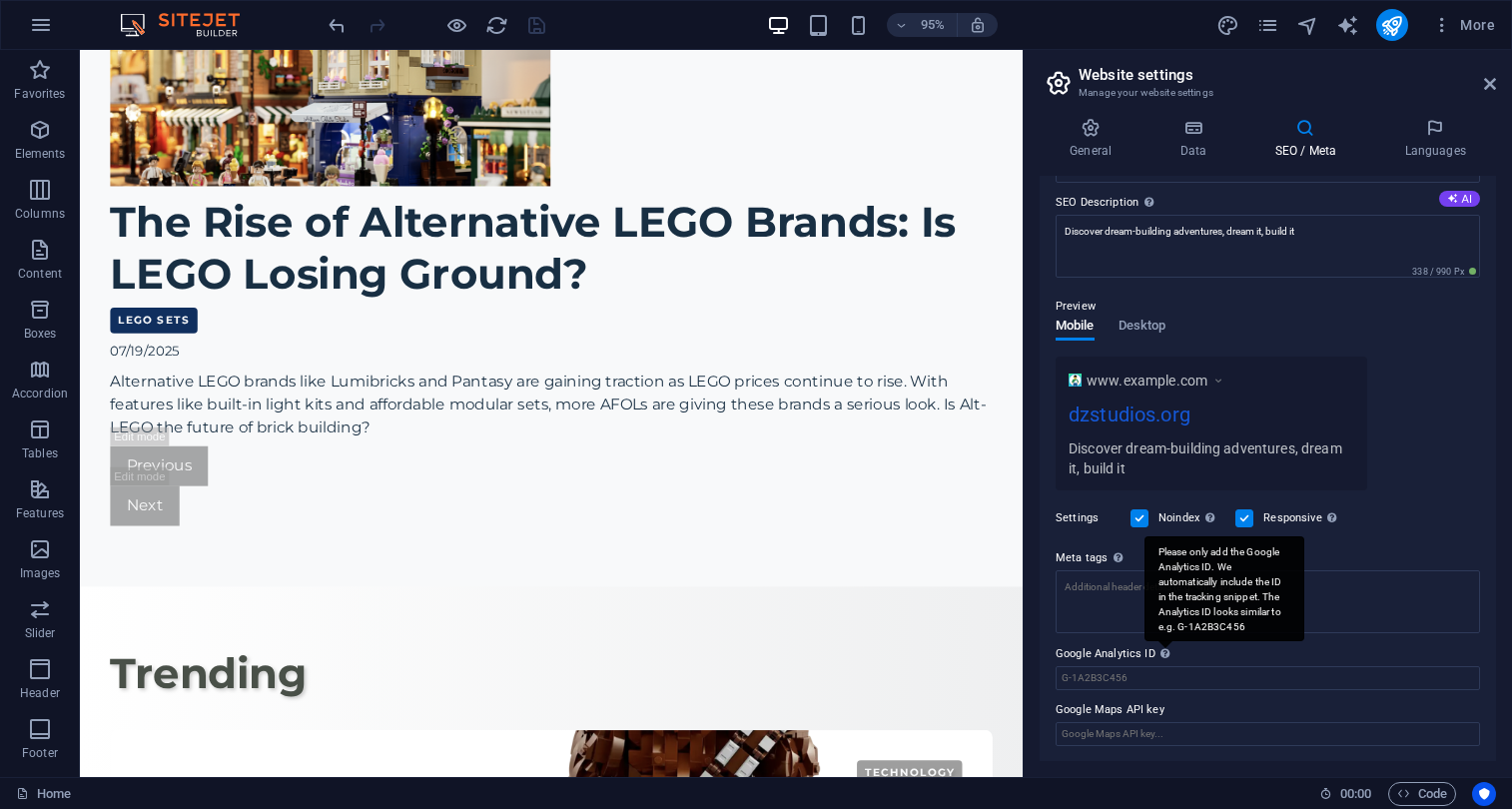 drag, startPoint x: 1241, startPoint y: 625, endPoint x: 1193, endPoint y: 600, distance: 54.120237 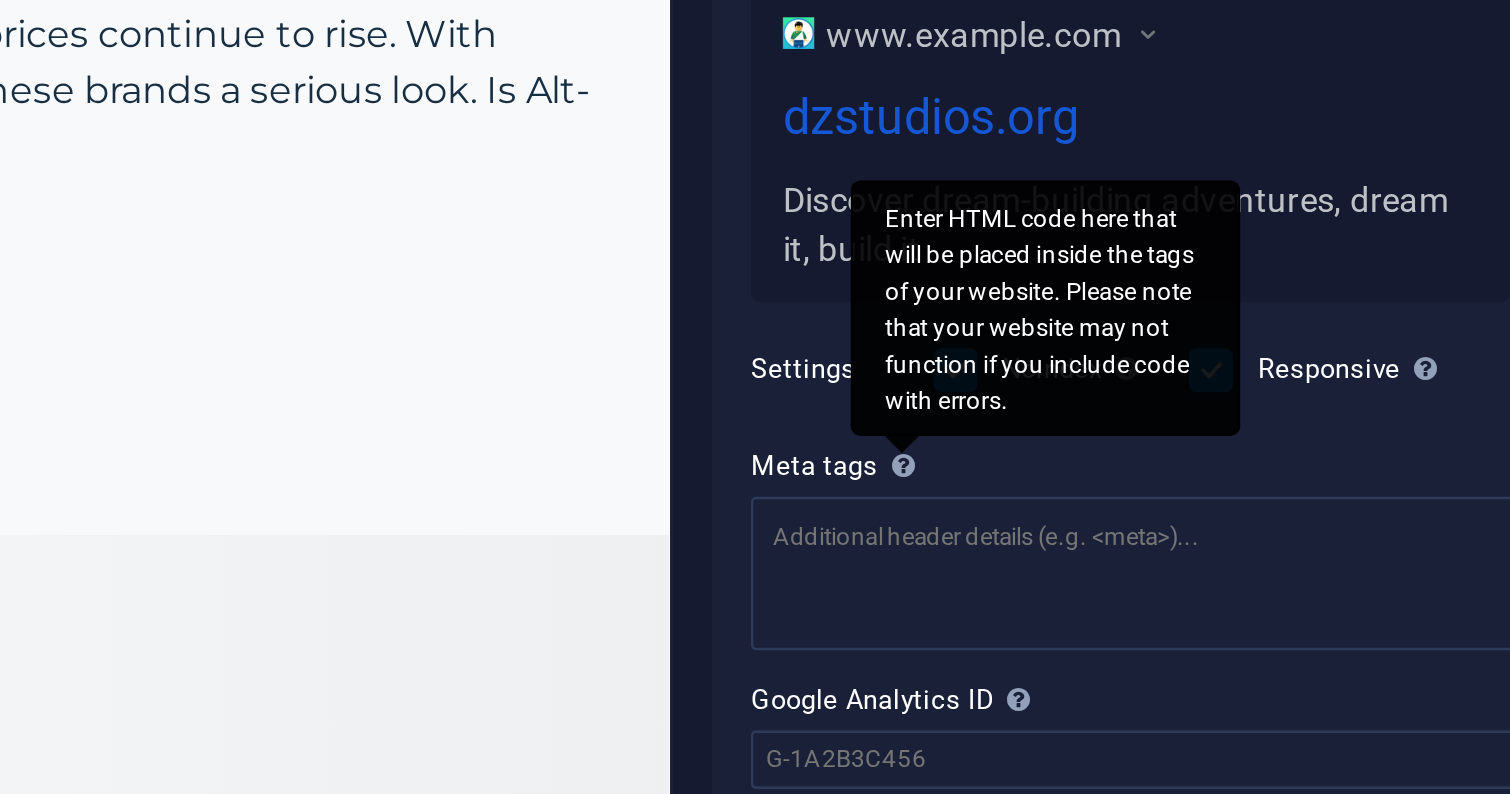 drag, startPoint x: 518, startPoint y: 255, endPoint x: 391, endPoint y: 144, distance: 168.67128 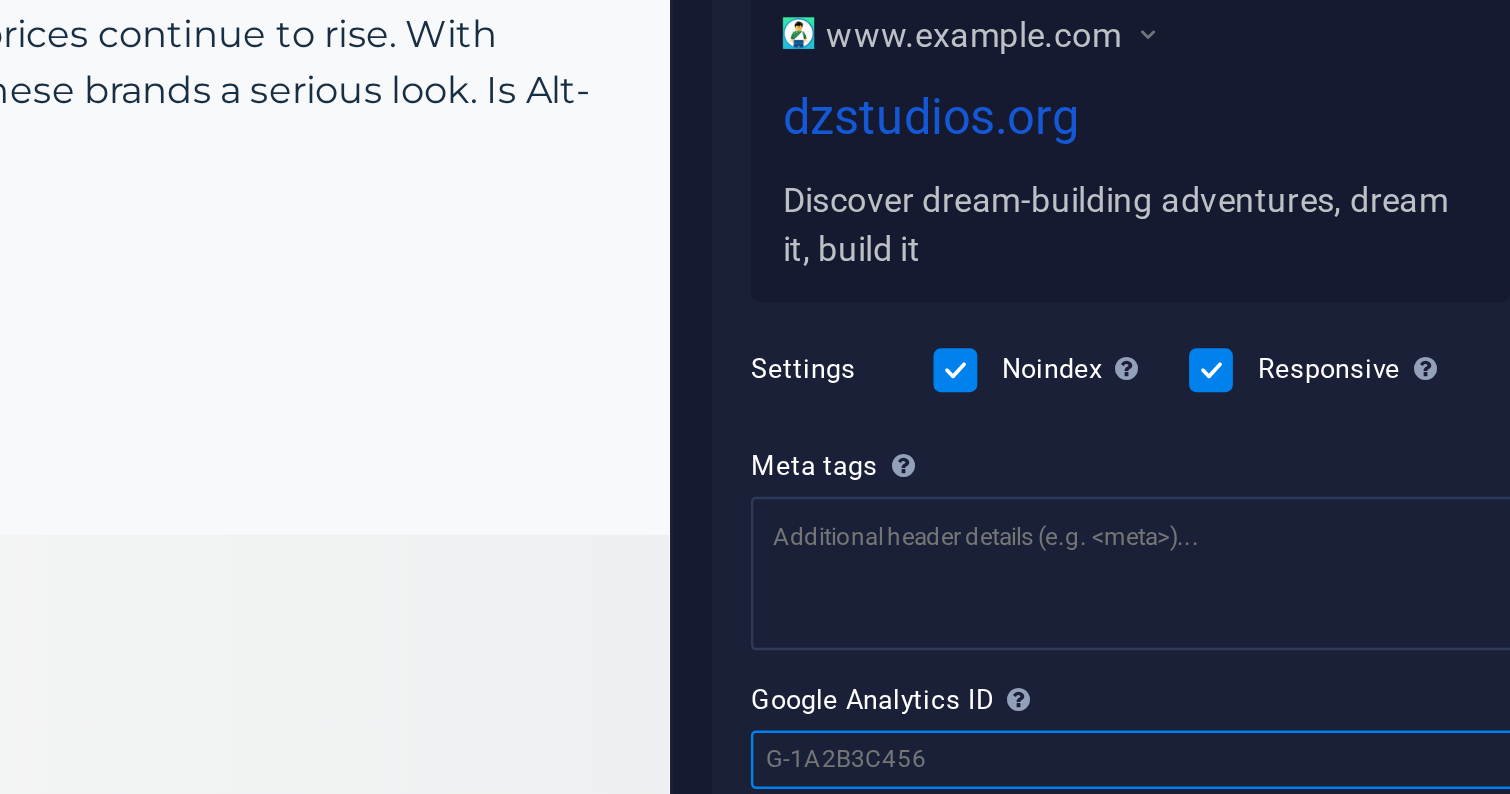 click on "Google Analytics ID Please only add the Google Analytics ID. We automatically include the ID in the tracking snippet. The Analytics ID looks similar to e.g. G-1A2B3C456" at bounding box center (1265, 679) 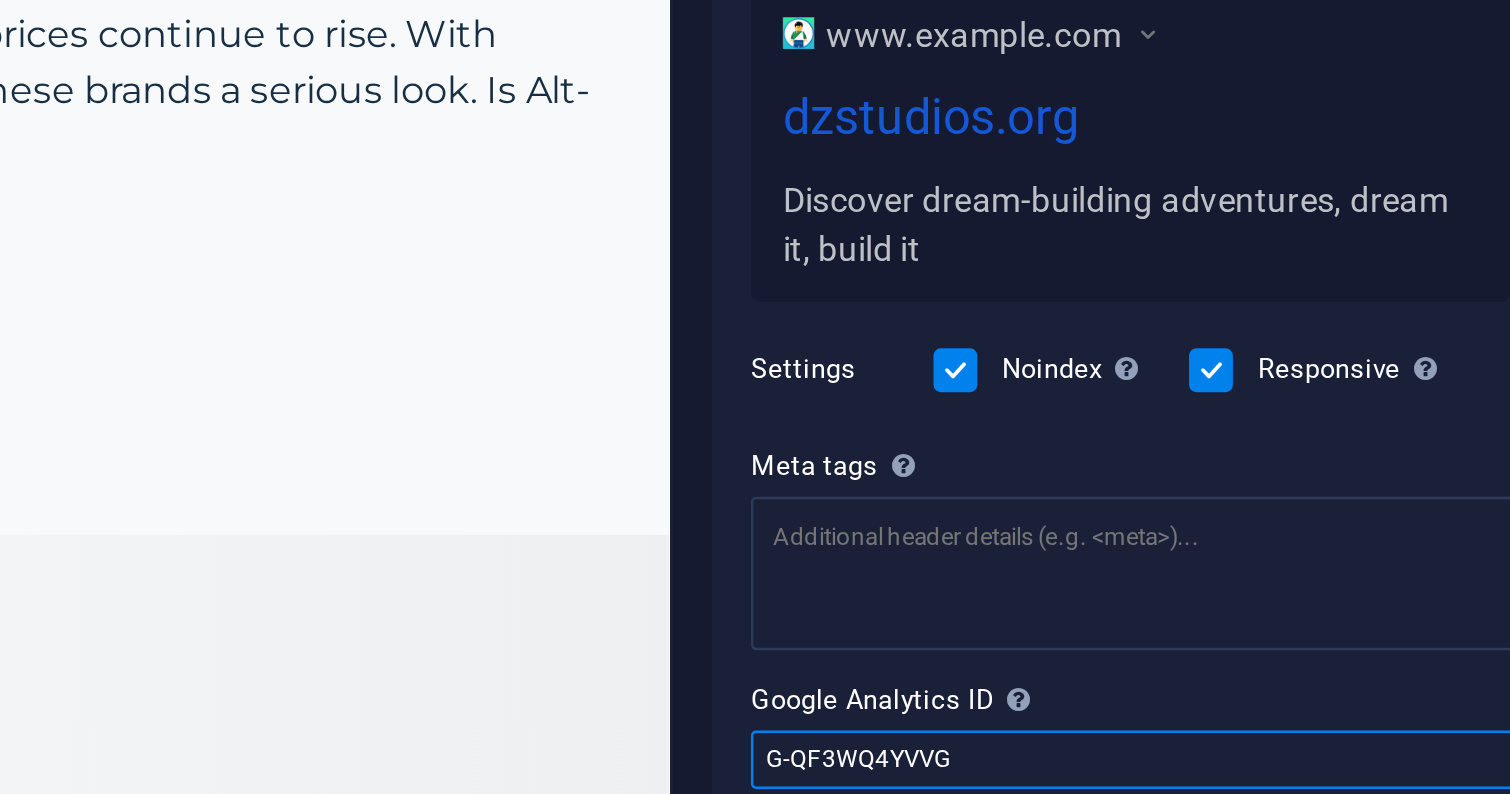 type on "G-QF3WQ4YVVG" 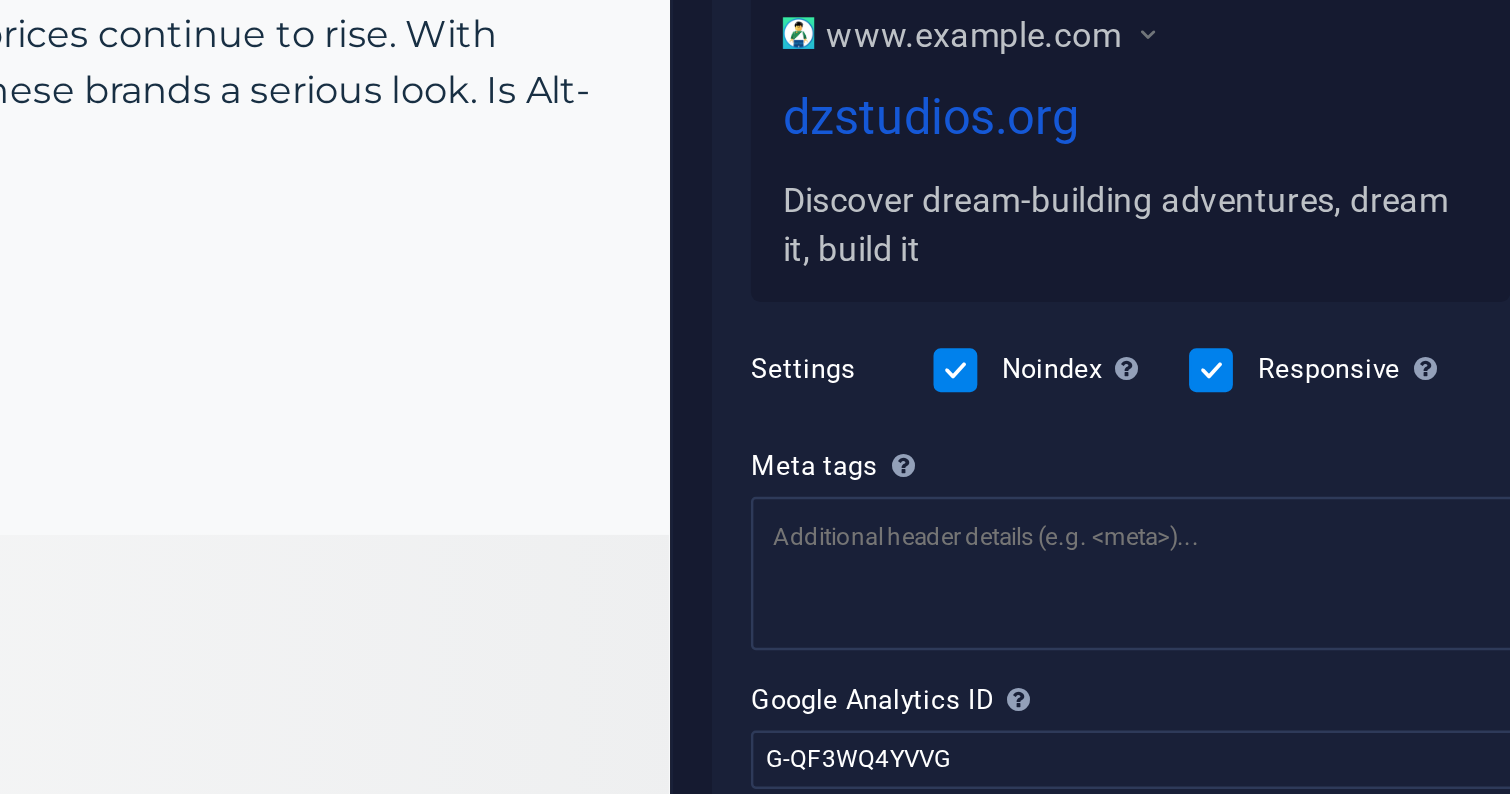 click on "Google Analytics ID Please only add the Google Analytics ID. We automatically include the ID in the tracking snippet. The Analytics ID looks similar to e.g. G-1A2B3C456" at bounding box center [1265, 655] 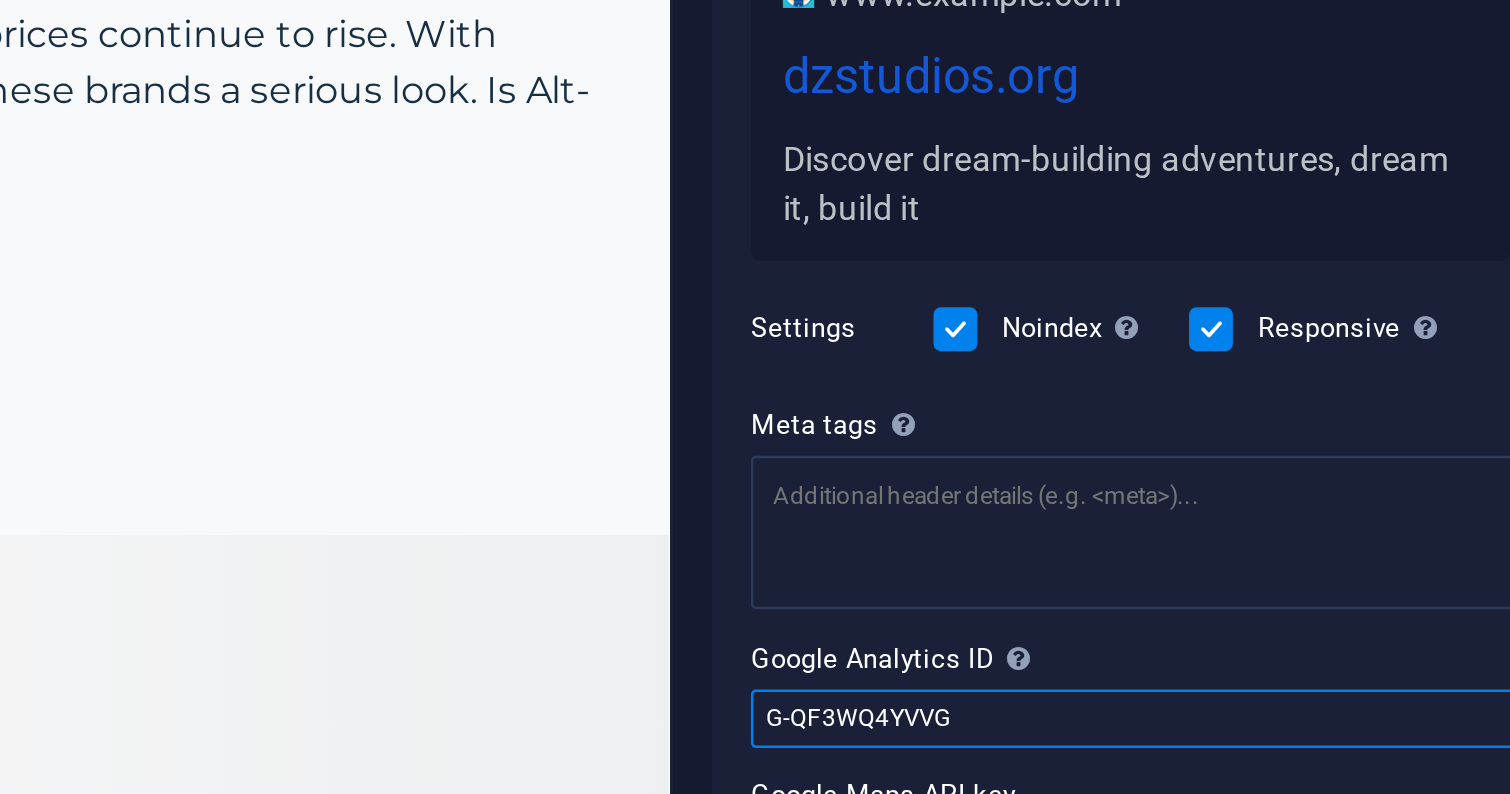 scroll, scrollTop: 185, scrollLeft: 0, axis: vertical 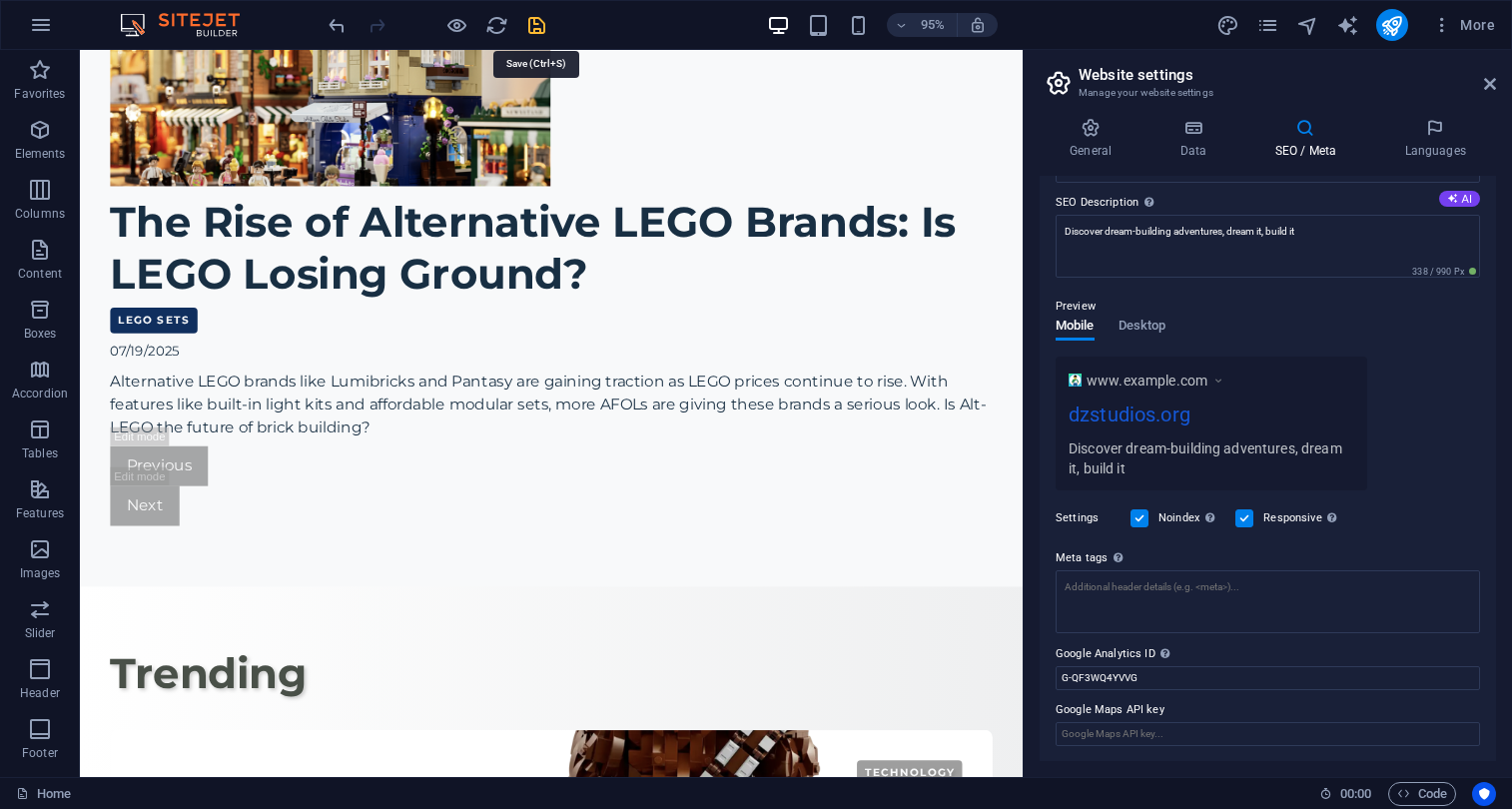click at bounding box center [536, 25] 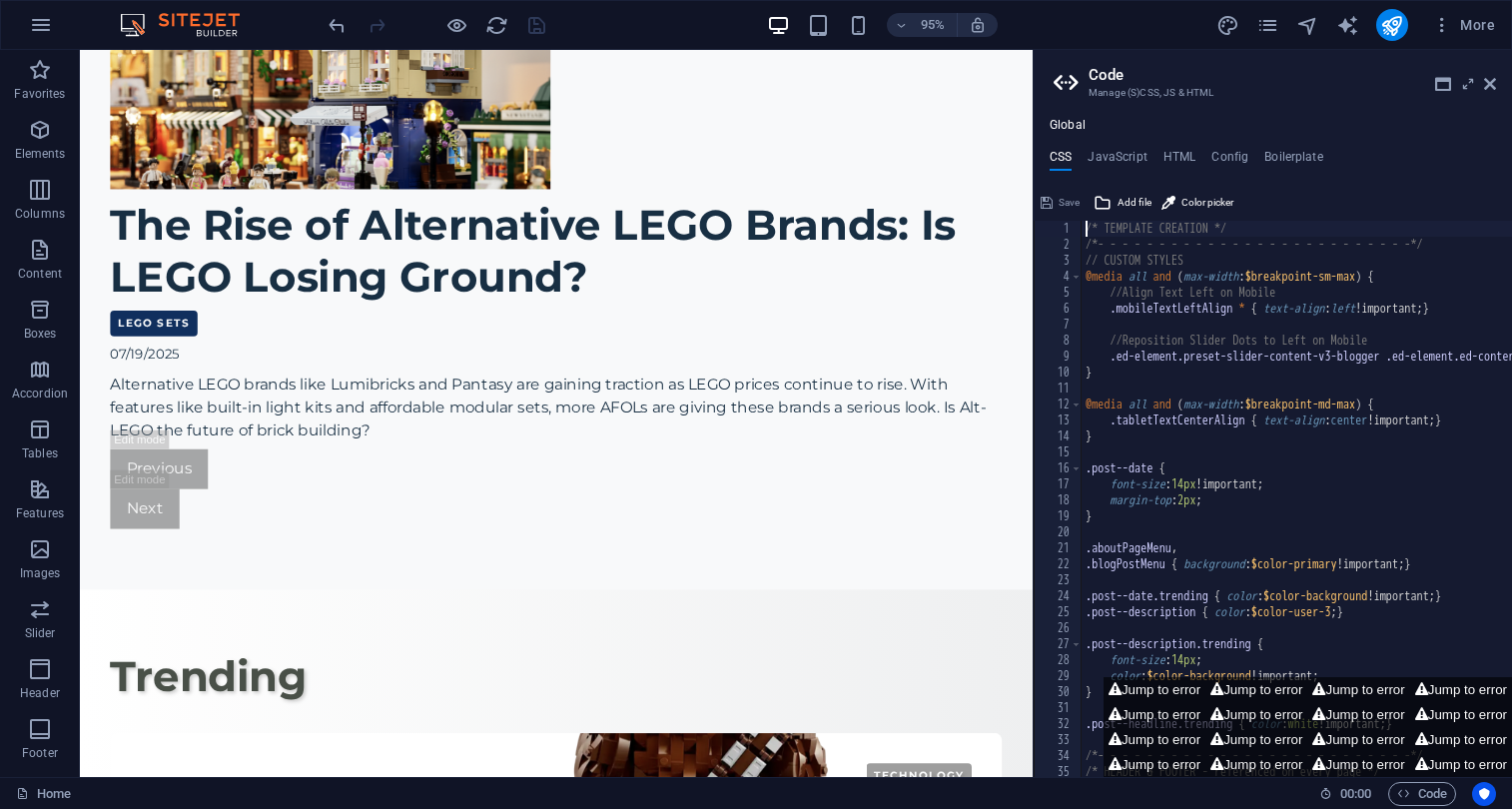 click on "Code Manage (S)CSS, JS & HTML Global CSS JavaScript HTML Config Boilerplate /* TEMPLATE CREATION */ 1 2 3 4 5 6 7 8 9 10 11 12 13 14 15 16 17 18 19 20 21 22 23 24 25 26 27 28 29 30 31 32 33 34 35 36 /* TEMPLATE CREATION */ /*- - - - - - - - - - - - - - - - - - - - - - - - - -*/ // CUSTOM STYLES @media   all   and   ( max-width :  $breakpoint-sm-max )   {
//Align Text Left on Mobile
.mobileTextLeftAlign   *   {   text-align :  left !important;
}
//Reposition Slider Dots to Left on Mobile
.ed-element.preset-slider-content-v3-blogger   .ed-element.ed-content-slider   .slick-dots   {   left :  4.5rem !important;
}
}
@media   all   and   ( max-width :  $breakpoint-md-max )   {
.tabletTextCenterAlign   {   text-align :  center !important;
}
}
.post--date   {
font-size :  14px !important;
margin-top :  2px ;
}
.aboutPageMenu ,
.blogPostMenu   {
background :  $color-primary !important;
}
.post--date.trending   {
color :  $color-background !important;
}
.post--description" at bounding box center [1272, 413] 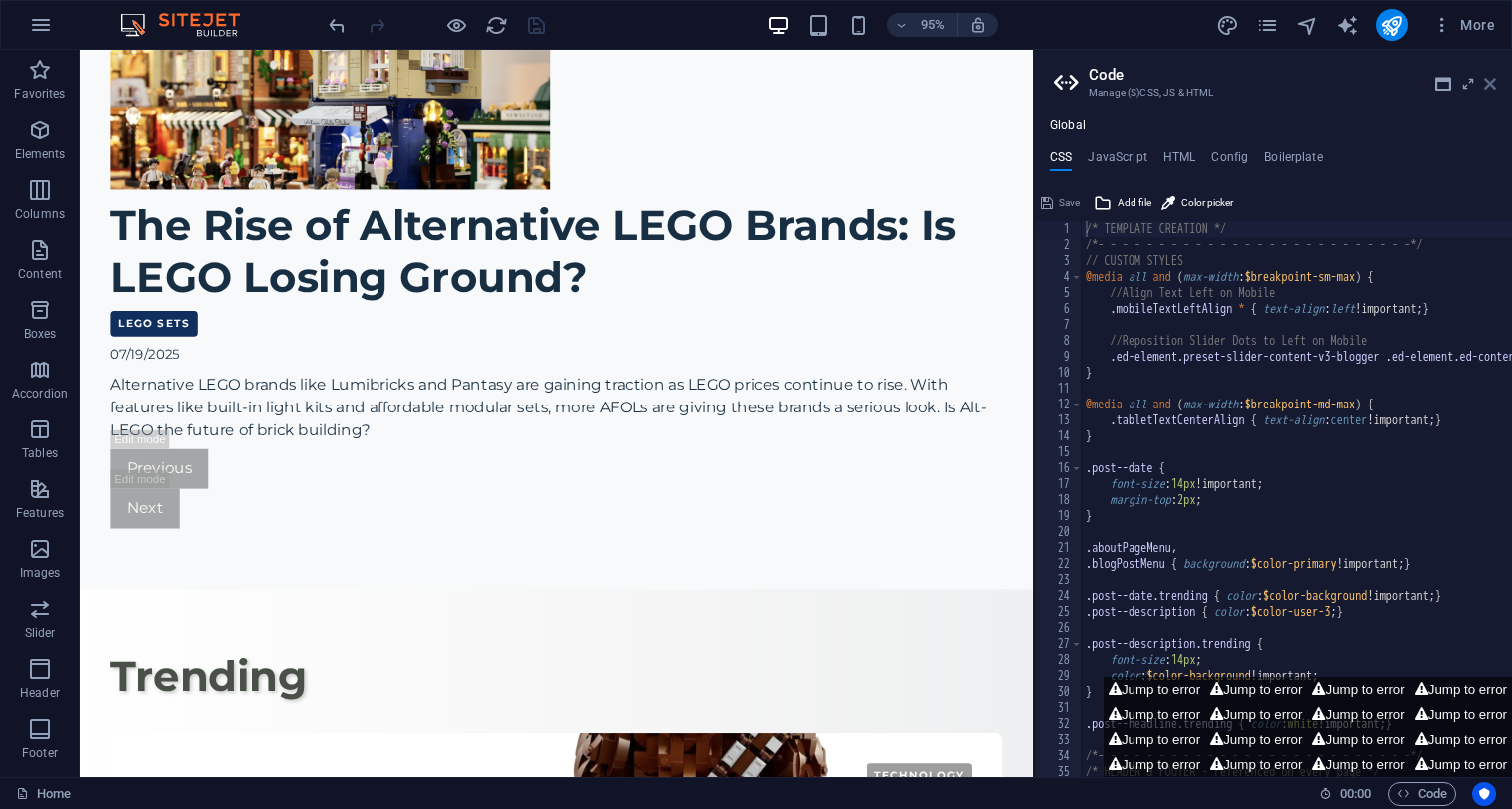 click at bounding box center (1490, 84) 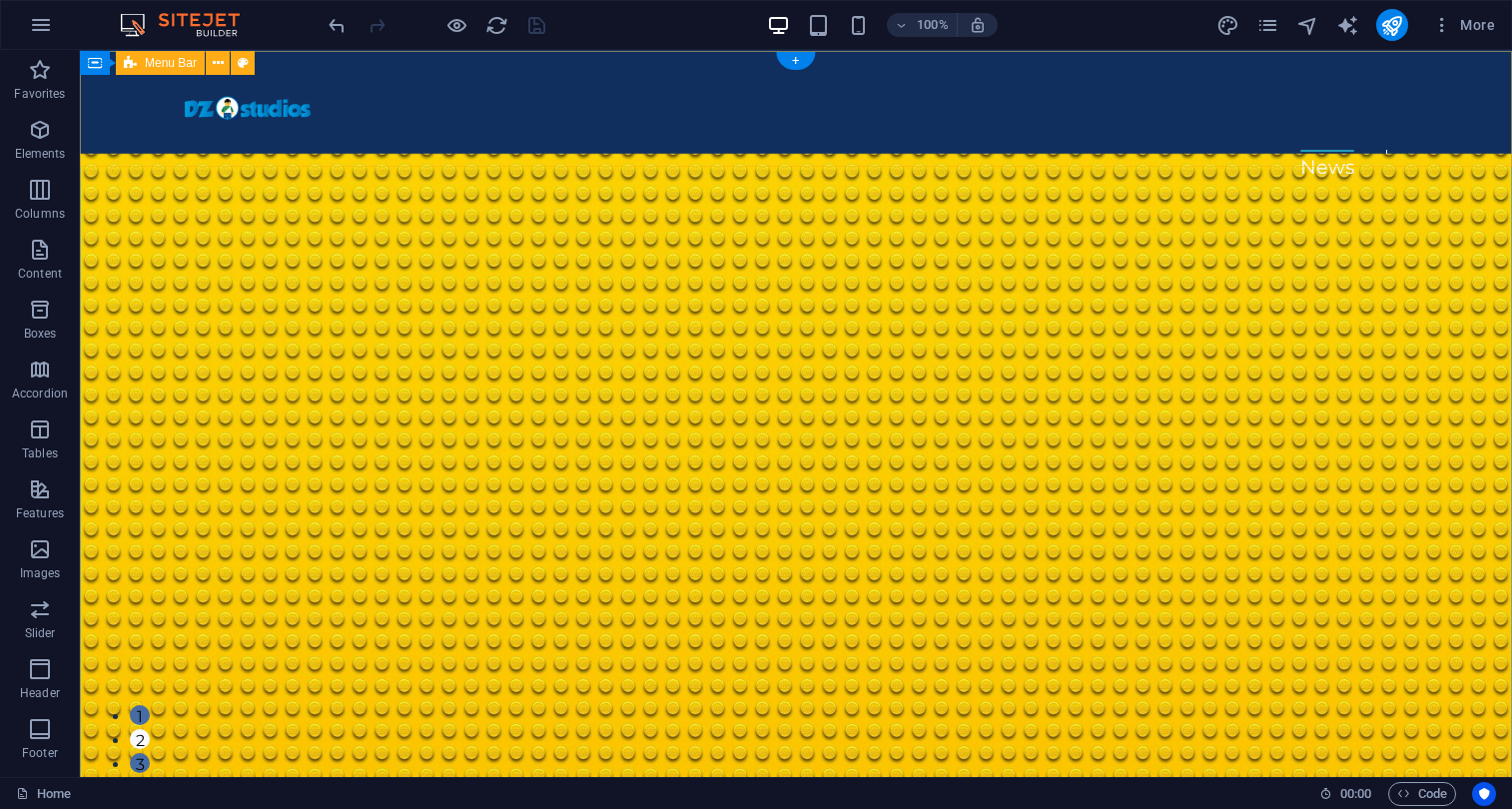 scroll, scrollTop: 0, scrollLeft: 0, axis: both 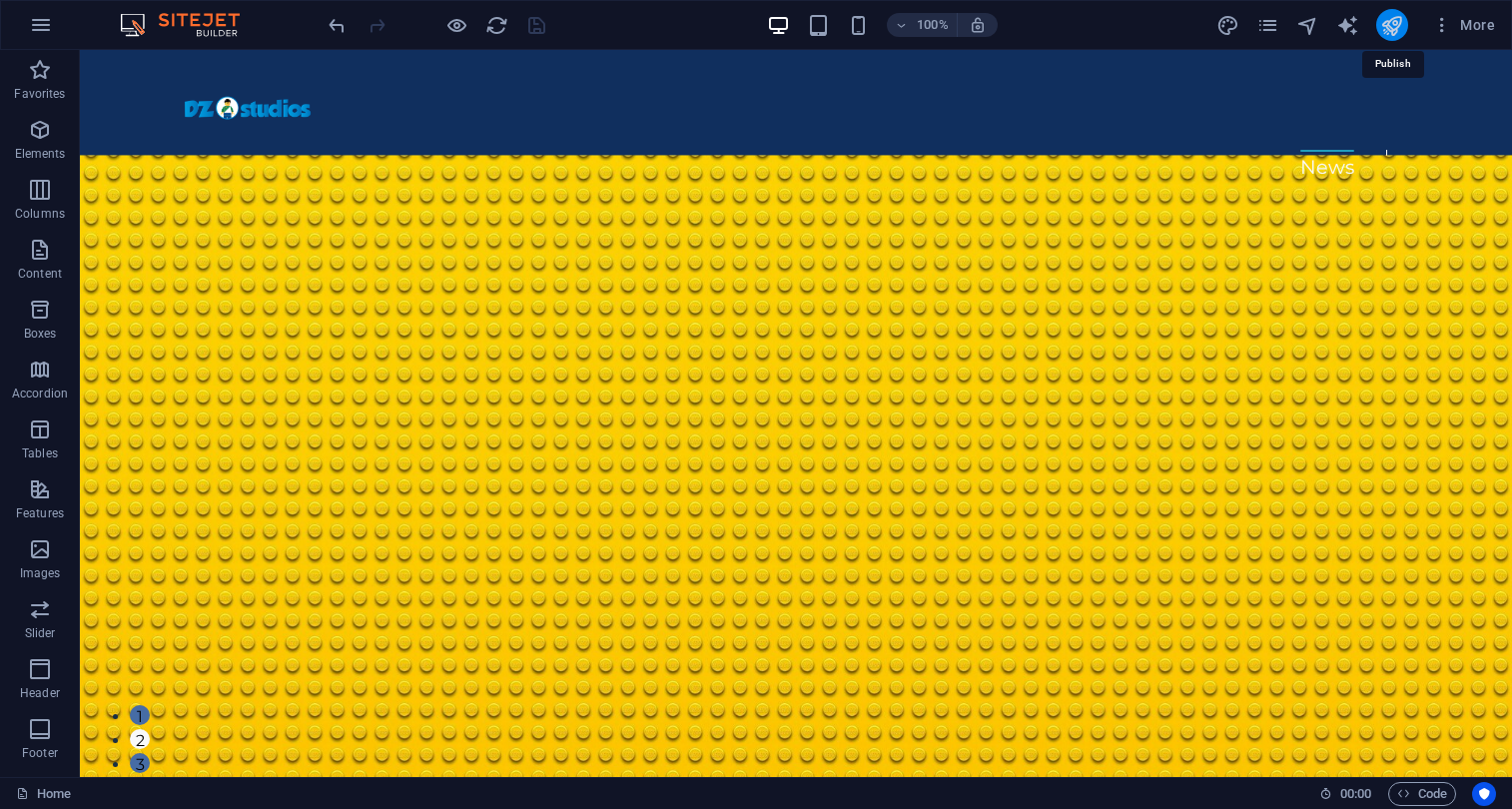 click at bounding box center (1391, 25) 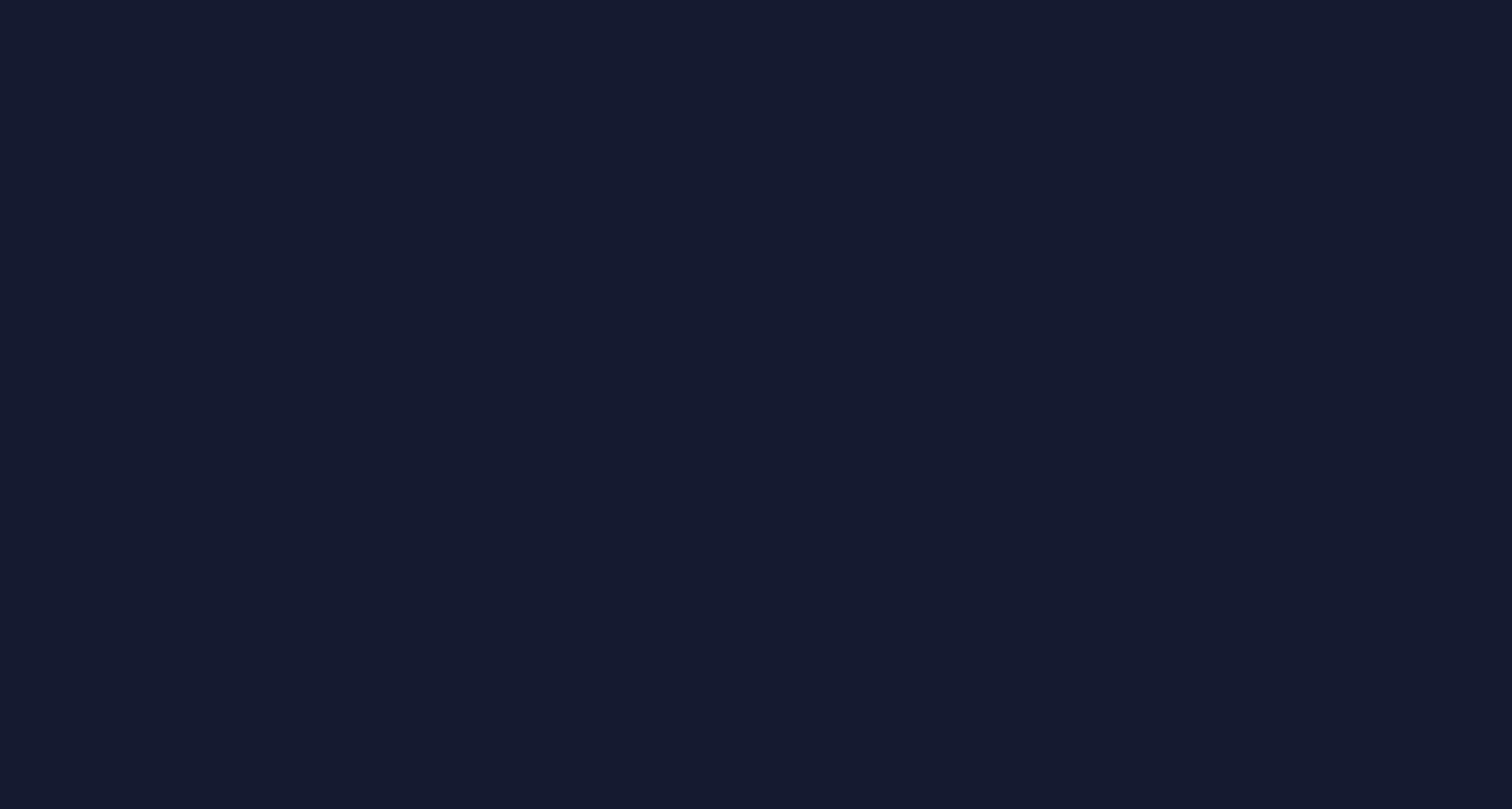 scroll, scrollTop: 0, scrollLeft: 0, axis: both 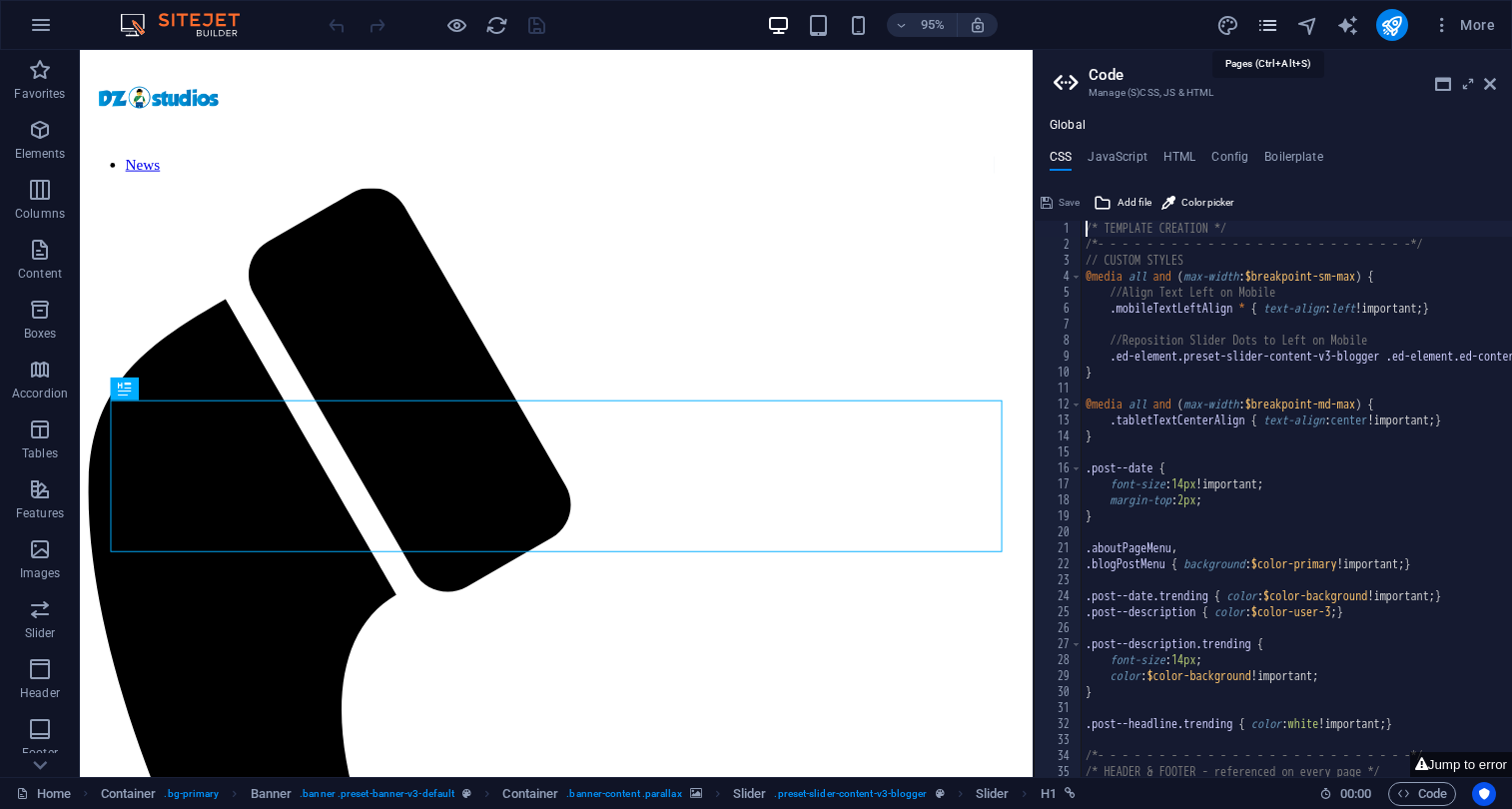 click at bounding box center (1267, 25) 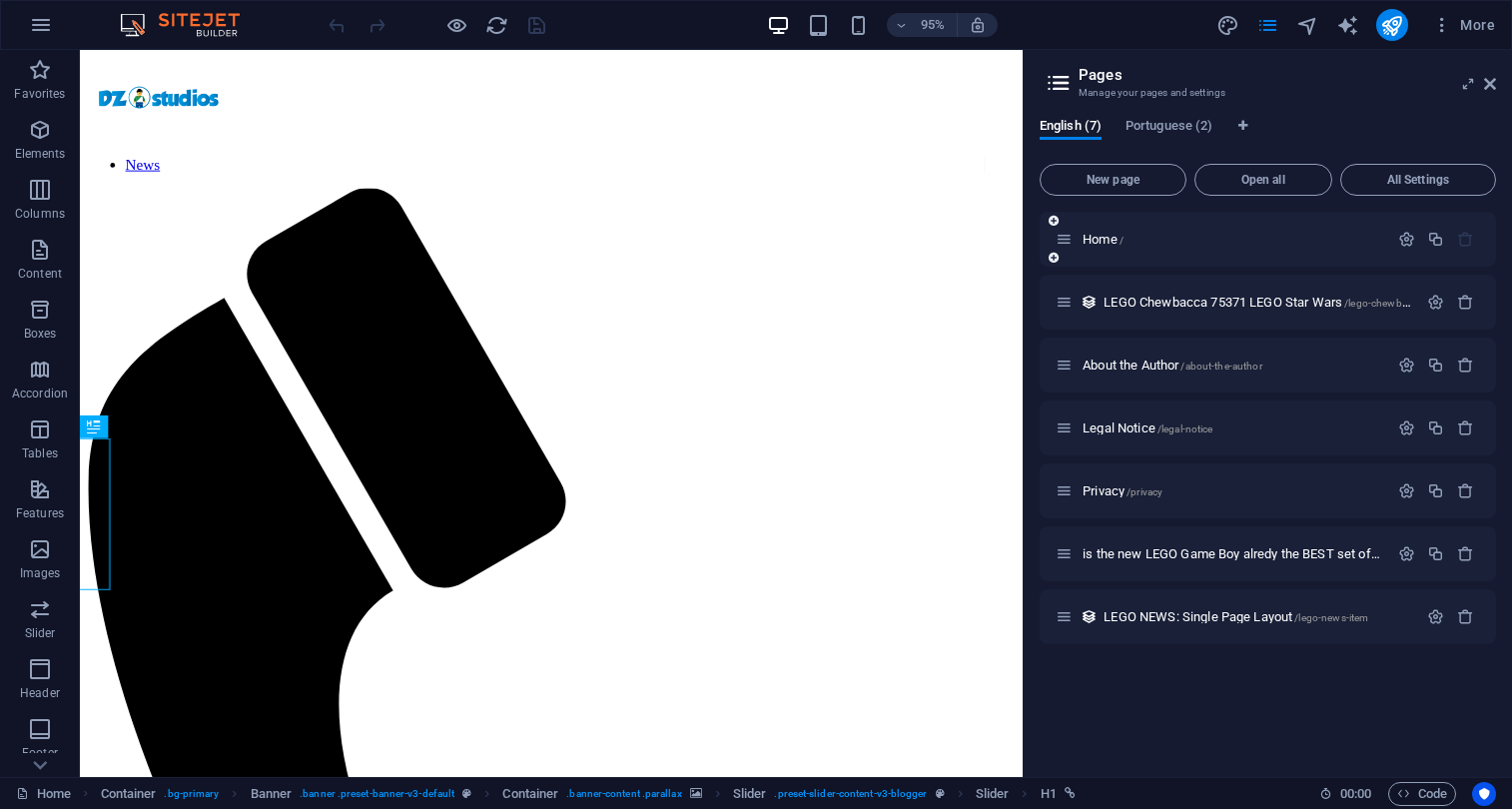 click on "Home /" at bounding box center [1267, 239] 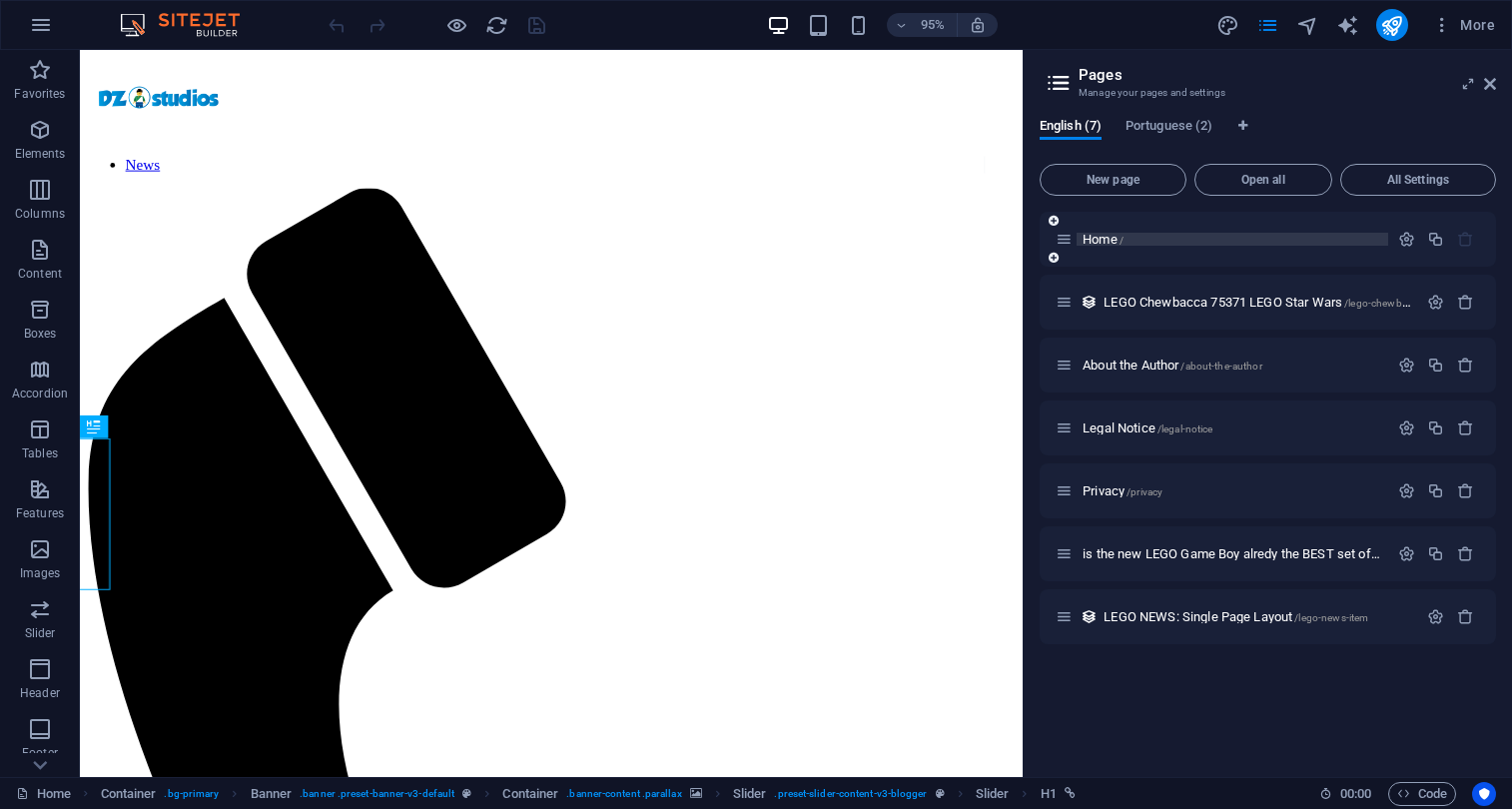 click on "Home /" at bounding box center (1103, 239) 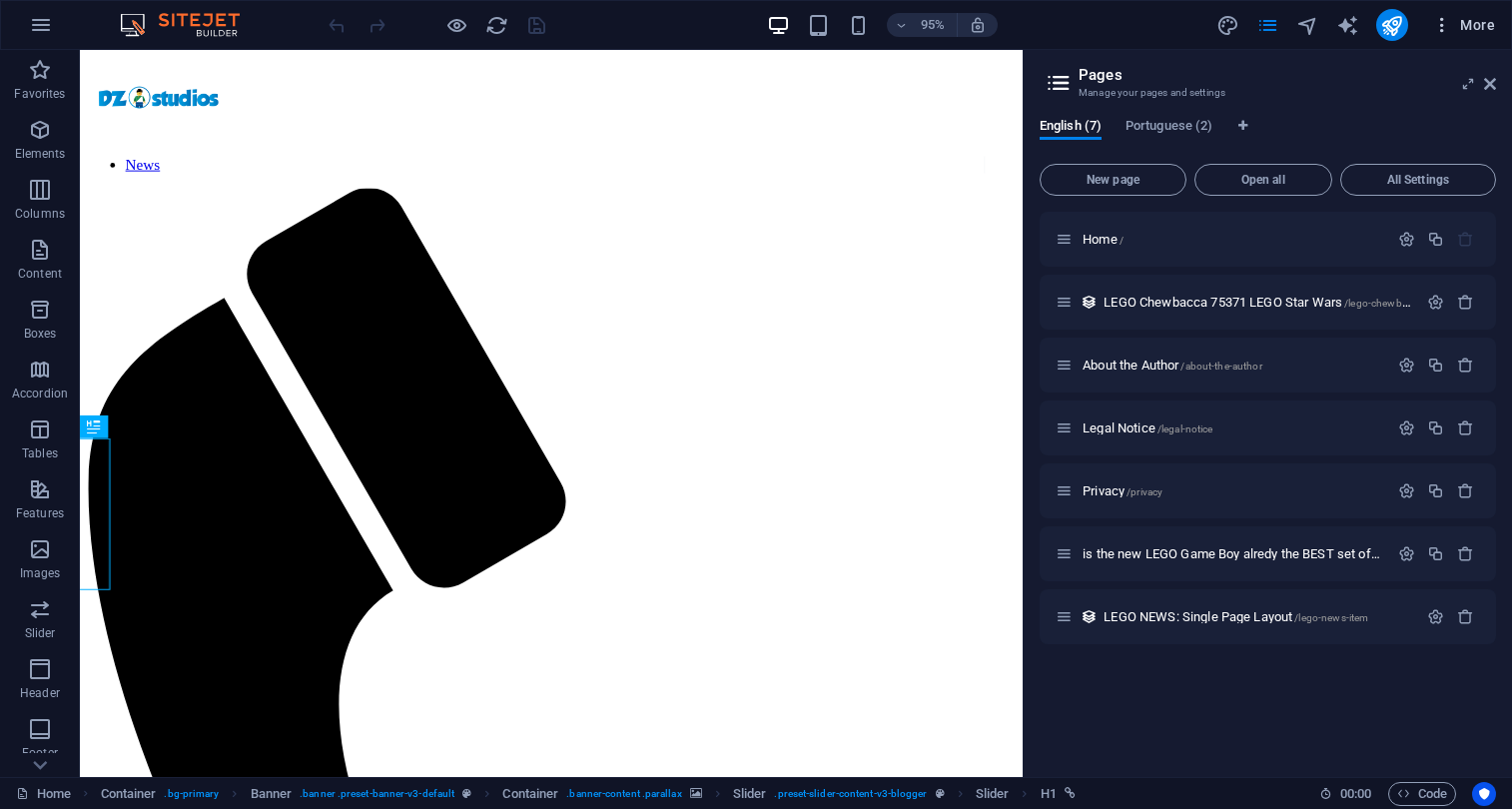 click at bounding box center [1442, 25] 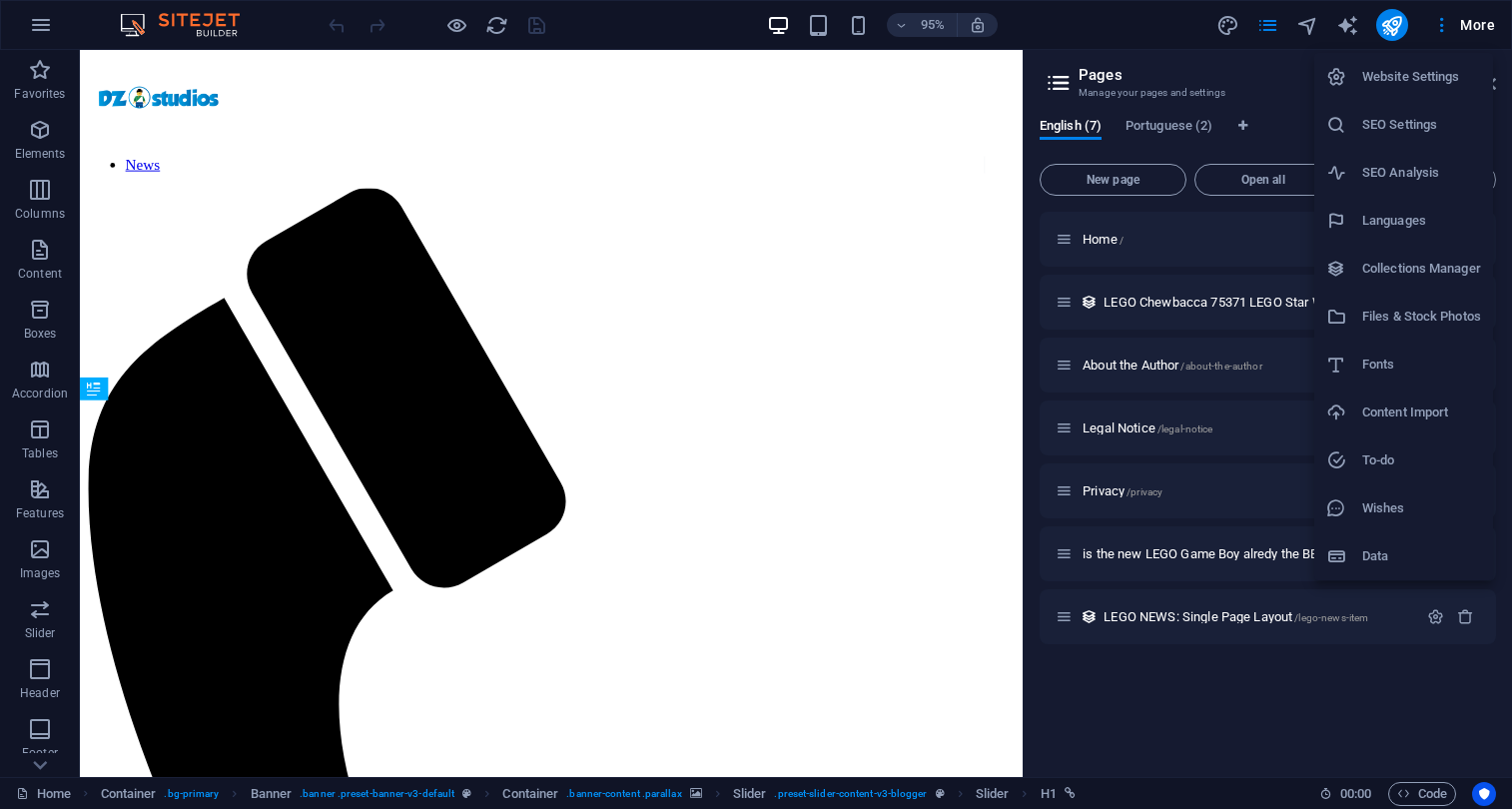 click at bounding box center [756, 404] 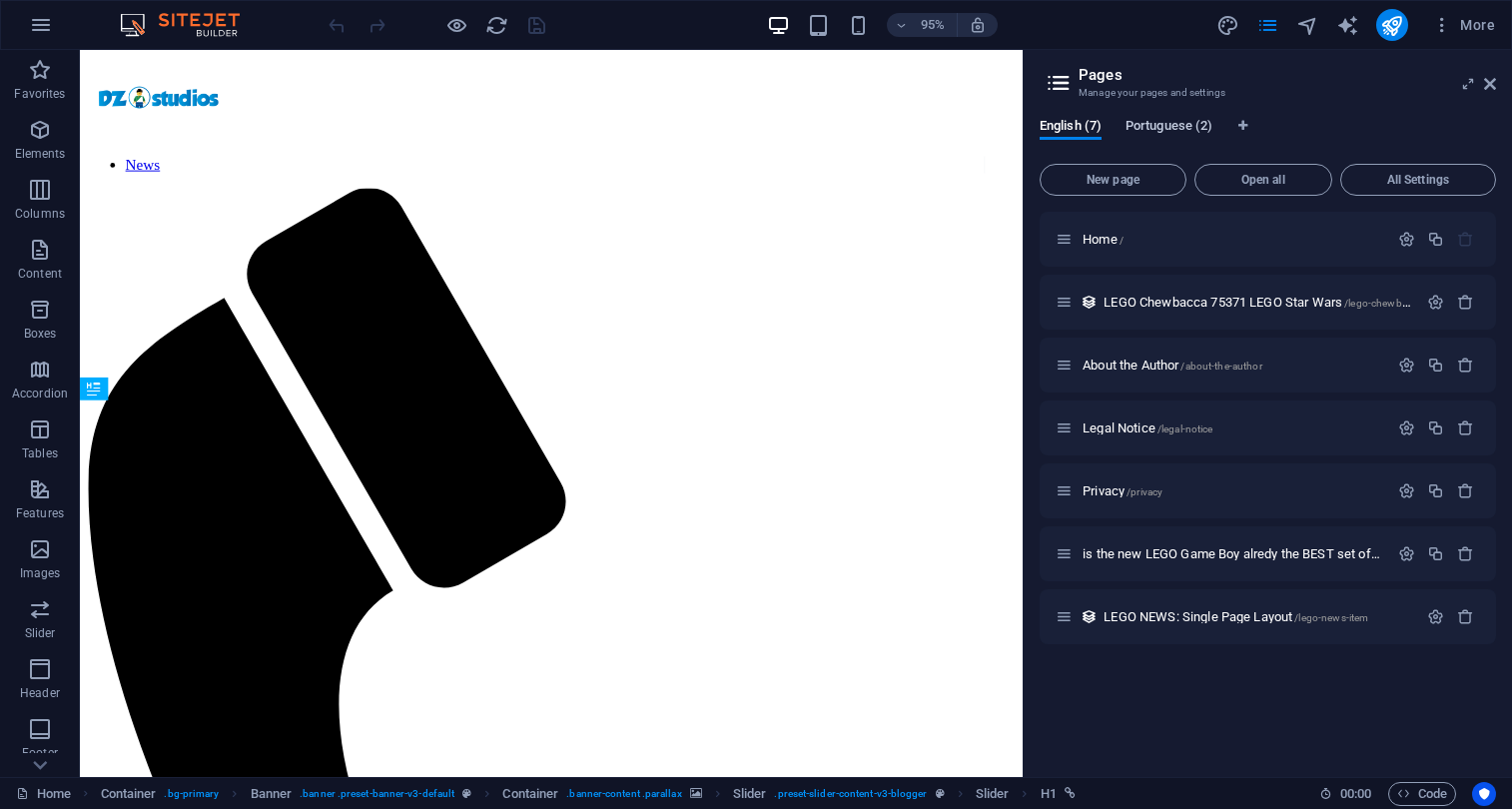 click on "Portuguese (2)" at bounding box center (1168, 128) 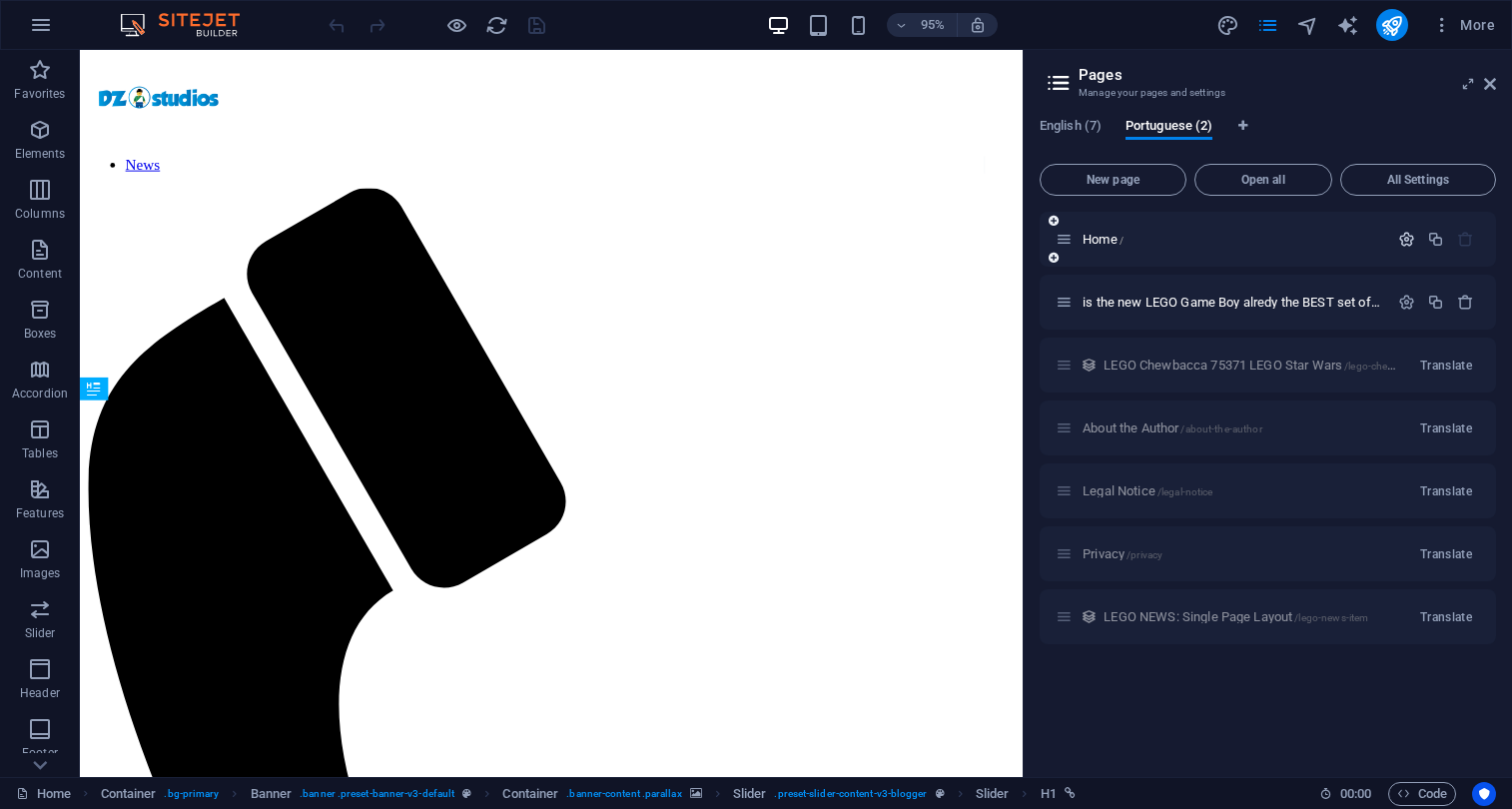 click at bounding box center [1406, 239] 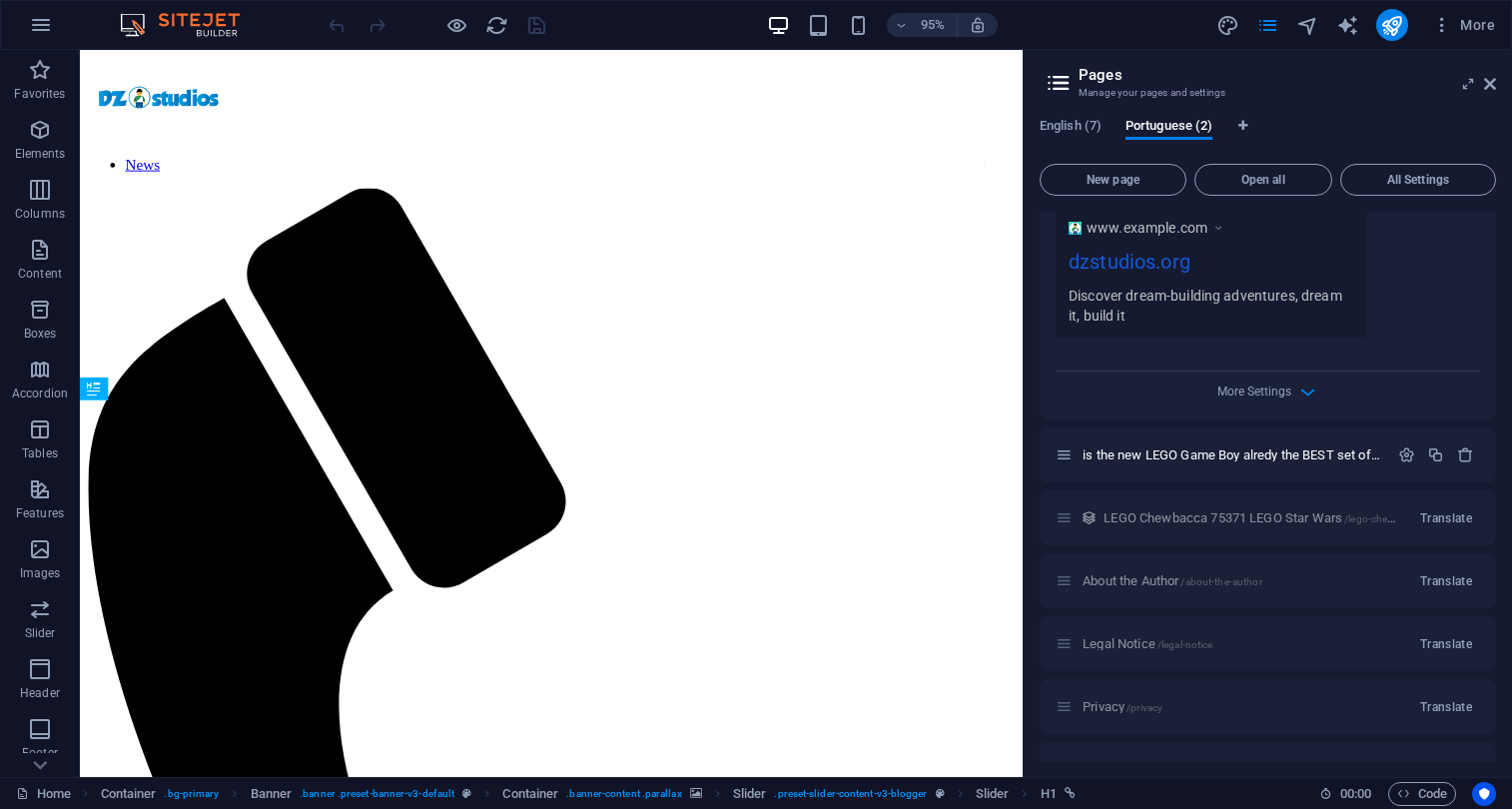 scroll, scrollTop: 602, scrollLeft: 0, axis: vertical 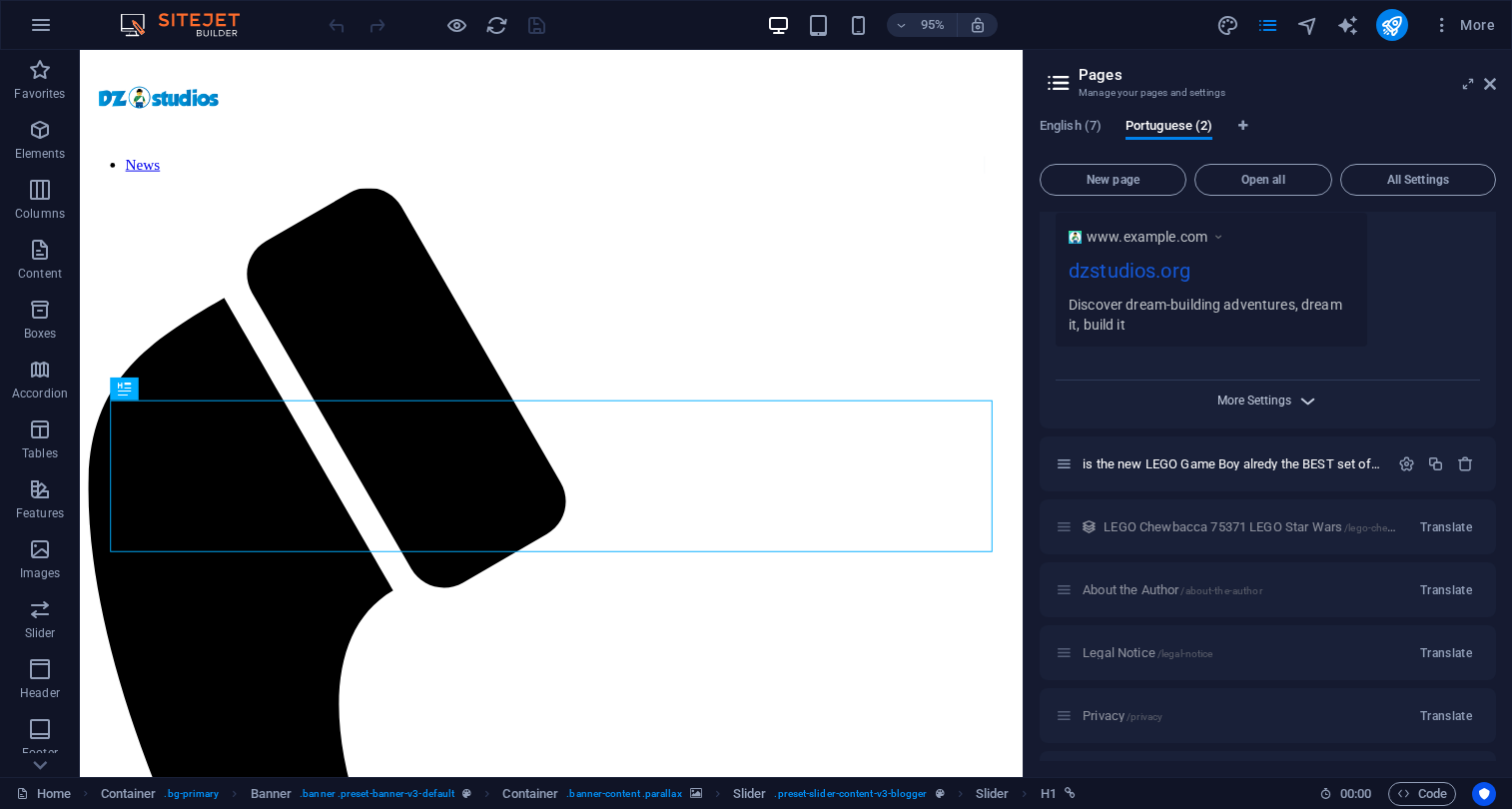 click on "More Settings" at bounding box center [1254, 401] 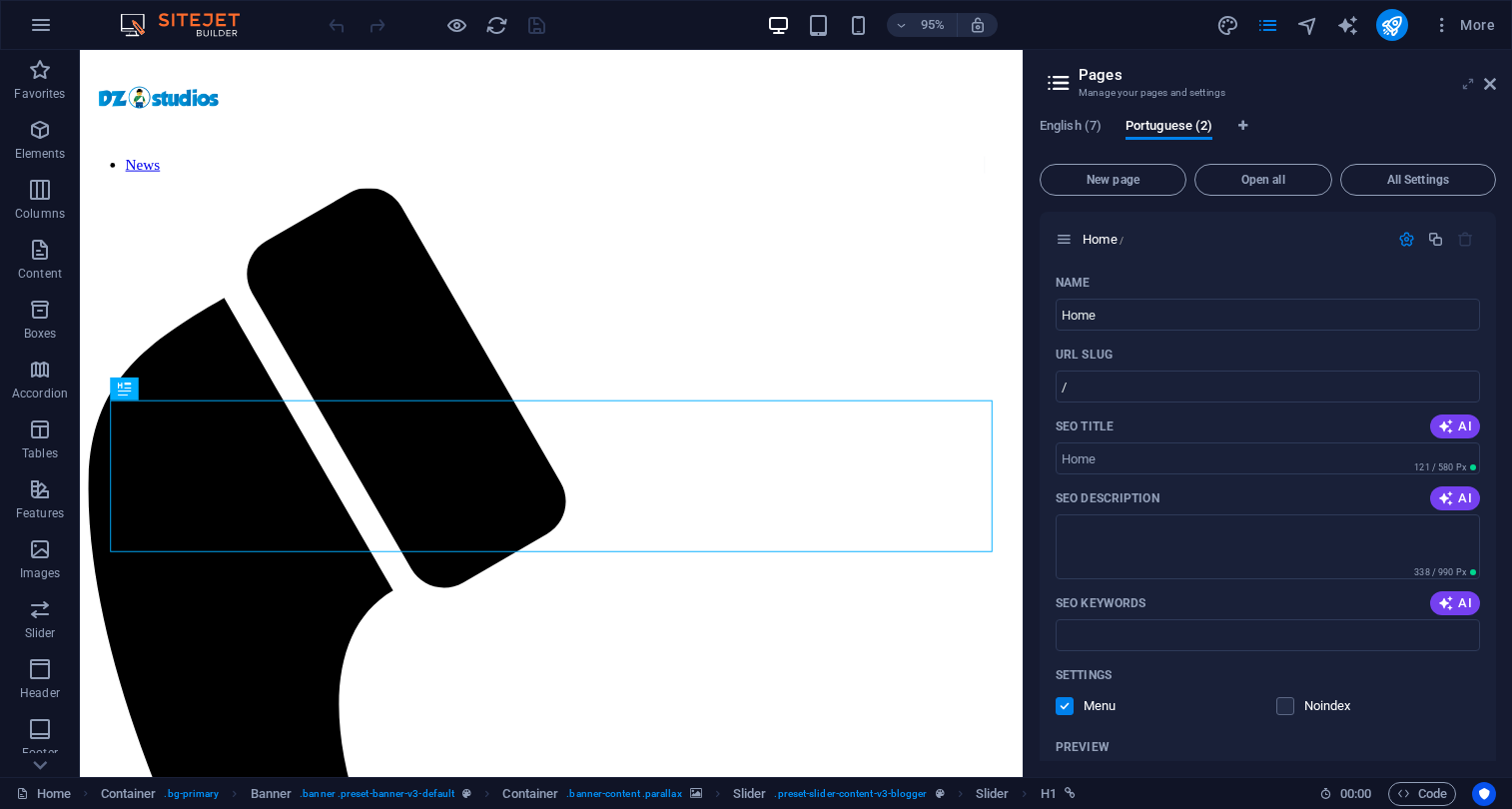 scroll, scrollTop: 0, scrollLeft: 0, axis: both 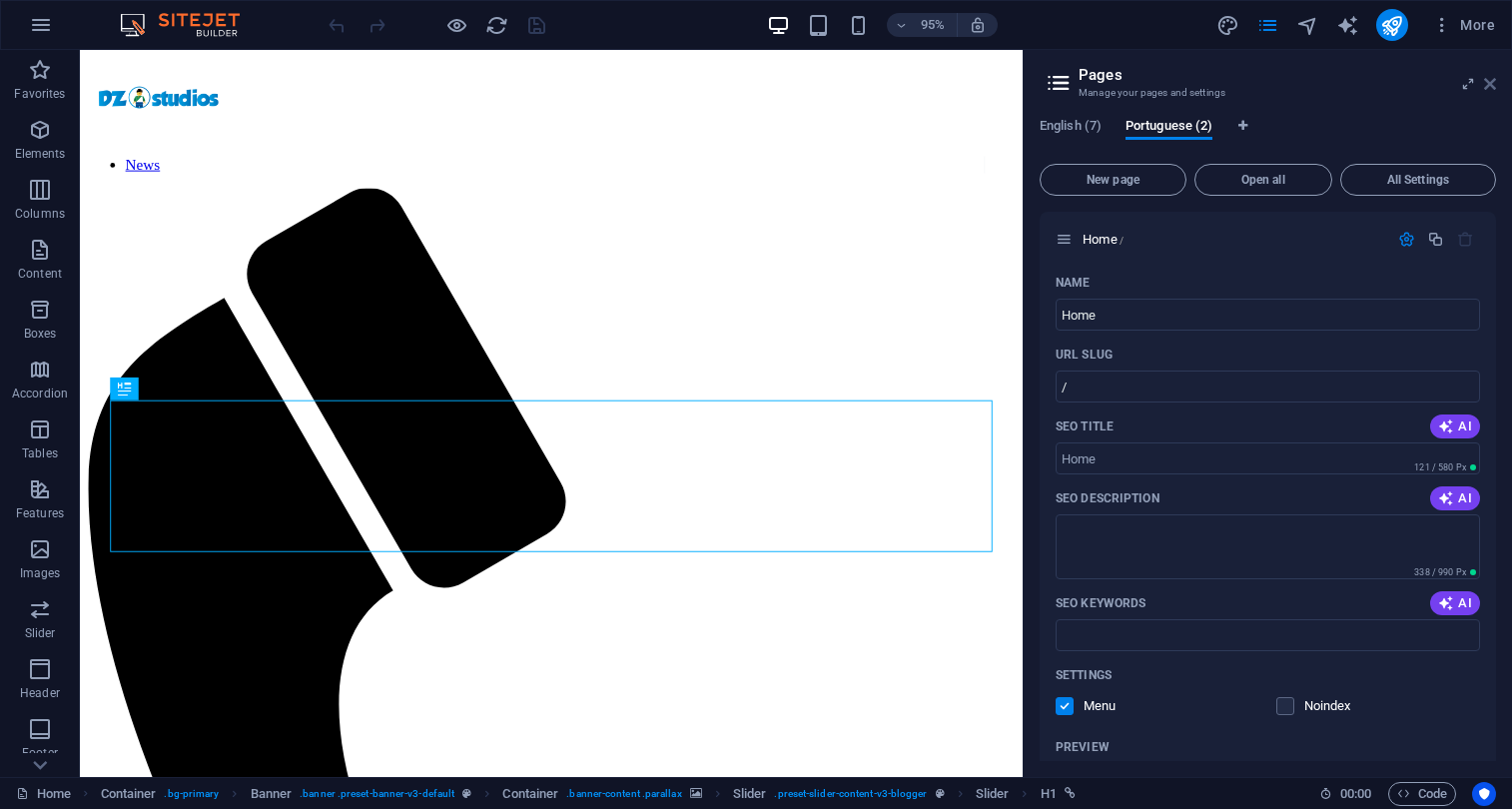 click at bounding box center (1490, 84) 